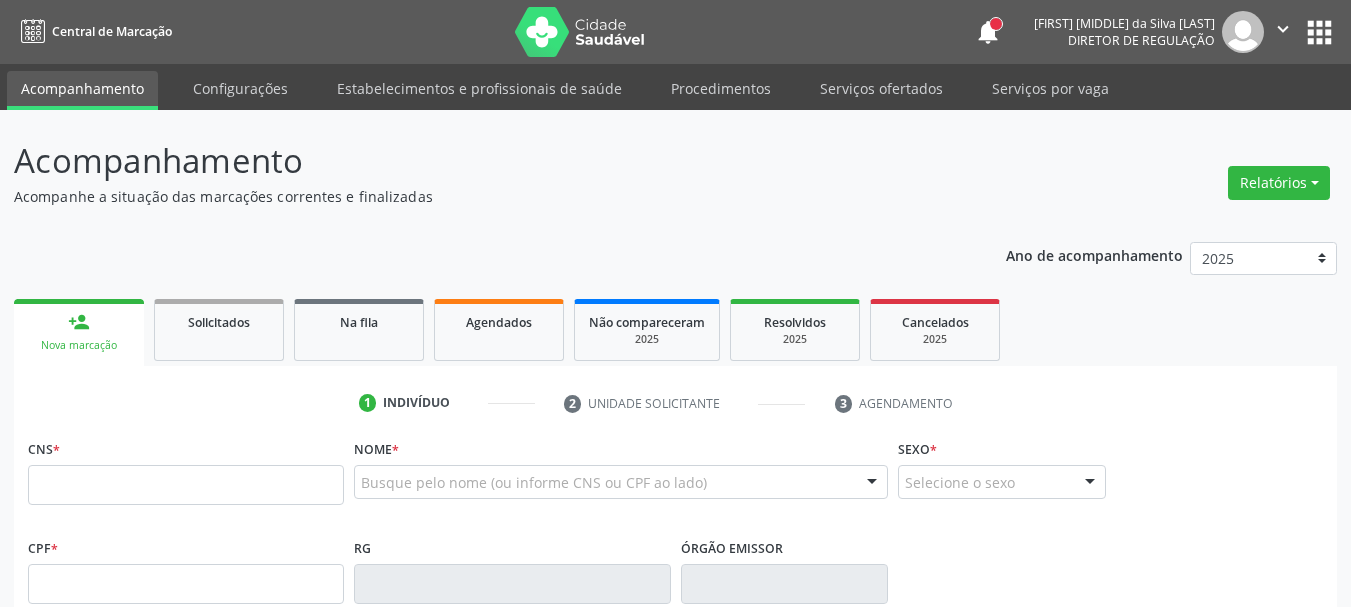 scroll, scrollTop: 0, scrollLeft: 0, axis: both 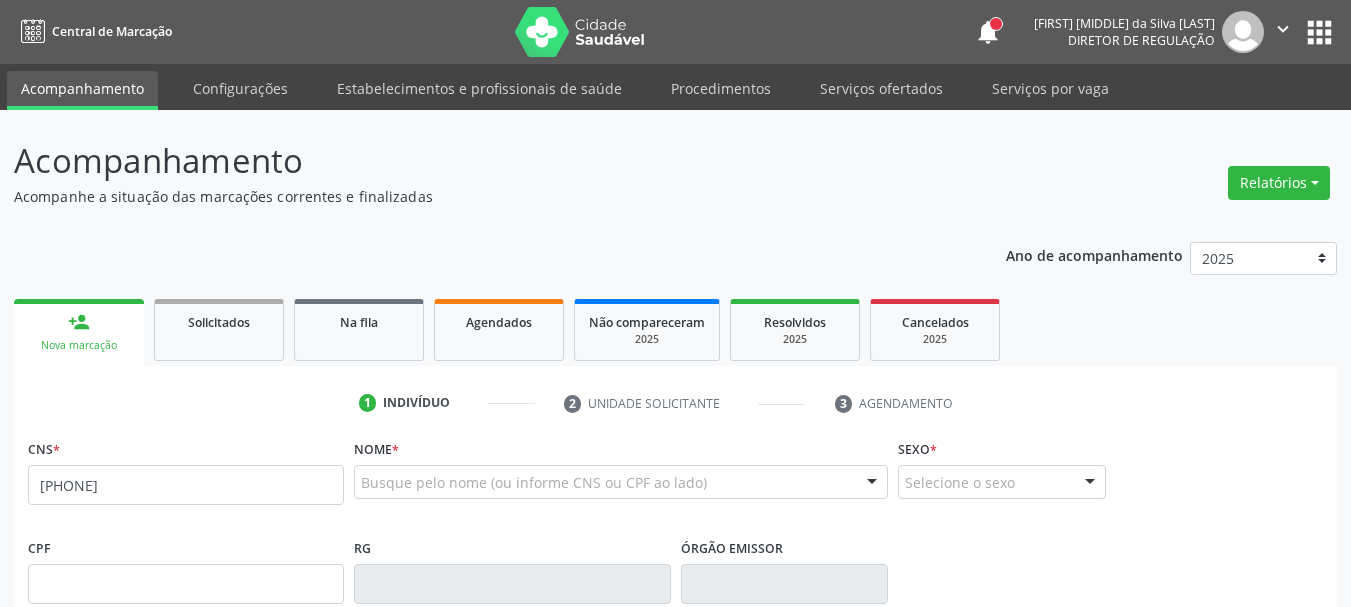 type on "[PHONE]" 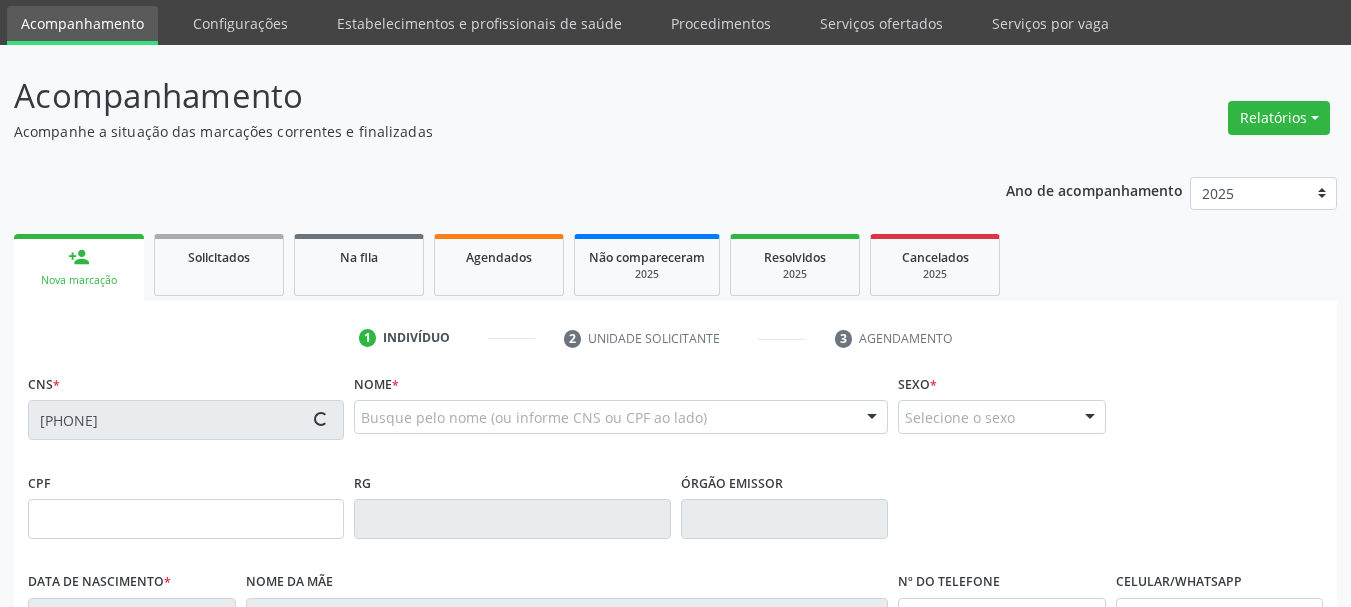 scroll, scrollTop: 100, scrollLeft: 0, axis: vertical 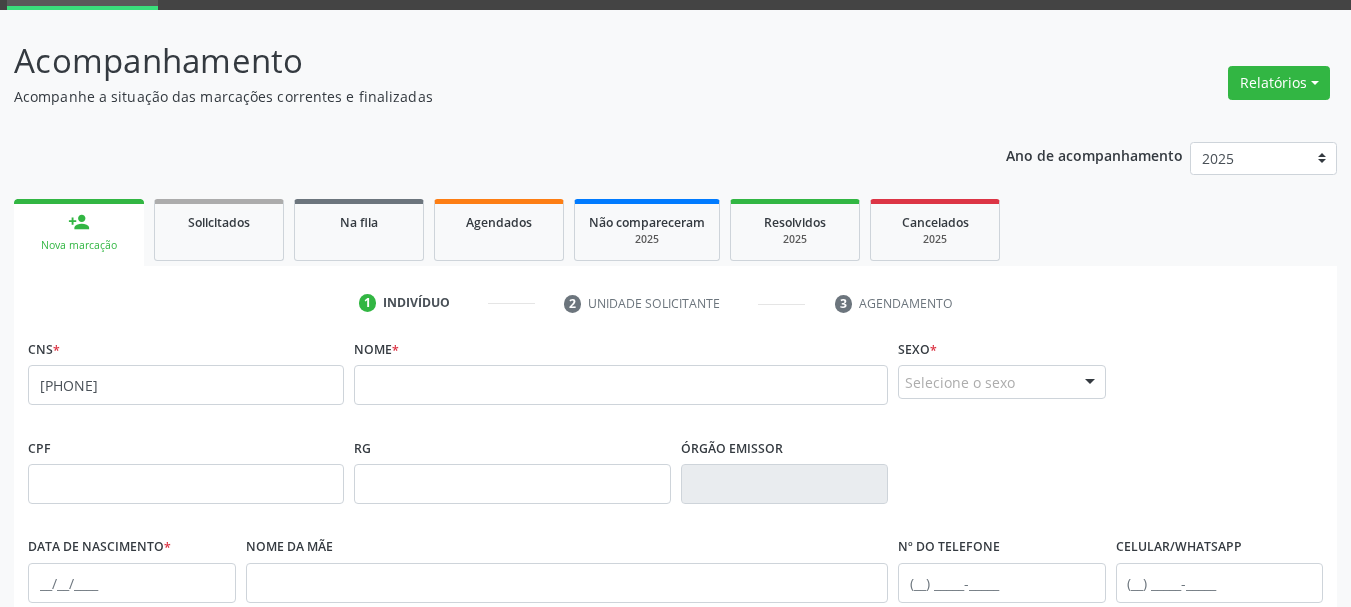 click on "none" at bounding box center (291, 384) 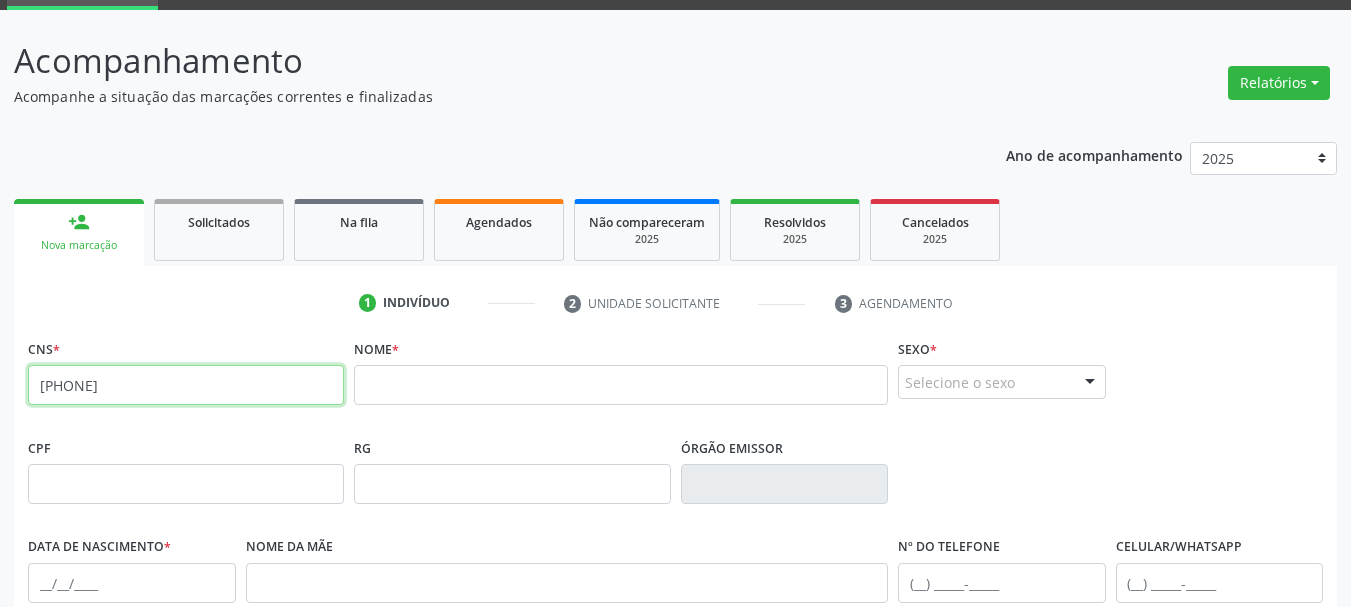 drag, startPoint x: 183, startPoint y: 394, endPoint x: 0, endPoint y: 373, distance: 184.20097 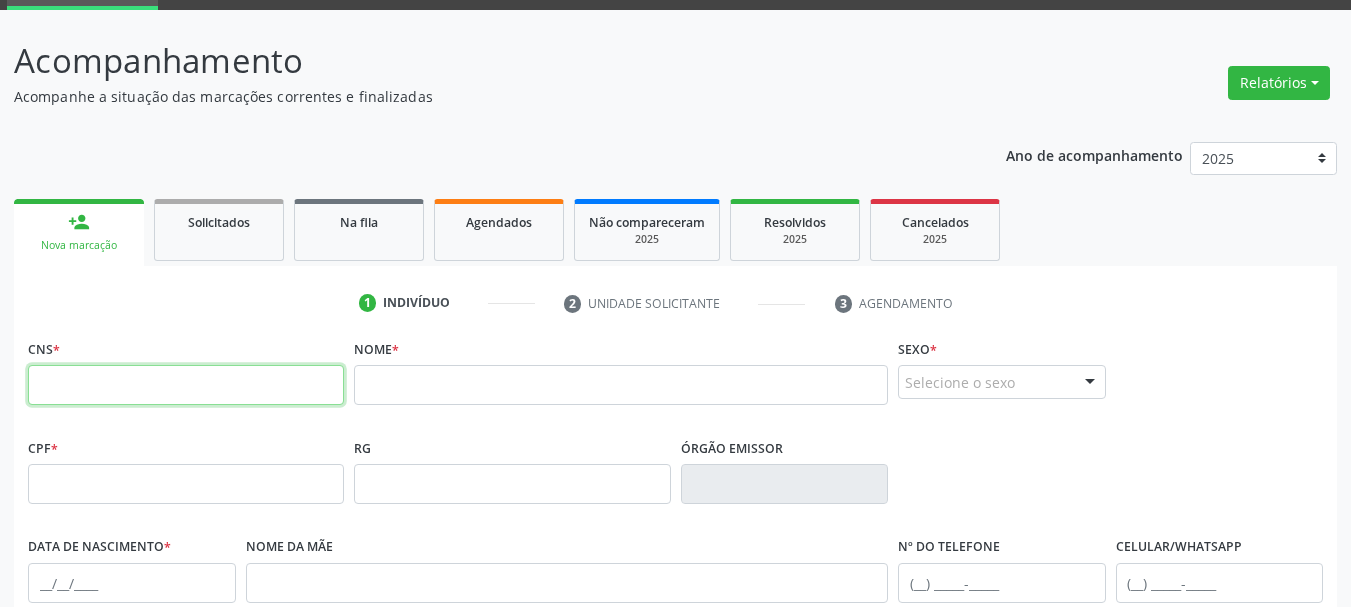 paste on "[PHONE]" 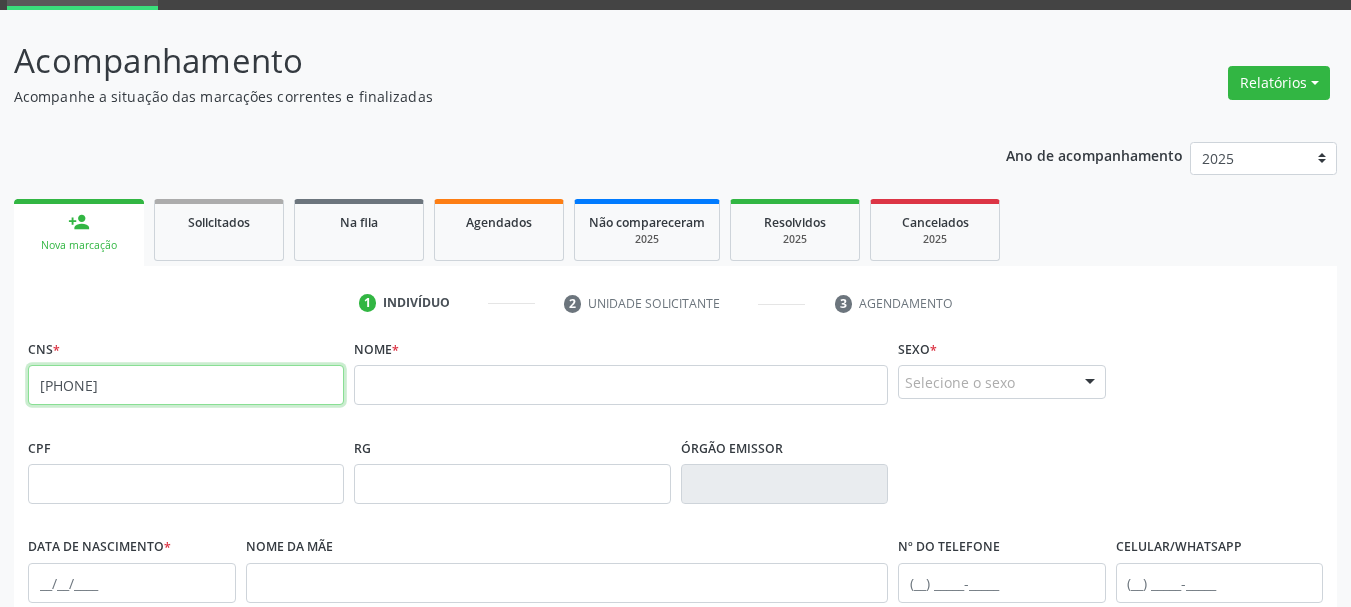 type on "[PHONE]" 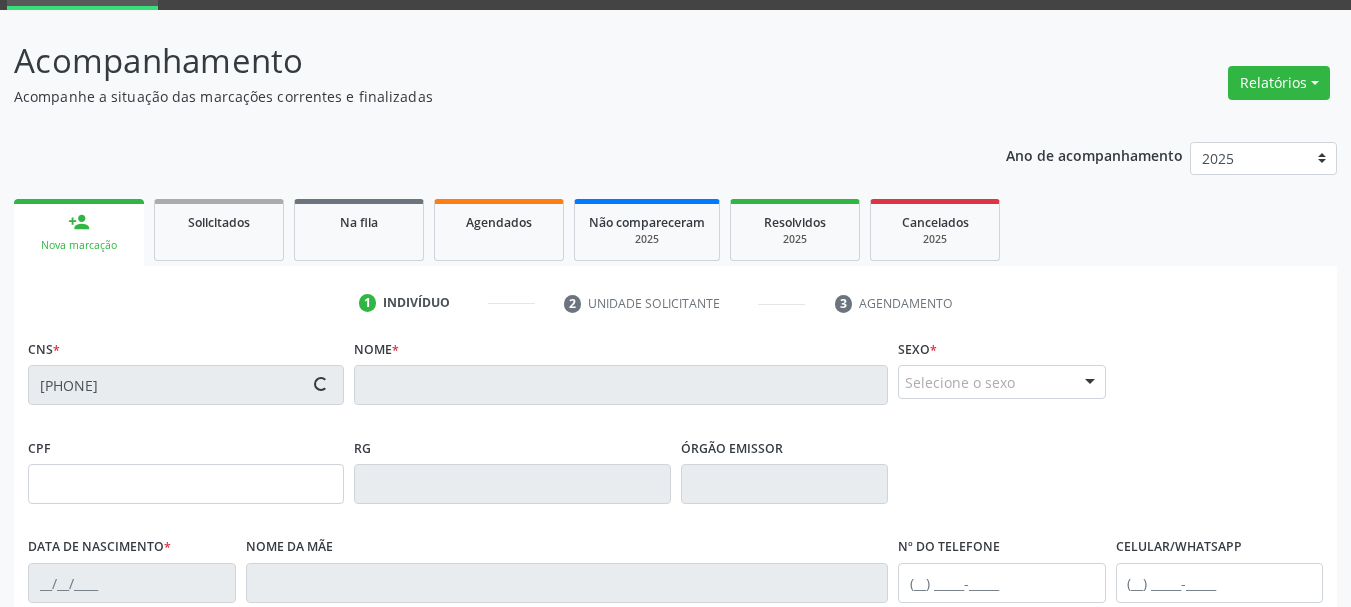 type on "[SSN]" 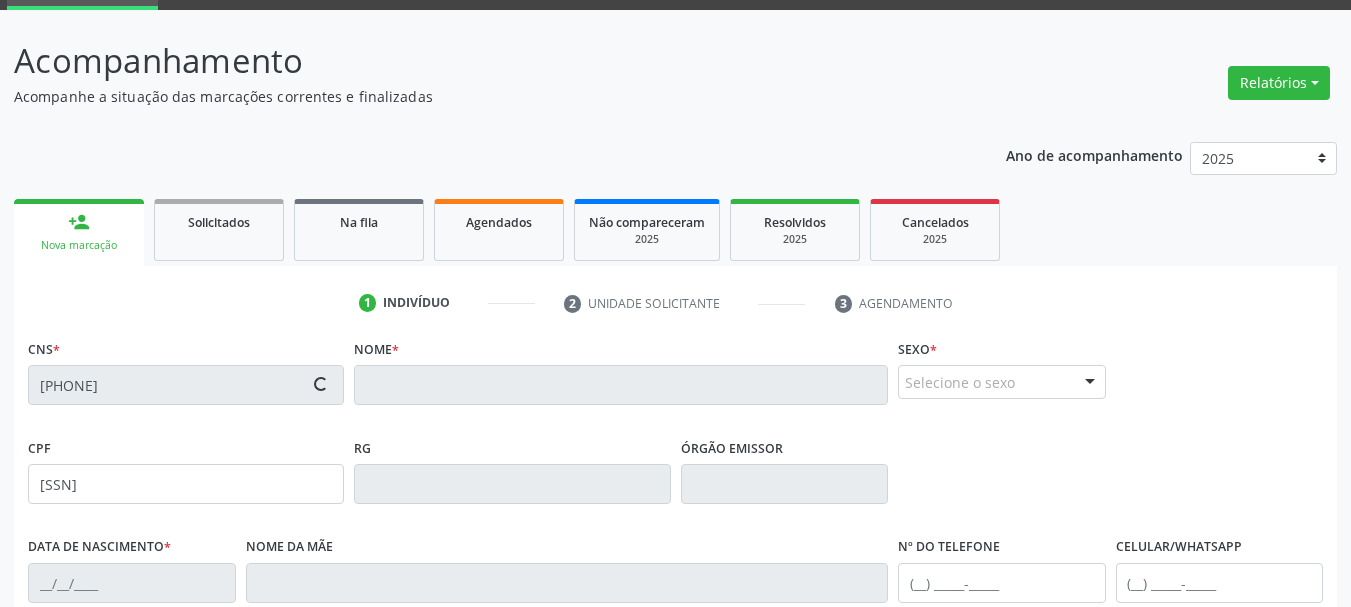type on "[DATE]" 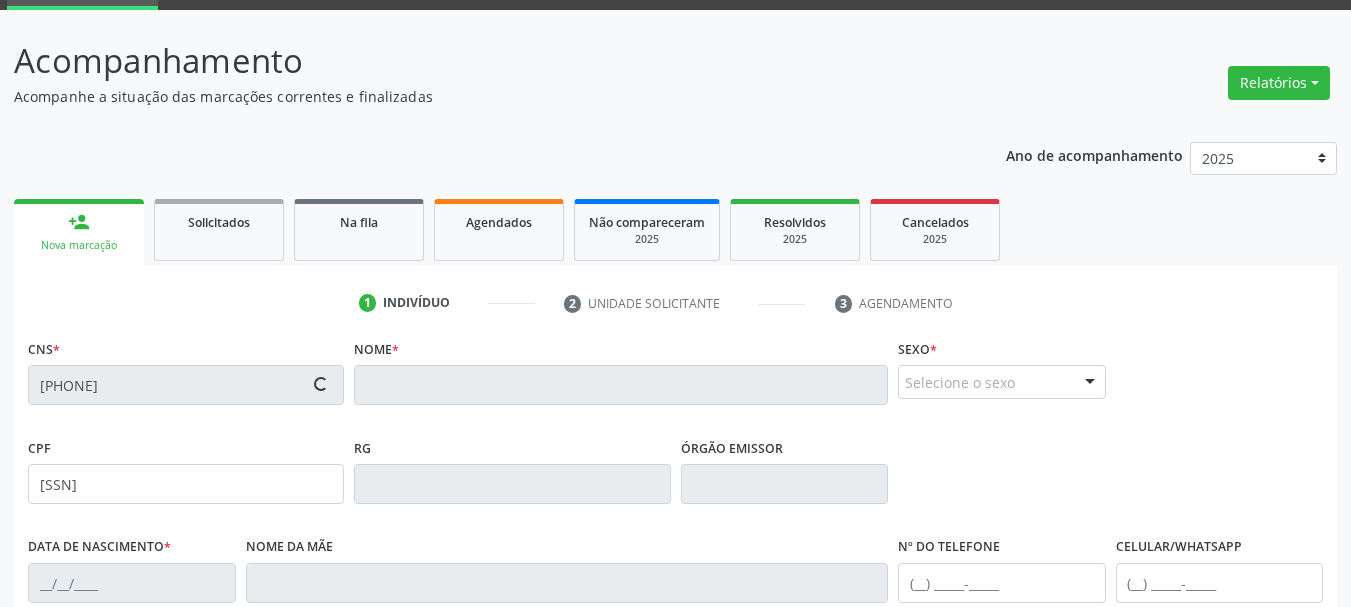 type on "[FIRST] [LAST] [LAST]" 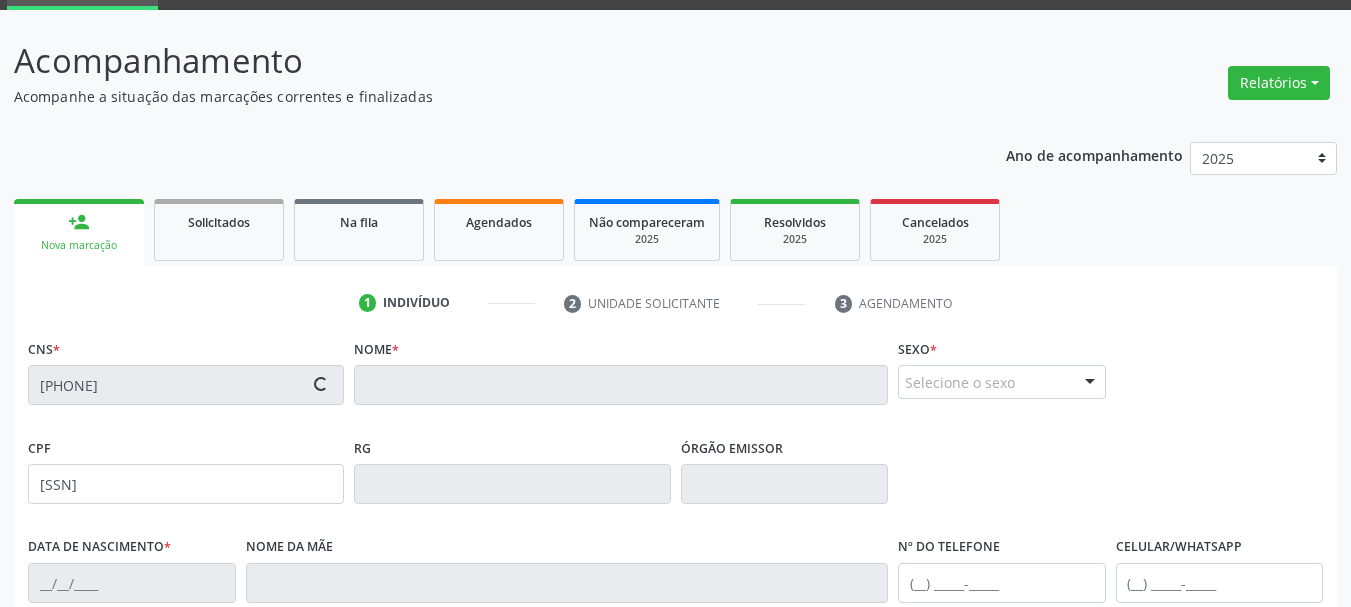 type on "(87) [PHONE]" 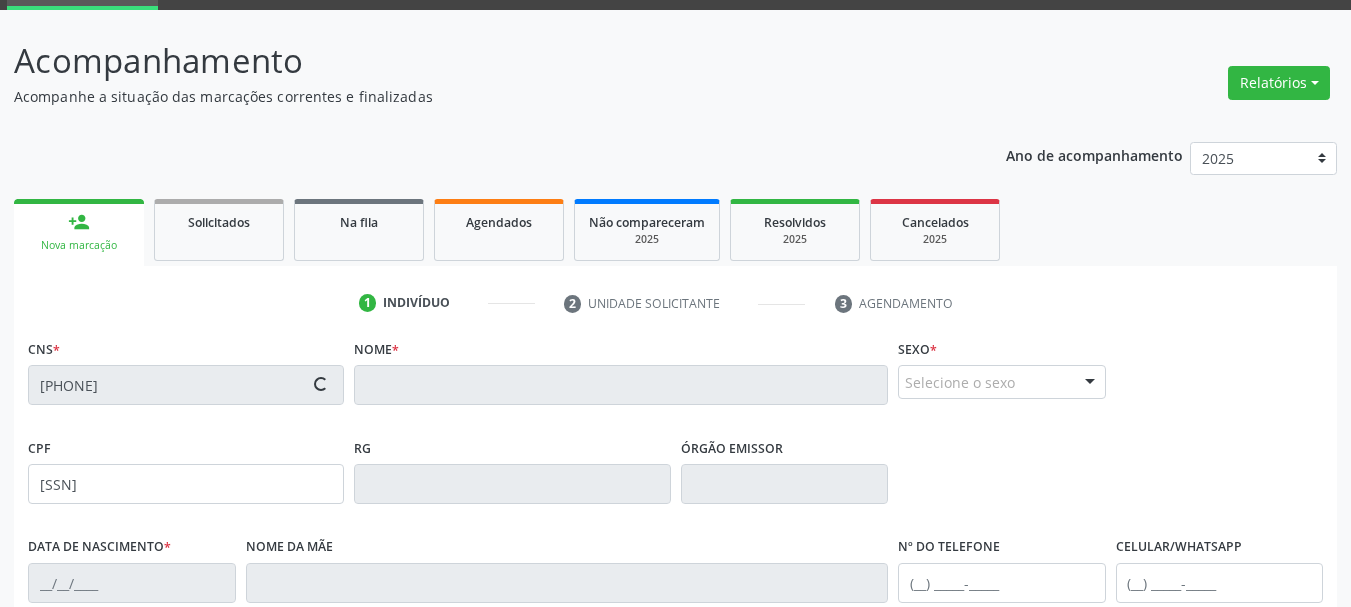 type on "[NUMBER]" 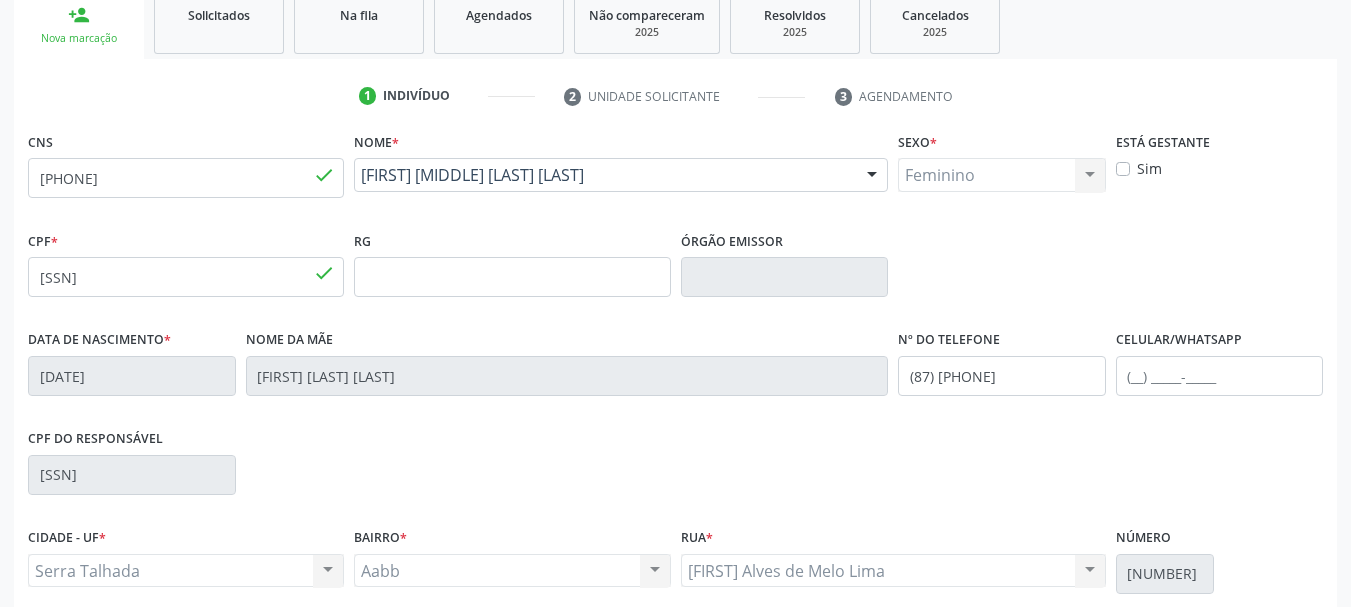 scroll, scrollTop: 400, scrollLeft: 0, axis: vertical 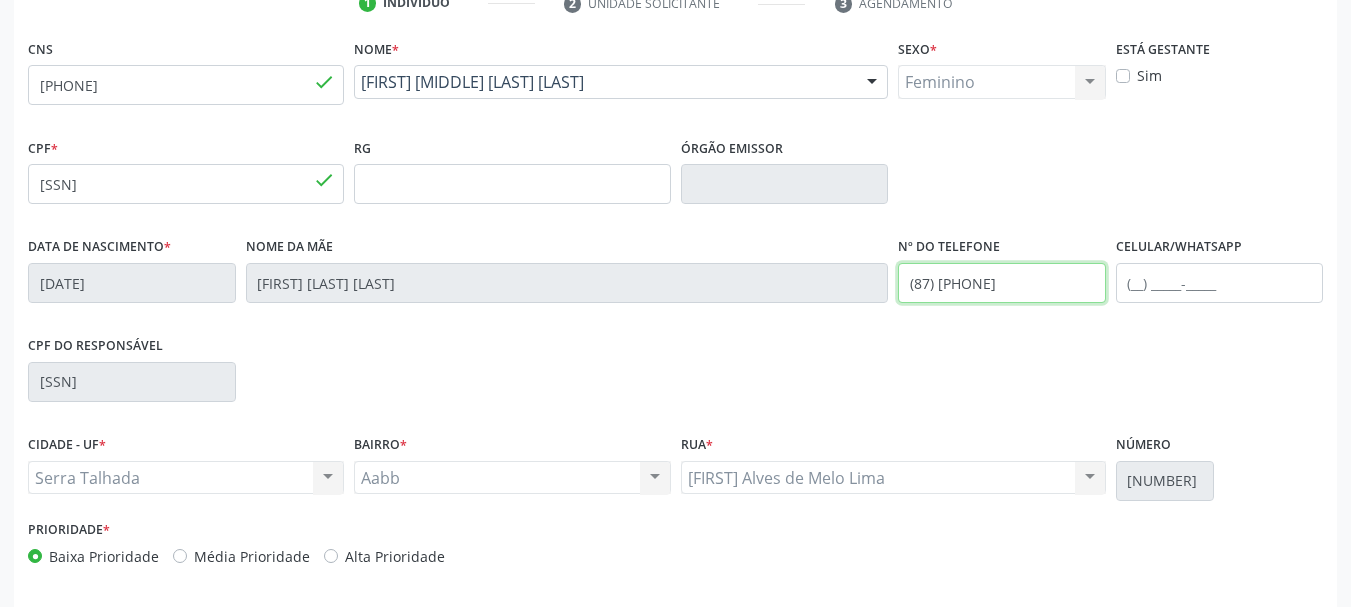 drag, startPoint x: 937, startPoint y: 307, endPoint x: 804, endPoint y: 336, distance: 136.12494 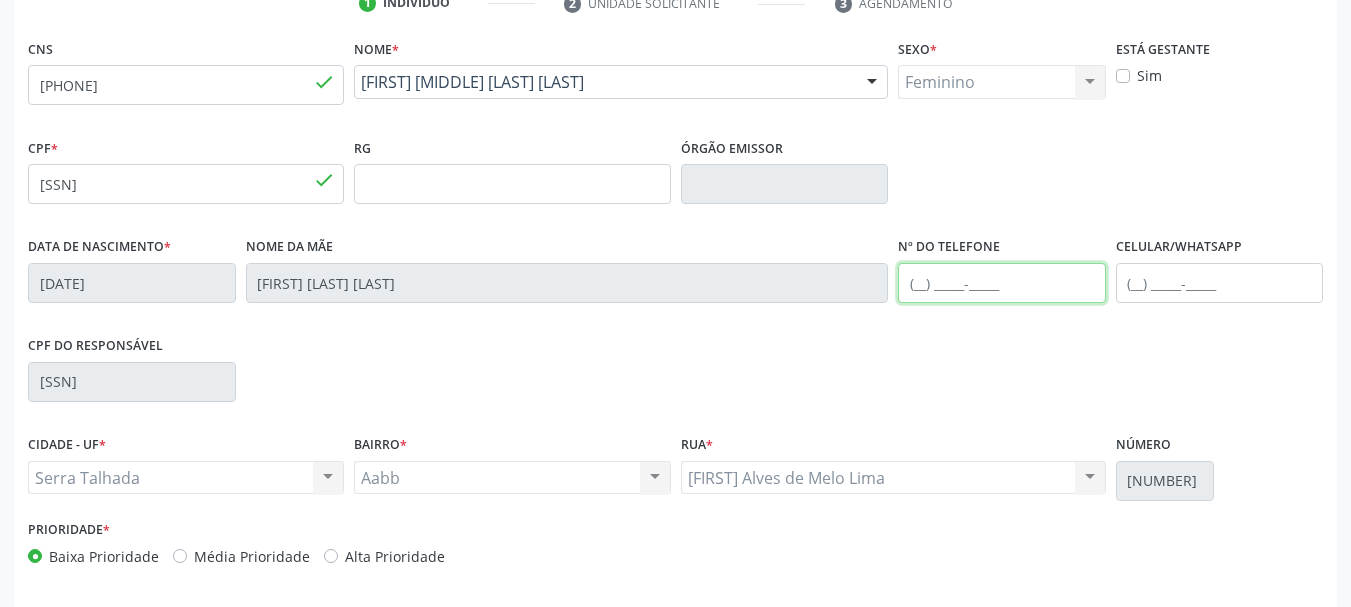 type 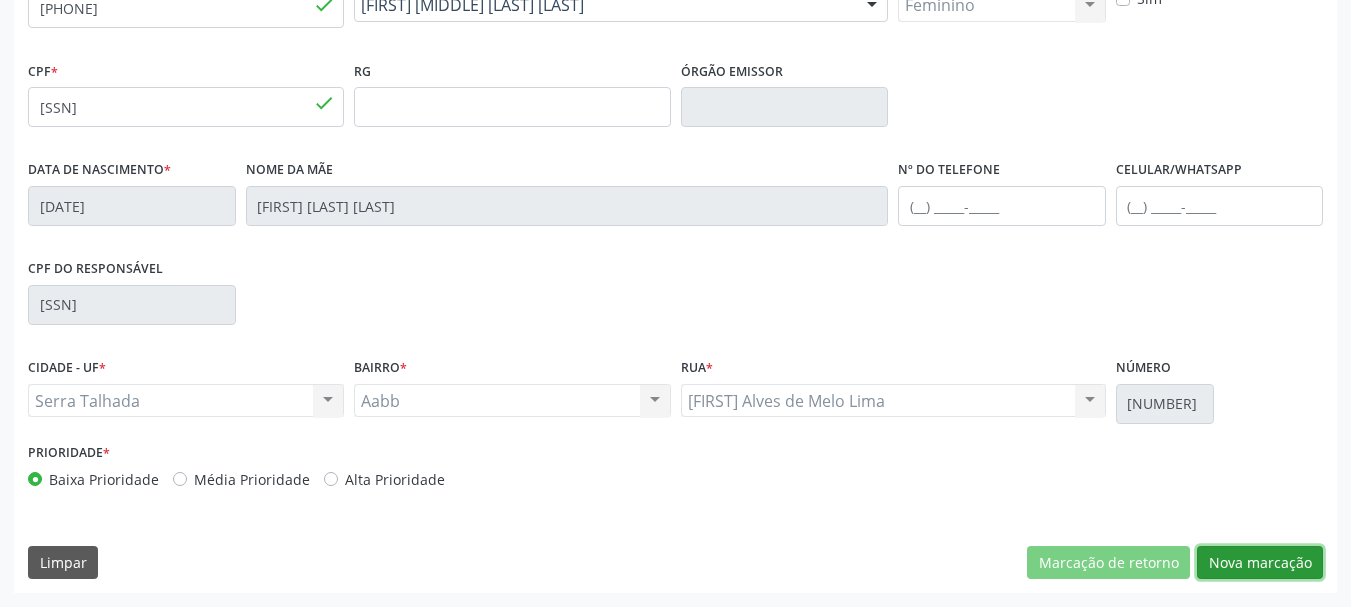 click on "Nova marcação" at bounding box center (1260, 563) 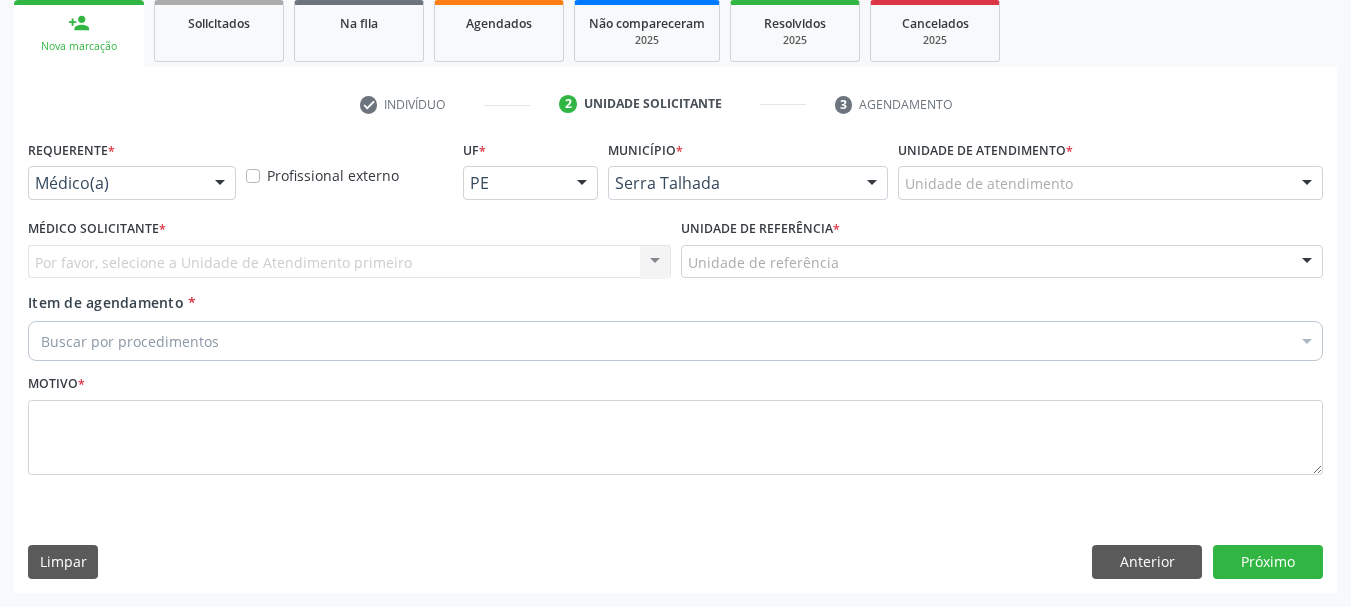 scroll, scrollTop: 299, scrollLeft: 0, axis: vertical 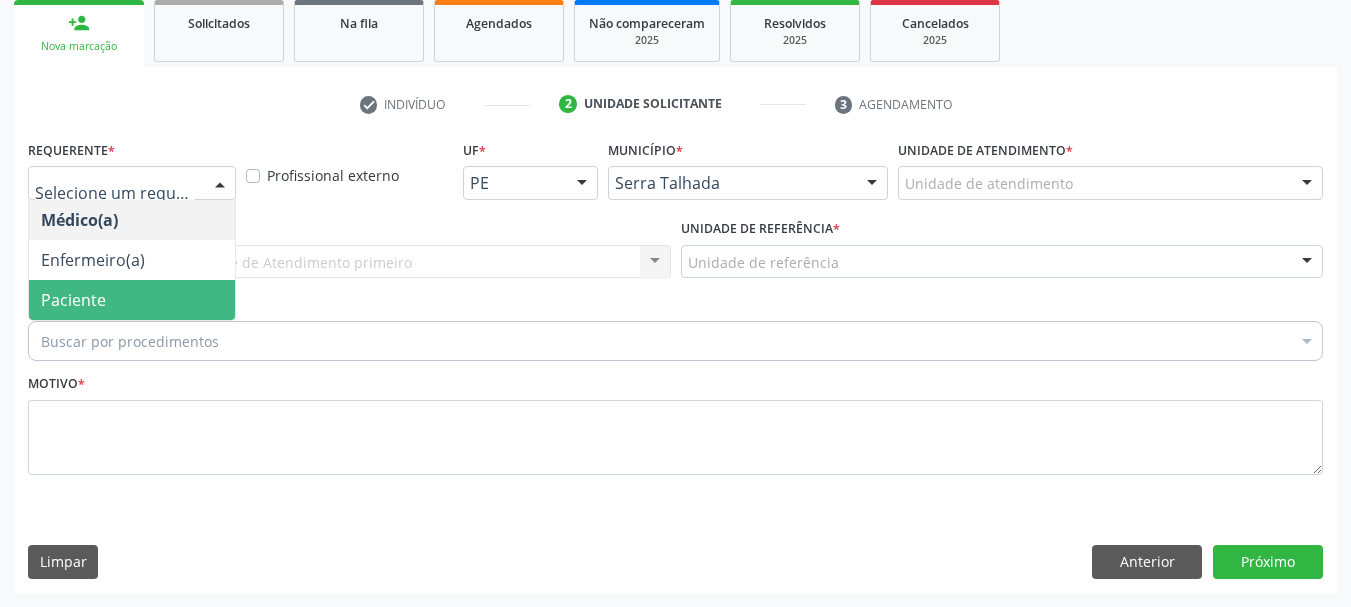 drag, startPoint x: 92, startPoint y: 308, endPoint x: 78, endPoint y: 280, distance: 31.304953 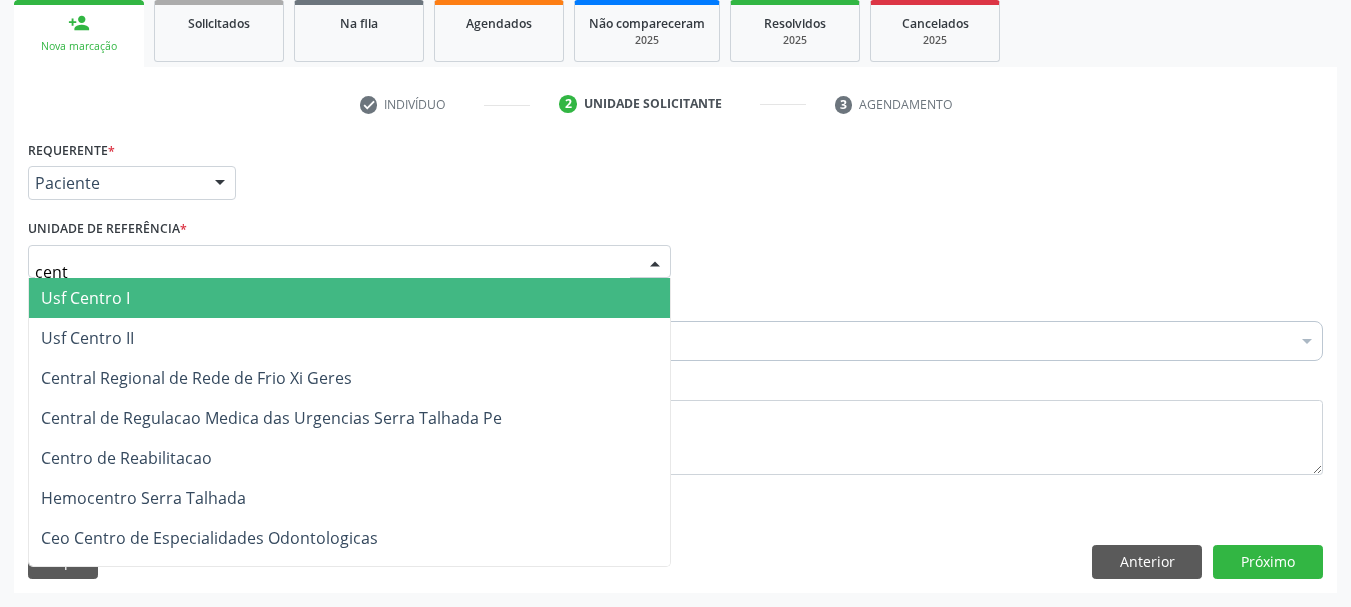 type on "centr" 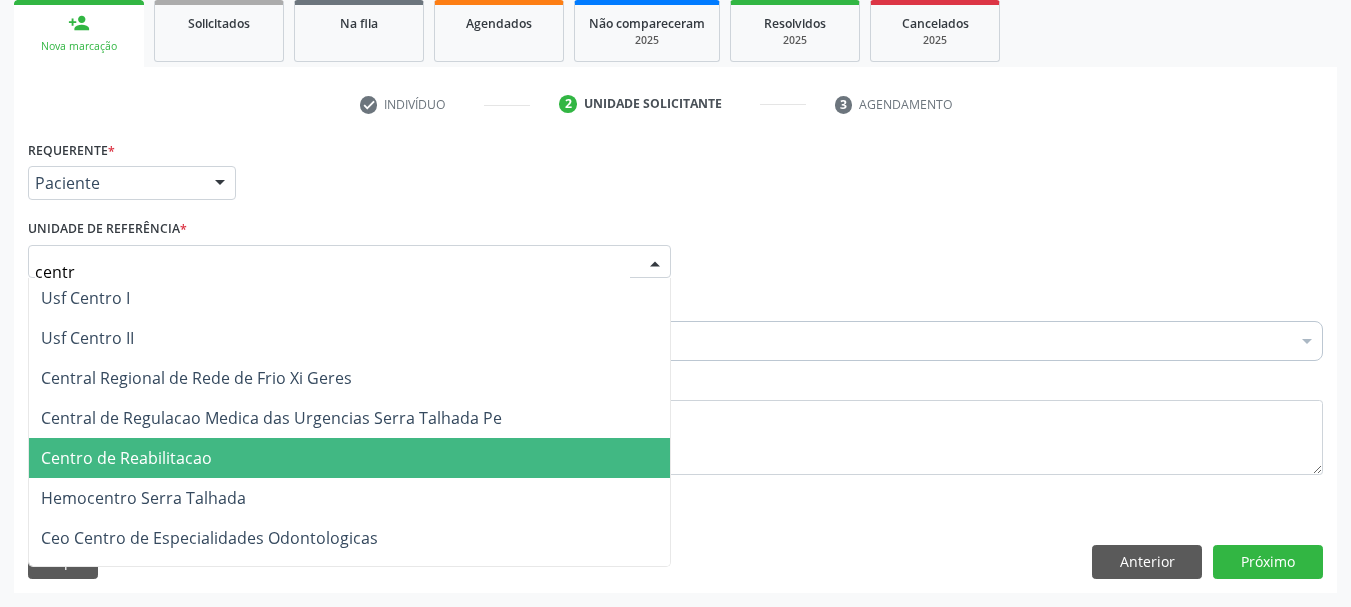 click on "Centro de Reabilitacao" at bounding box center (126, 458) 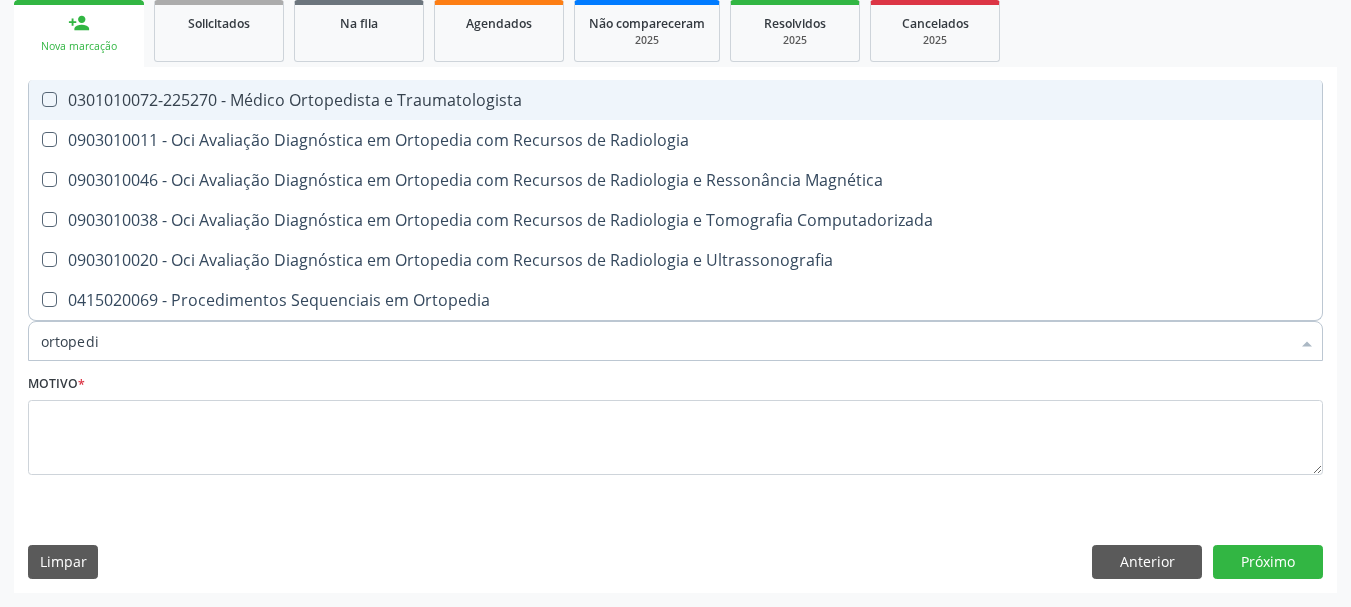 type on "ortopedis" 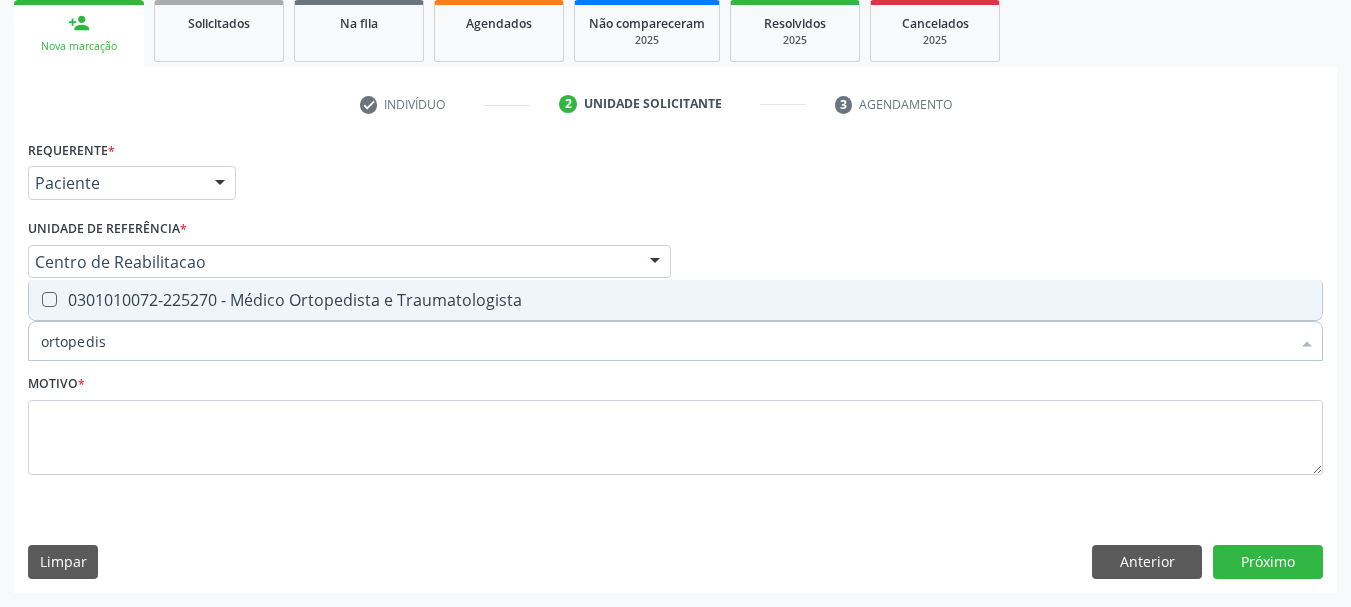 click on "0301010072-225270 - Médico Ortopedista e Traumatologista" at bounding box center [675, 300] 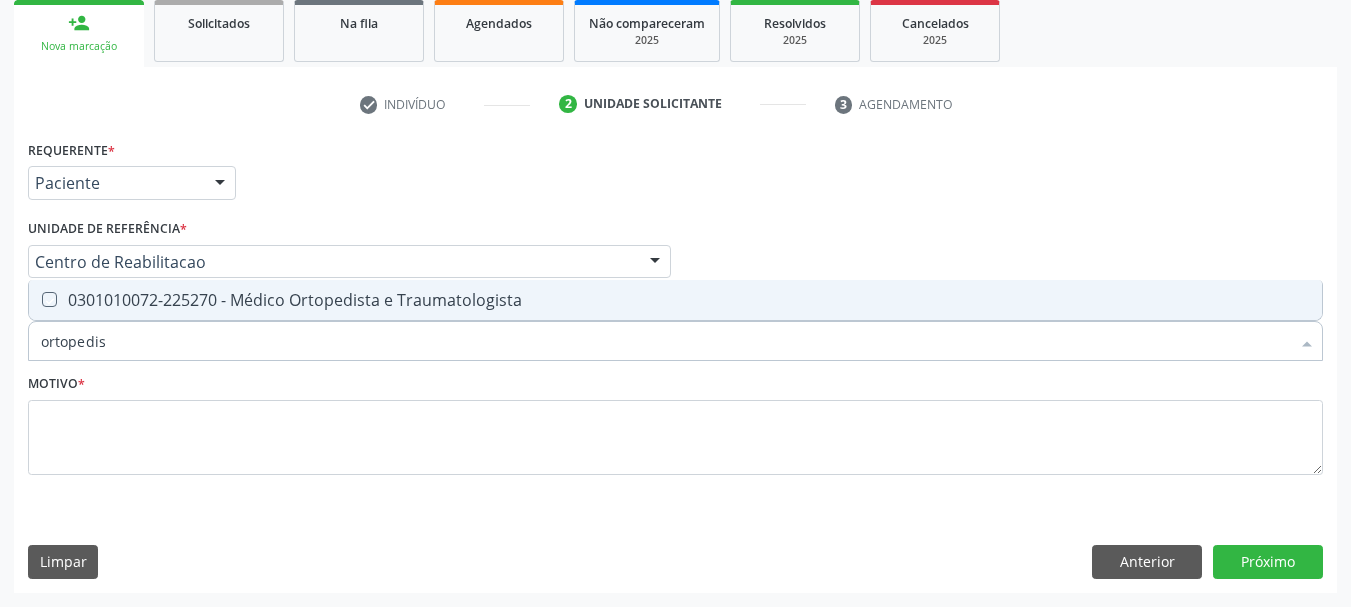 checkbox on "true" 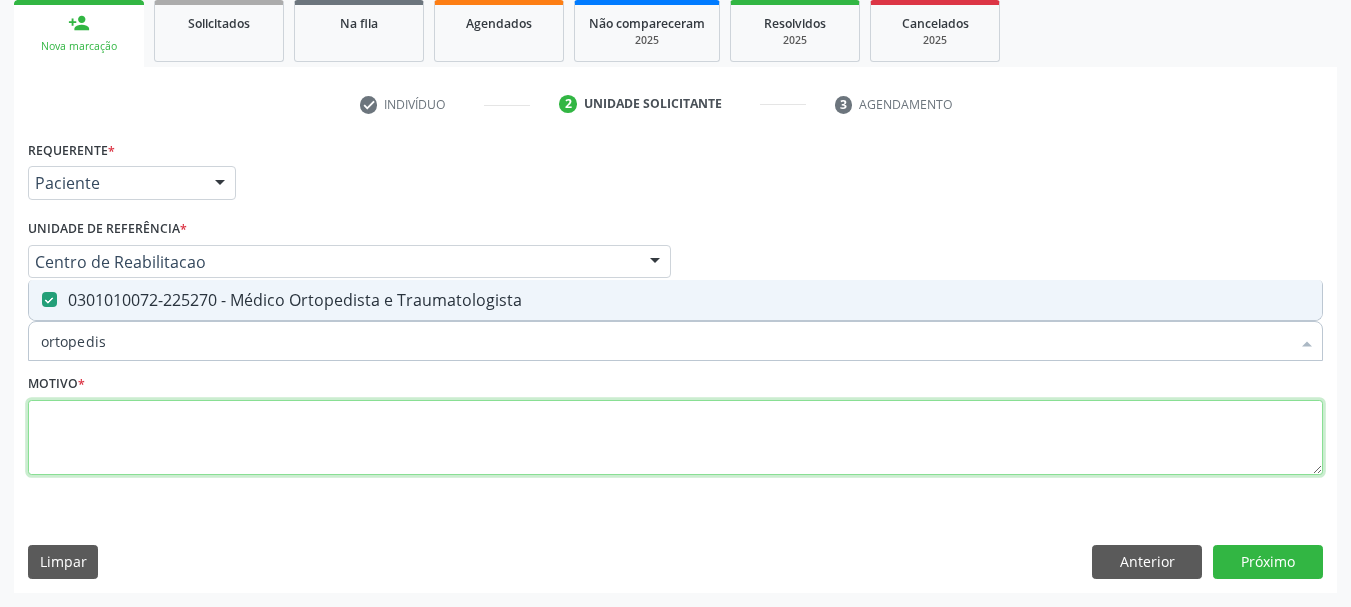 click at bounding box center (675, 438) 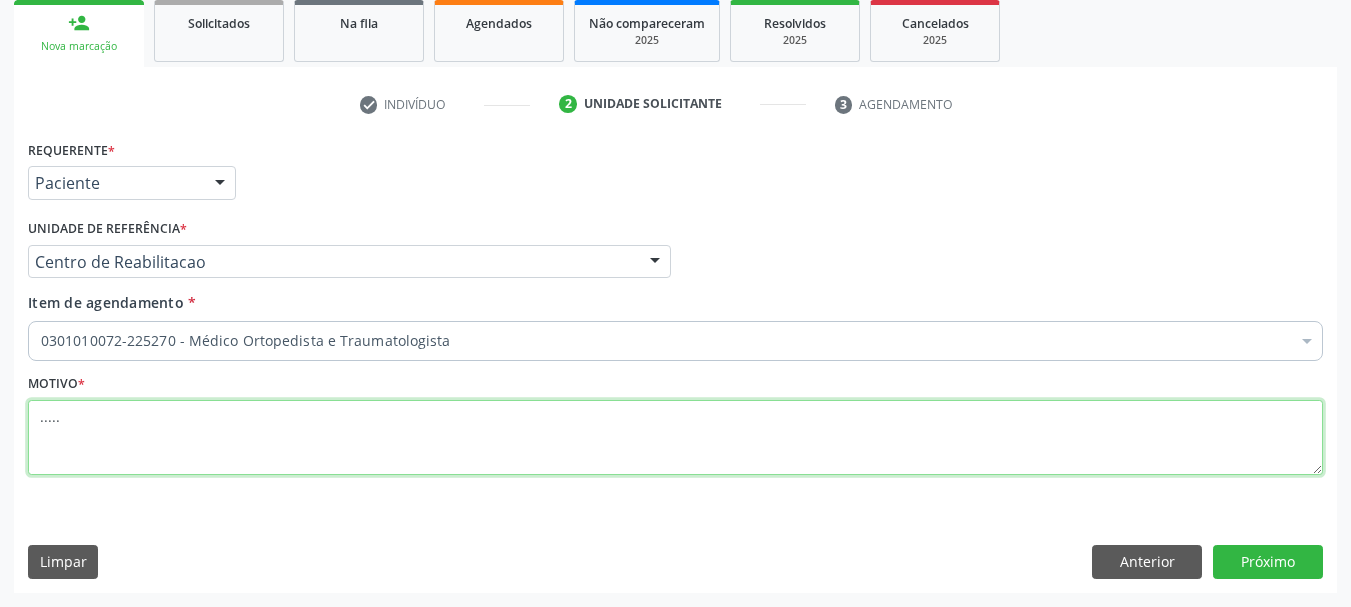 type on "....." 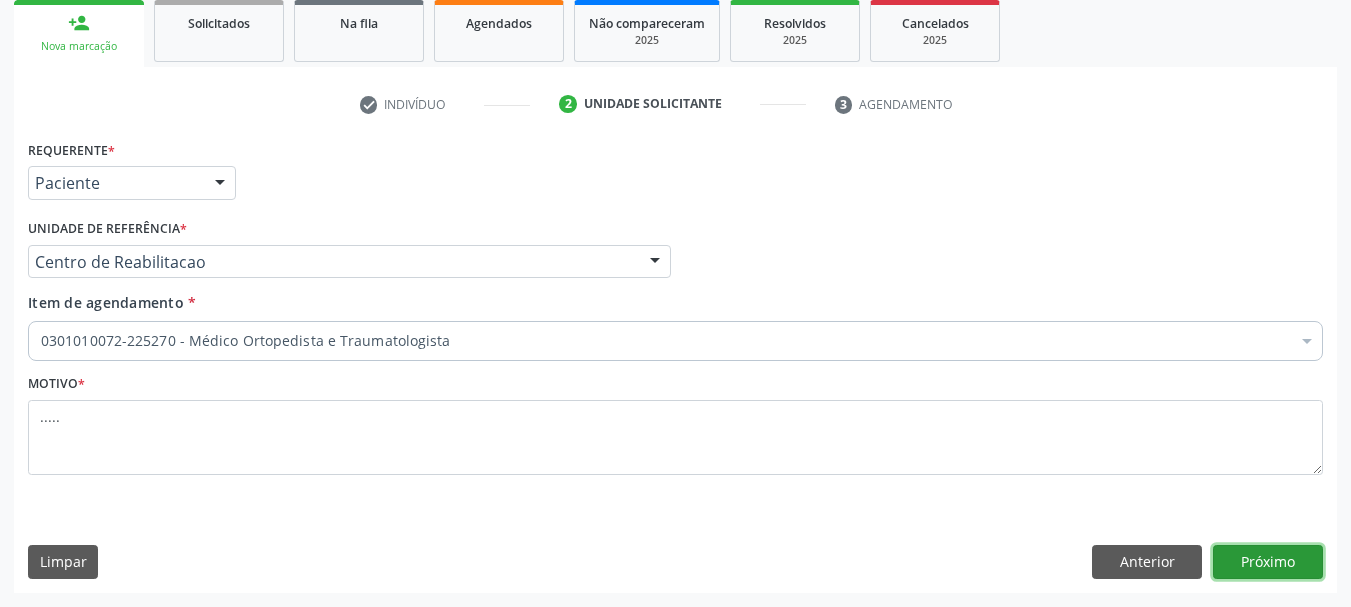 click on "Próximo" at bounding box center (1268, 562) 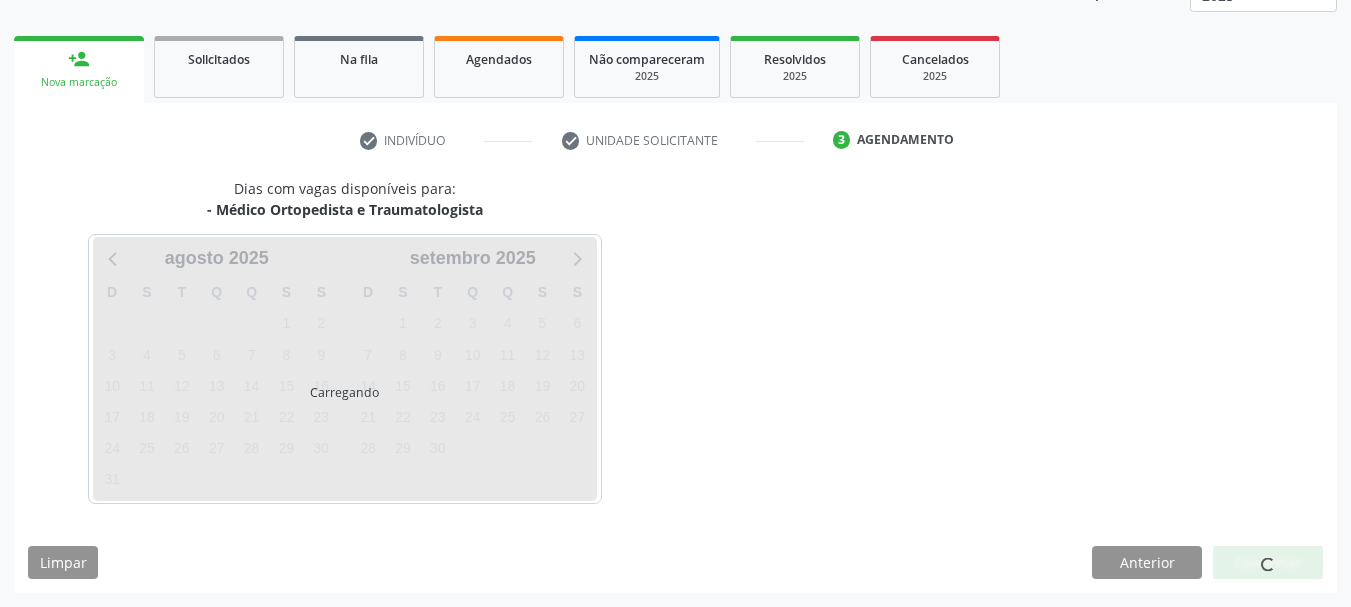scroll, scrollTop: 263, scrollLeft: 0, axis: vertical 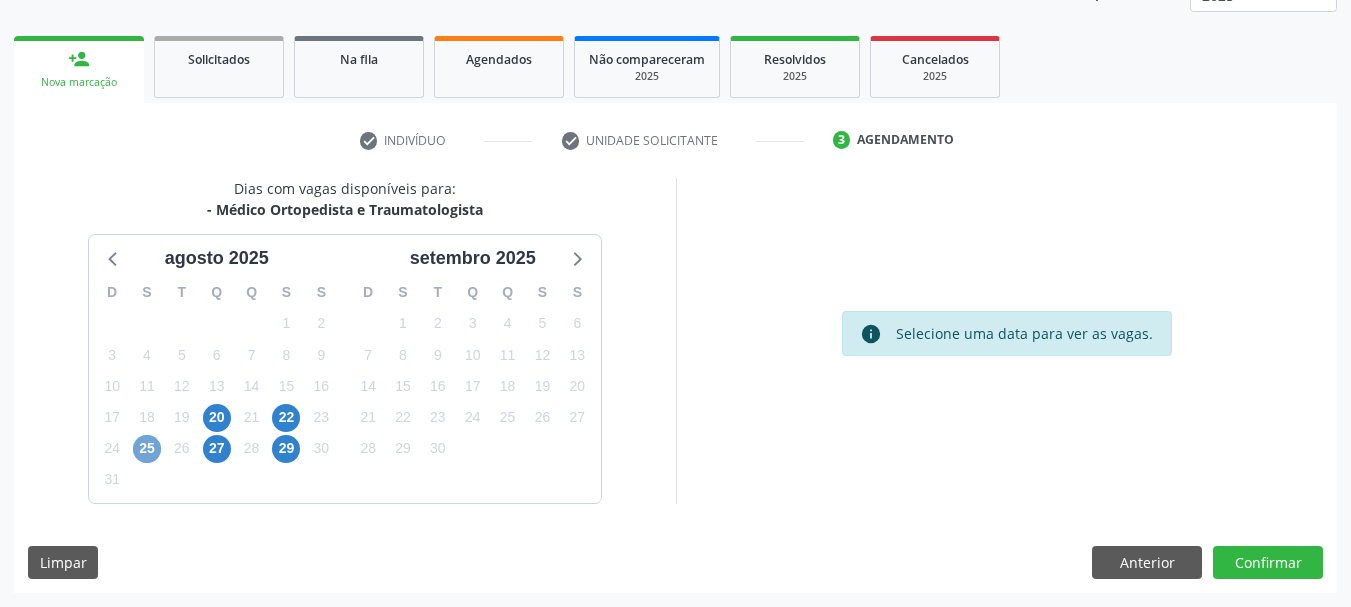 click on "25" at bounding box center [147, 449] 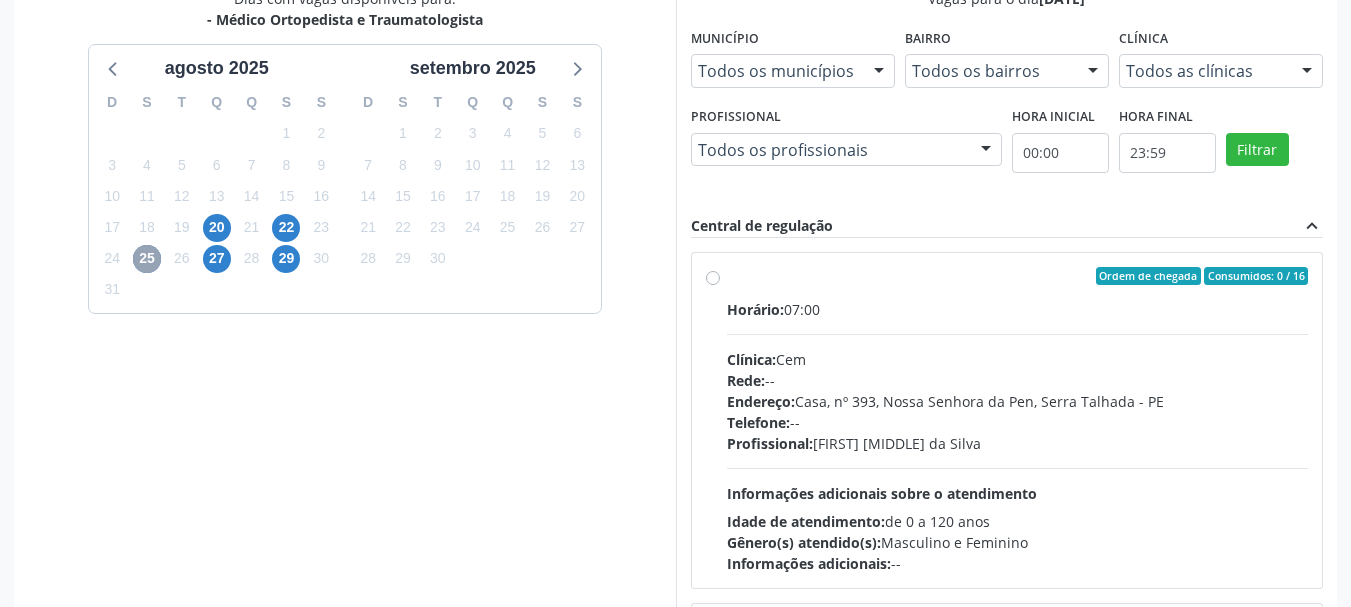scroll, scrollTop: 463, scrollLeft: 0, axis: vertical 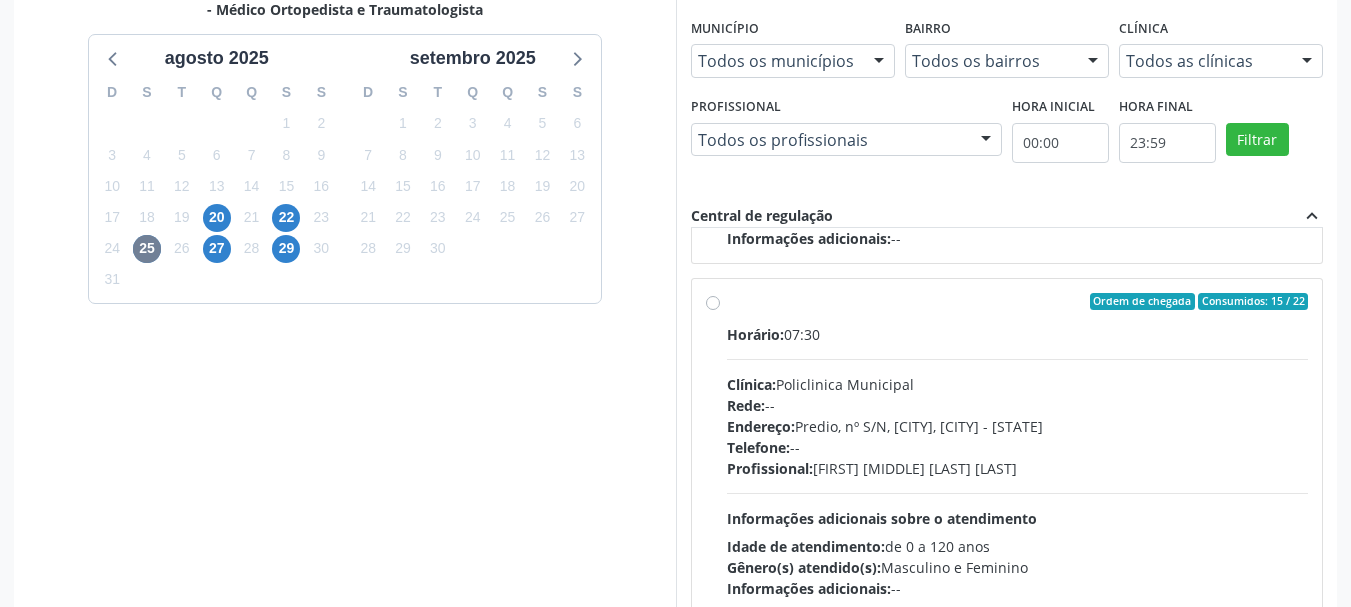 click on "Ordem de chegada
Consumidos: 15 / 22
Horário:   07:30
Clínica:  Policlinica Municipal
Rede:
--
Endereço:   Predio, nº S/N, Ipsep, Serra Talhada - PE
Telefone:   --
Profissional:
Joao Bosco Barreto Couto Neto
Informações adicionais sobre o atendimento
Idade de atendimento:
de 0 a 120 anos
Gênero(s) atendido(s):
Masculino e Feminino
Informações adicionais:
--" at bounding box center [1018, 446] 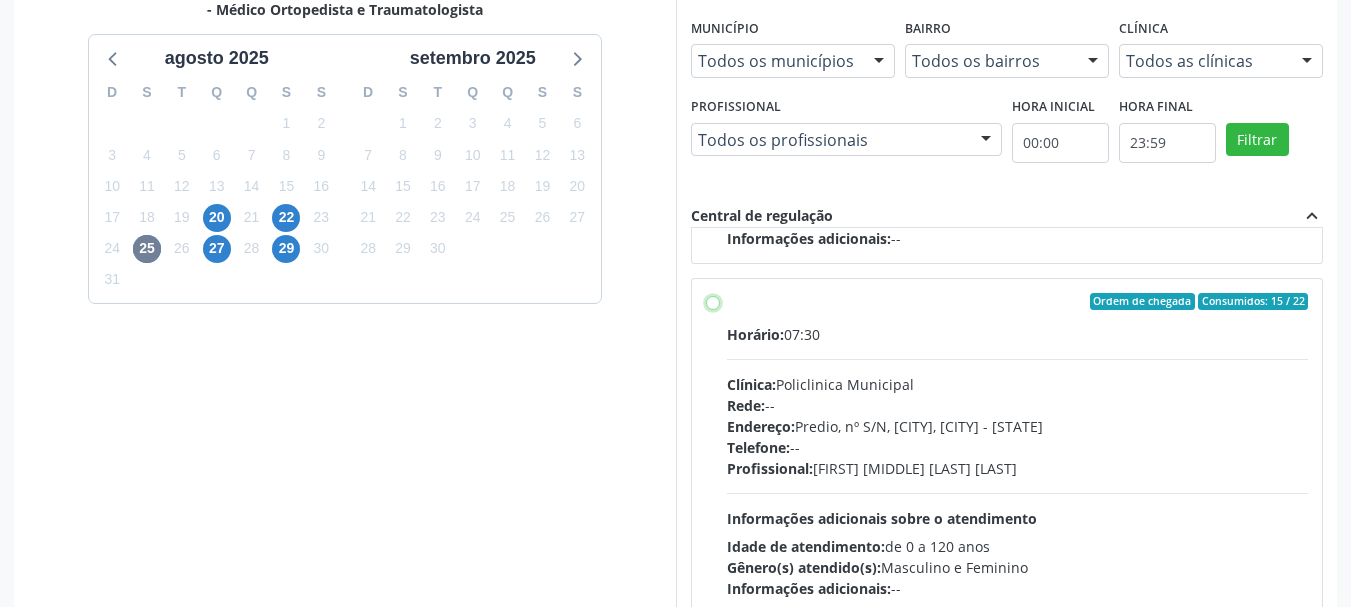 radio on "true" 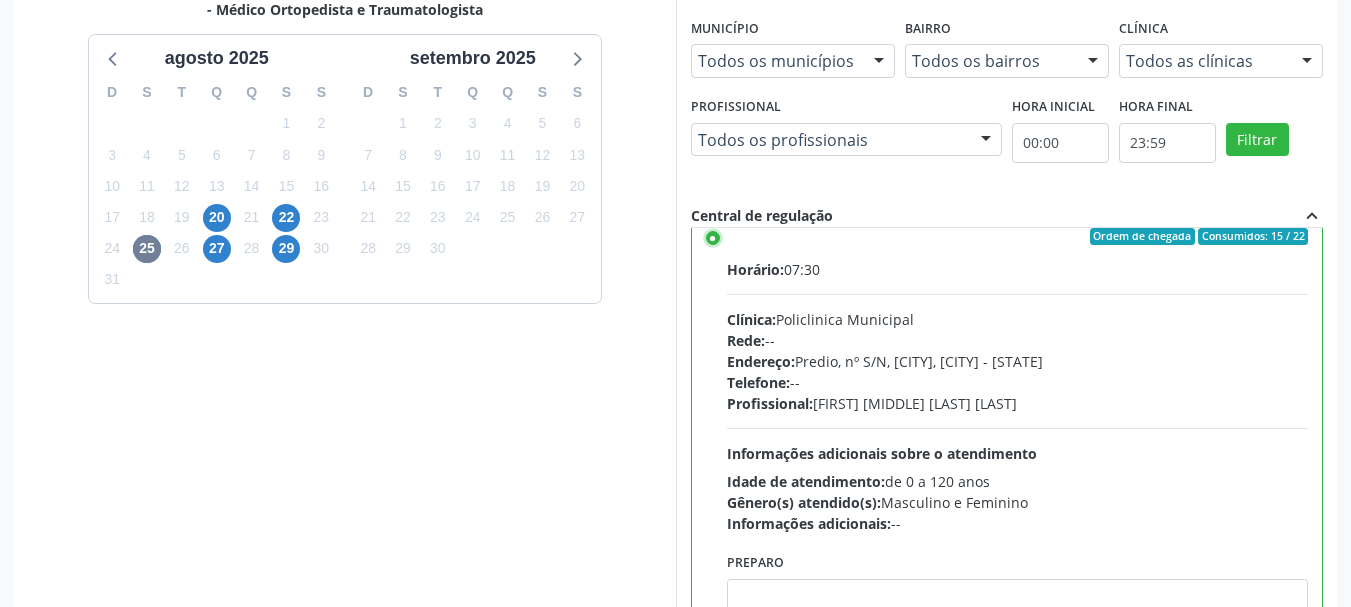 scroll, scrollTop: 450, scrollLeft: 0, axis: vertical 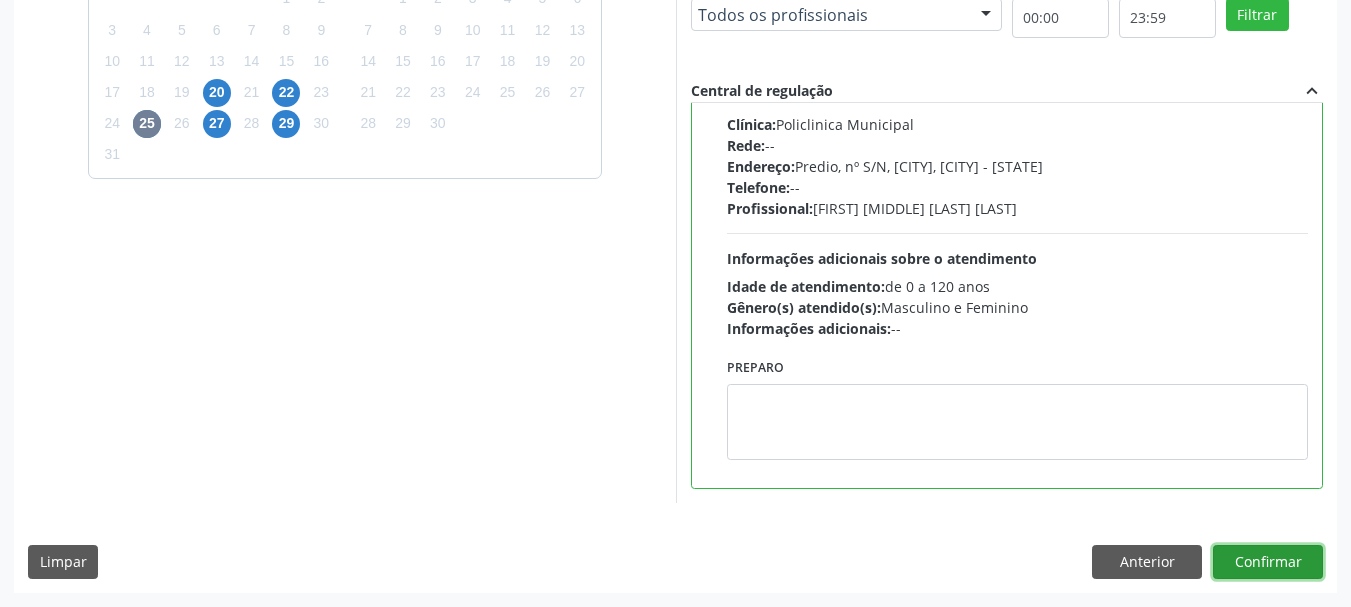 click on "Confirmar" at bounding box center (1268, 562) 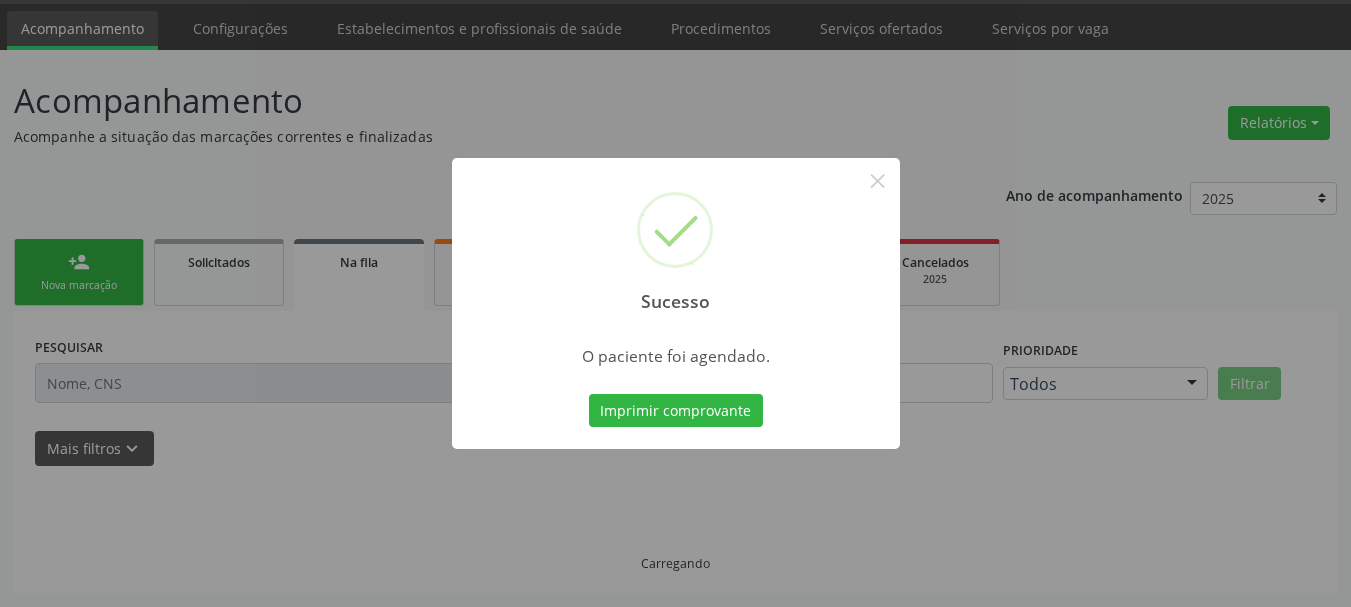 scroll, scrollTop: 60, scrollLeft: 0, axis: vertical 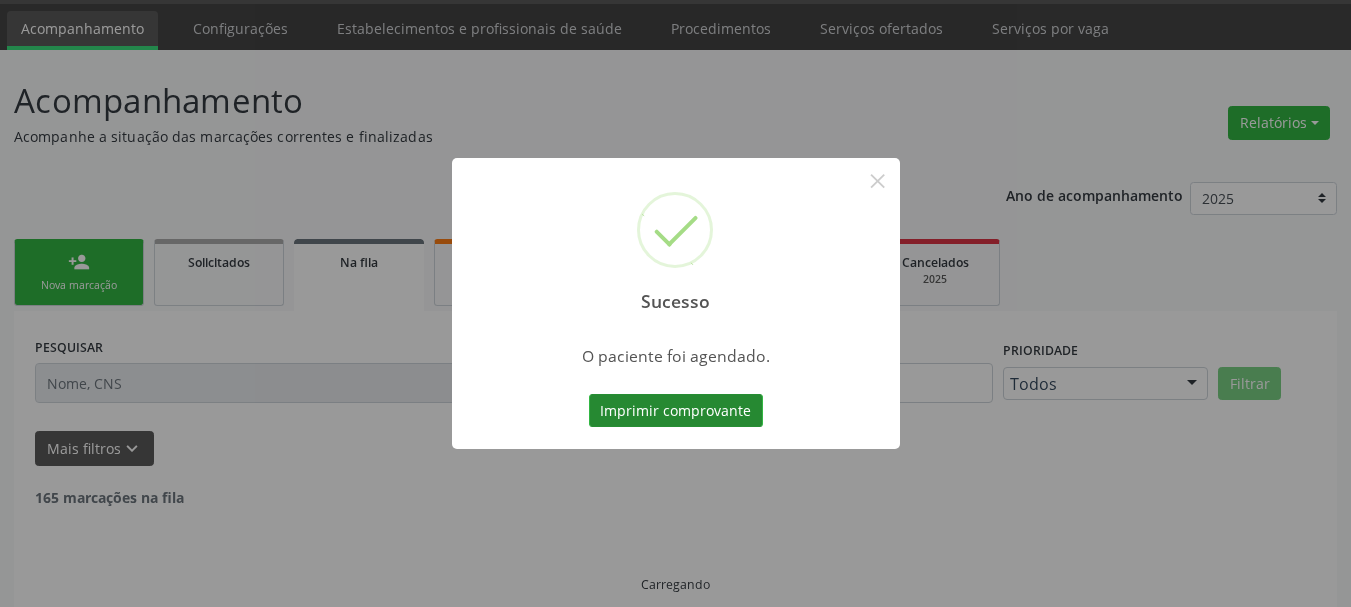 click on "Imprimir comprovante" at bounding box center (676, 411) 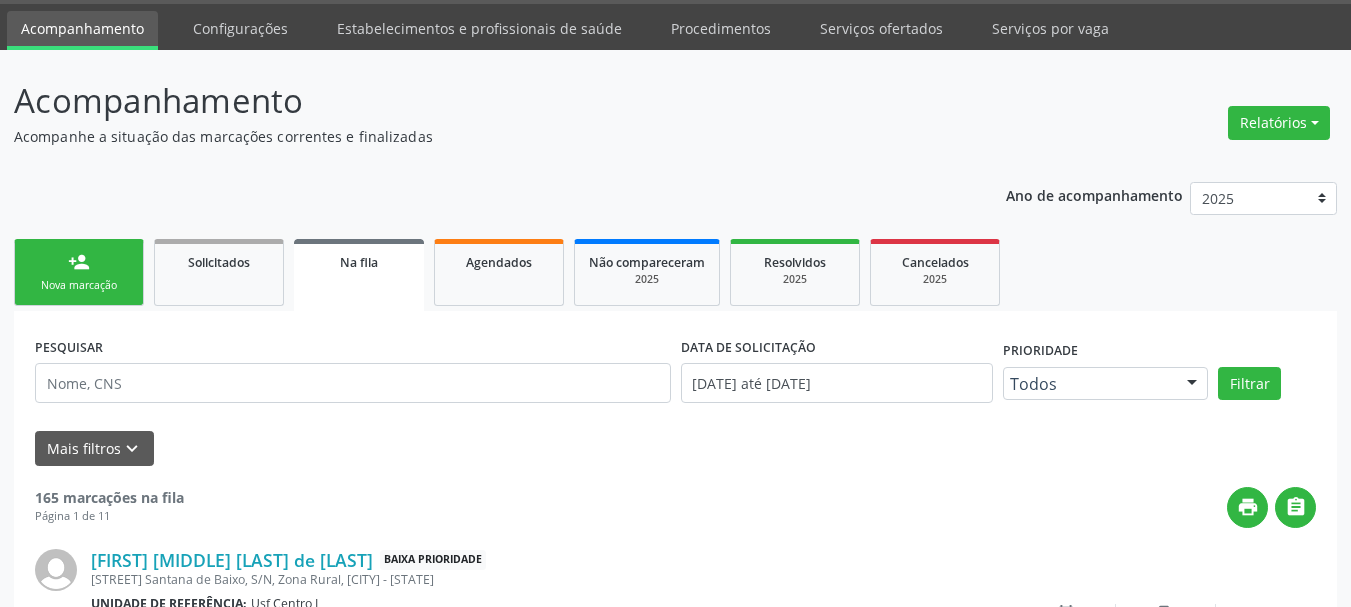 scroll, scrollTop: 0, scrollLeft: 0, axis: both 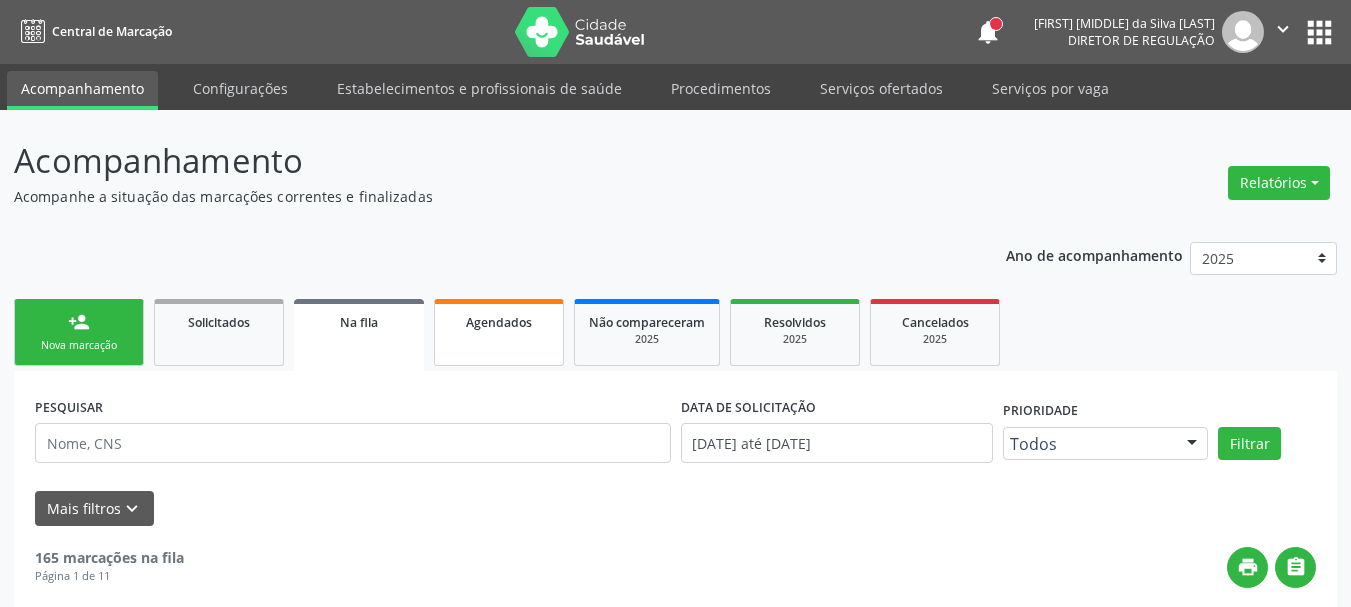 click on "Agendados" at bounding box center [499, 332] 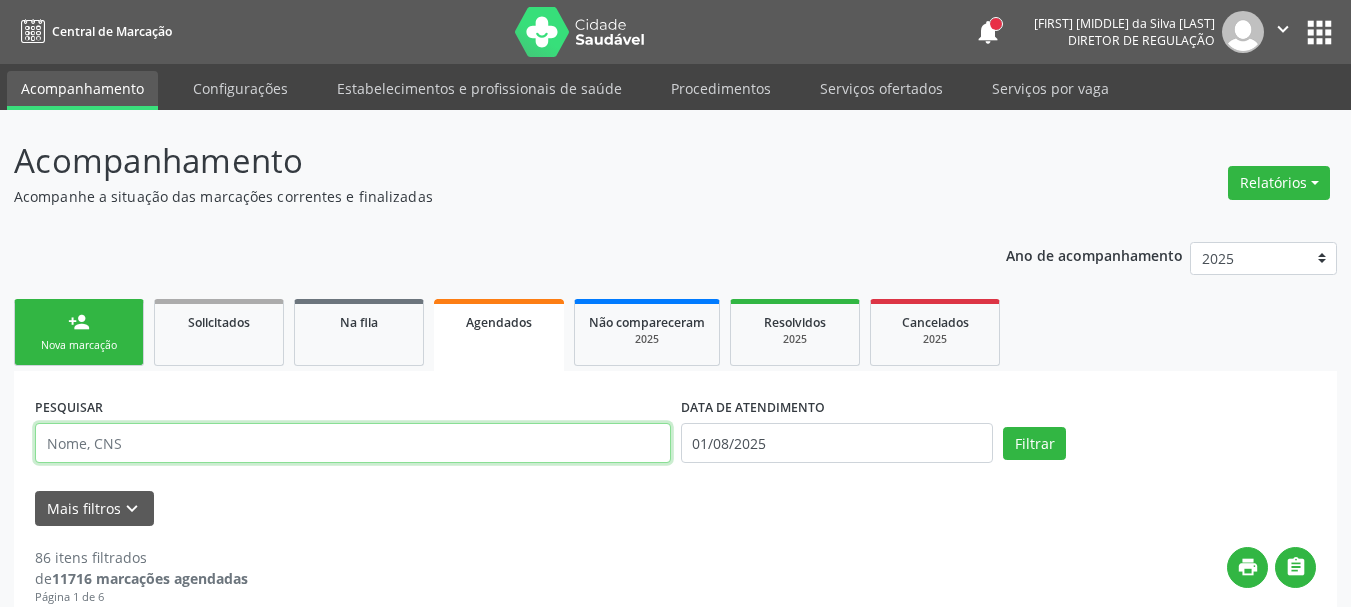 click at bounding box center [353, 443] 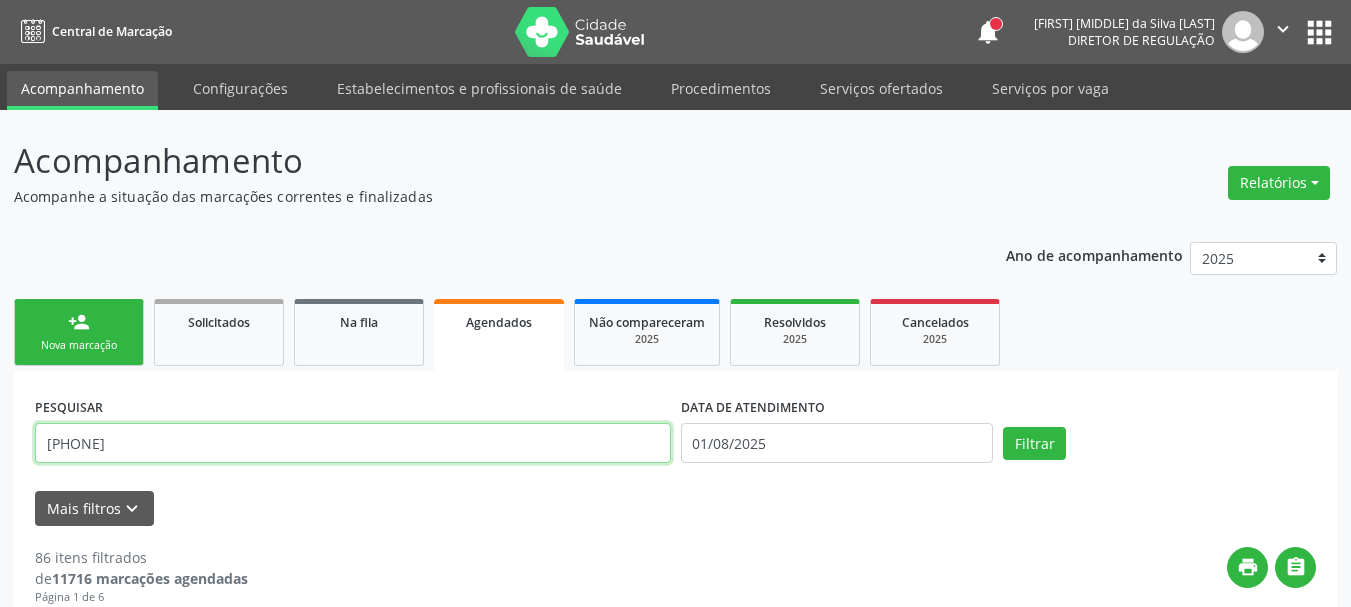 type on "700404102265350" 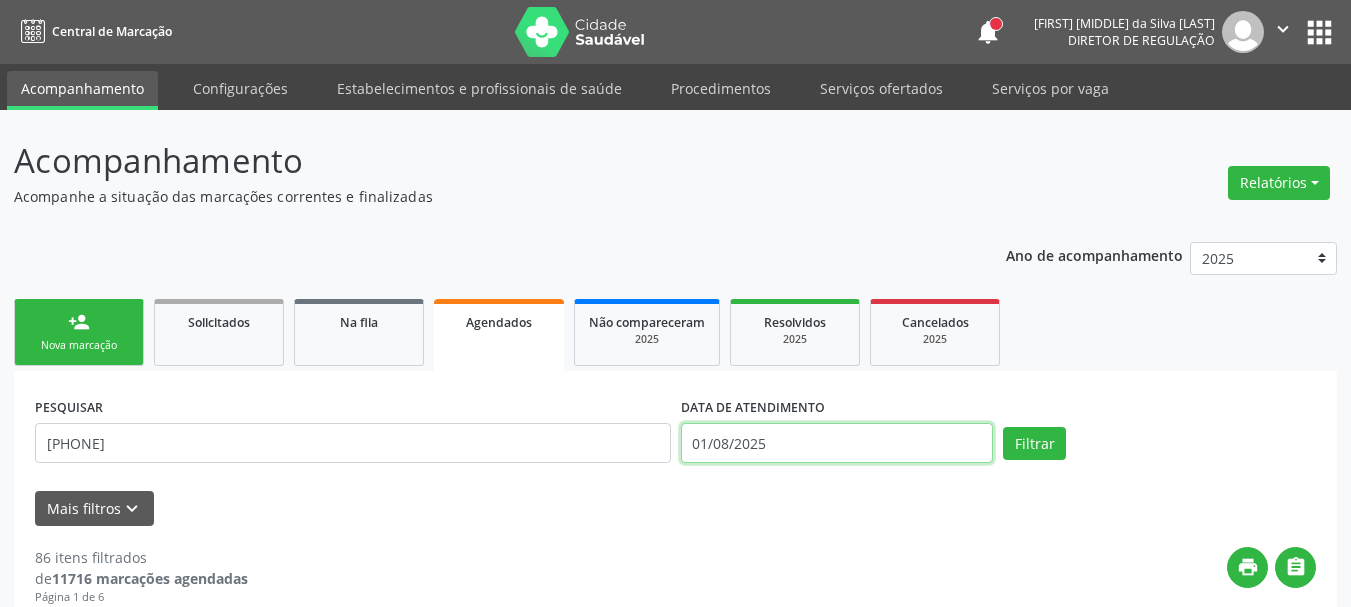 click on "01/08/2025" at bounding box center (837, 443) 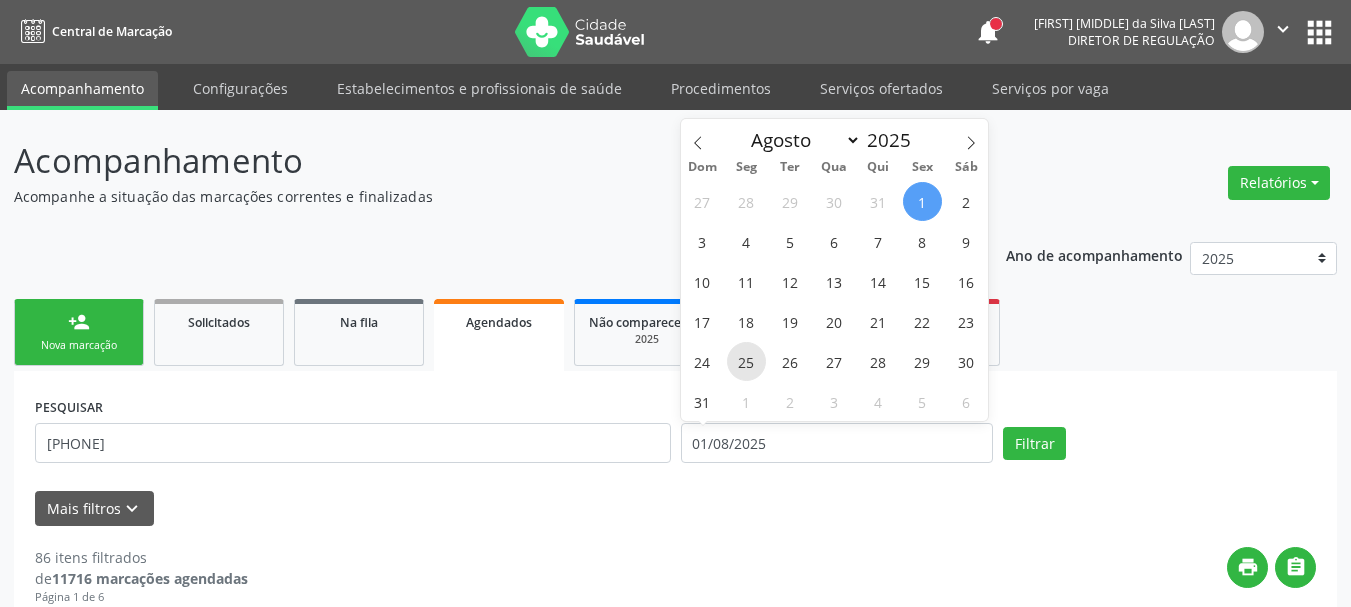 click on "25" at bounding box center (746, 361) 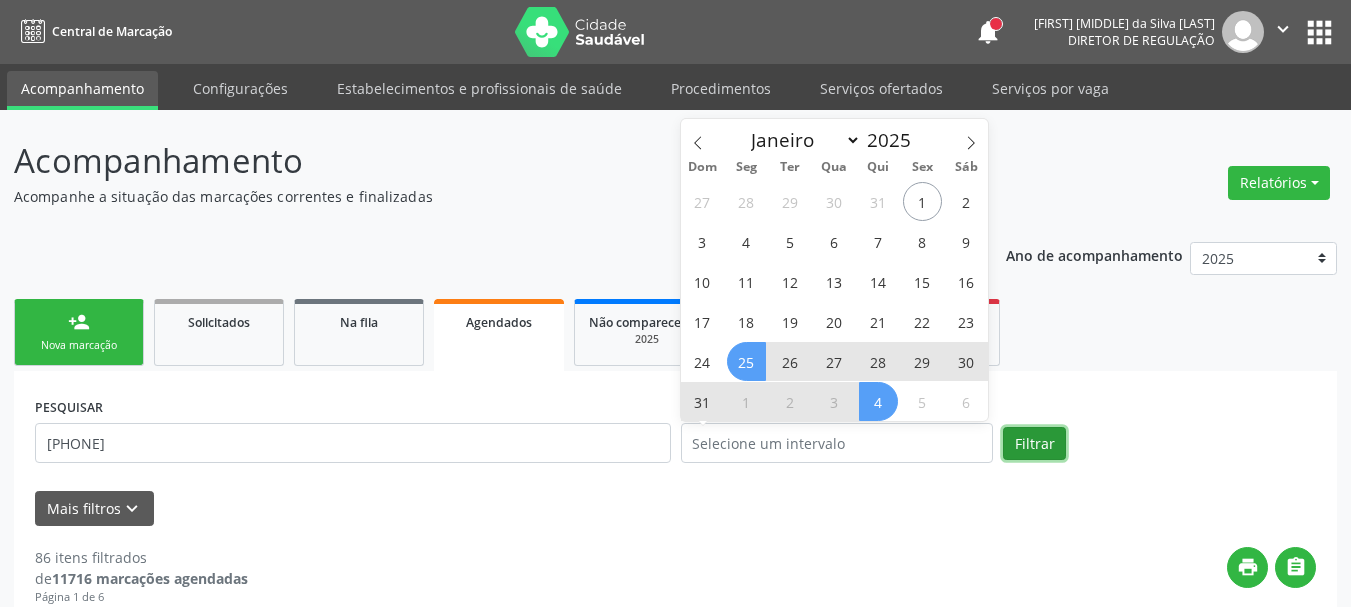 click on "Filtrar" at bounding box center (1034, 444) 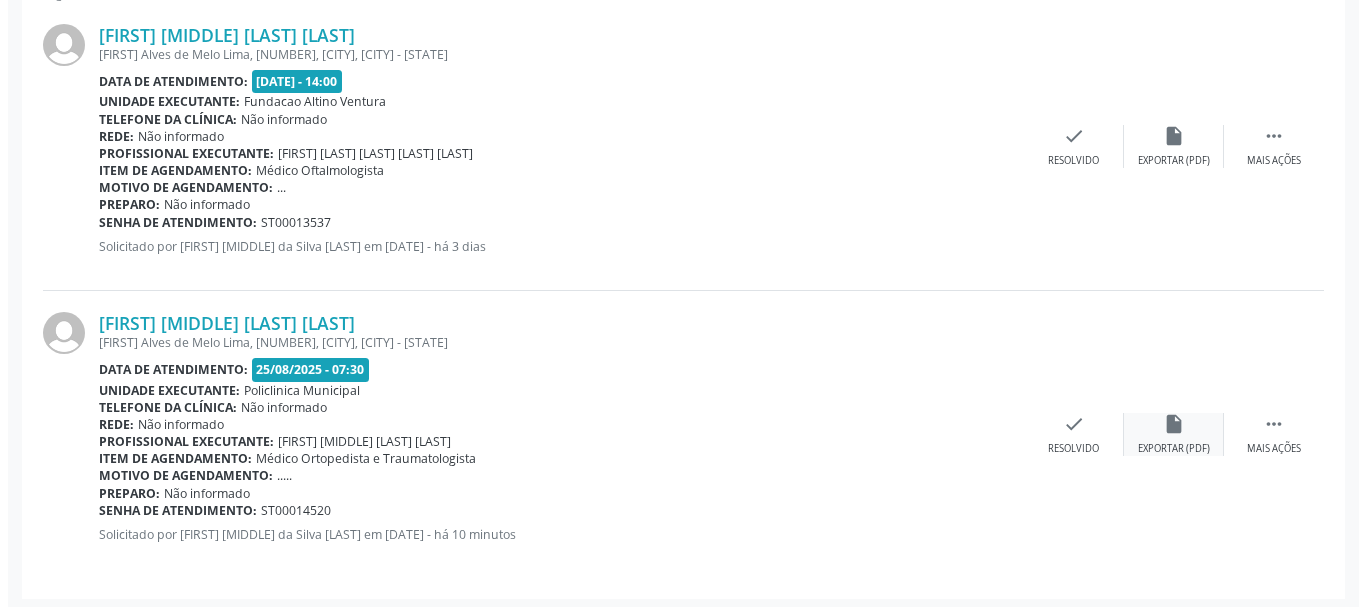 scroll, scrollTop: 609, scrollLeft: 0, axis: vertical 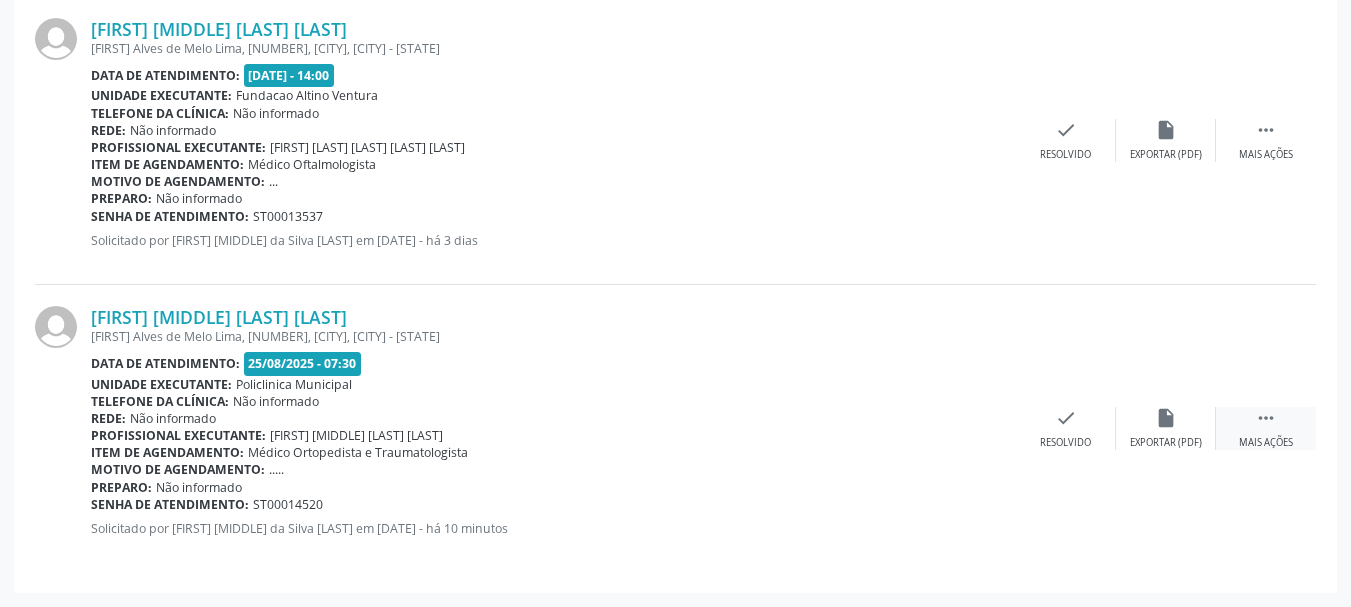 click on "" at bounding box center (1266, 418) 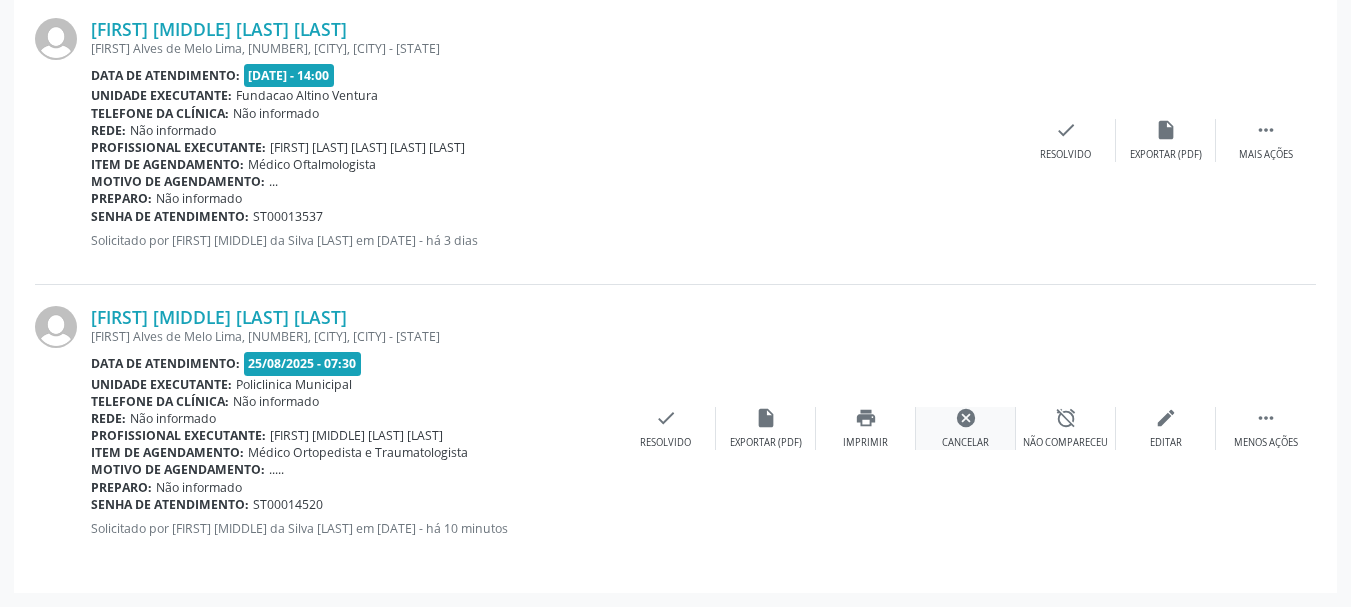 click on "cancel
Cancelar" at bounding box center [966, 428] 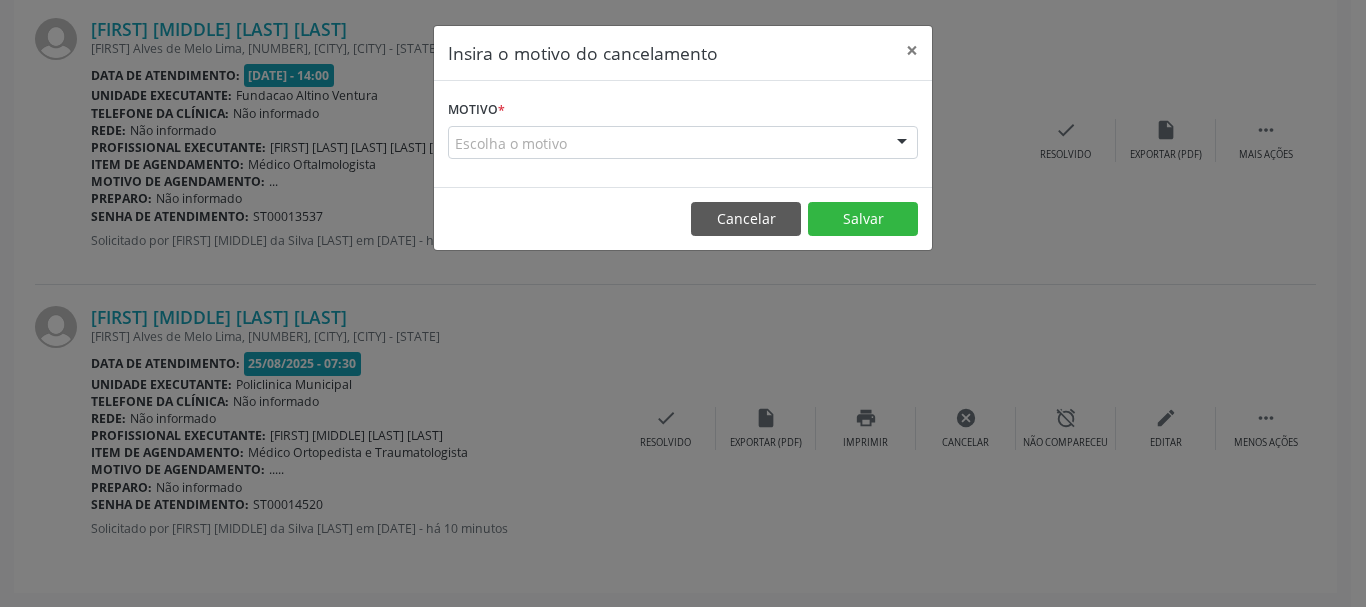 click on "Escolha o motivo" at bounding box center (683, 143) 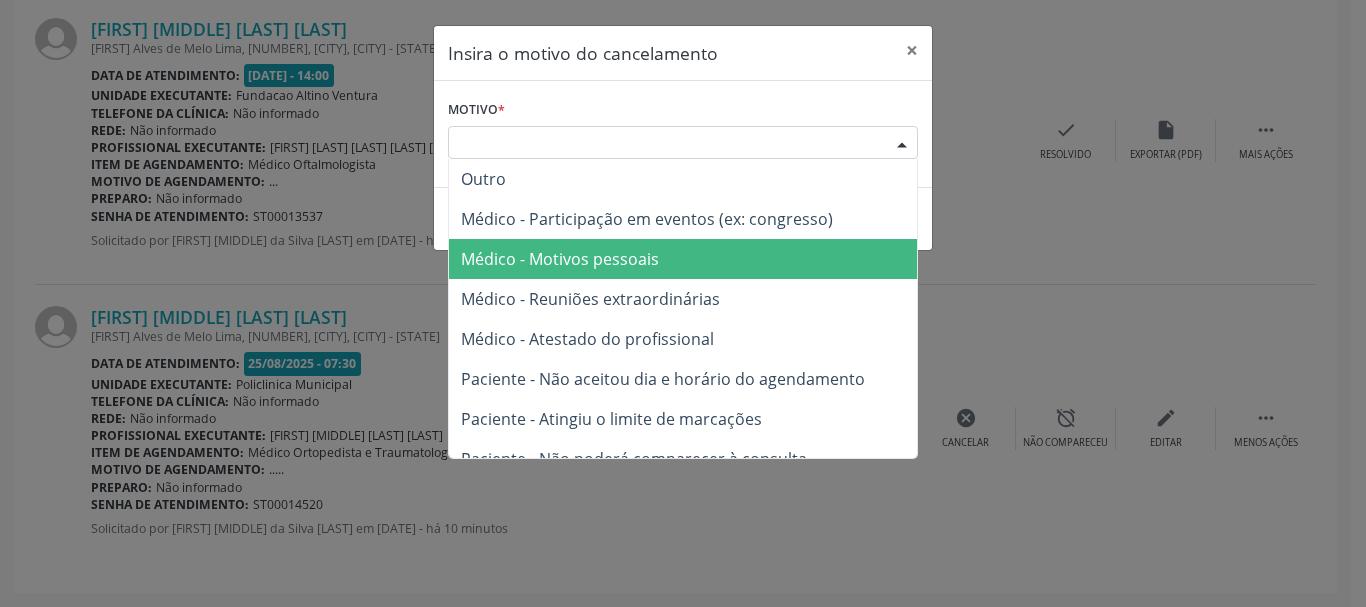 click on "Médico - Motivos pessoais" at bounding box center (560, 259) 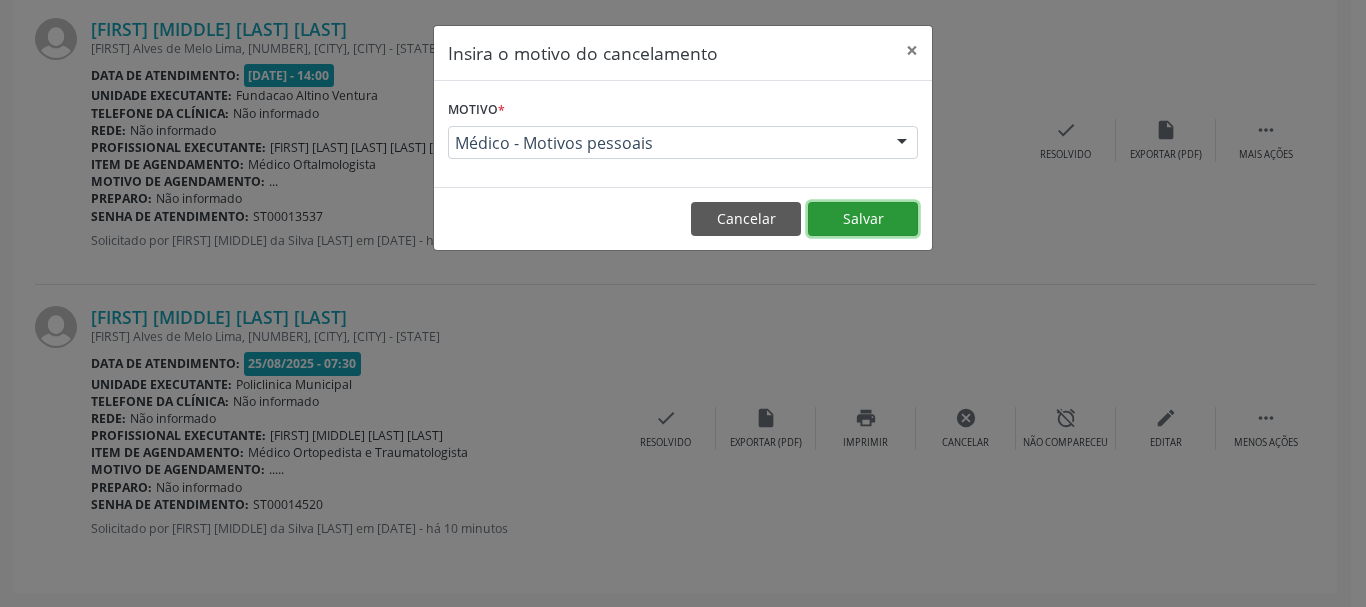 click on "Salvar" at bounding box center (863, 219) 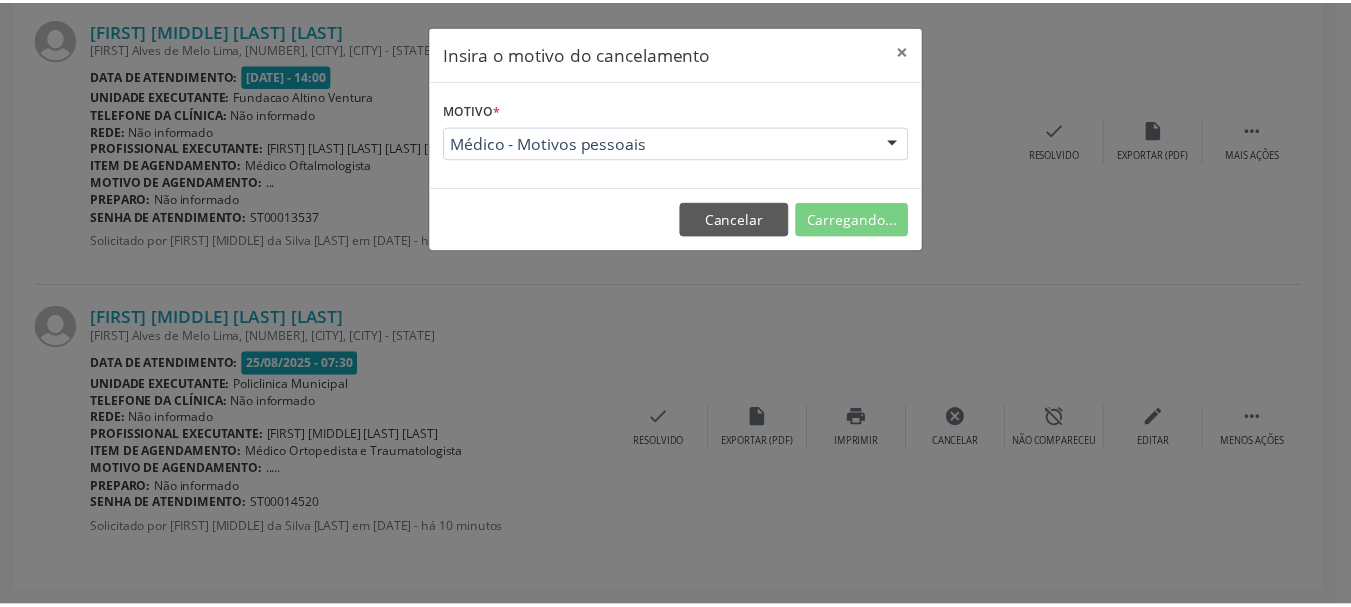 scroll, scrollTop: 81, scrollLeft: 0, axis: vertical 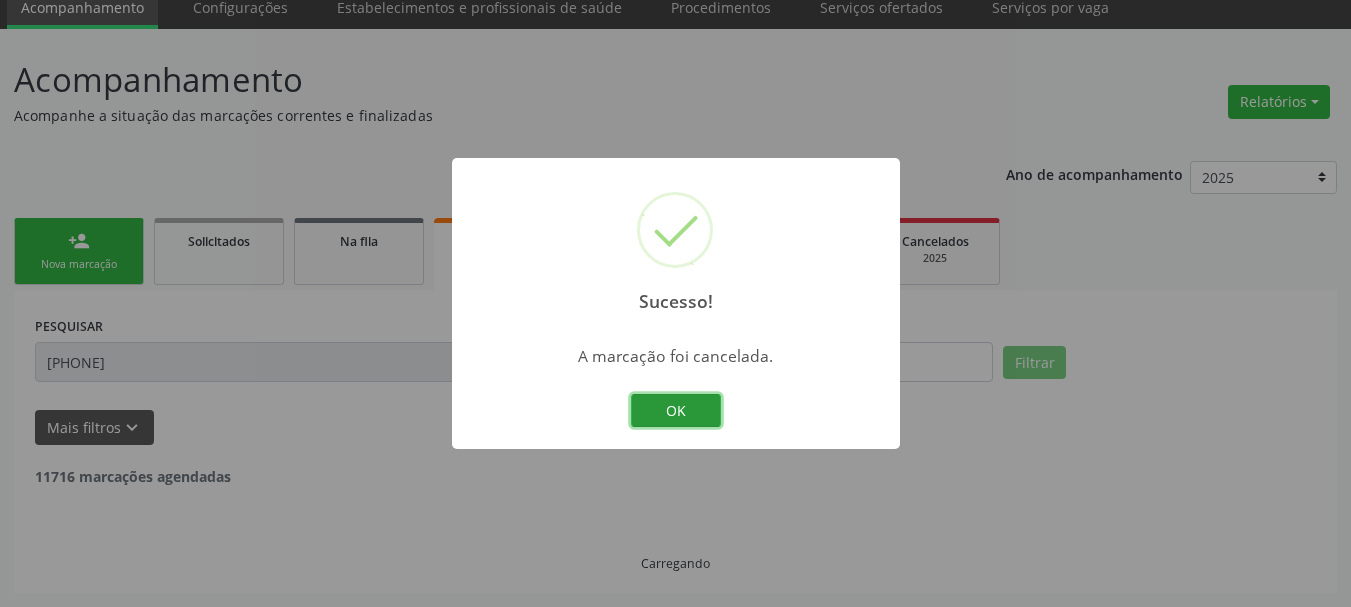 drag, startPoint x: 682, startPoint y: 400, endPoint x: 643, endPoint y: 378, distance: 44.777225 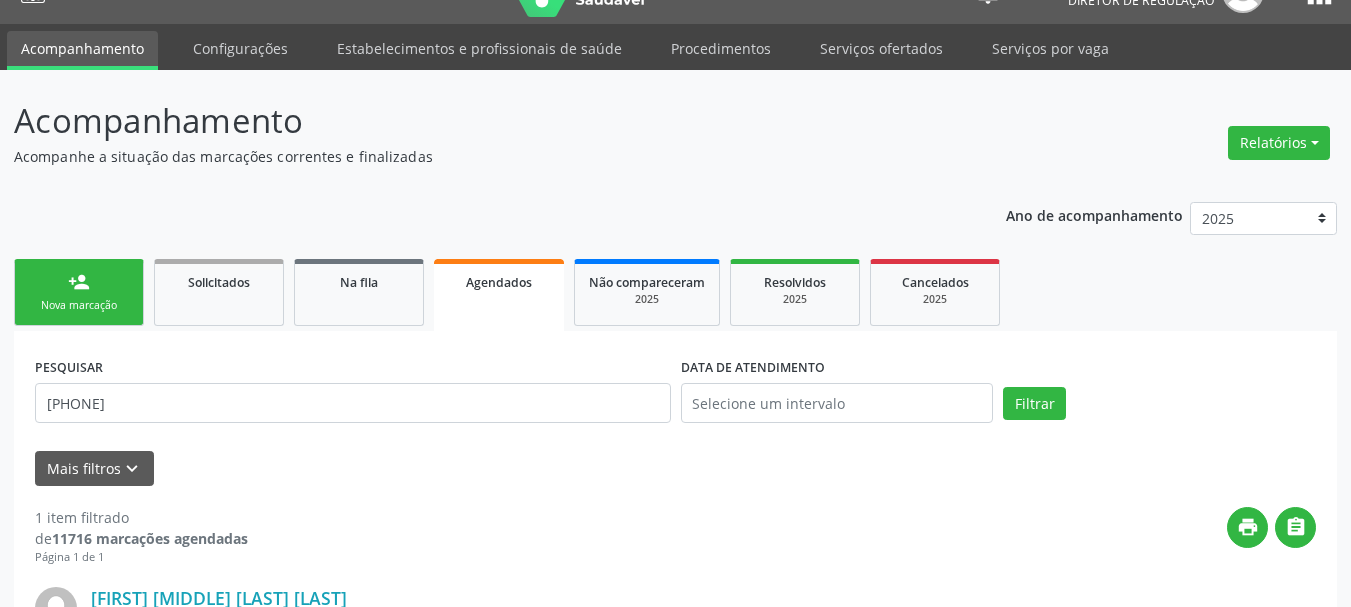 scroll, scrollTop: 0, scrollLeft: 0, axis: both 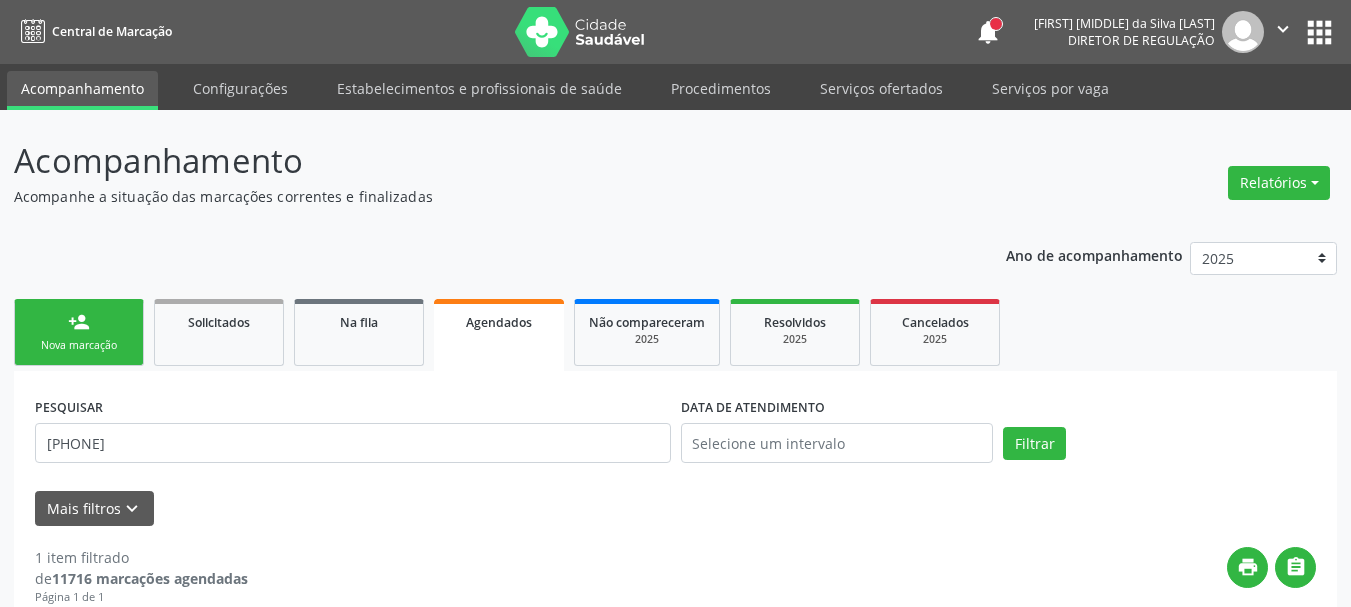 click on "apps" at bounding box center (1319, 32) 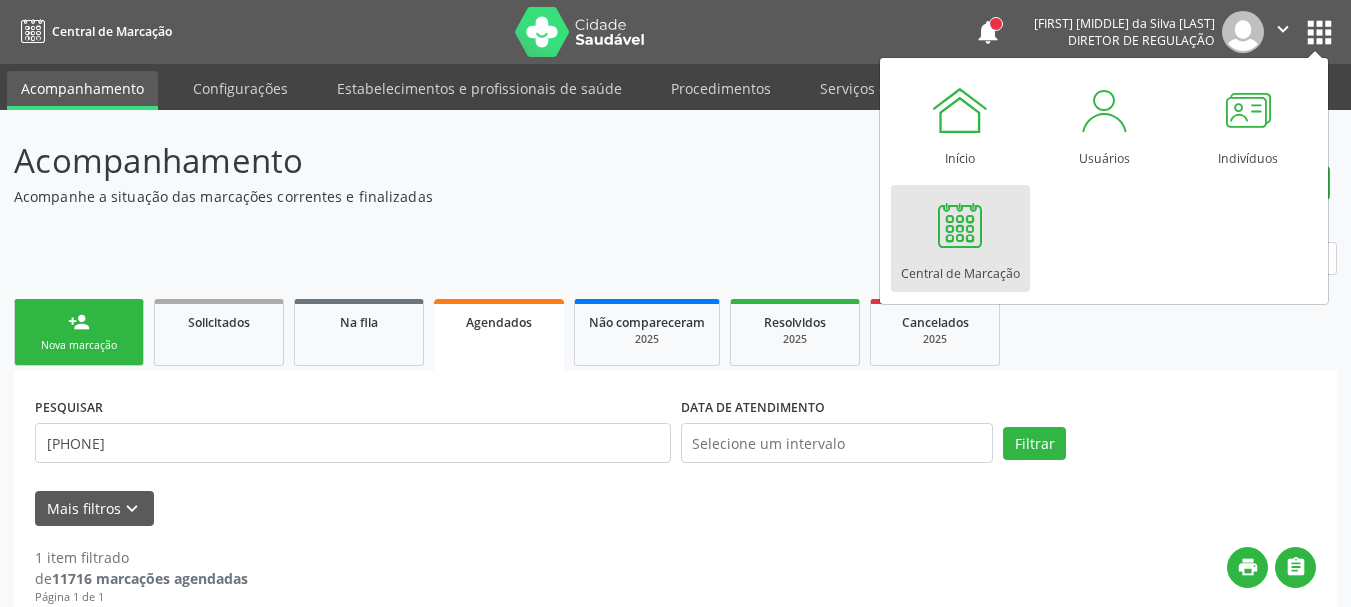 click on "Central de Marcação" at bounding box center [960, 238] 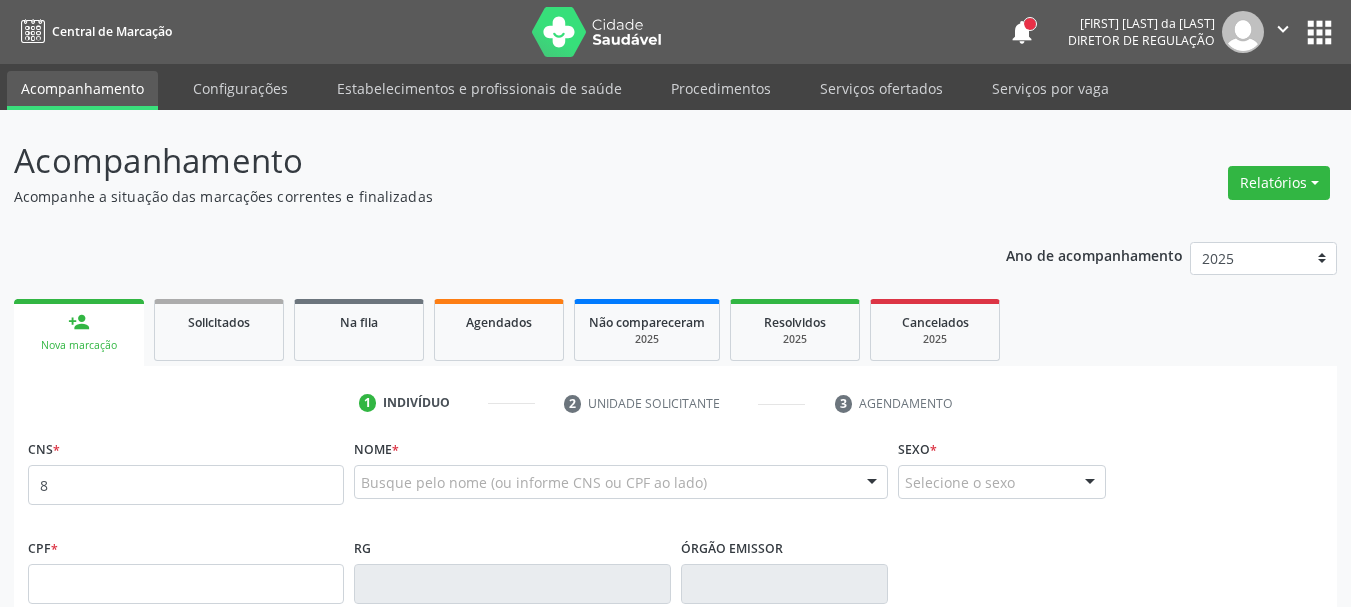 scroll, scrollTop: 0, scrollLeft: 0, axis: both 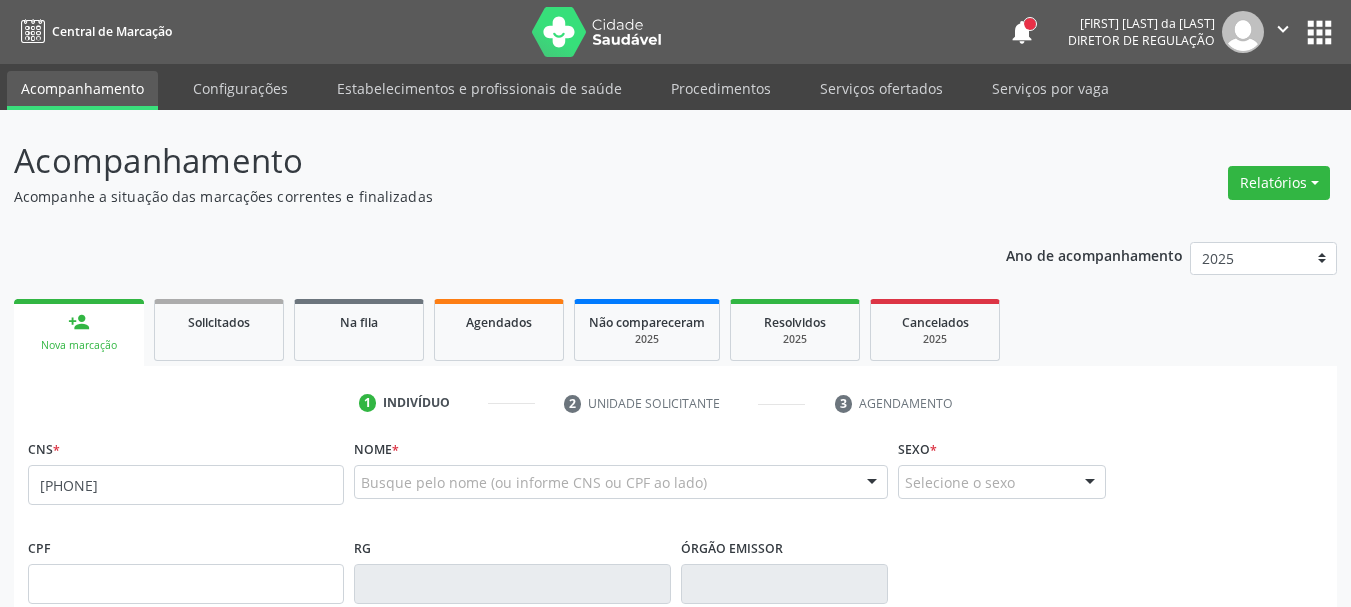 type on "898 0040 0590 9002" 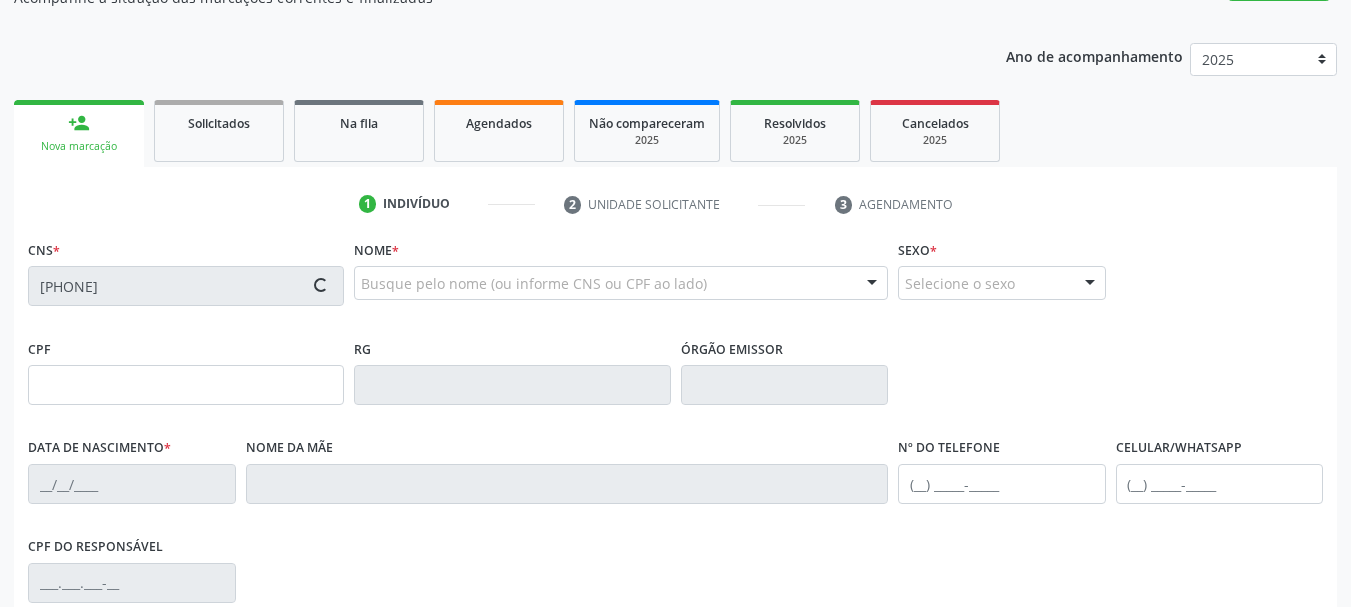 type on "10/10/1969" 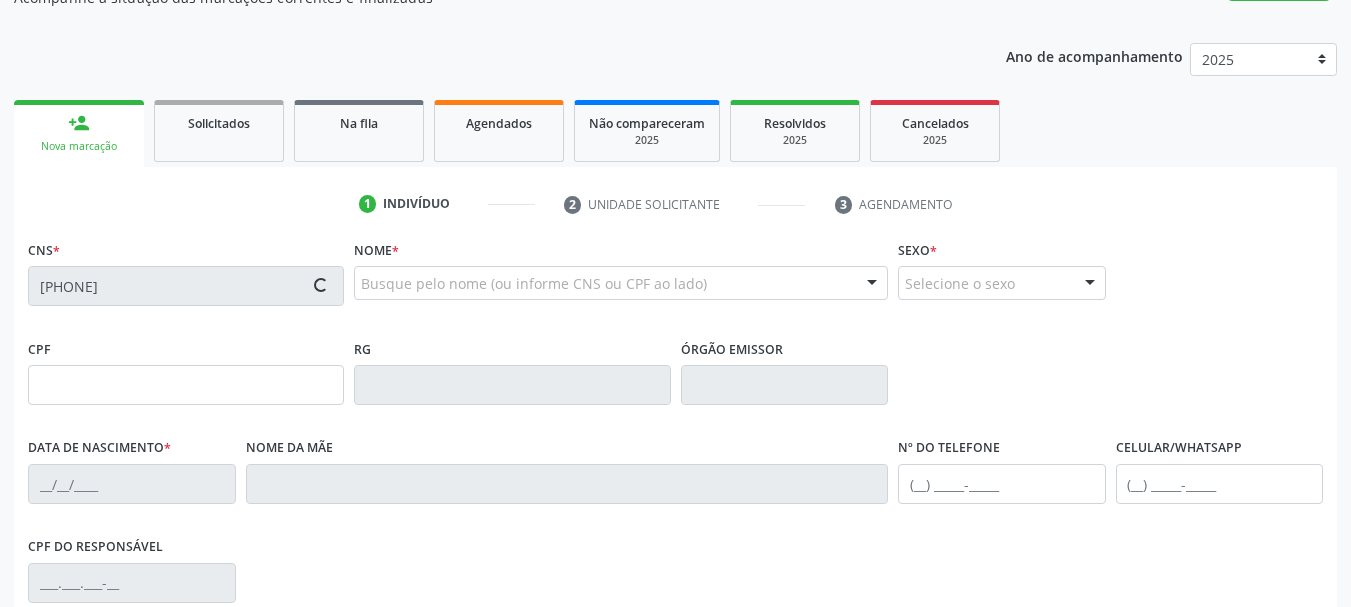 type on "Antonia Gomes da Silva" 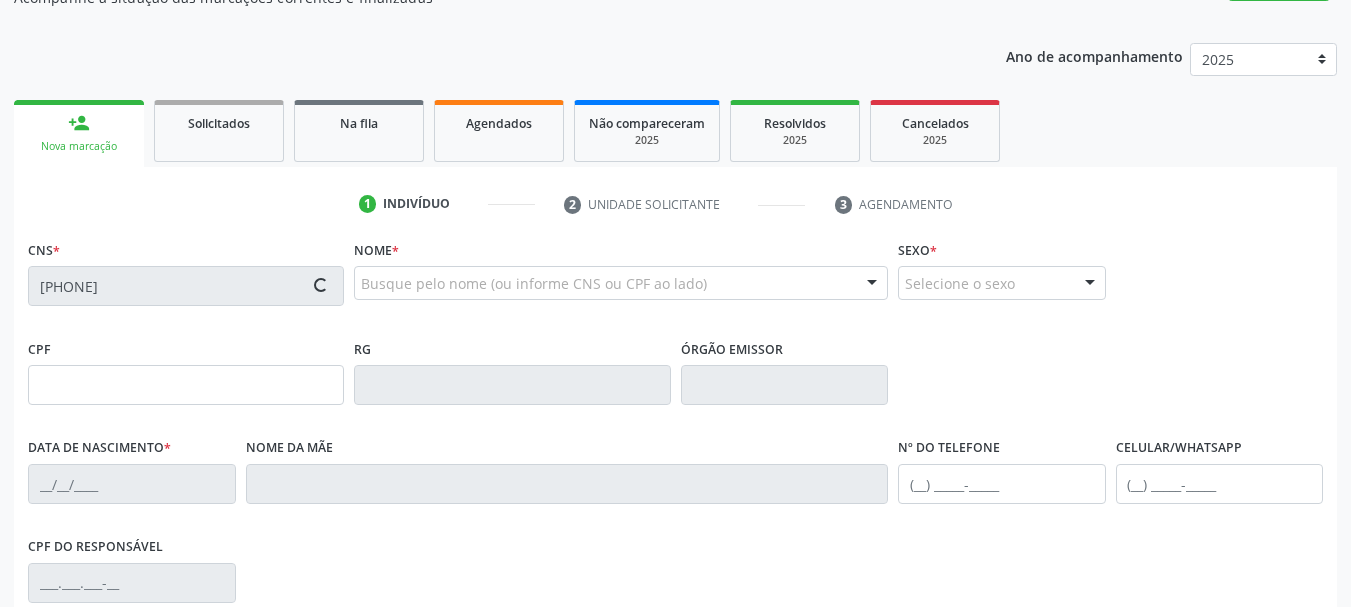 type on "408" 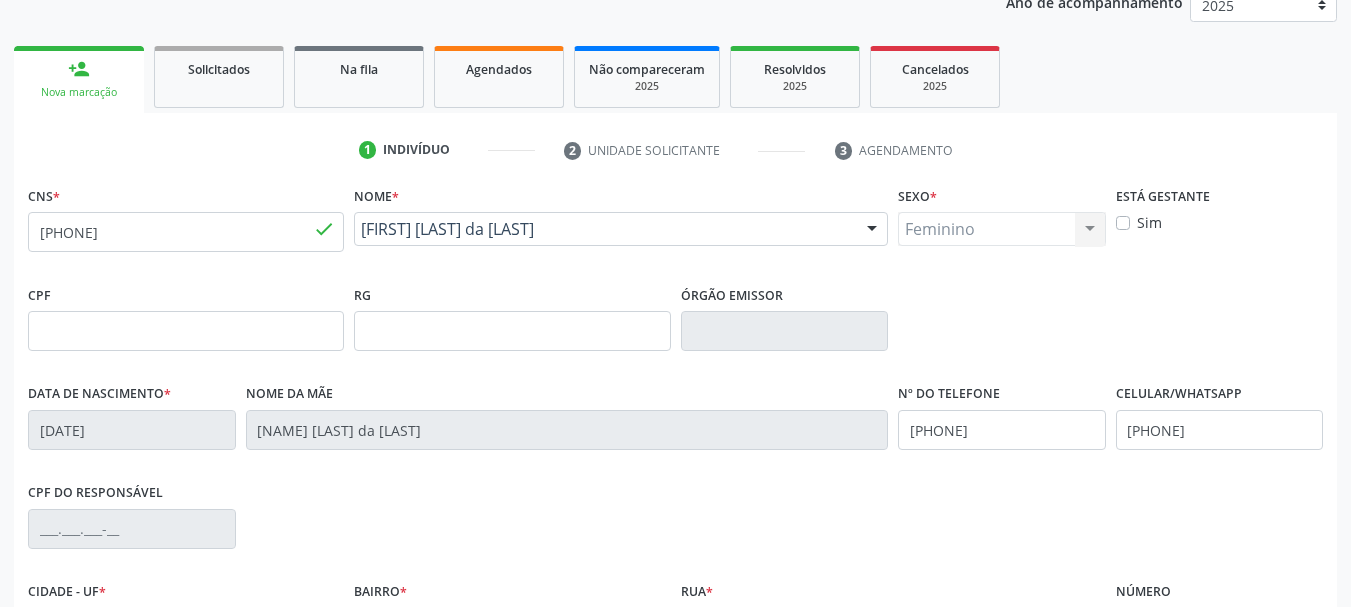 scroll, scrollTop: 300, scrollLeft: 0, axis: vertical 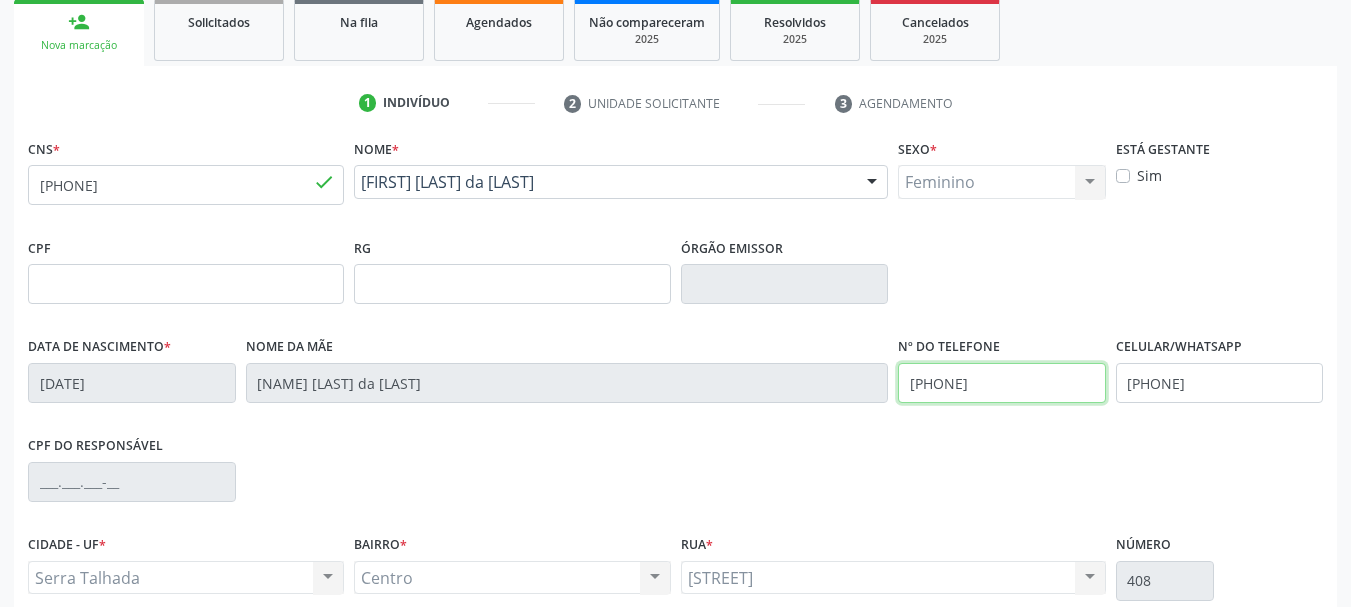 click on "Data de nascimento
*
10/10/1969
Nome da mãe
Antonia Gomes da Silva
Nº do Telefone
(87) 99645-9461
Celular/WhatsApp
(87) 99645-9461" at bounding box center [675, 381] 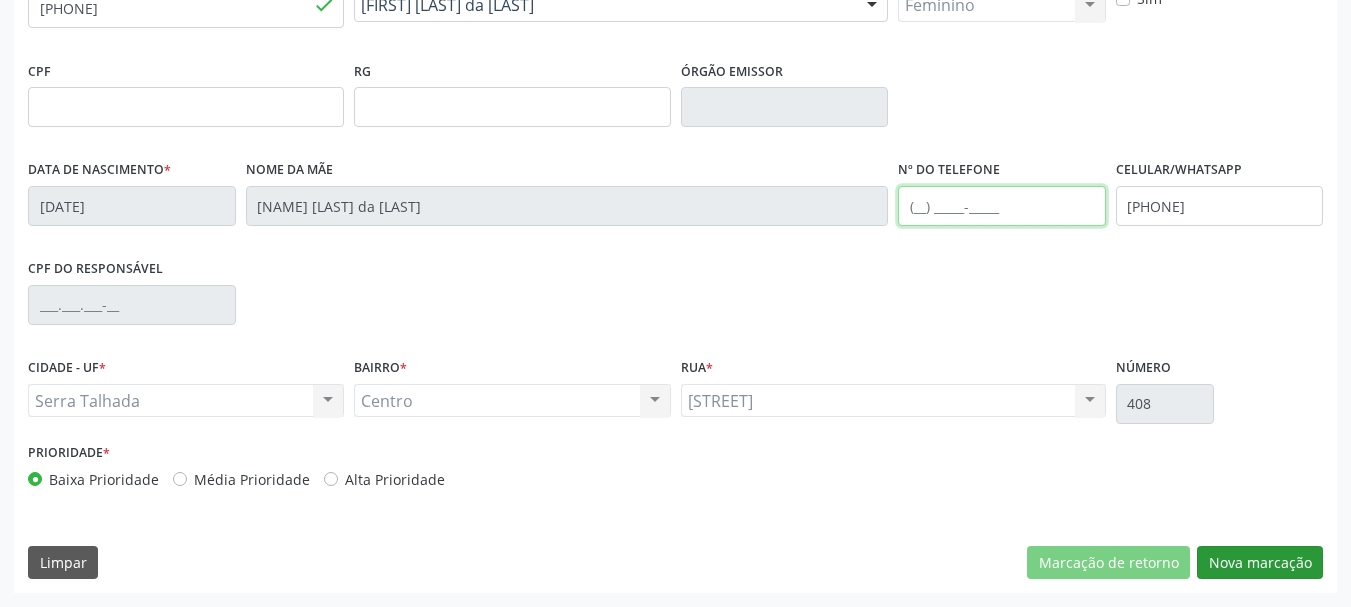 type 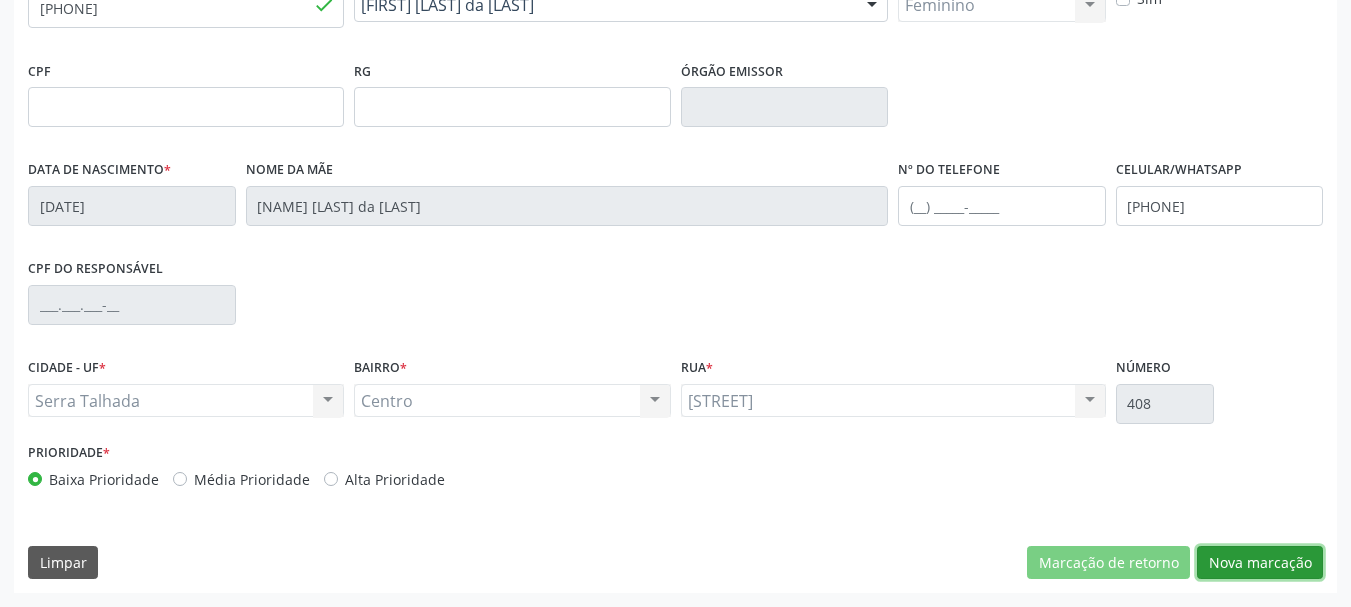 click on "Nova marcação" at bounding box center [1260, 563] 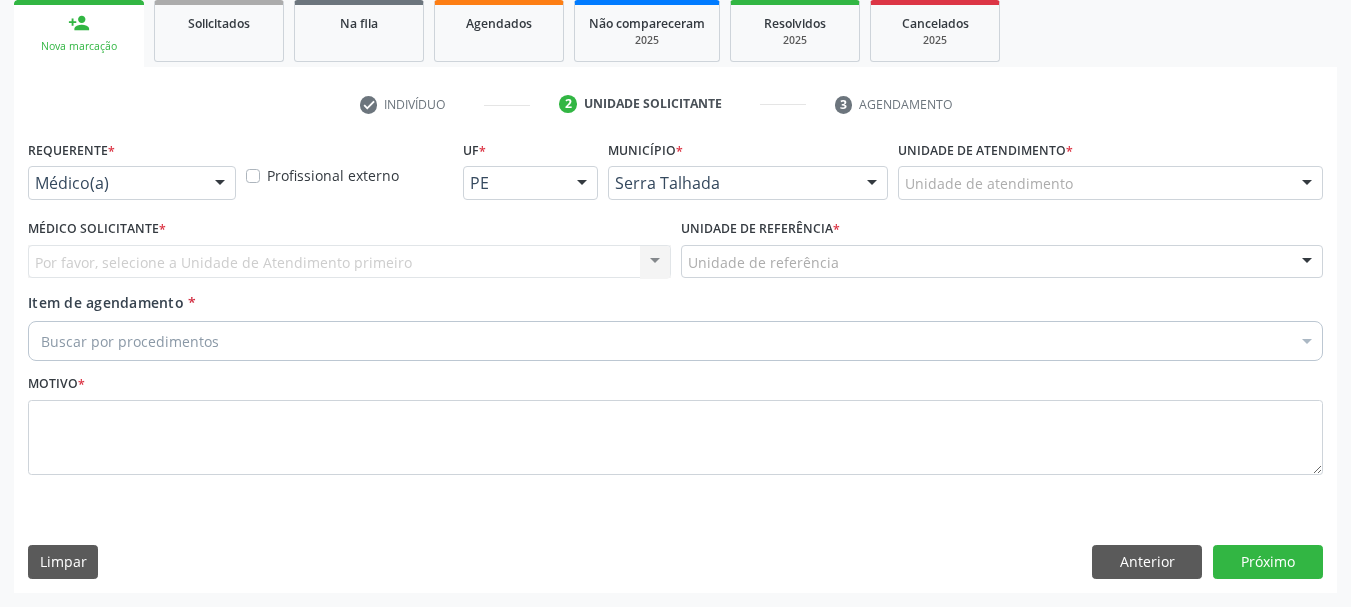 scroll, scrollTop: 299, scrollLeft: 0, axis: vertical 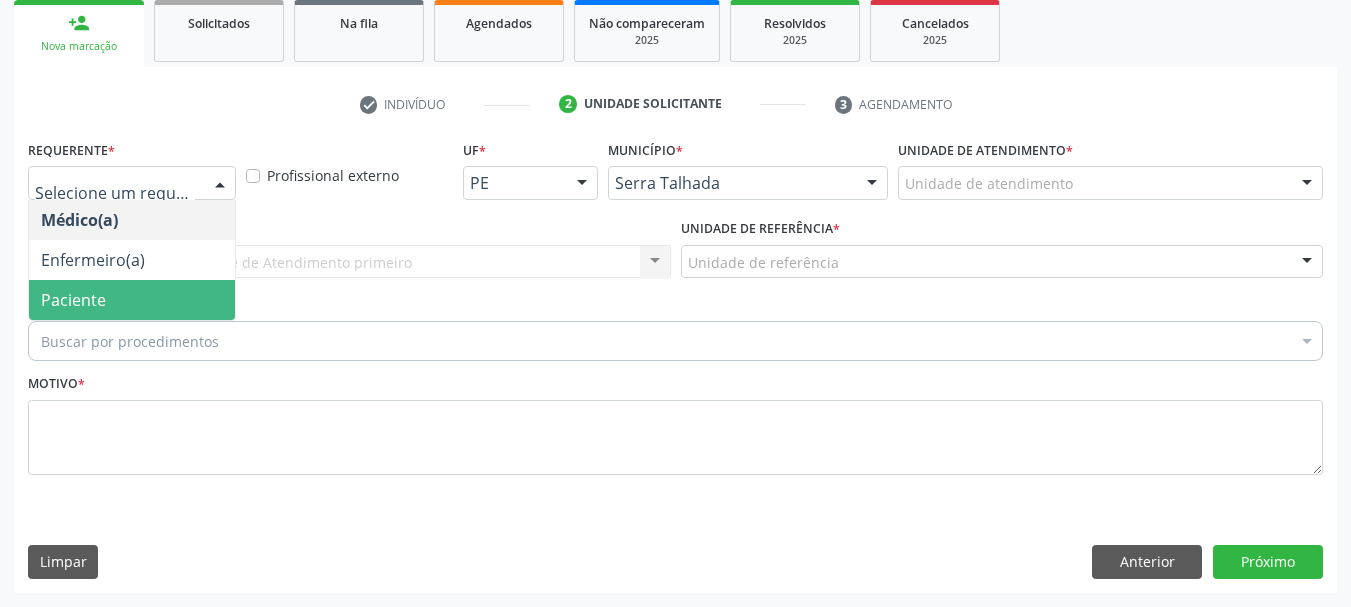 click on "Paciente" at bounding box center [73, 300] 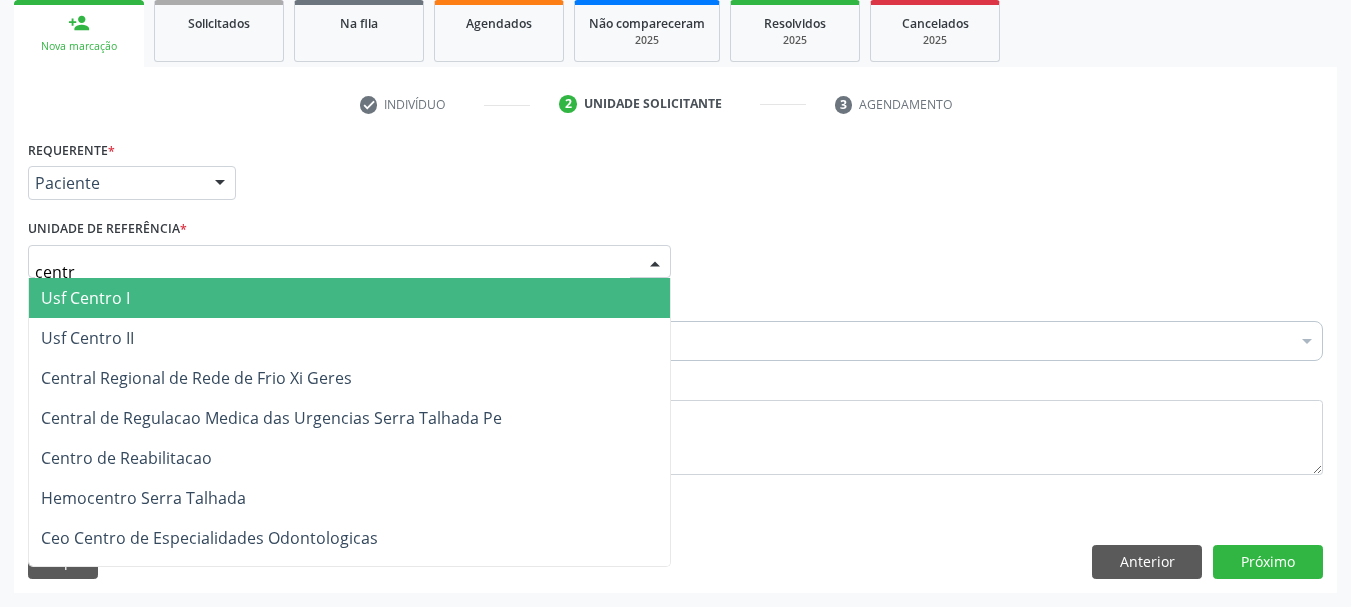 type on "centro" 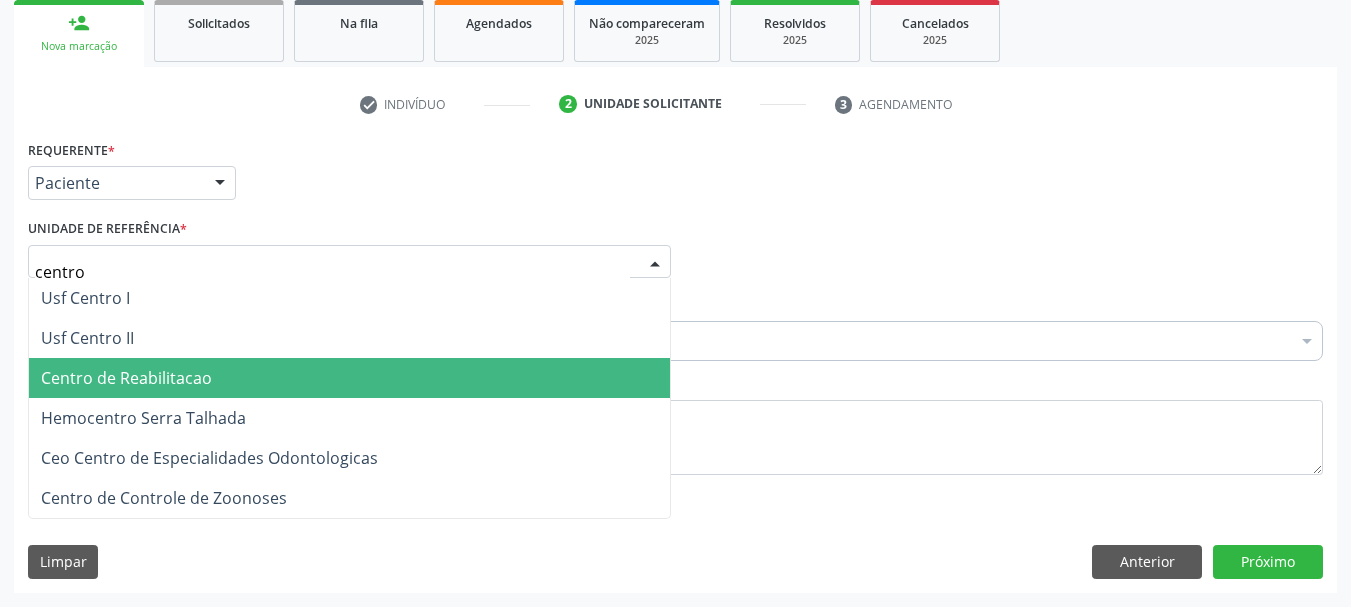 click on "Centro de Reabilitacao" at bounding box center [349, 378] 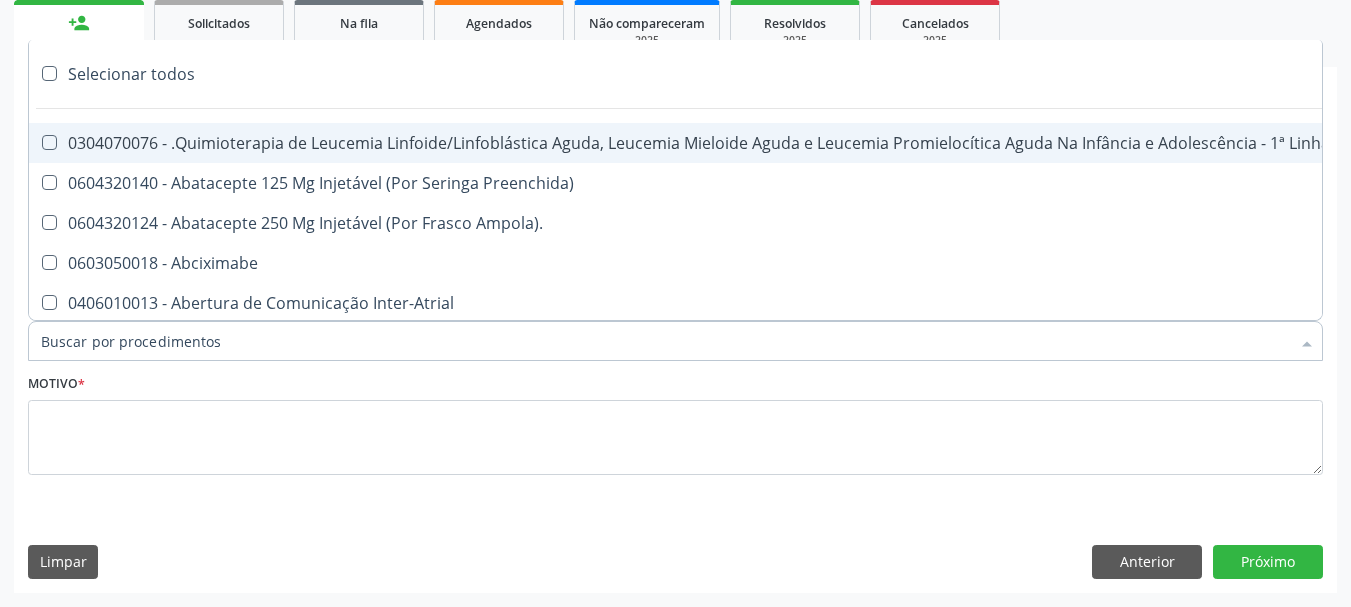 click on "Item de agendamento
*" at bounding box center (665, 341) 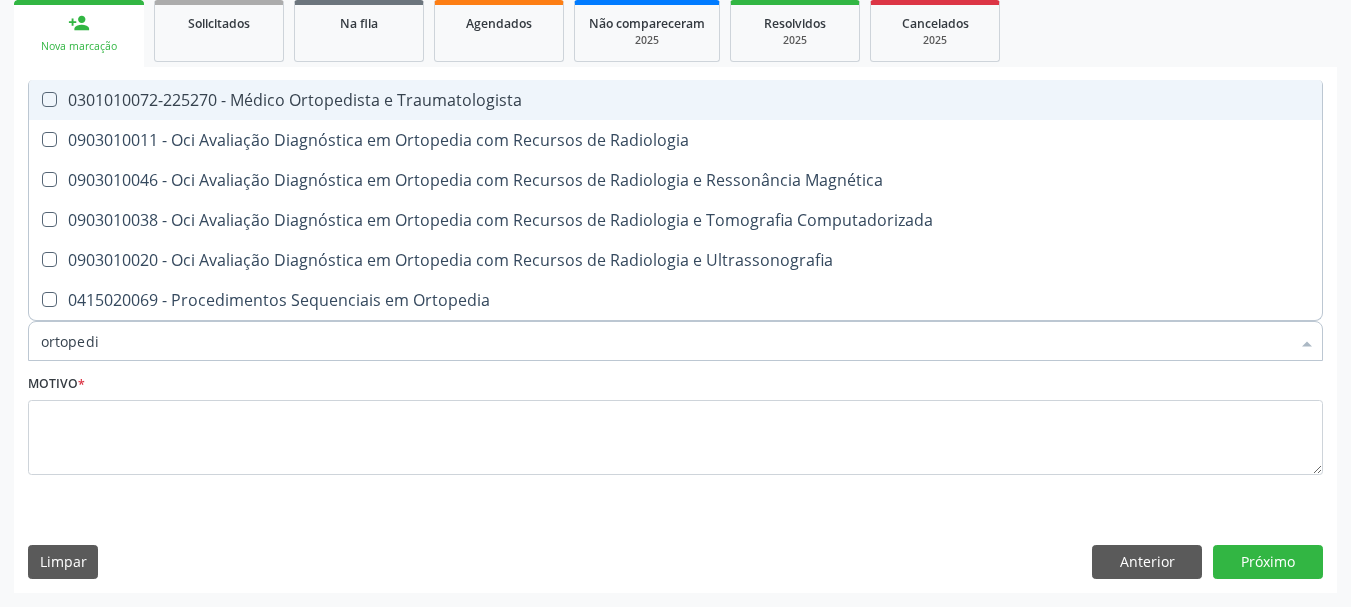 type on "ortopedis" 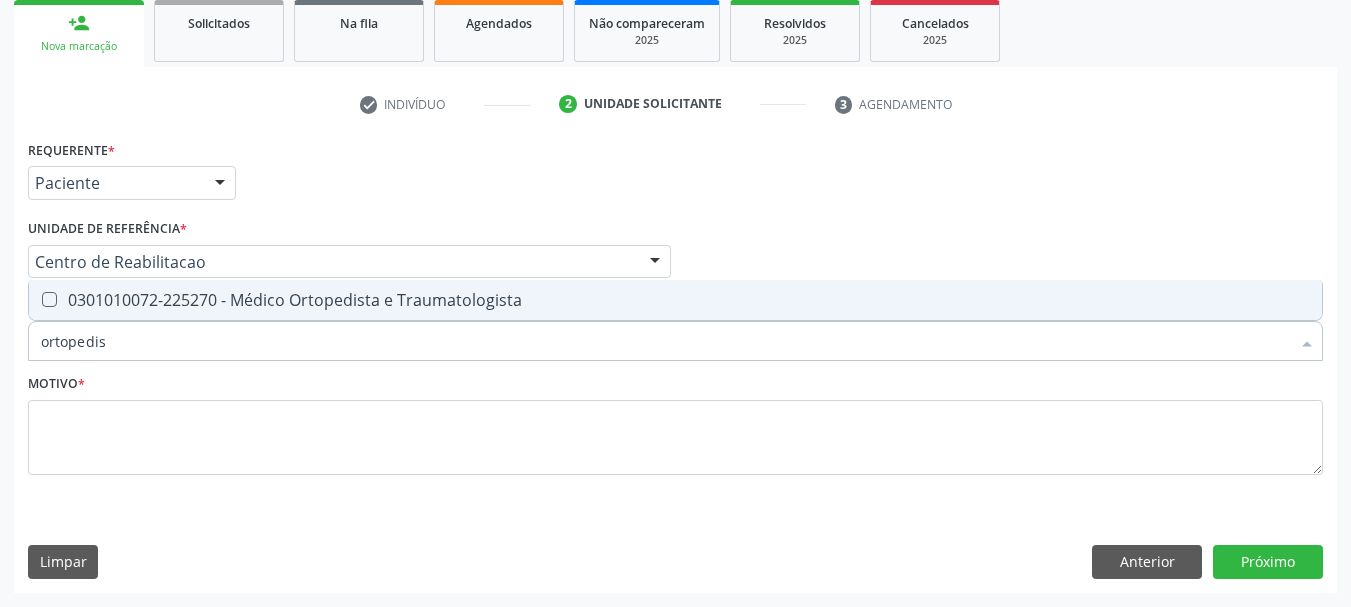 click on "0301010072-225270 - Médico Ortopedista e Traumatologista" at bounding box center (675, 300) 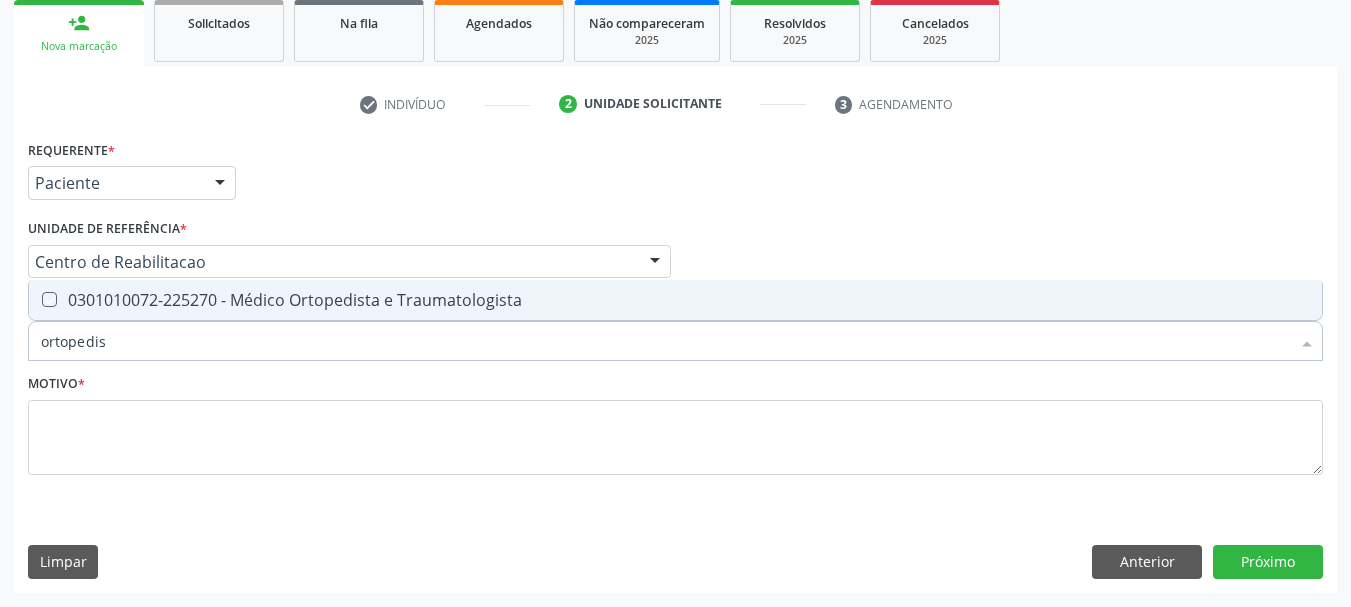 checkbox on "true" 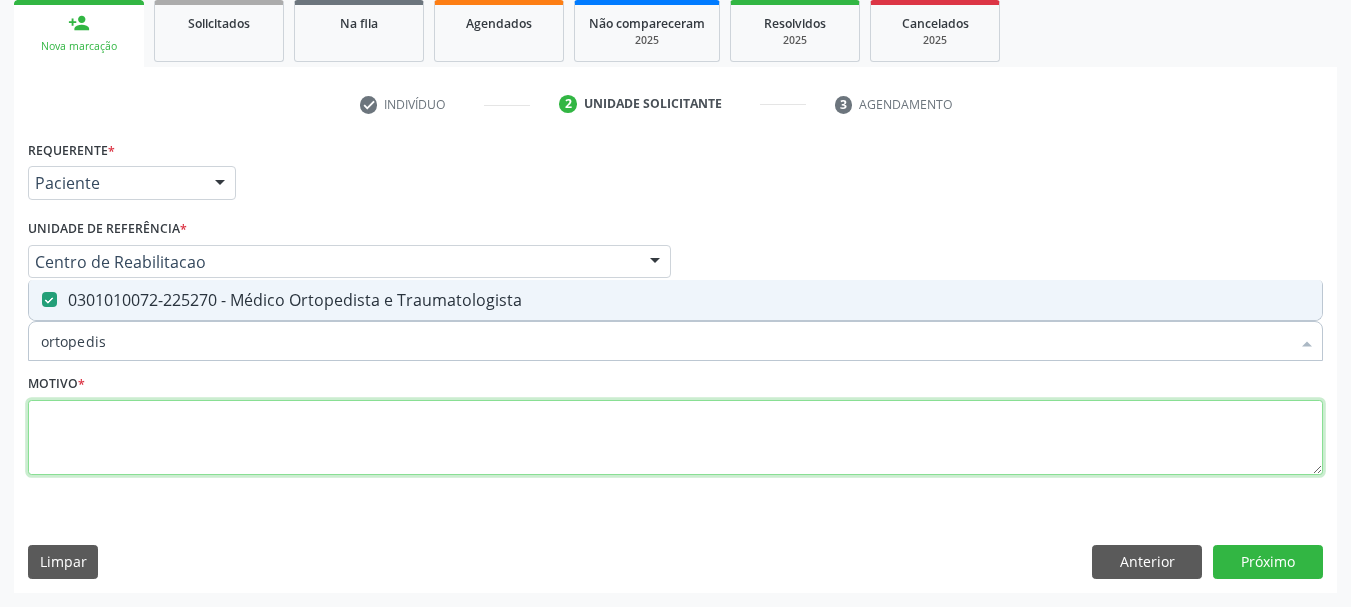 click at bounding box center (675, 438) 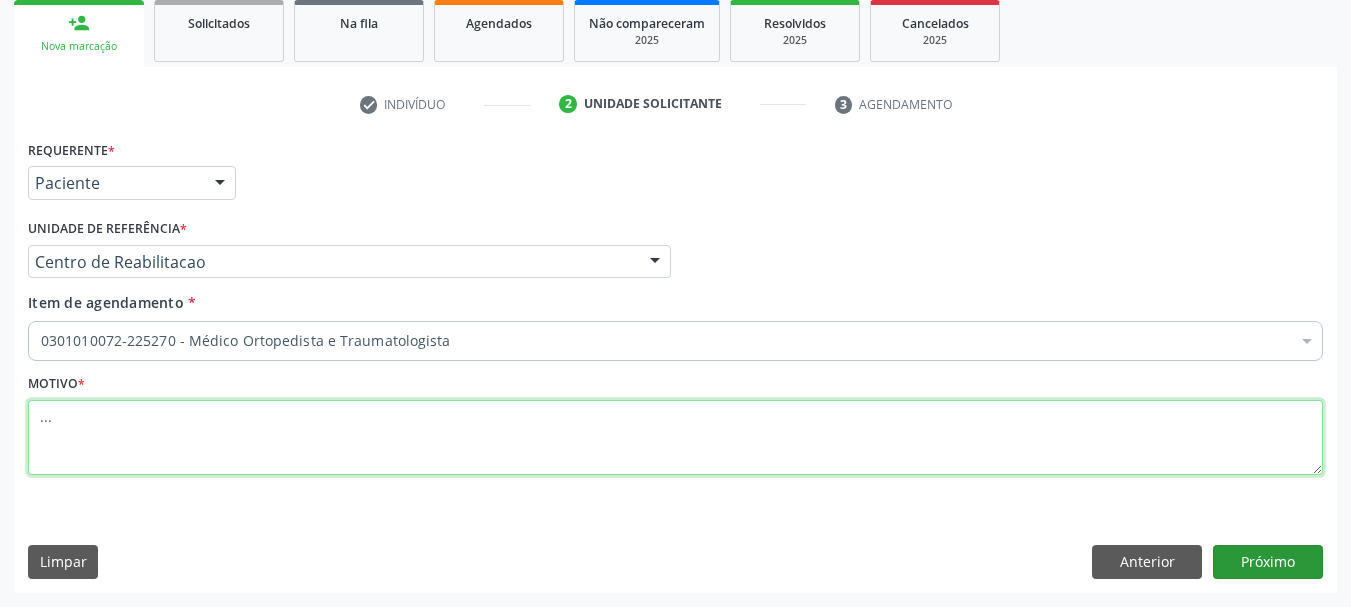 type on "..." 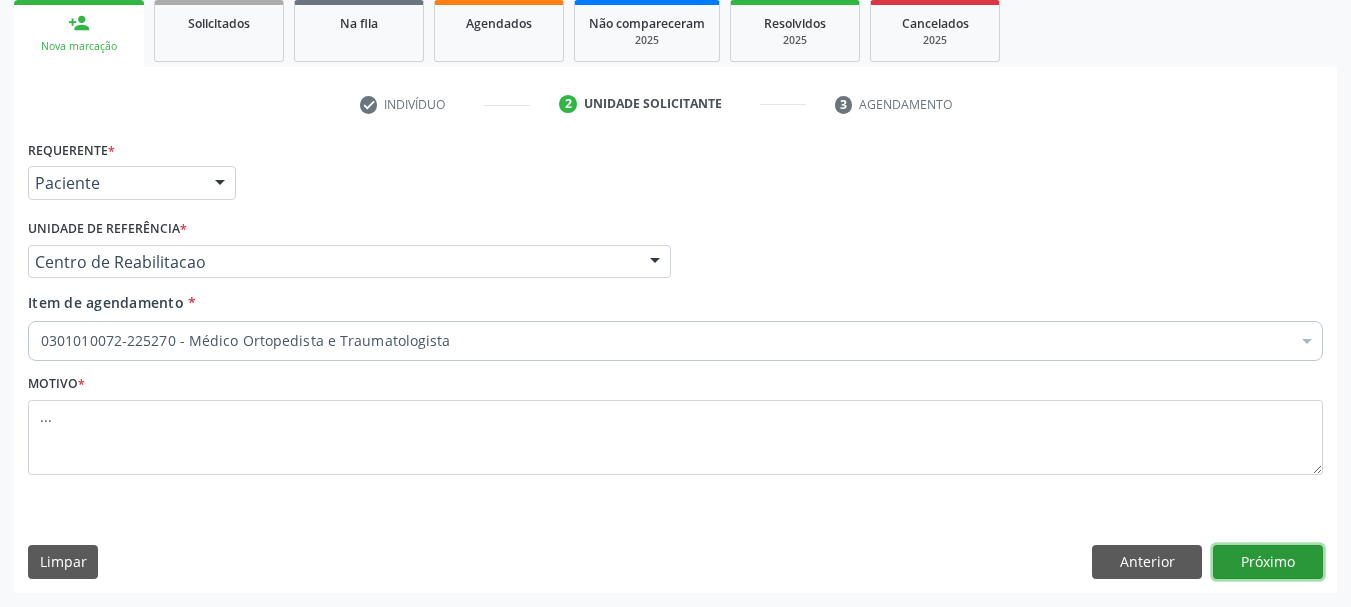 click on "Próximo" at bounding box center (1268, 562) 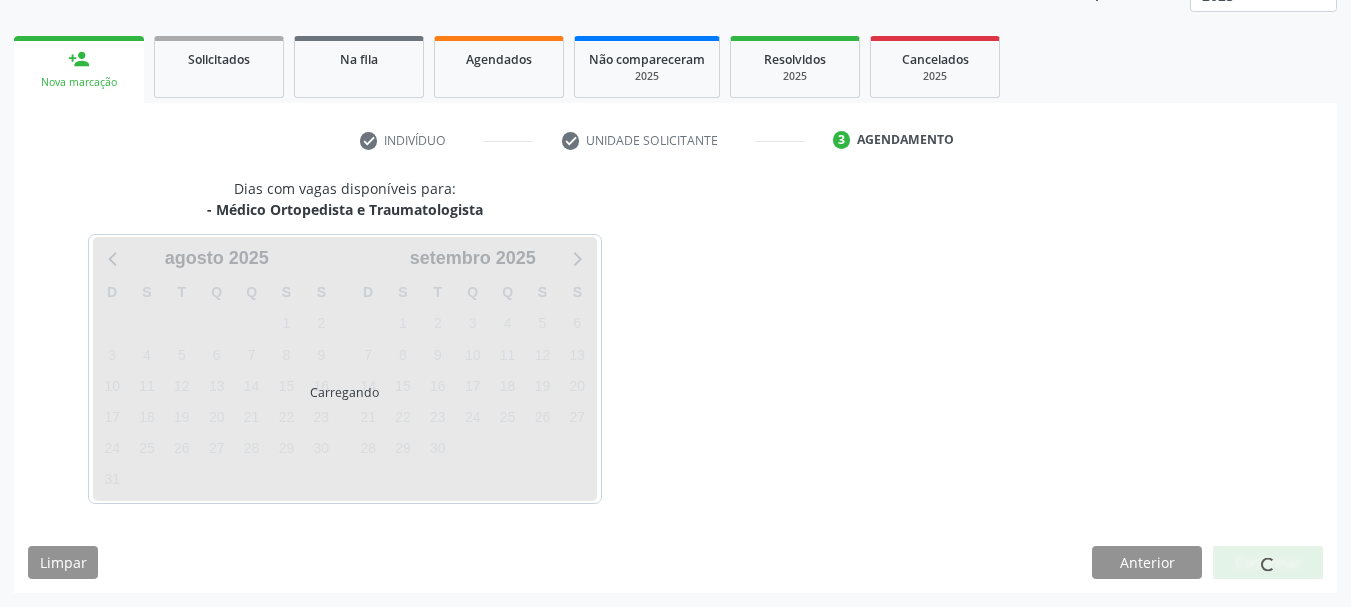 scroll, scrollTop: 263, scrollLeft: 0, axis: vertical 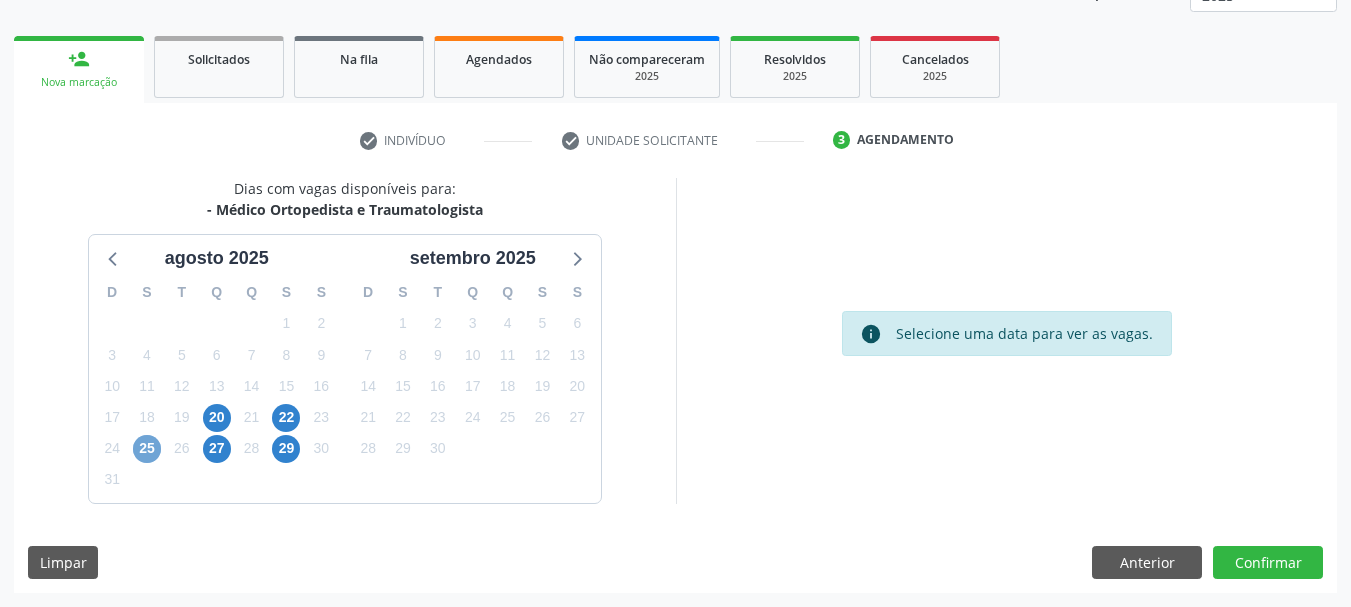 click on "25" at bounding box center [147, 449] 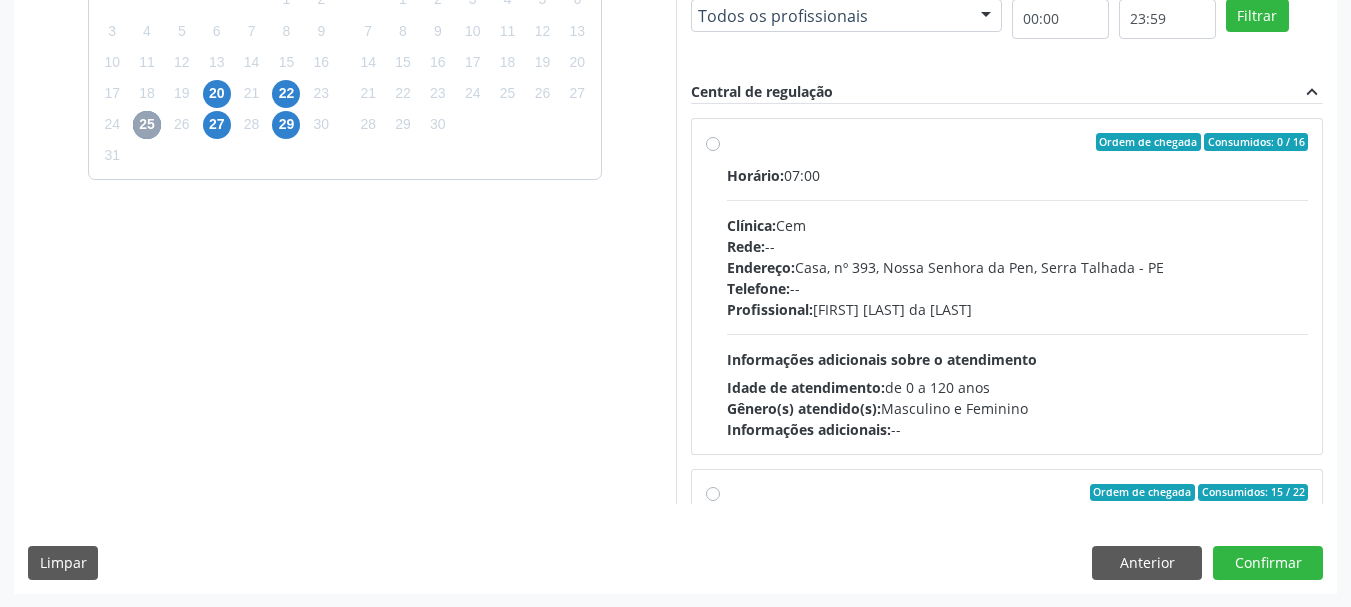 scroll, scrollTop: 588, scrollLeft: 0, axis: vertical 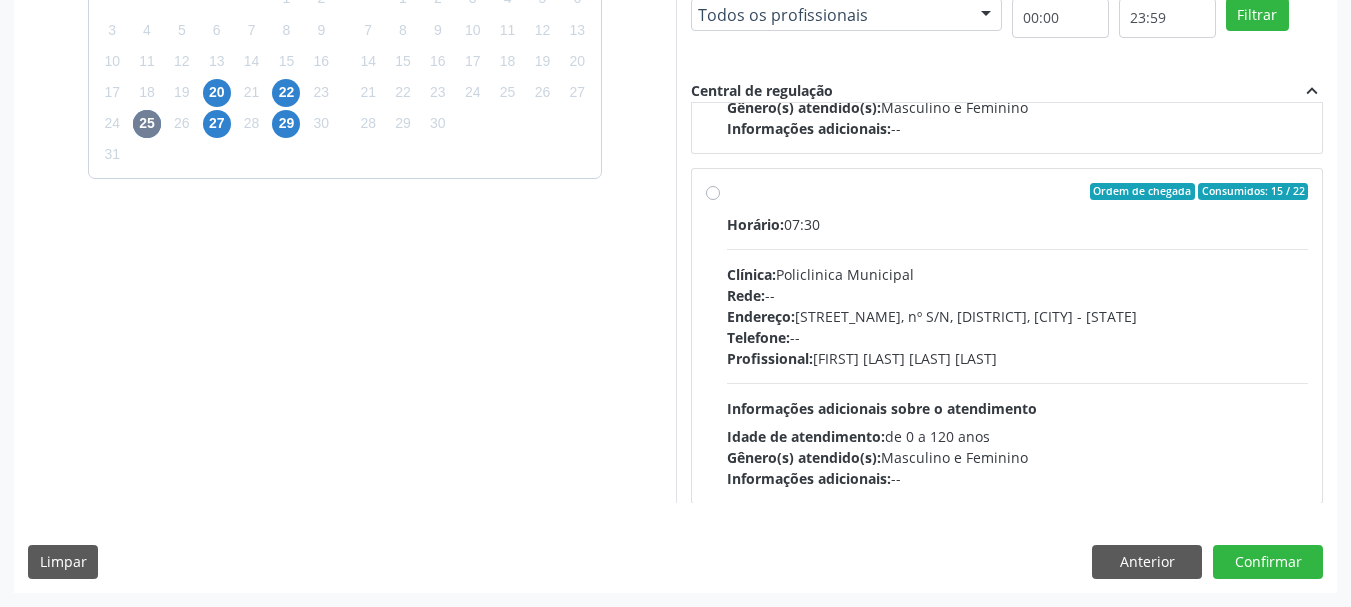 click on "Ordem de chegada
Consumidos: 15 / 22
Horário:   07:30
Clínica:  Policlinica Municipal
Rede:
--
Endereço:   Predio, nº S/N, [CITY], [CITY] - [STATE]
Telefone:   --
Profissional:
[FIRST] [MIDDLE] [LAST] [LAST]
Informações adicionais sobre o atendimento
Idade de atendimento:
de 0 a 120 anos
Gênero(s) atendido(s):
Masculino e Feminino
Informações adicionais:
--" at bounding box center [1007, 336] 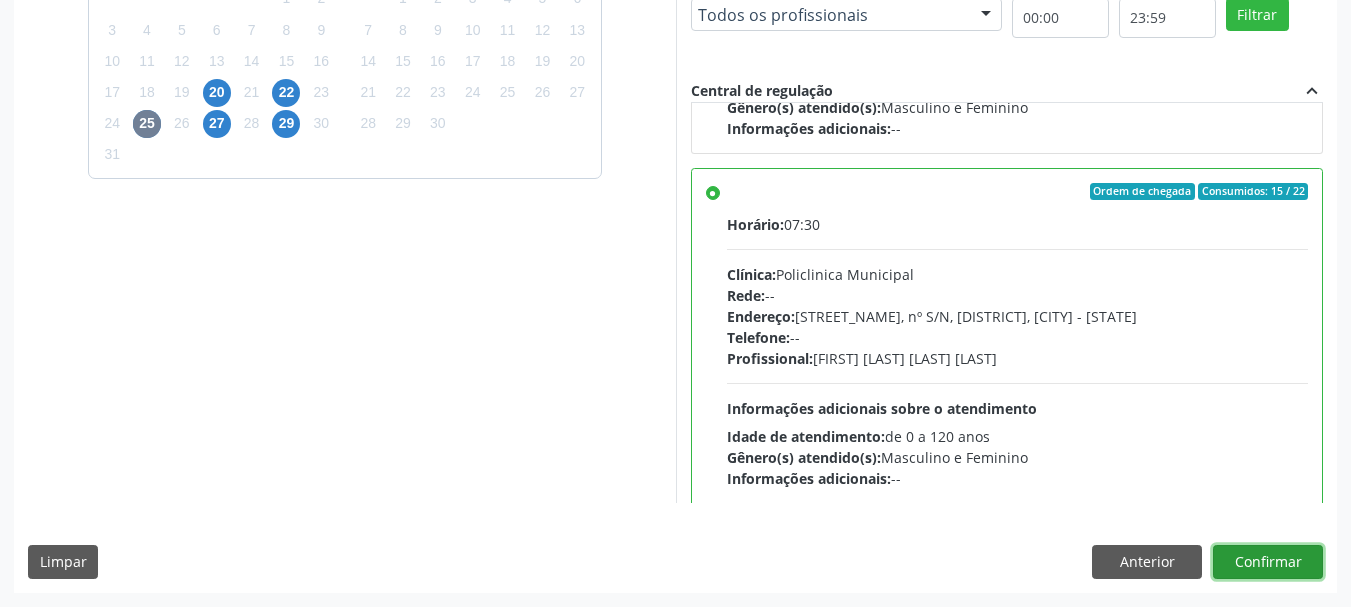 click on "Confirmar" at bounding box center (1268, 562) 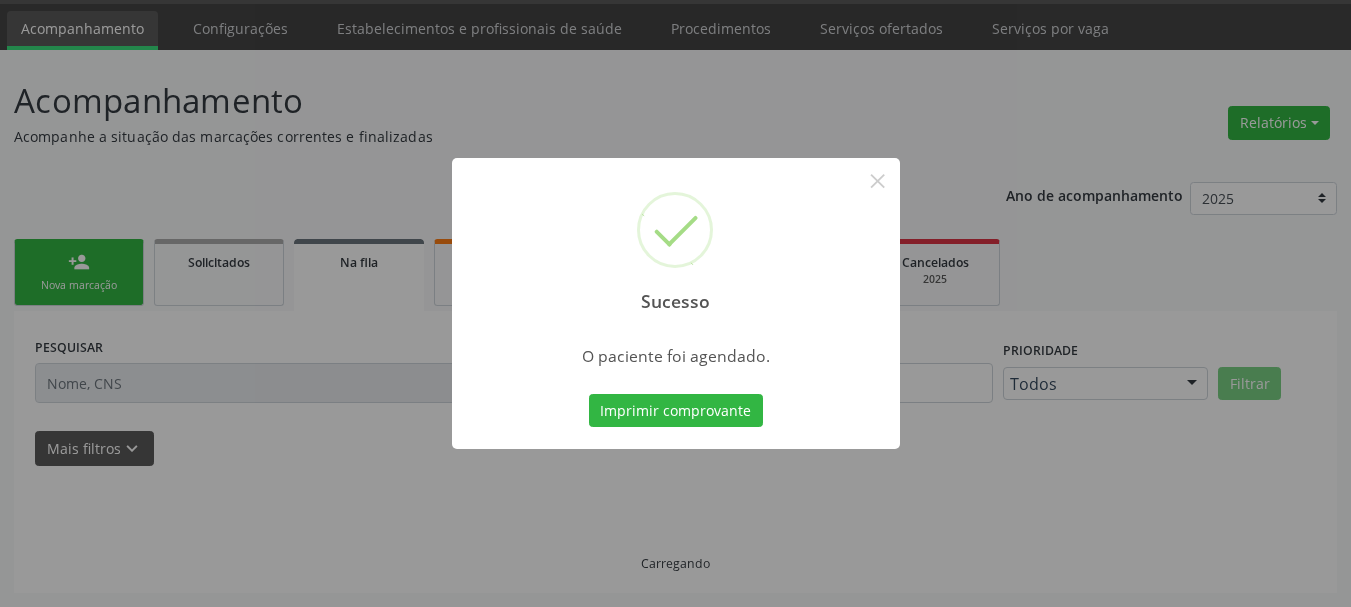 scroll, scrollTop: 60, scrollLeft: 0, axis: vertical 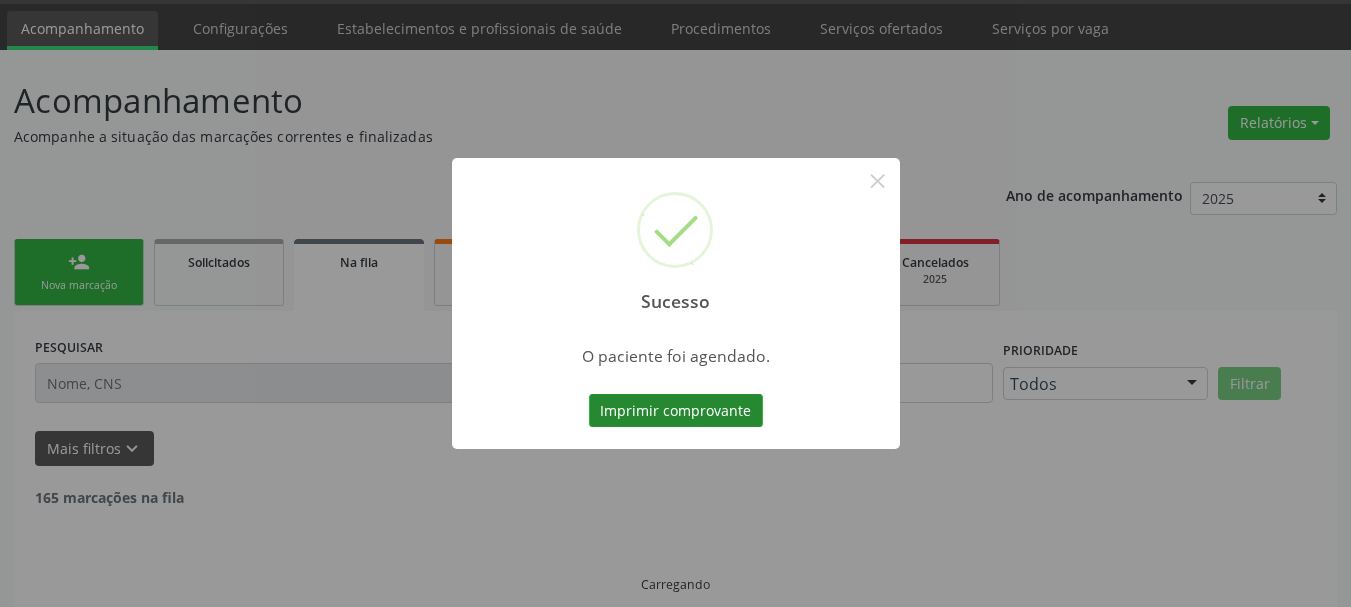 click on "Imprimir comprovante" at bounding box center (676, 411) 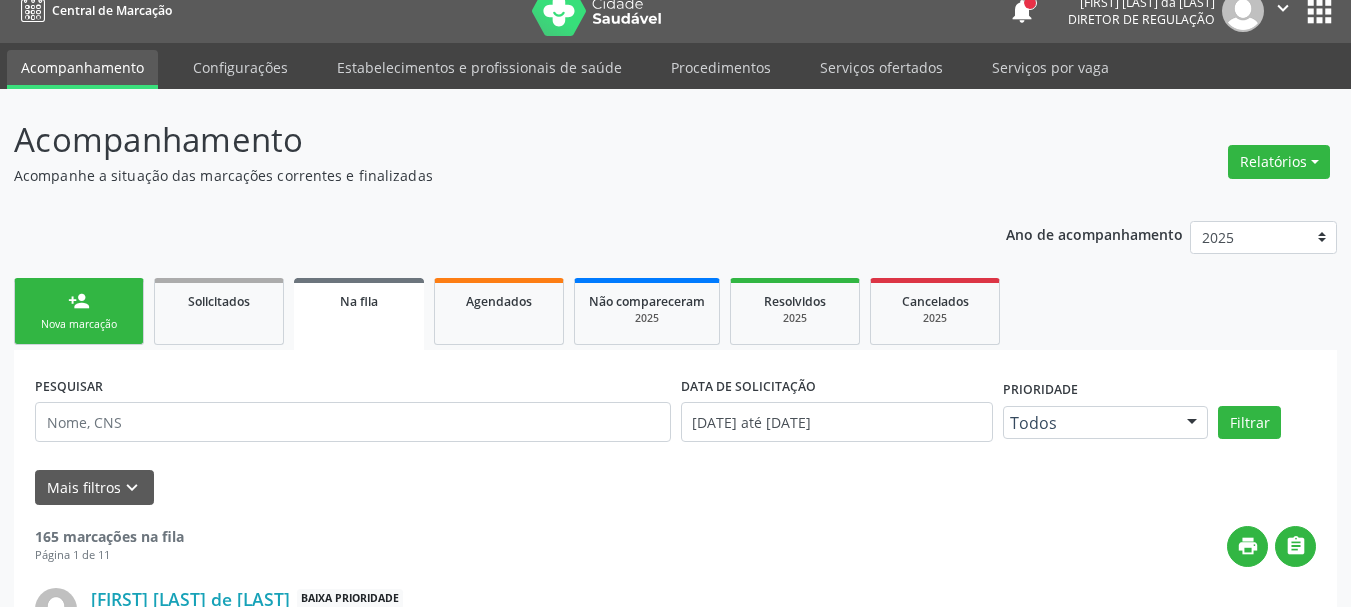 scroll, scrollTop: 0, scrollLeft: 0, axis: both 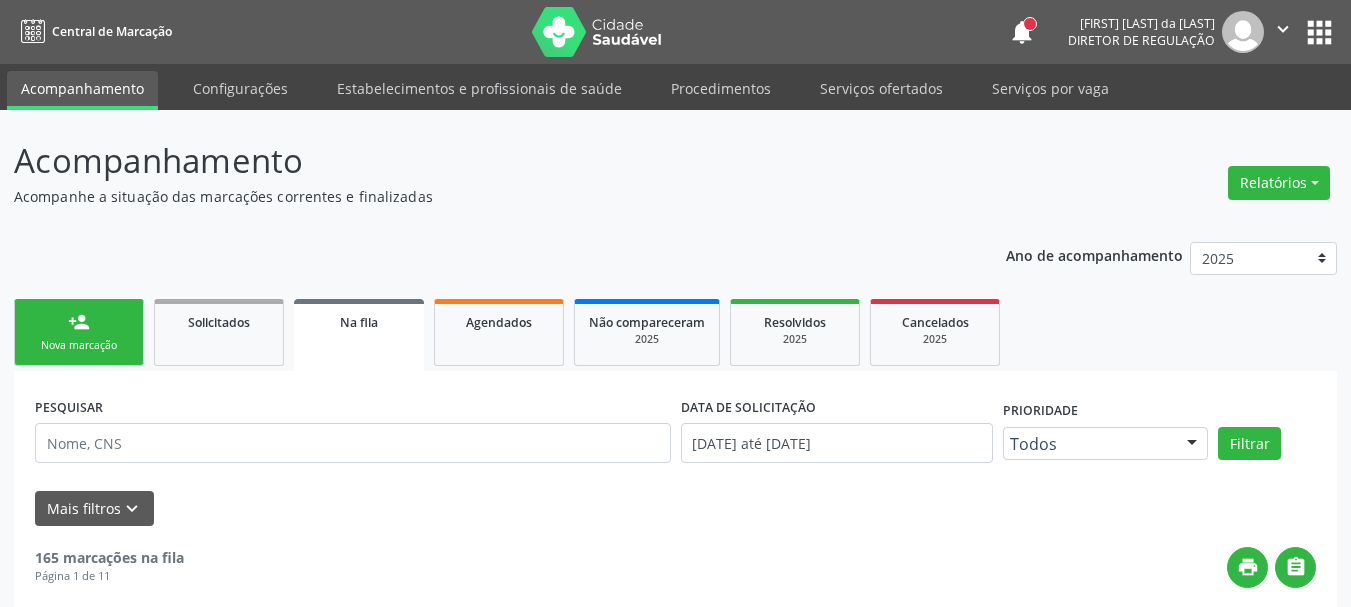click on "apps" at bounding box center [1319, 32] 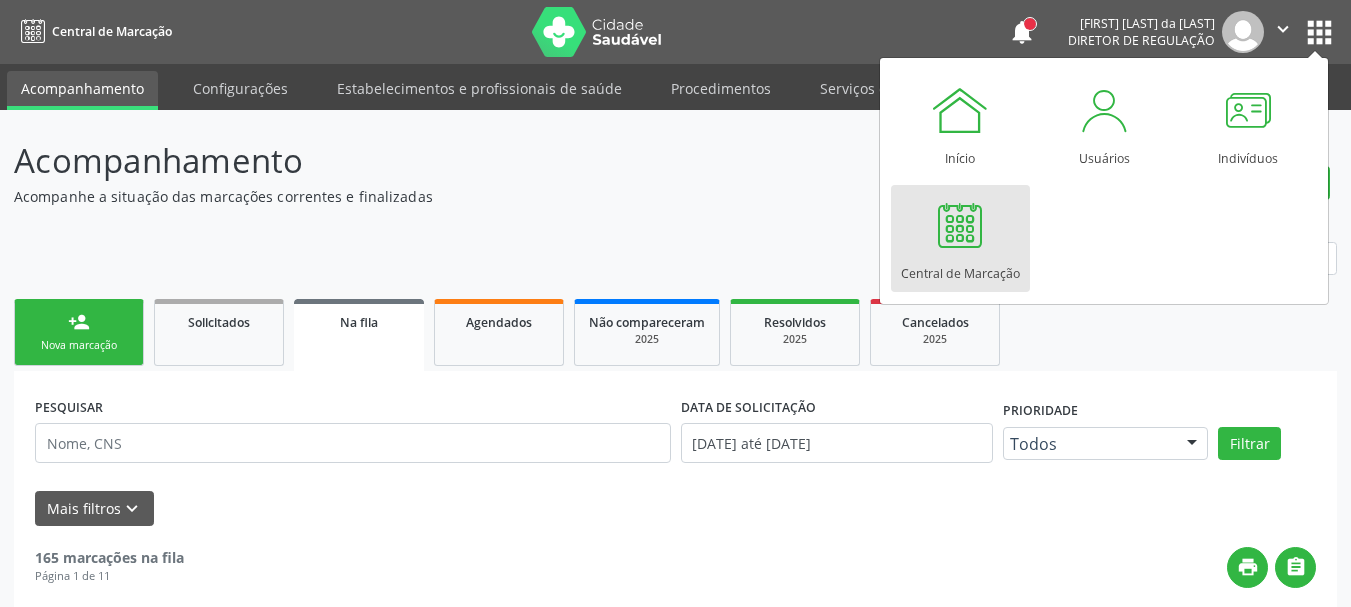 click at bounding box center [960, 225] 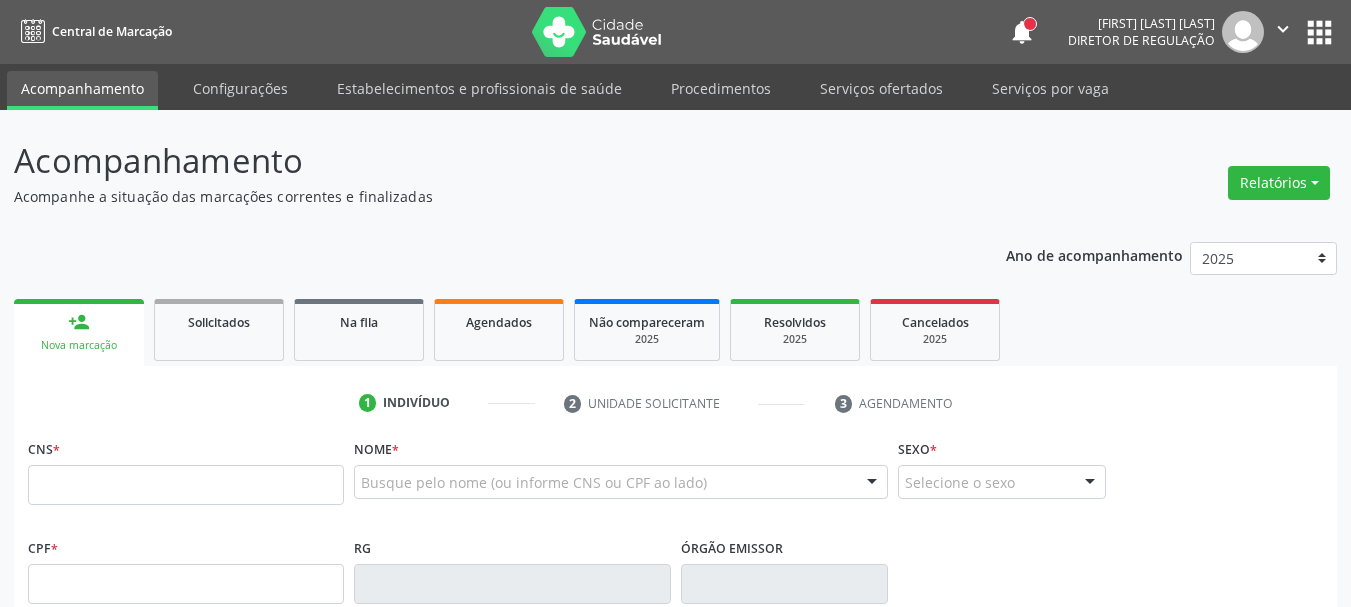 scroll, scrollTop: 0, scrollLeft: 0, axis: both 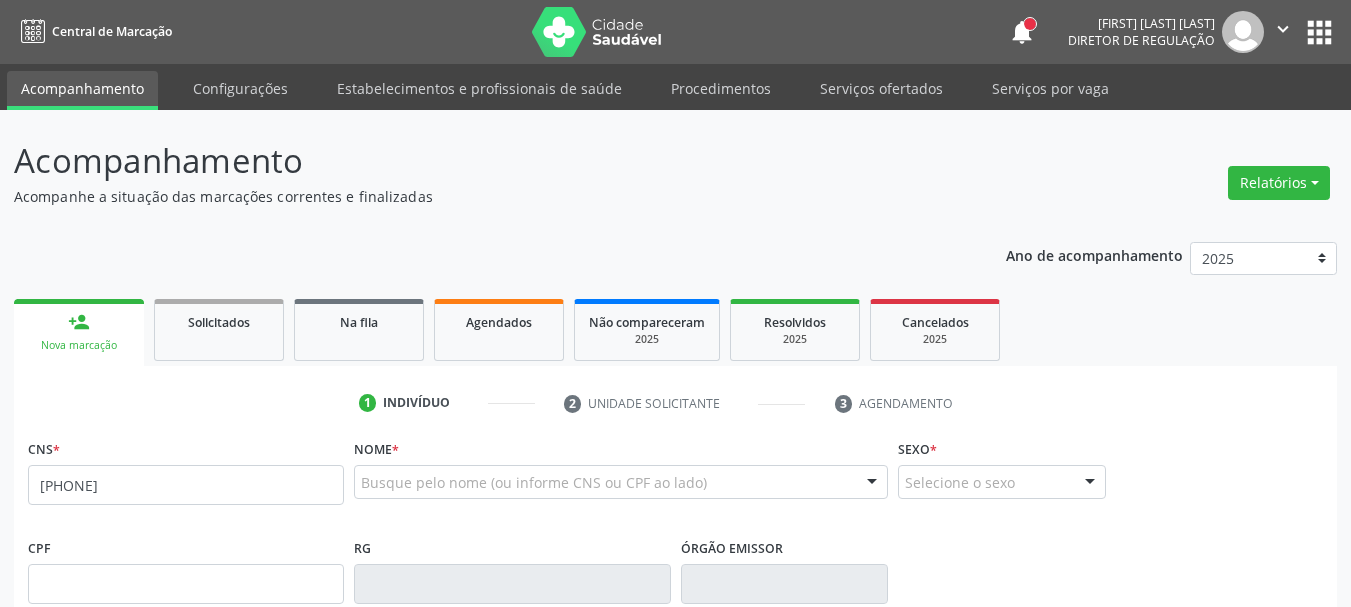 type on "707 8046 8586 5019" 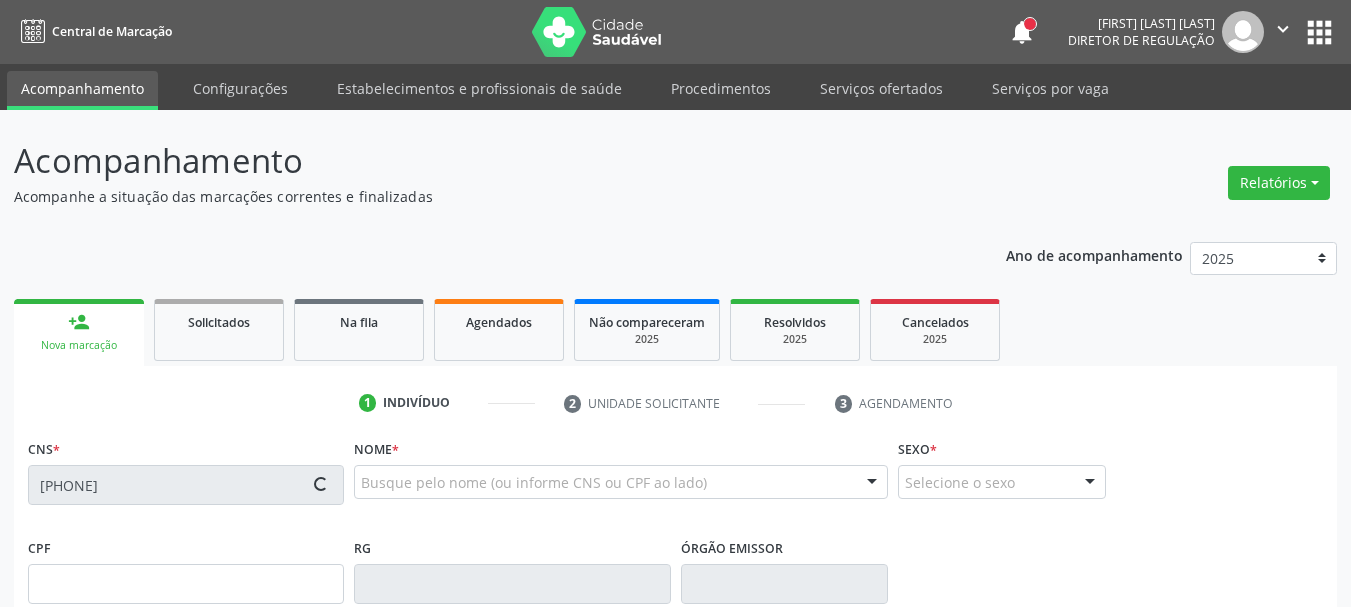 scroll, scrollTop: 200, scrollLeft: 0, axis: vertical 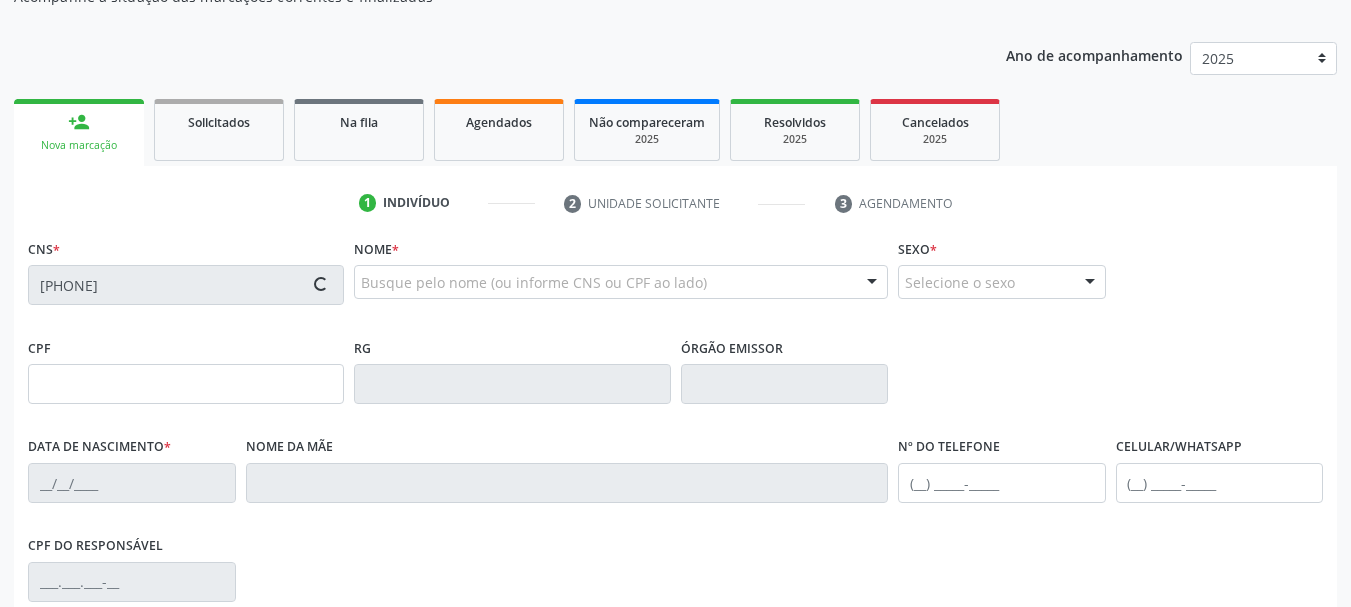 type on "881.255.564-00" 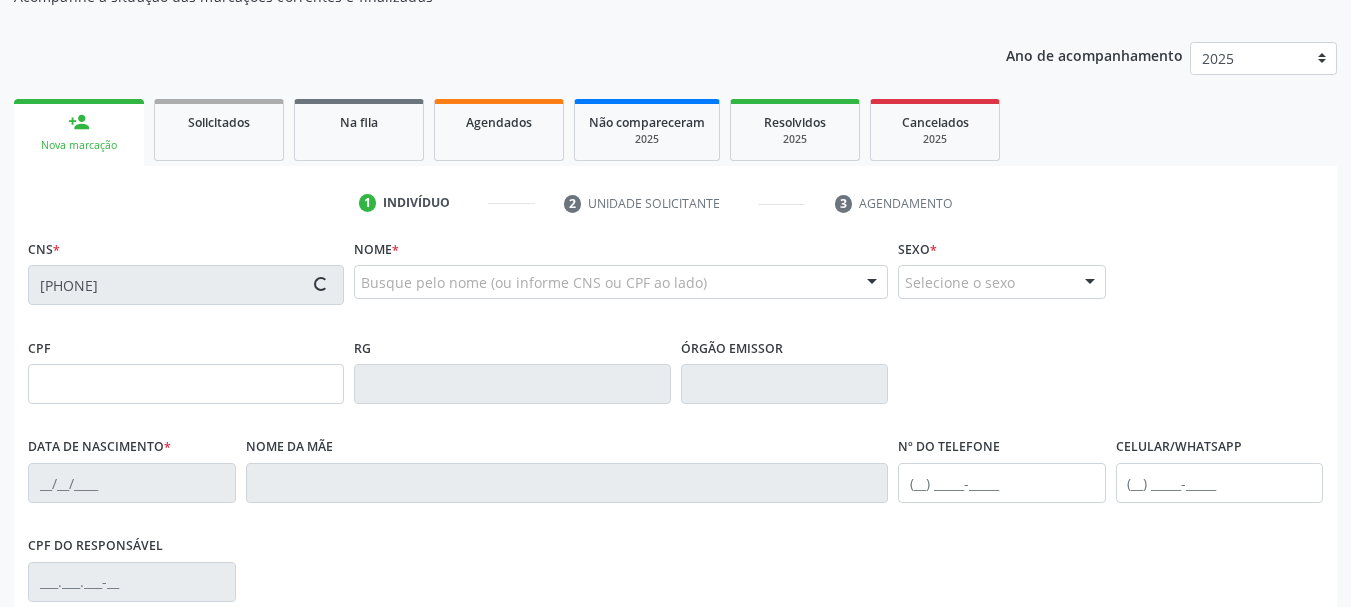 type on "055.339.764-85" 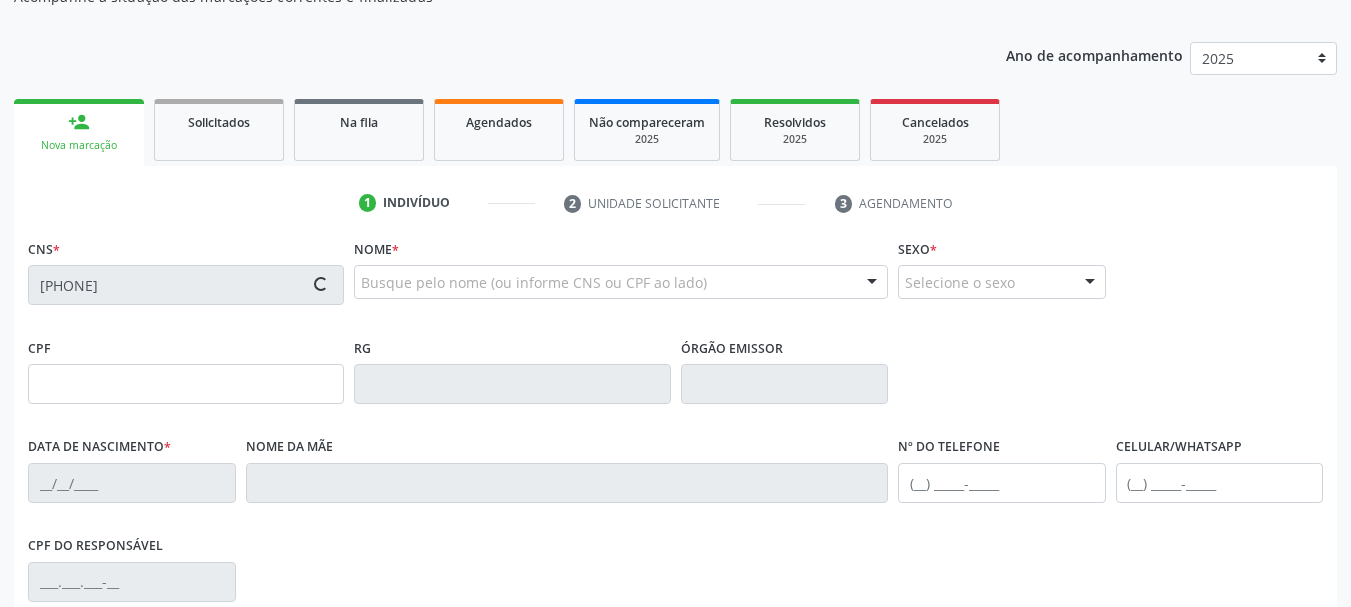 type on "200" 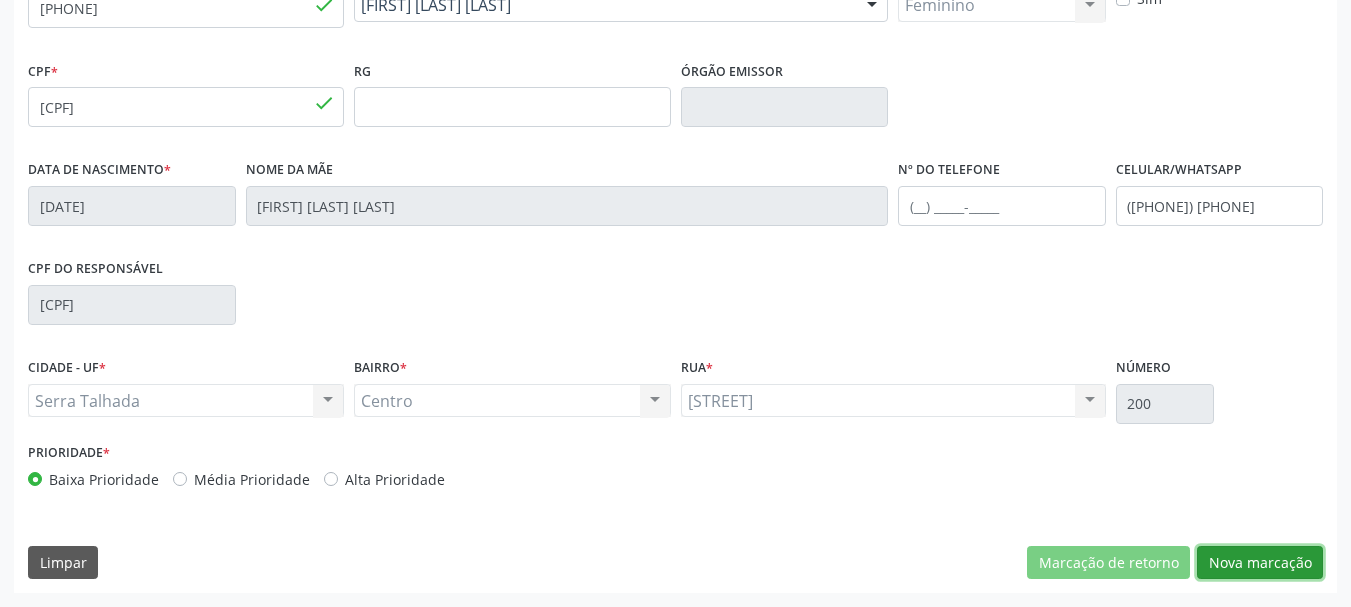 click on "Nova marcação" at bounding box center (1260, 563) 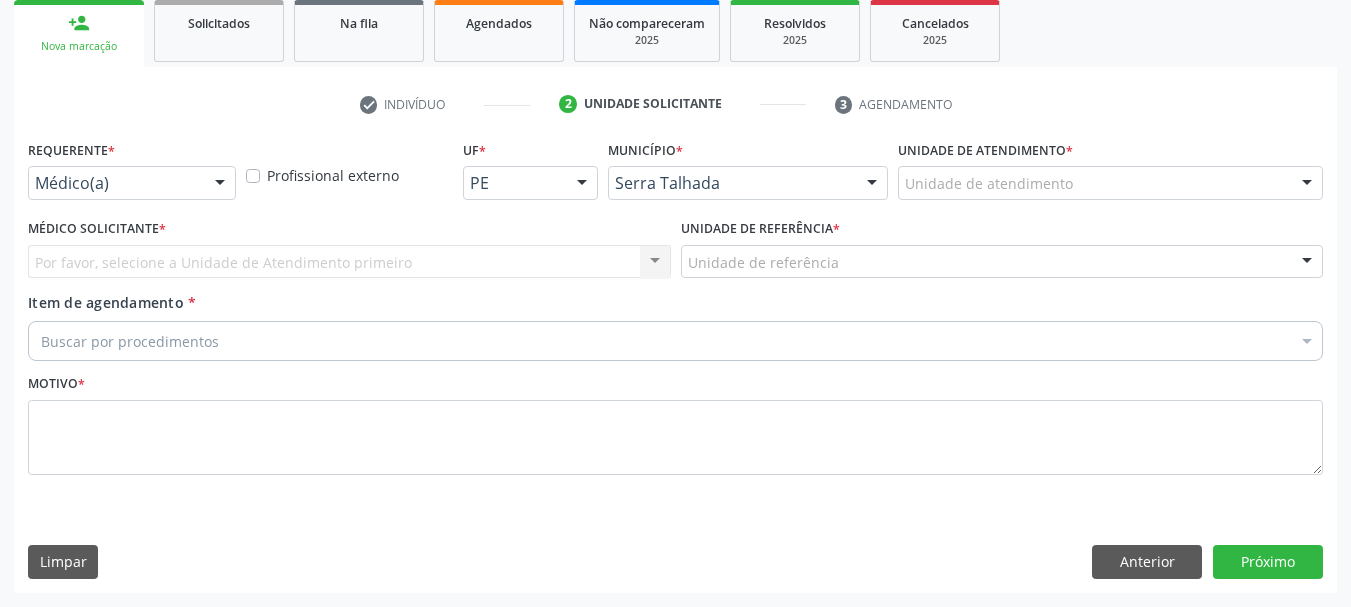 drag, startPoint x: 89, startPoint y: 193, endPoint x: 80, endPoint y: 291, distance: 98.4124 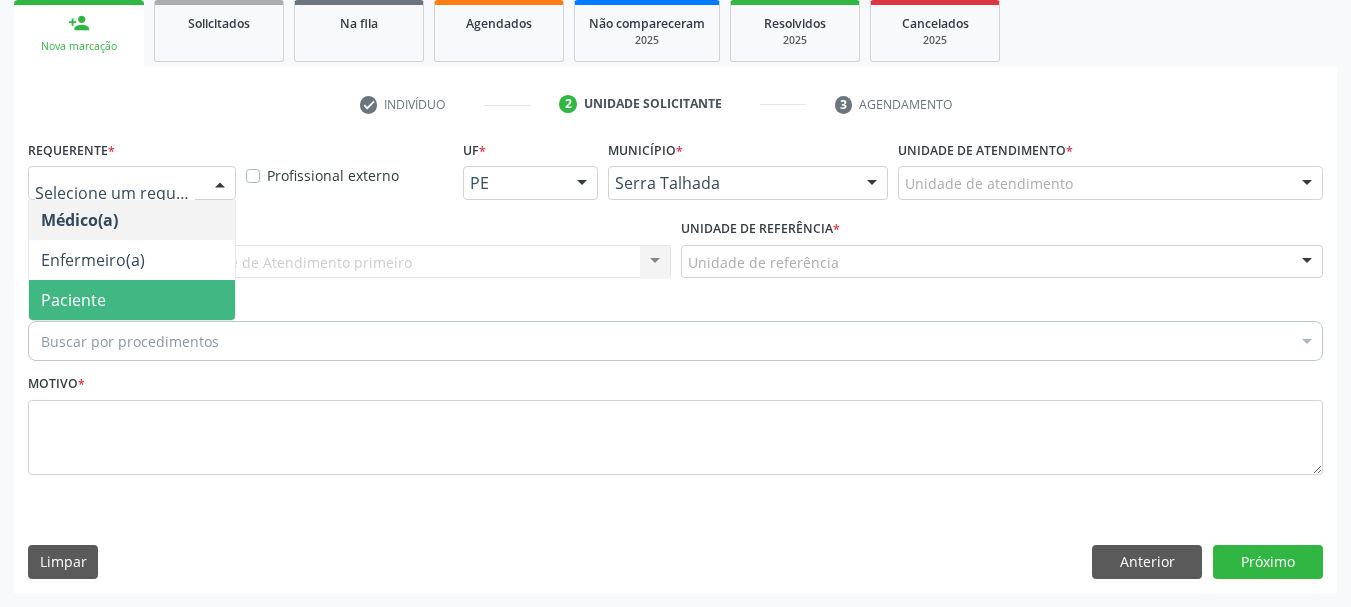 click on "Paciente" at bounding box center (132, 300) 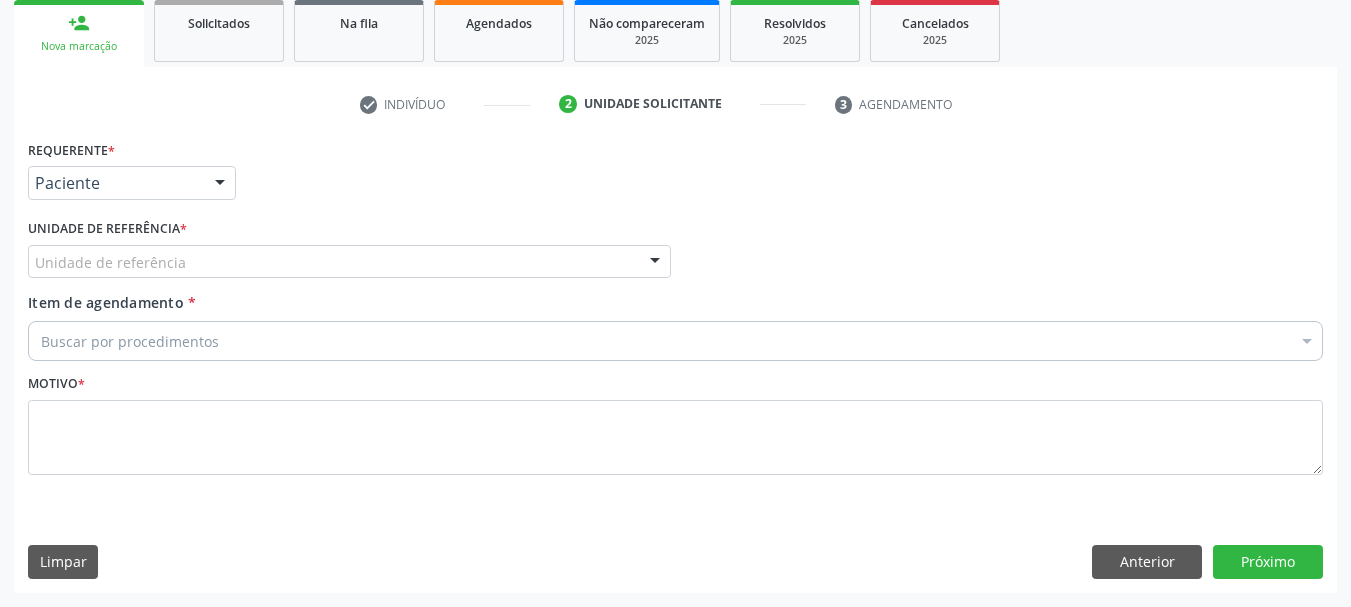 click on "Unidade de referência" at bounding box center [349, 262] 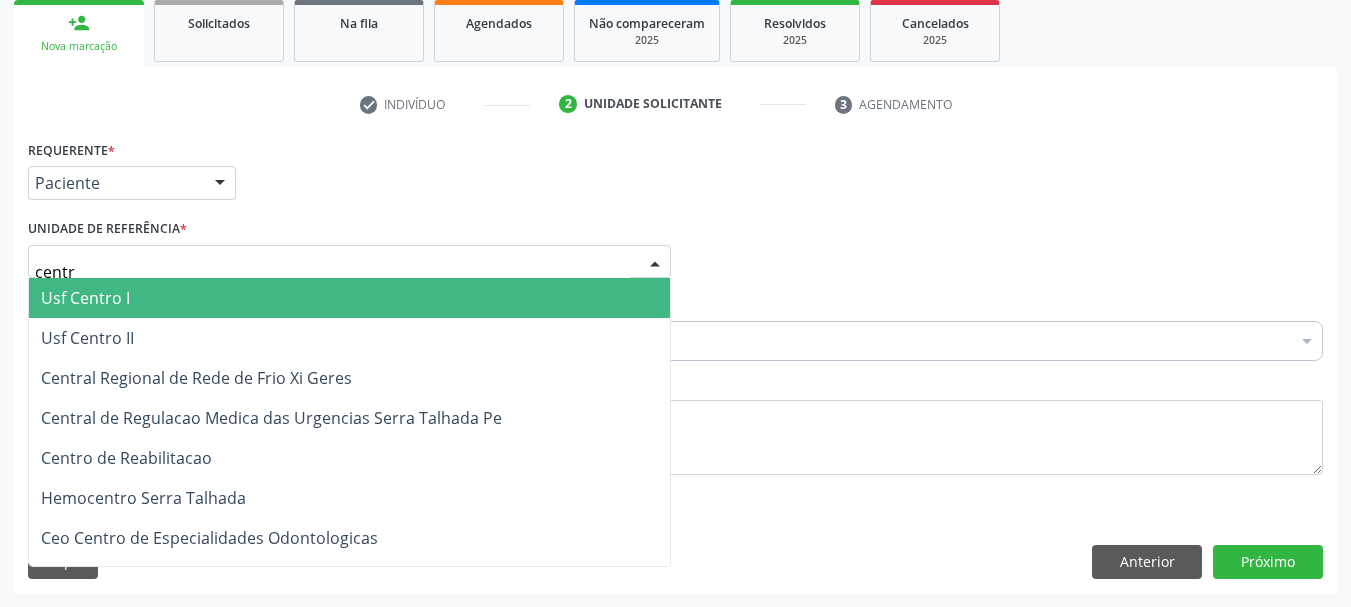 type on "centro" 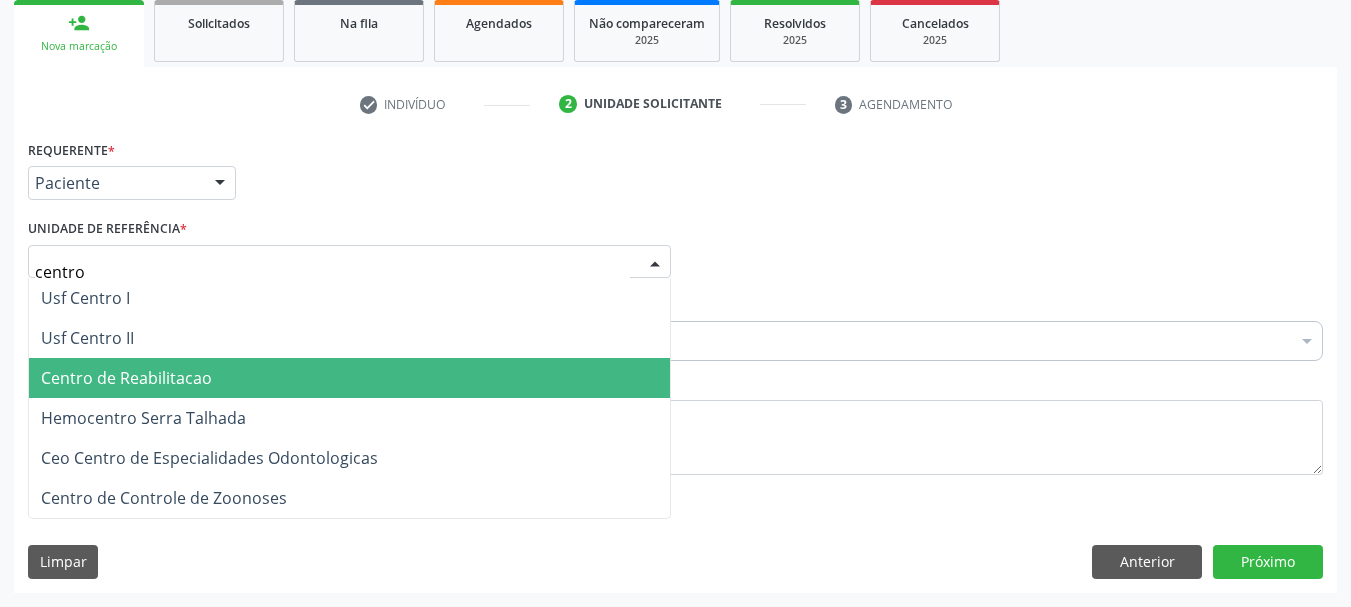click on "Centro de Reabilitacao" at bounding box center [126, 378] 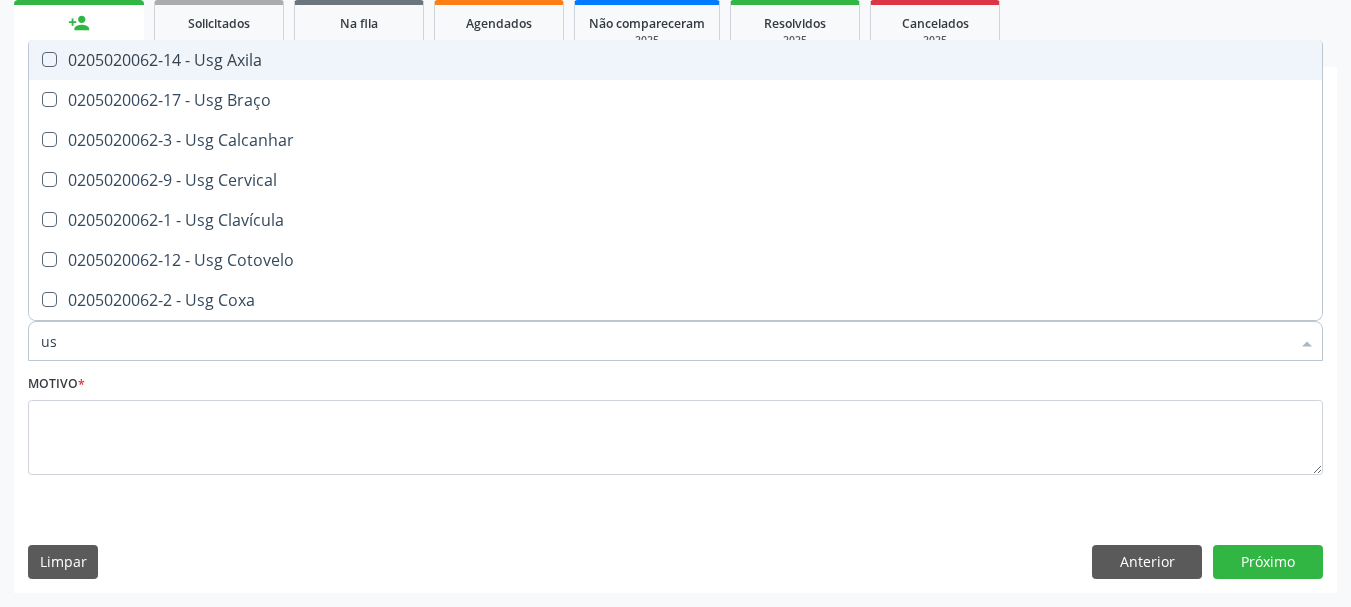 type on "usg" 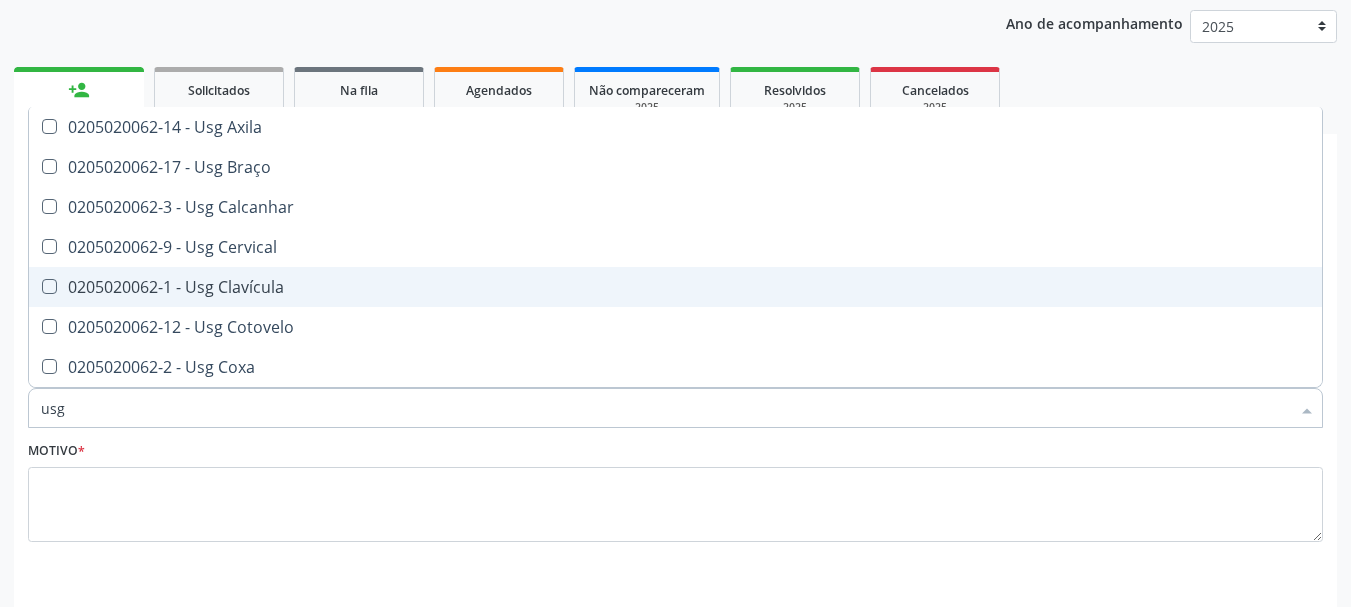 scroll, scrollTop: 199, scrollLeft: 0, axis: vertical 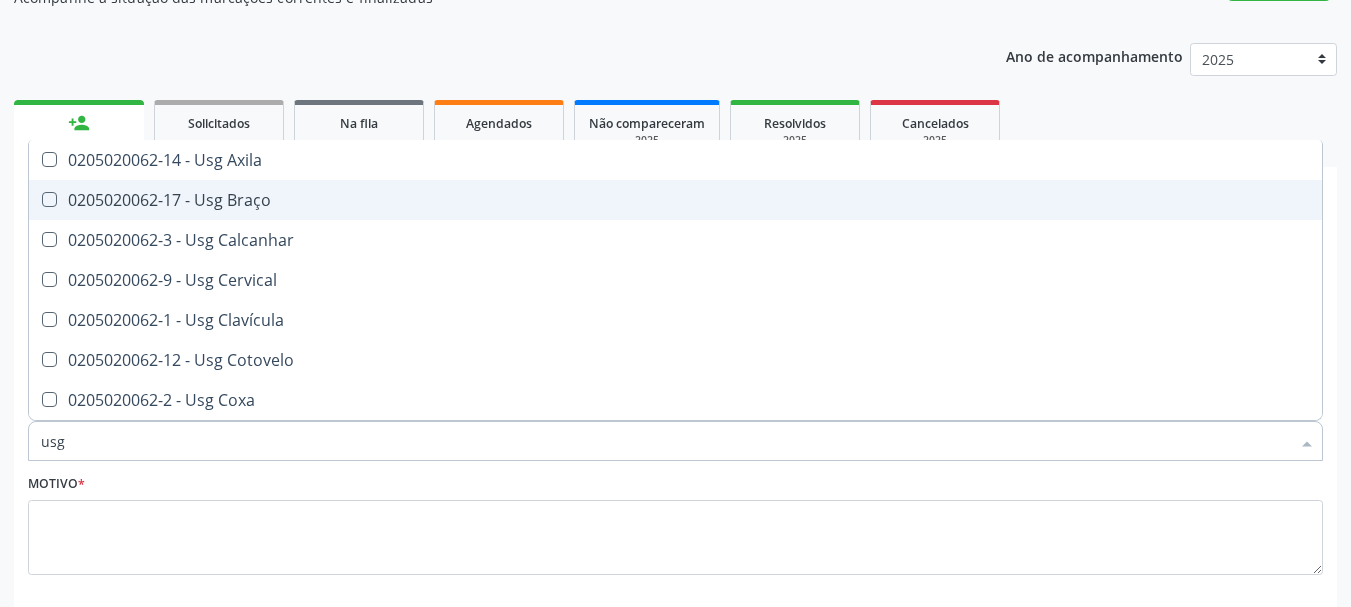 click on "0205020062-17 - Usg Braço" at bounding box center [675, 200] 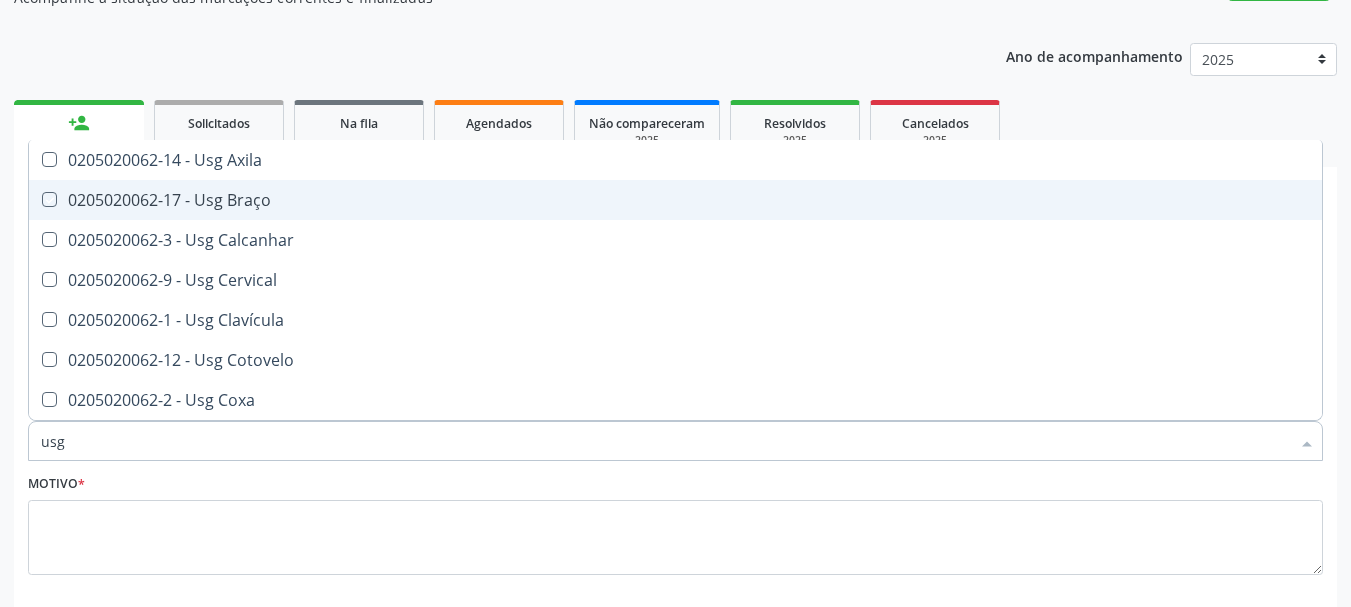 checkbox on "true" 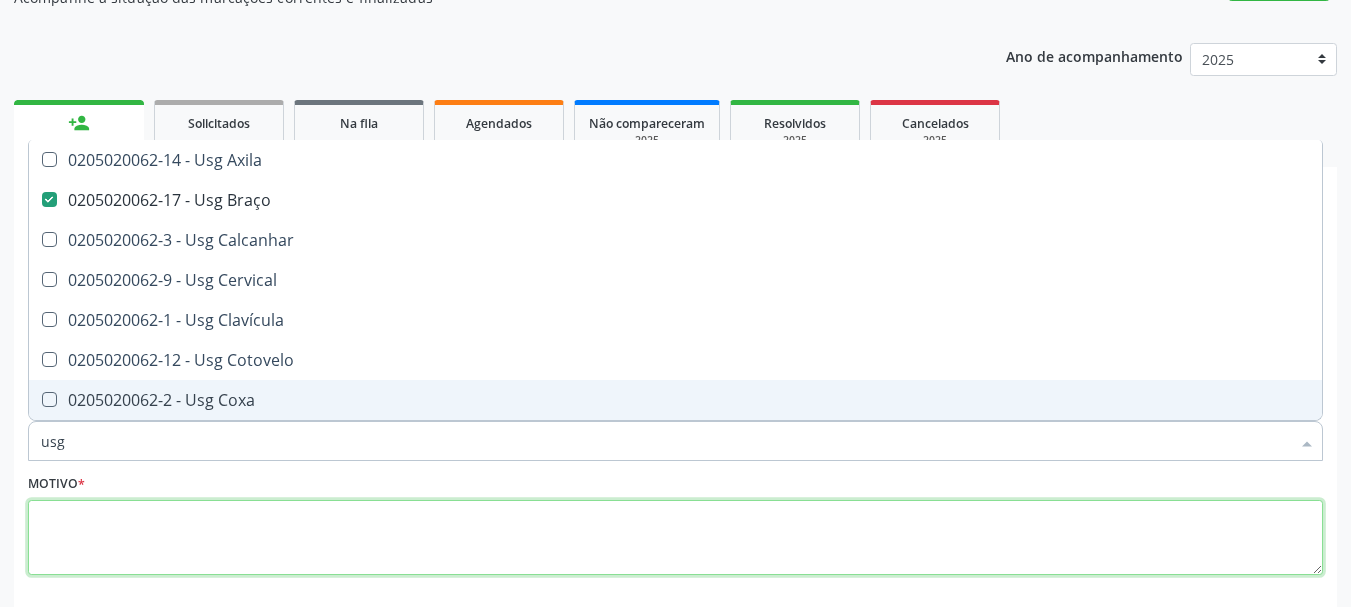 click at bounding box center [675, 538] 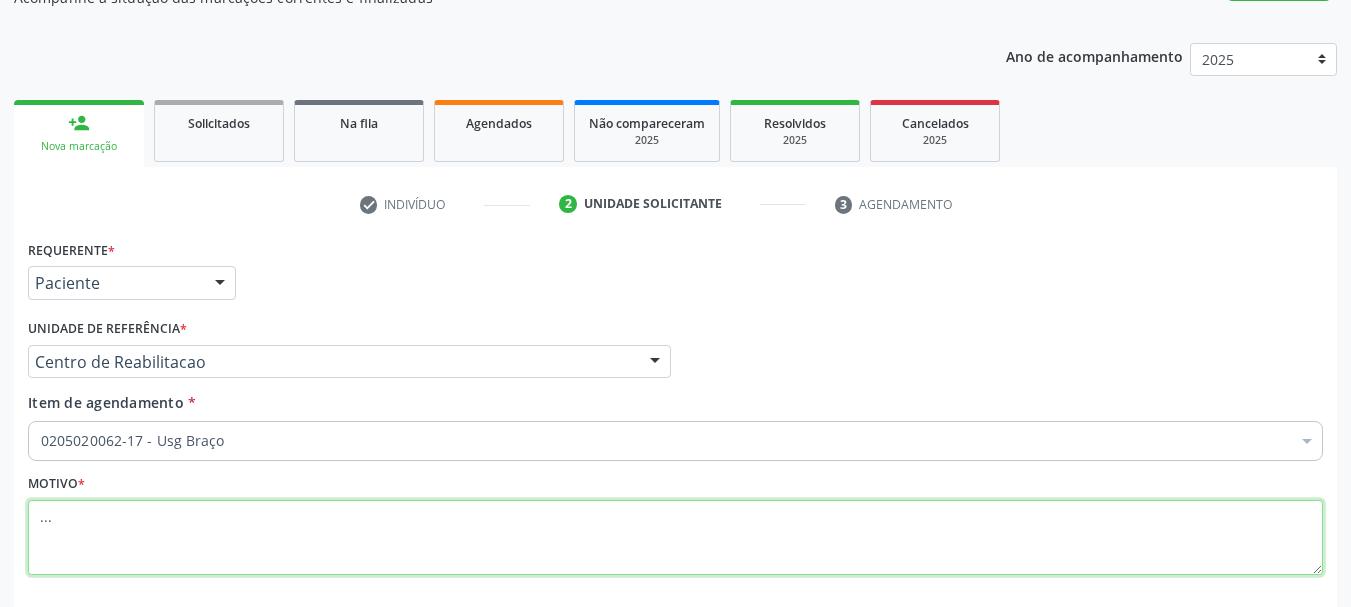 type on "..." 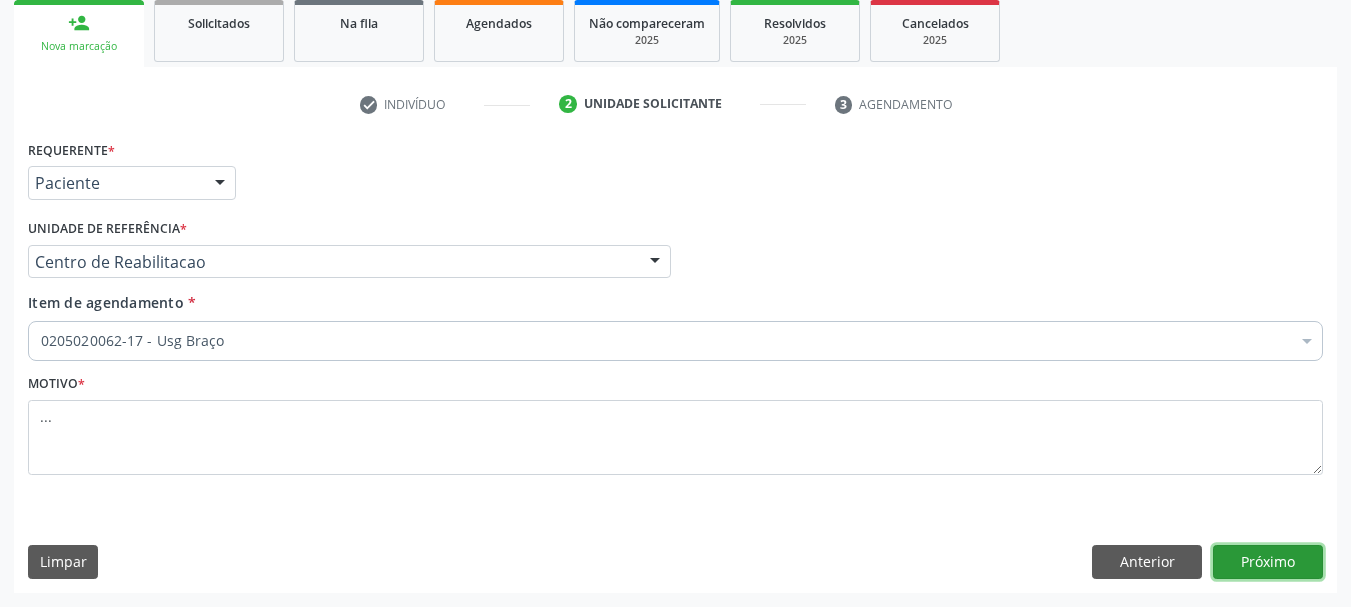 click on "Próximo" at bounding box center (1268, 562) 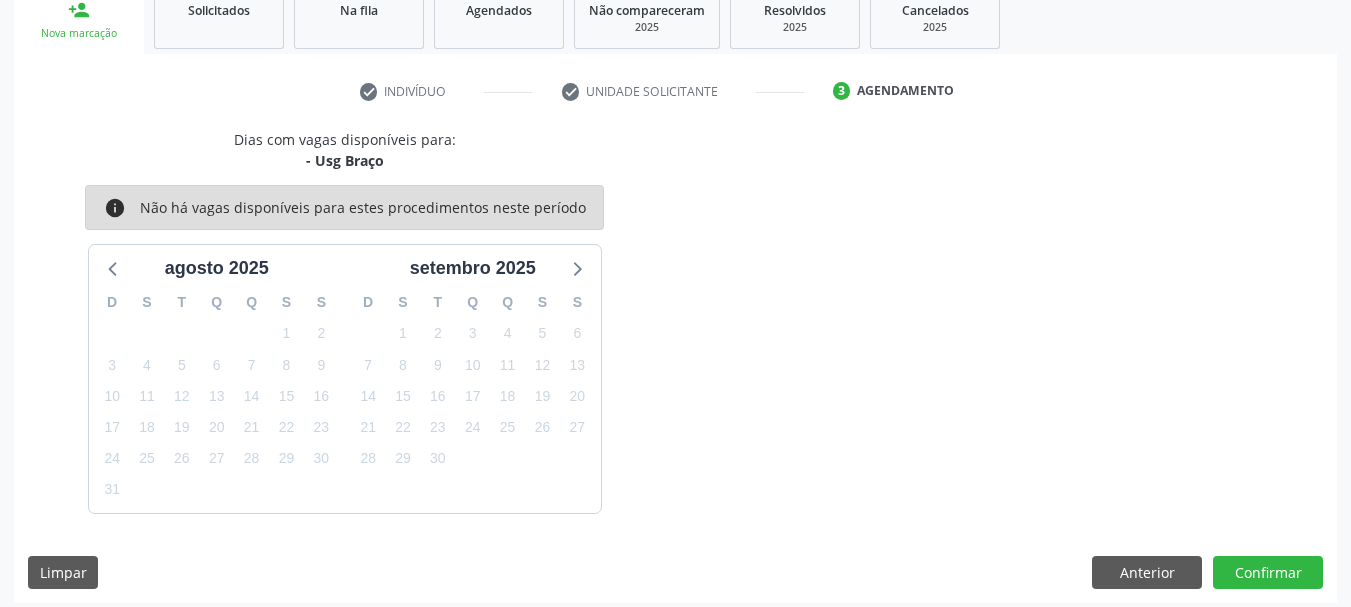 scroll, scrollTop: 322, scrollLeft: 0, axis: vertical 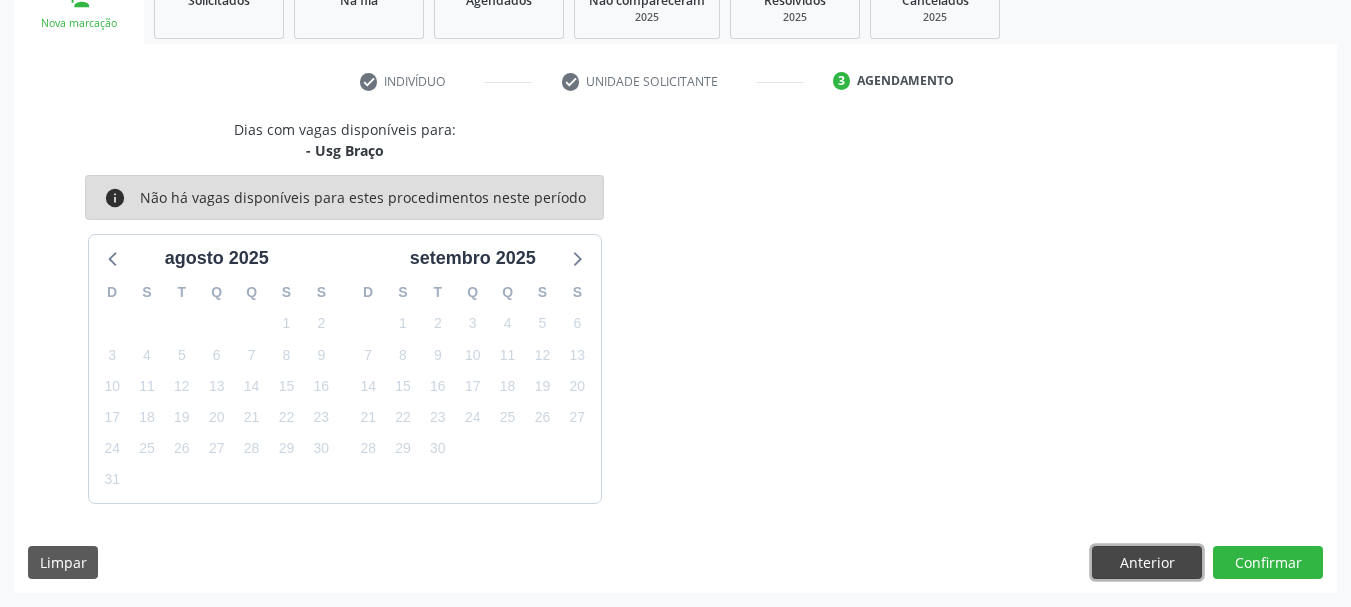 click on "Anterior" at bounding box center [1147, 563] 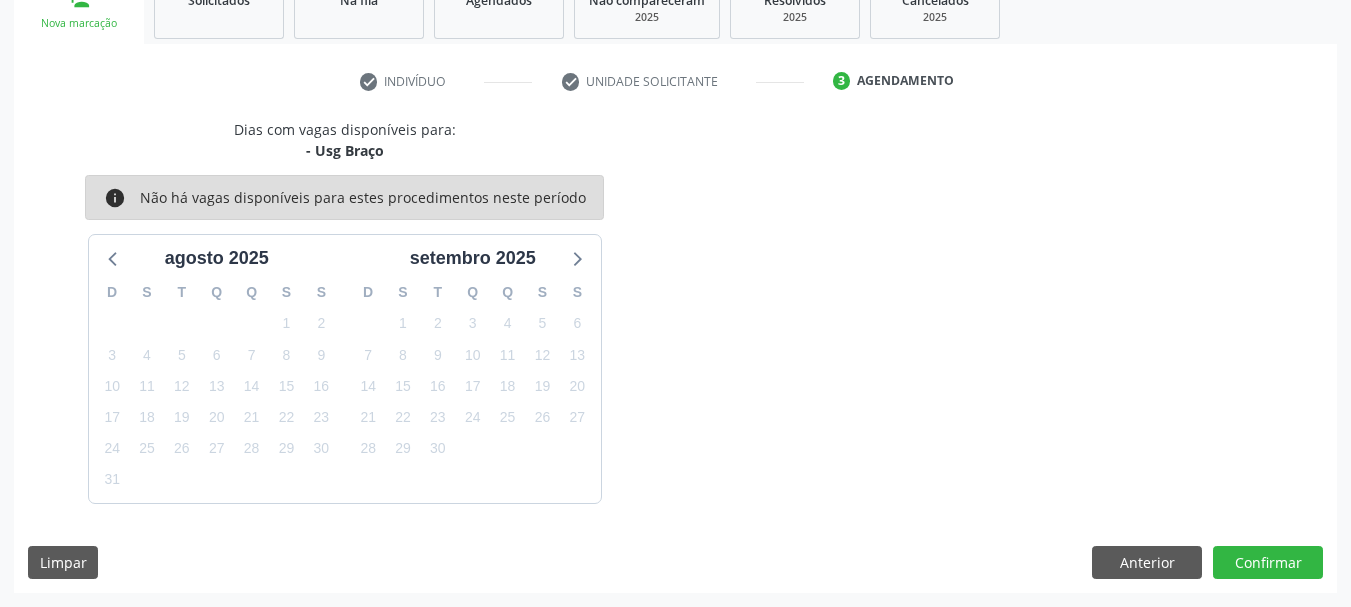 scroll, scrollTop: 299, scrollLeft: 0, axis: vertical 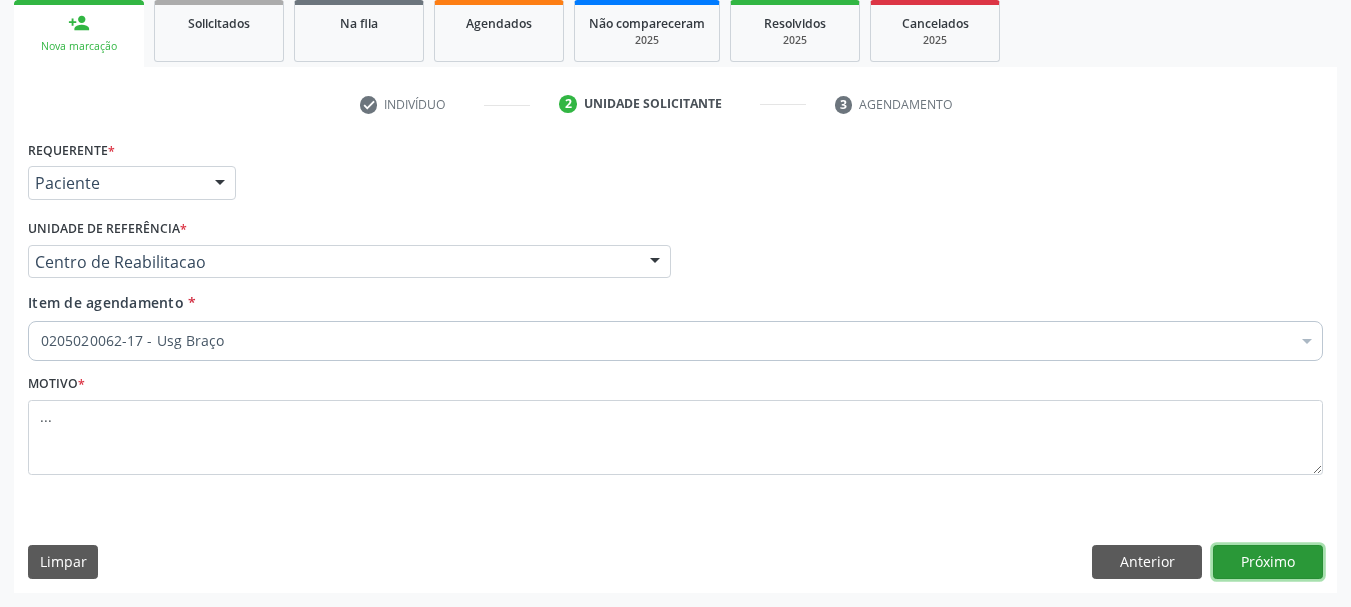 click on "Próximo" at bounding box center (1268, 562) 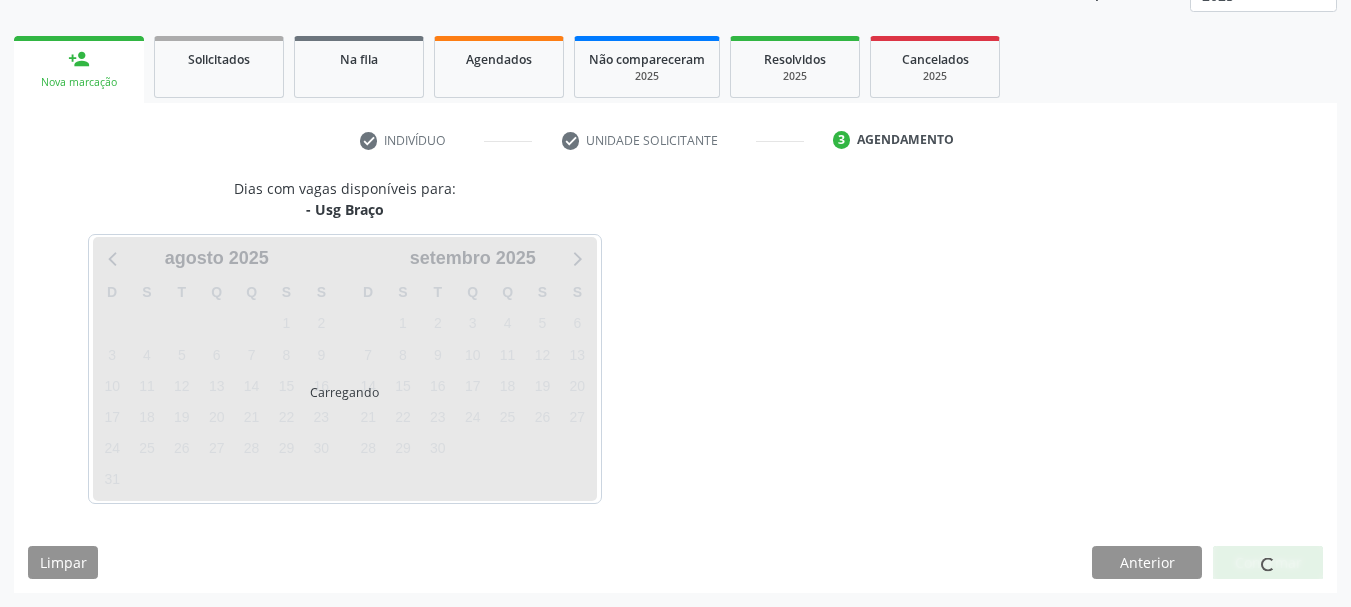 scroll, scrollTop: 263, scrollLeft: 0, axis: vertical 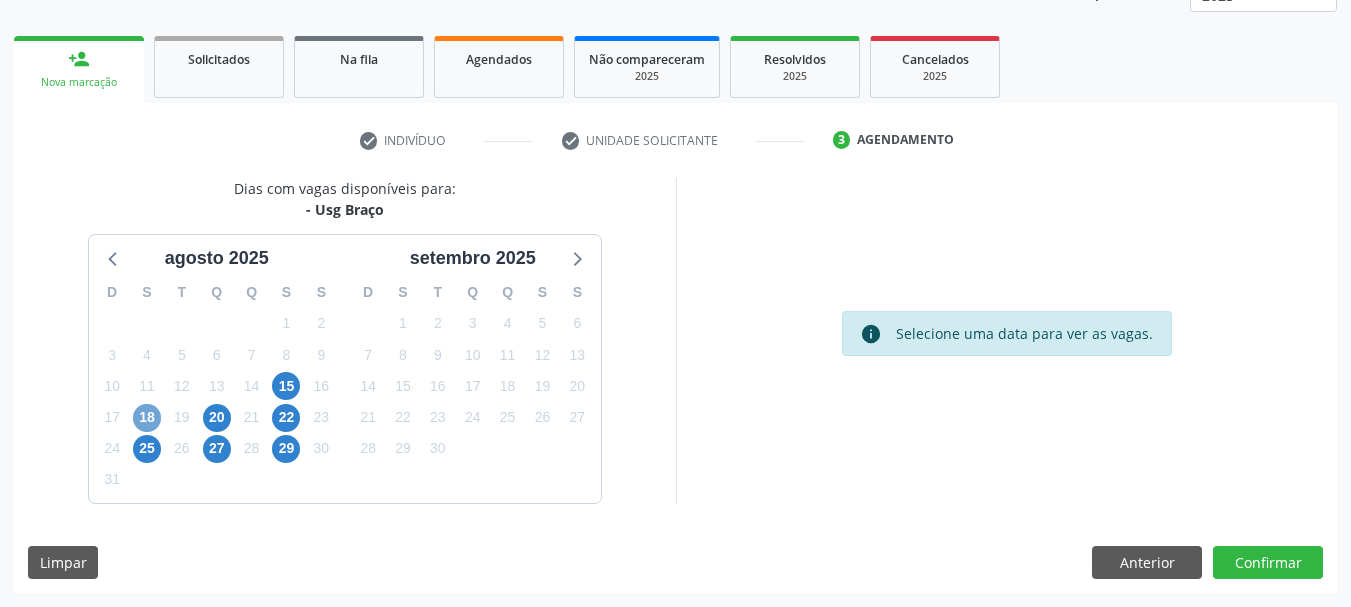 click on "18" at bounding box center [147, 418] 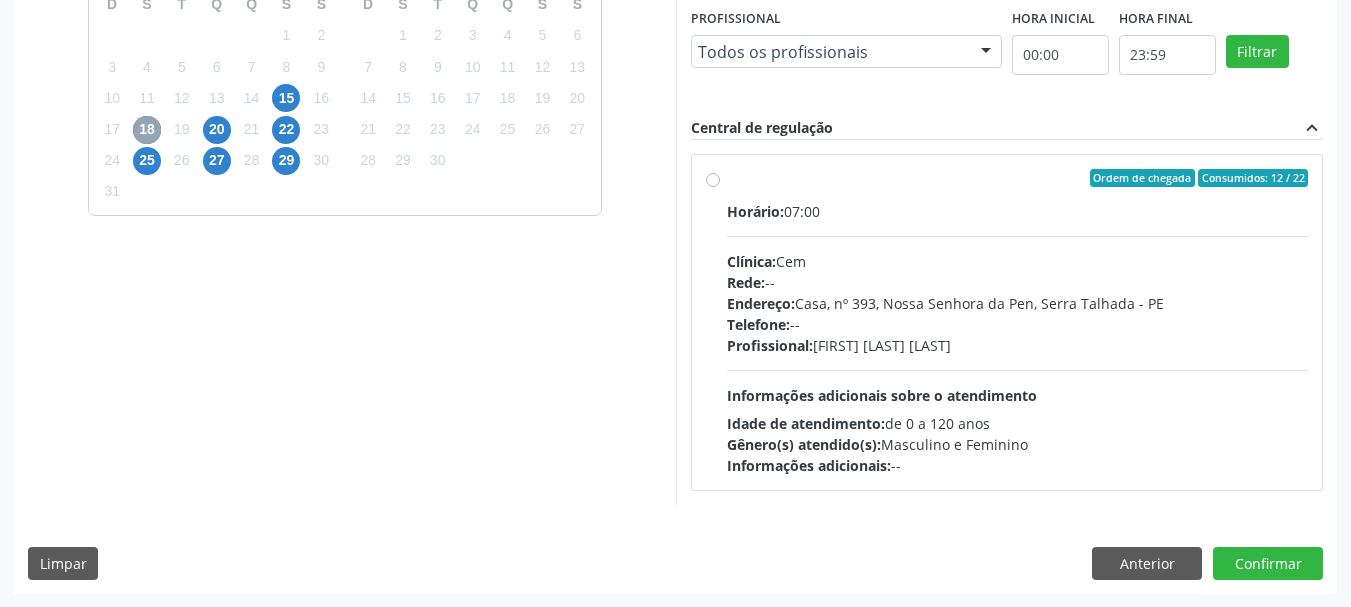 scroll, scrollTop: 552, scrollLeft: 0, axis: vertical 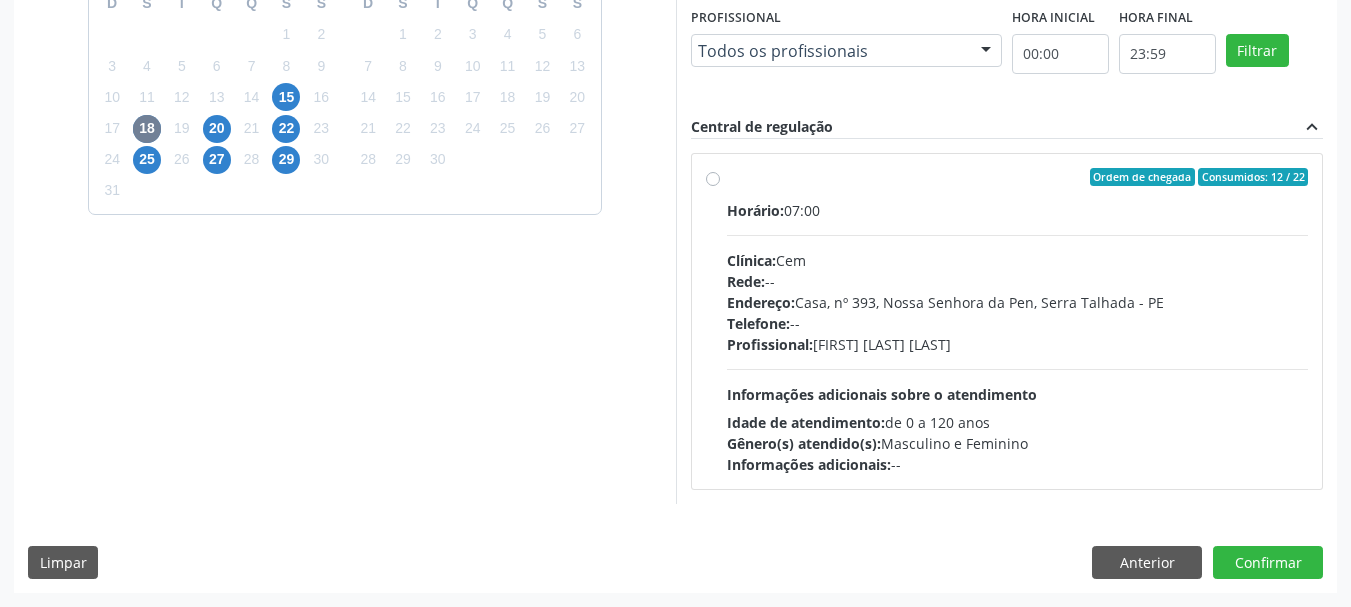 click on "Ordem de chegada
Consumidos: 12 / 22" at bounding box center (1018, 177) 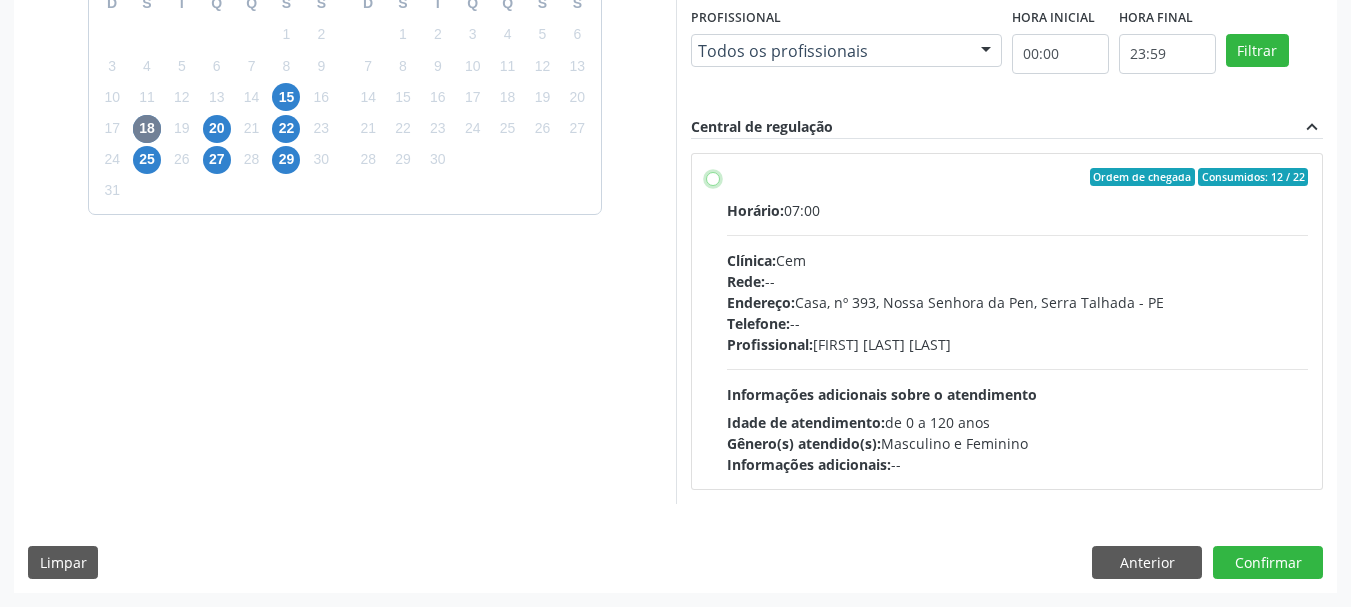 click on "Ordem de chegada
Consumidos: 12 / 22
Horário:   07:00
Clínica:  Cem
Rede:
--
Endereço:   Casa, nº 393, Nossa Senhora da Pen, Serra Talhada - PE
Telefone:   --
Profissional:
Ebenone Antonio da Silva
Informações adicionais sobre o atendimento
Idade de atendimento:
de 0 a 120 anos
Gênero(s) atendido(s):
Masculino e Feminino
Informações adicionais:
--" at bounding box center [713, 177] 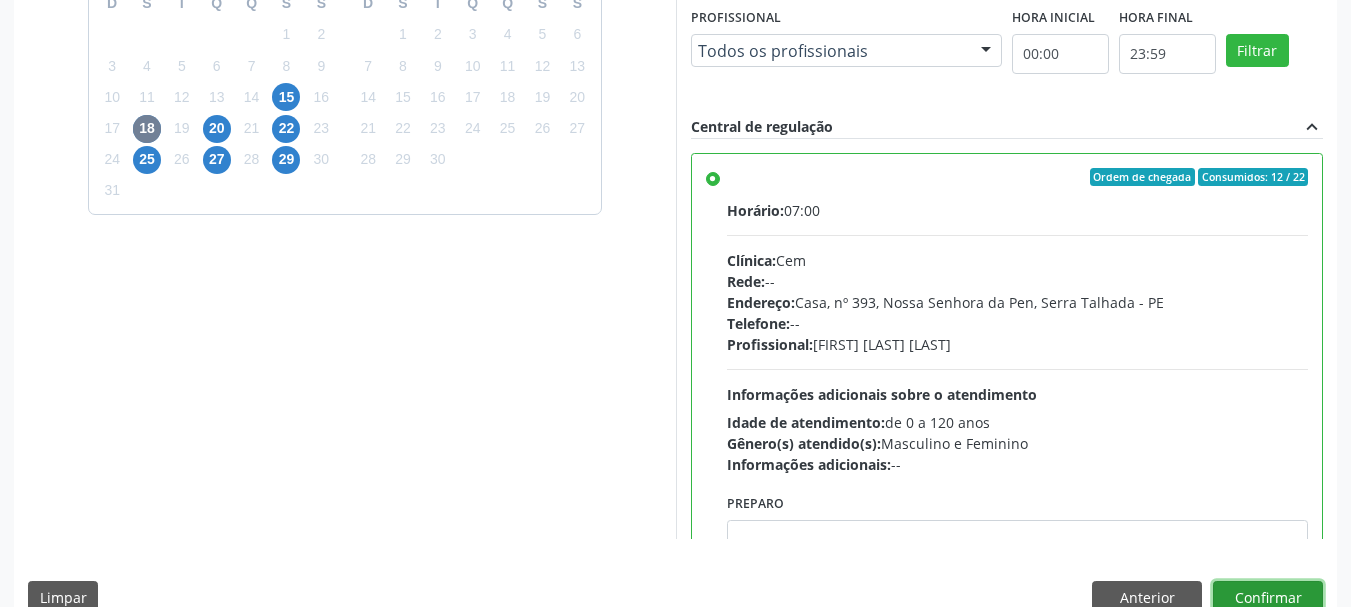 click on "Confirmar" at bounding box center [1268, 598] 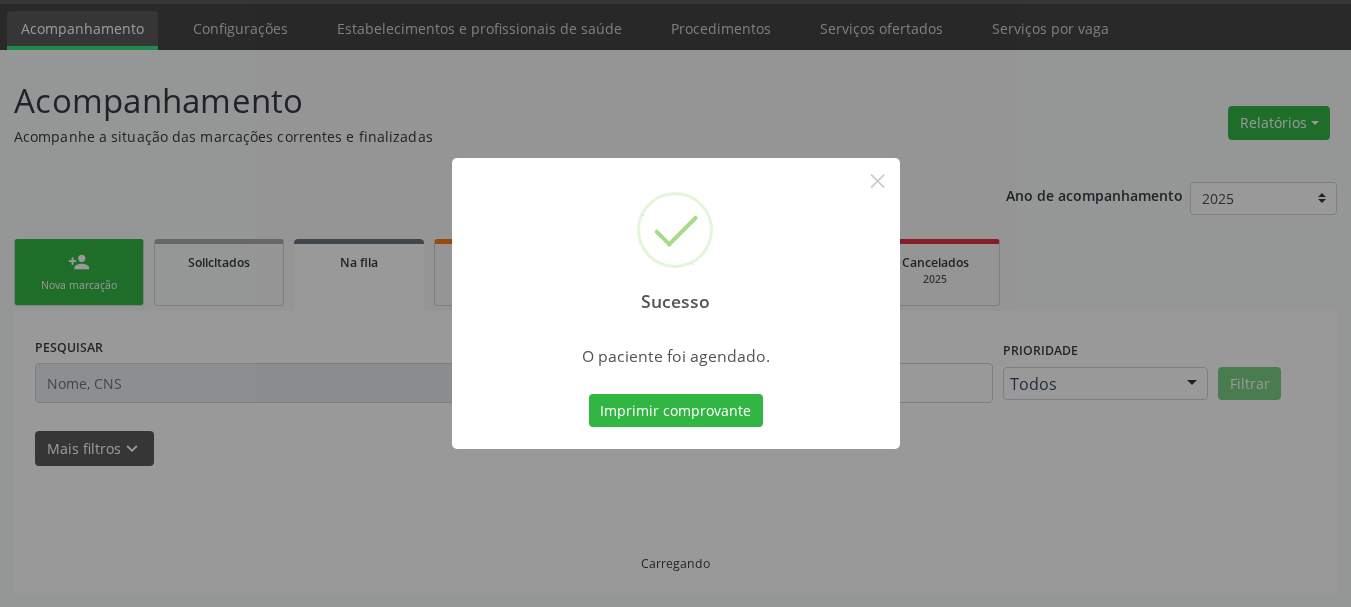 scroll, scrollTop: 60, scrollLeft: 0, axis: vertical 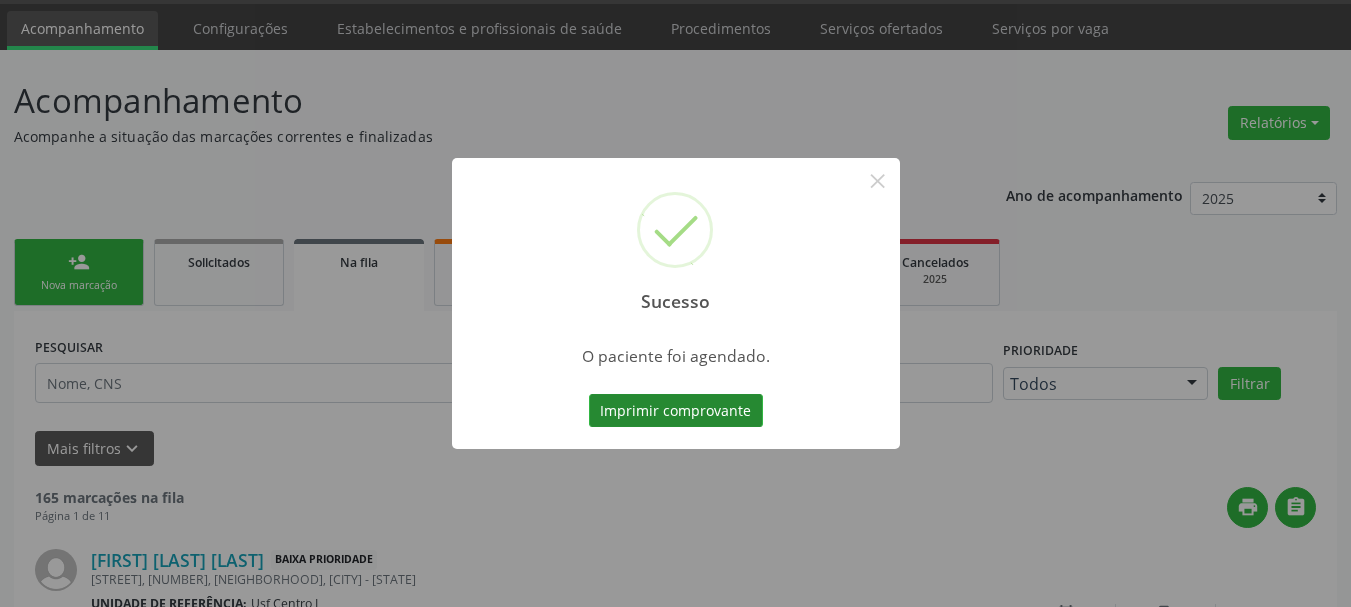 click on "Imprimir comprovante" at bounding box center [676, 411] 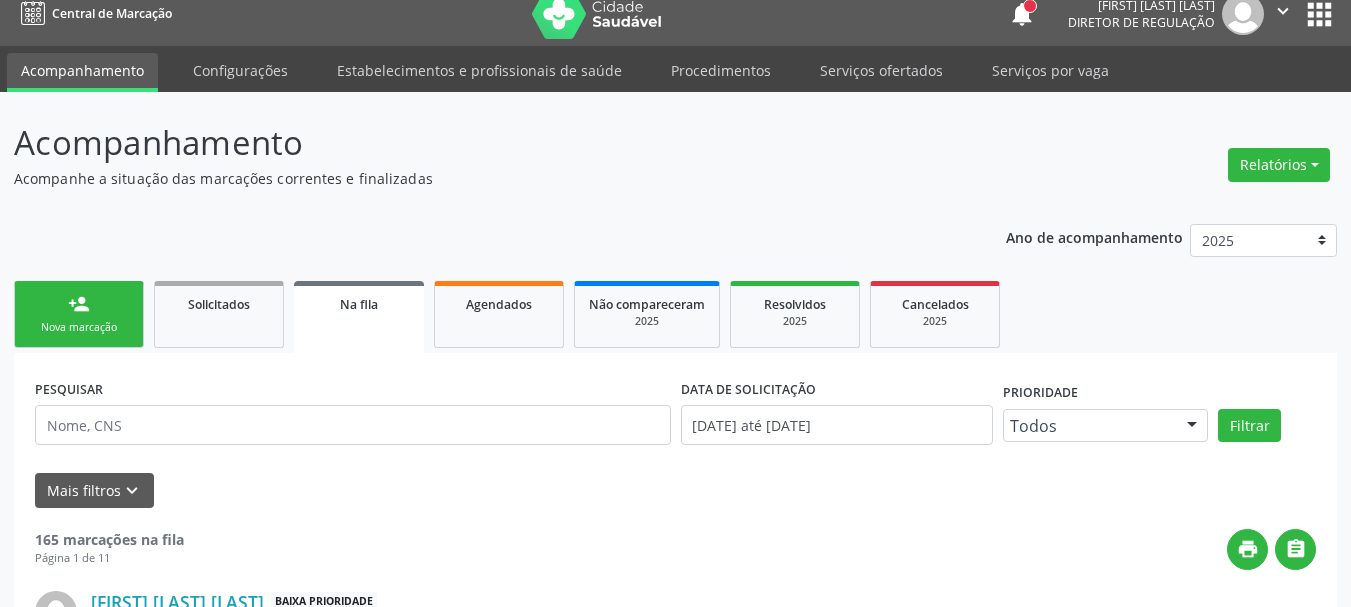 scroll, scrollTop: 0, scrollLeft: 0, axis: both 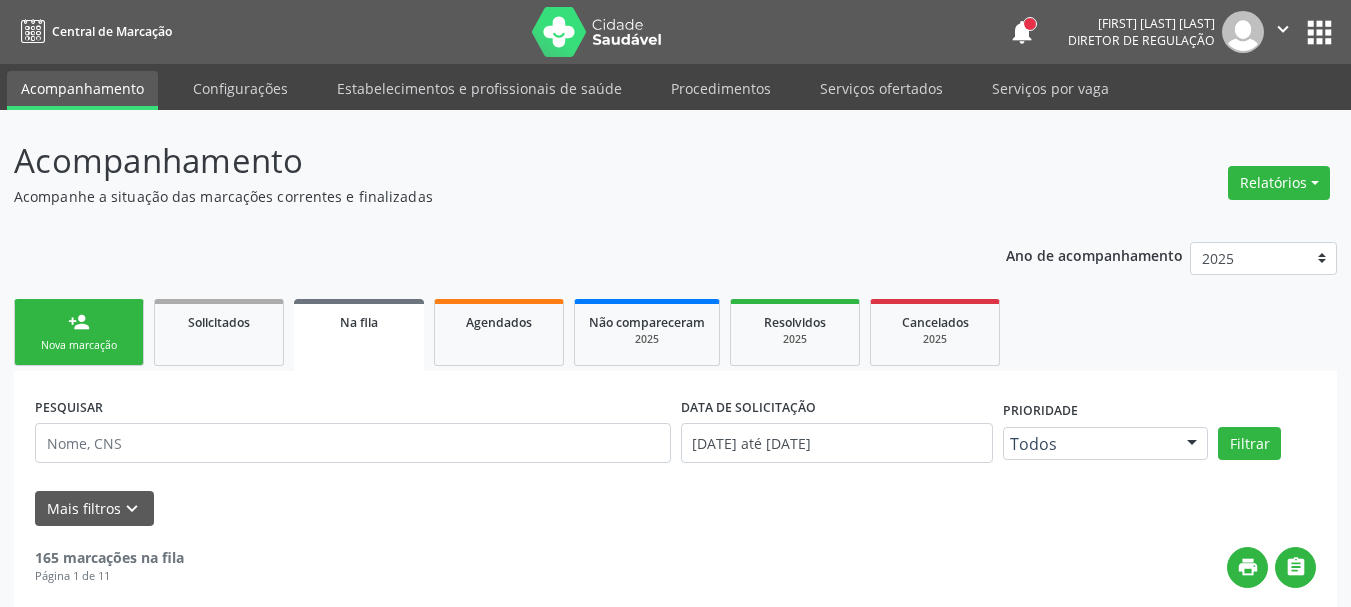 click on "apps" at bounding box center (1319, 32) 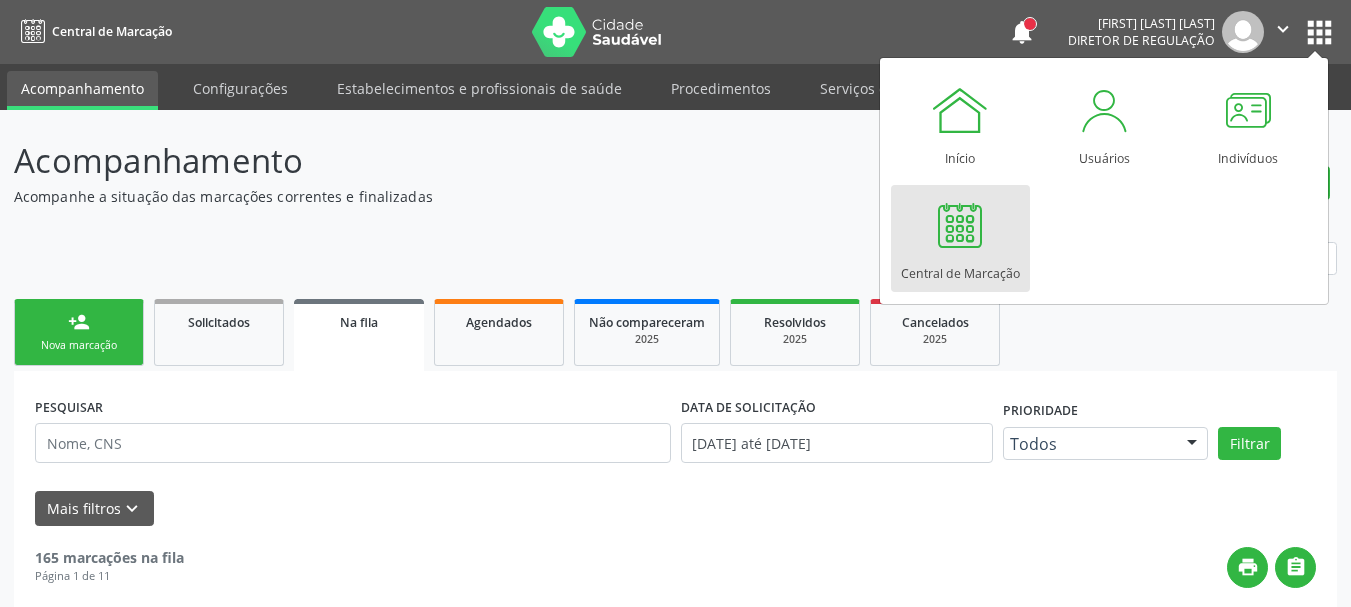click on "Central de Marcação" at bounding box center (960, 268) 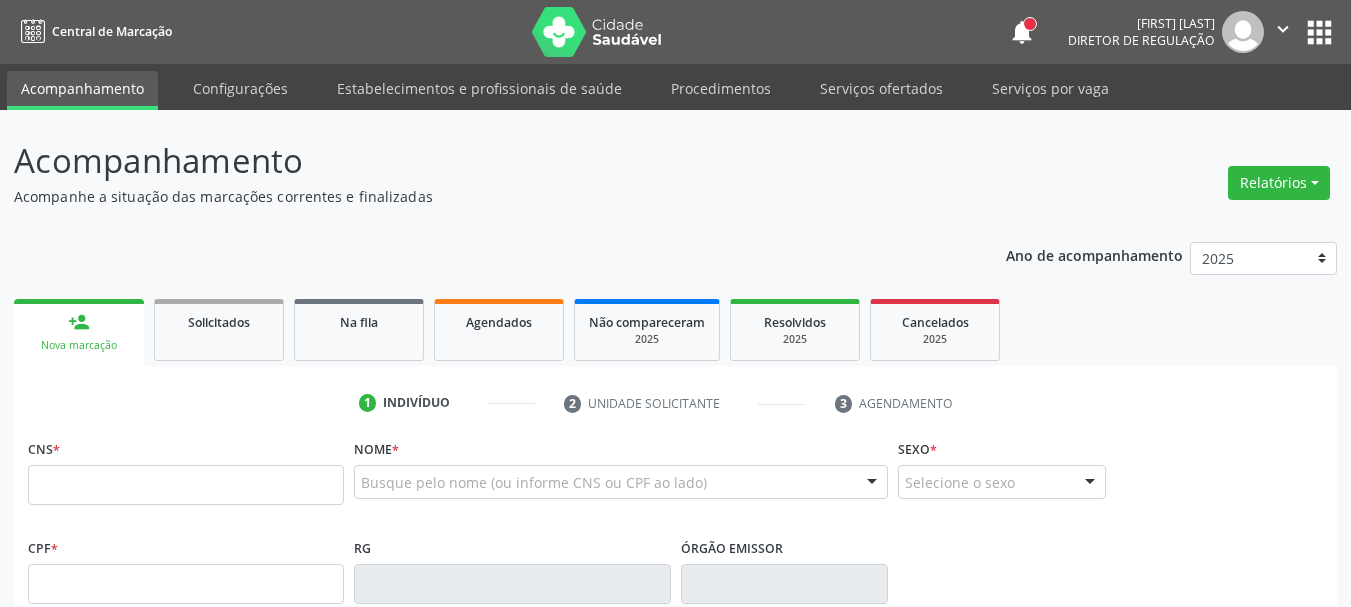 scroll, scrollTop: 0, scrollLeft: 0, axis: both 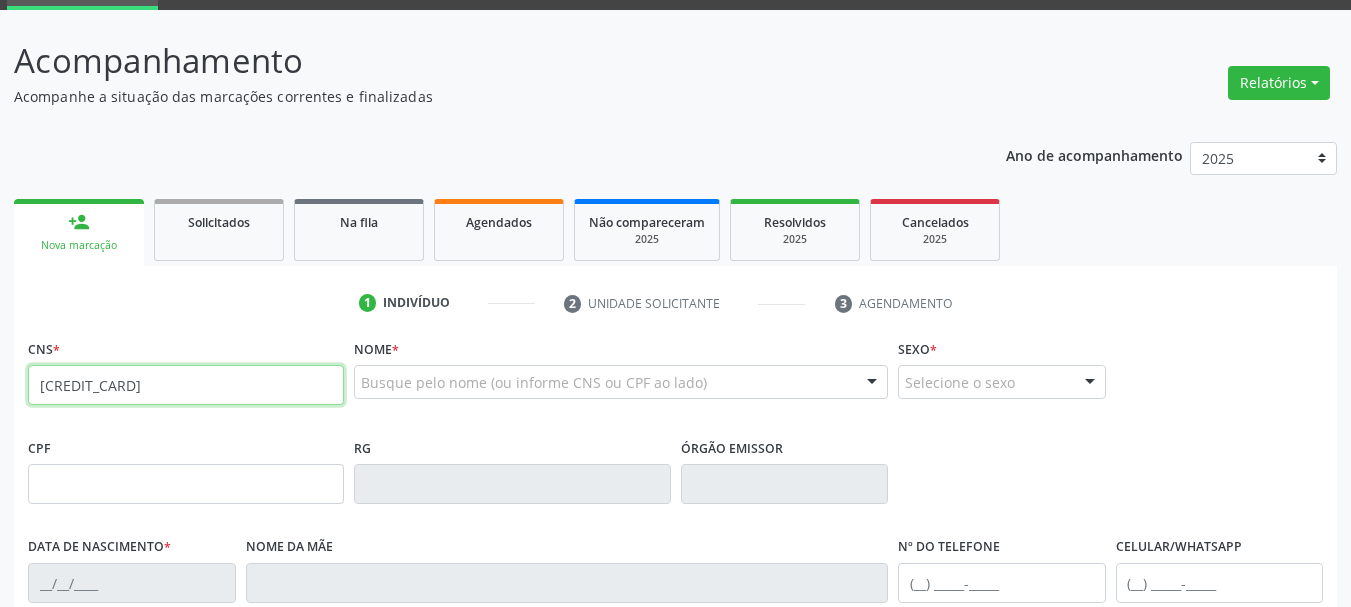 type on "[CREDIT_CARD]" 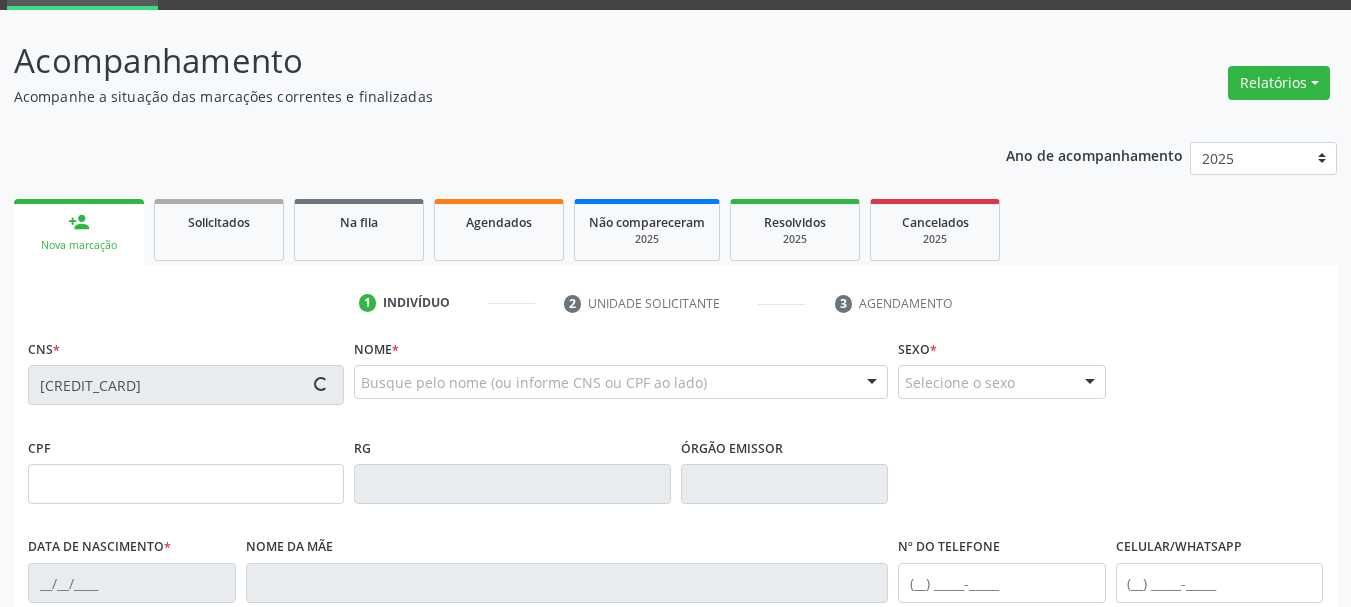 type on "901.544.954-68" 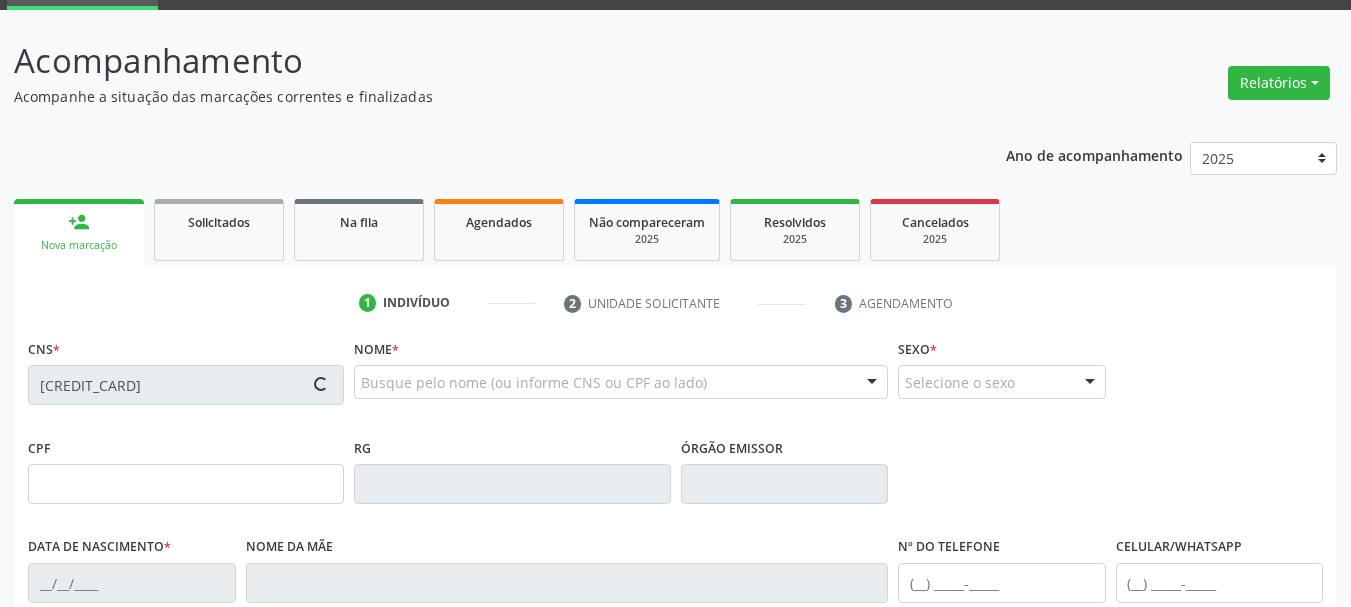 type on "05/01/1973" 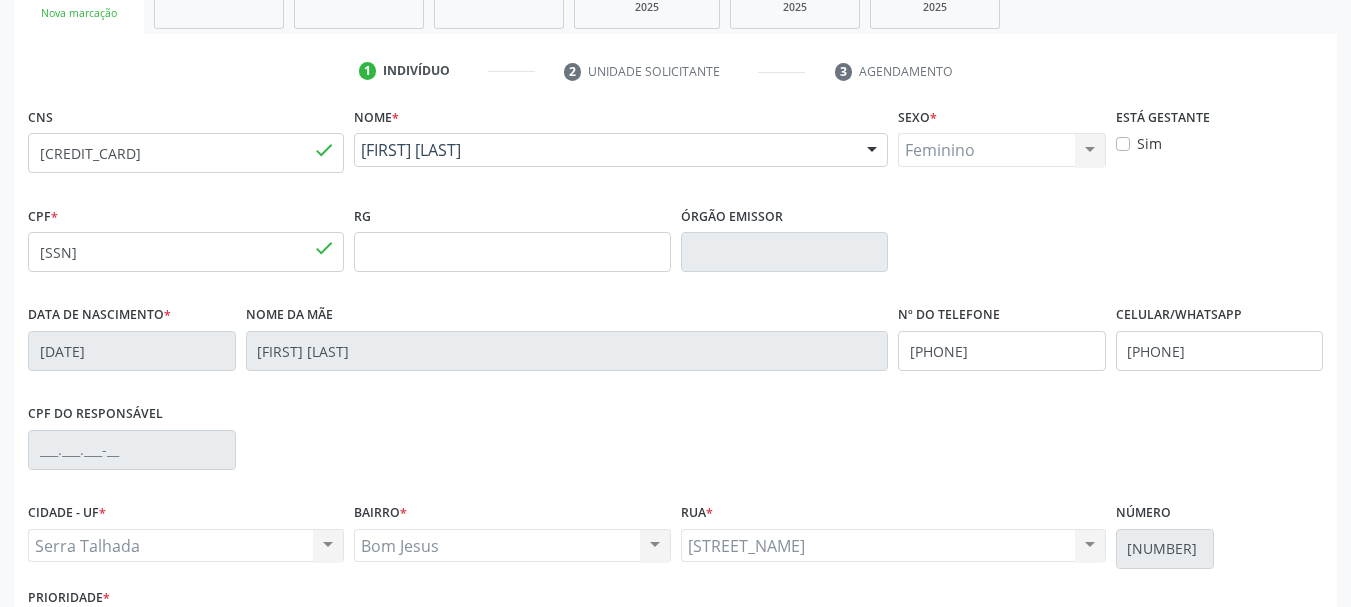 scroll, scrollTop: 400, scrollLeft: 0, axis: vertical 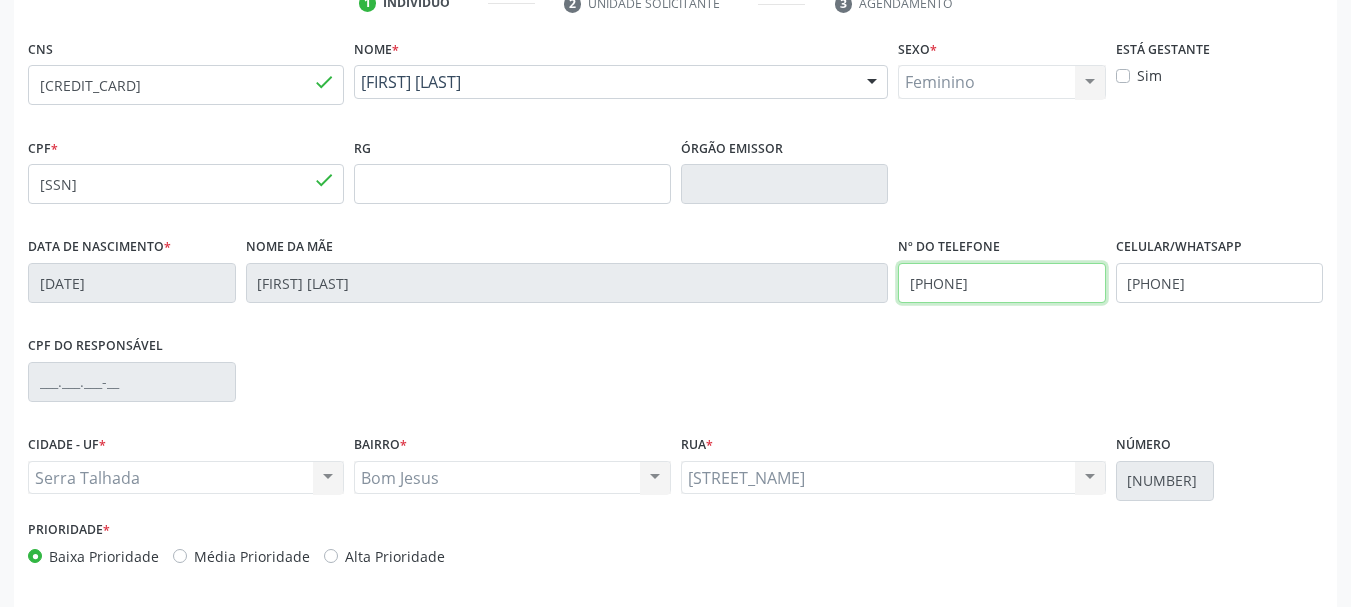 drag, startPoint x: 1057, startPoint y: 293, endPoint x: 714, endPoint y: 342, distance: 346.48233 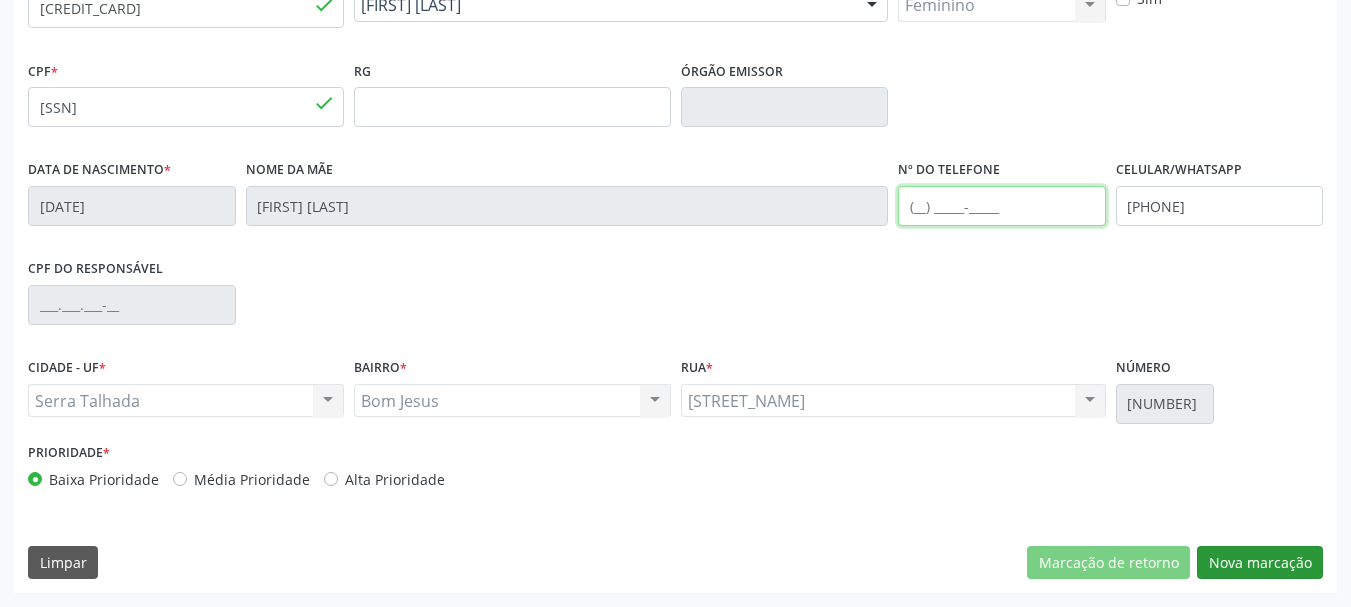 type 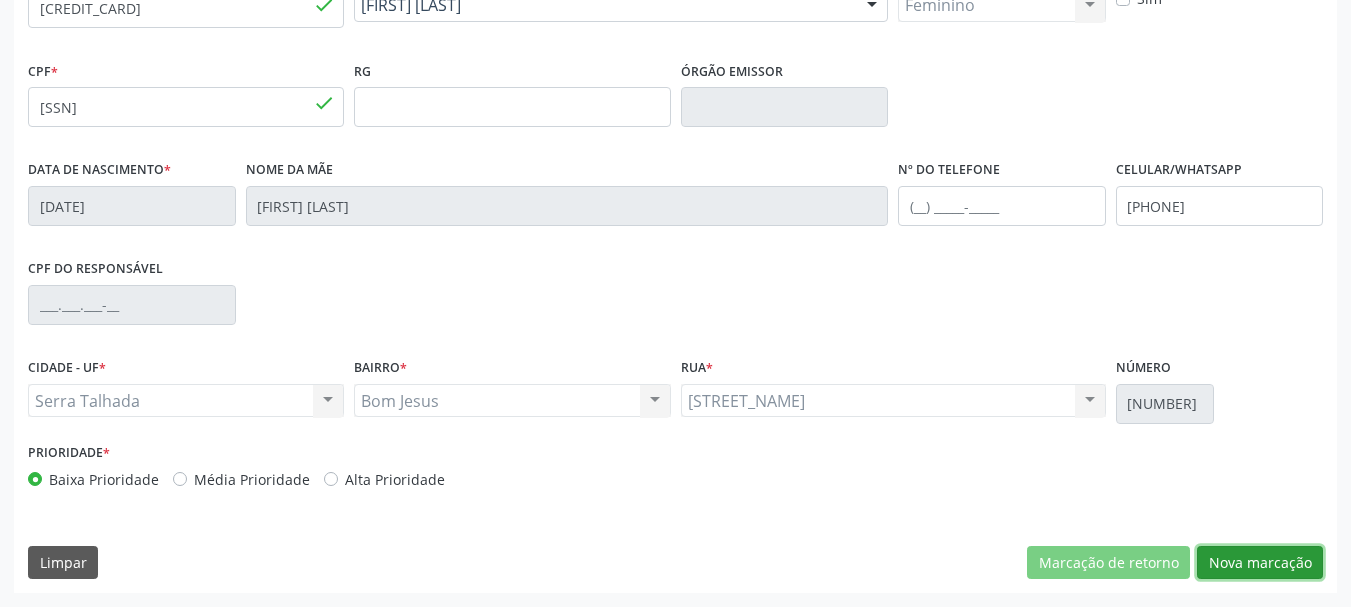 drag, startPoint x: 1279, startPoint y: 561, endPoint x: 1269, endPoint y: 558, distance: 10.440307 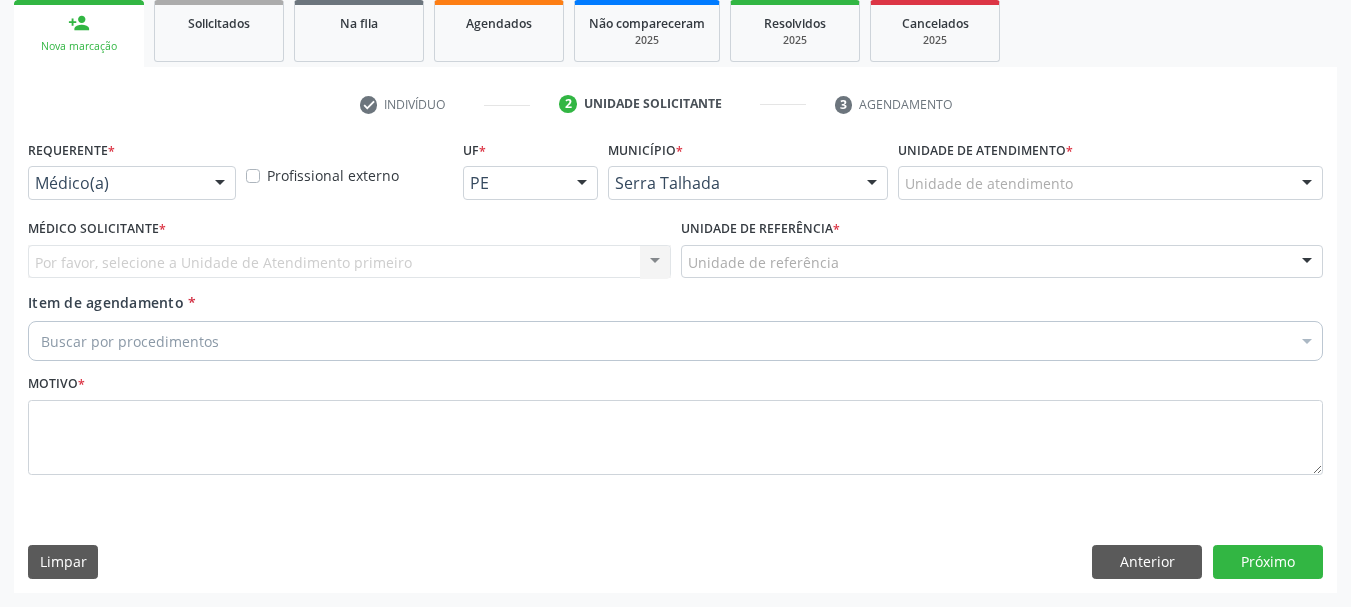 scroll, scrollTop: 299, scrollLeft: 0, axis: vertical 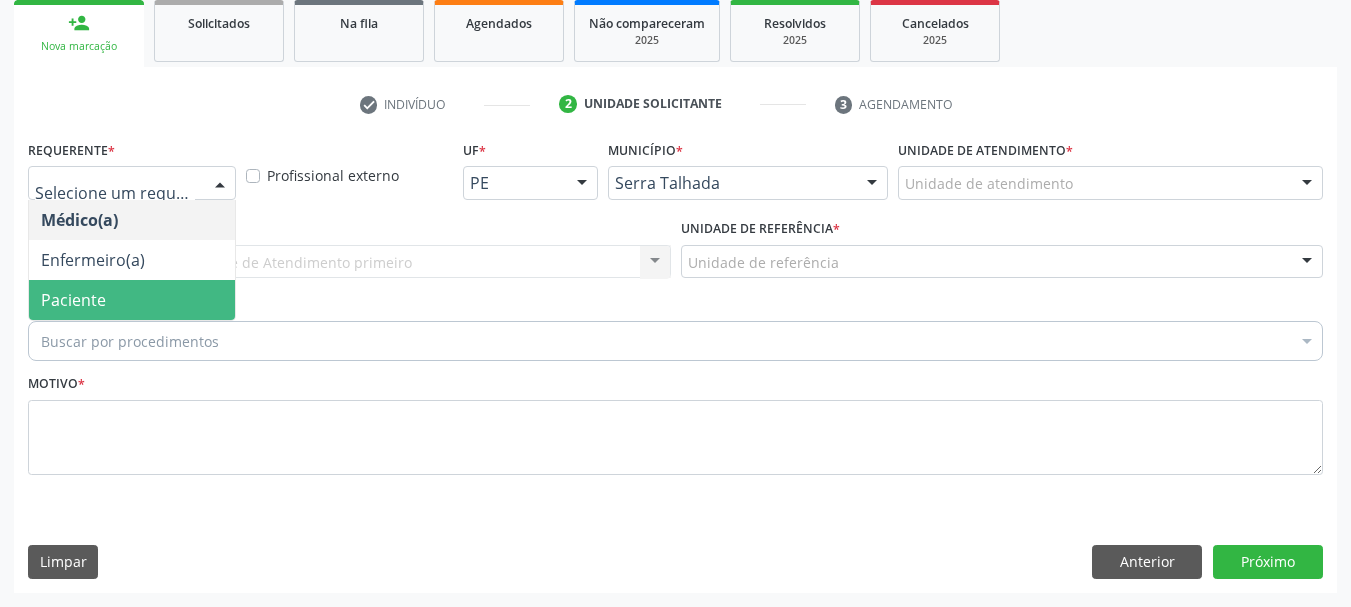 click on "Paciente" at bounding box center [73, 300] 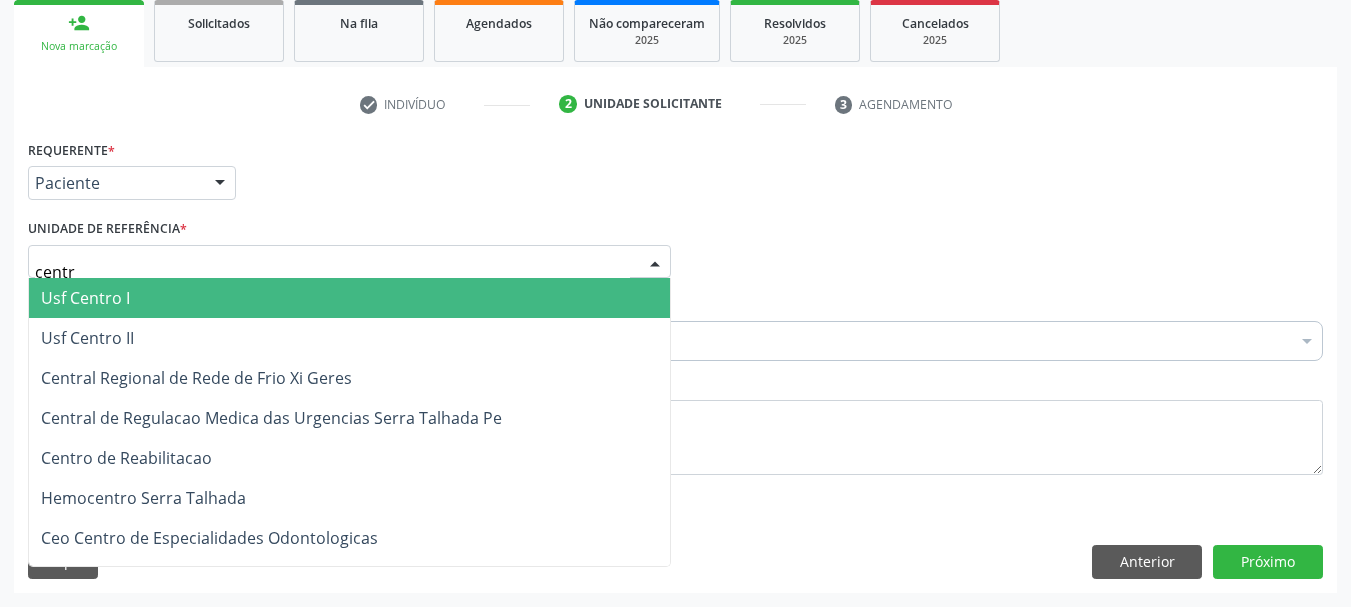 type on "centro" 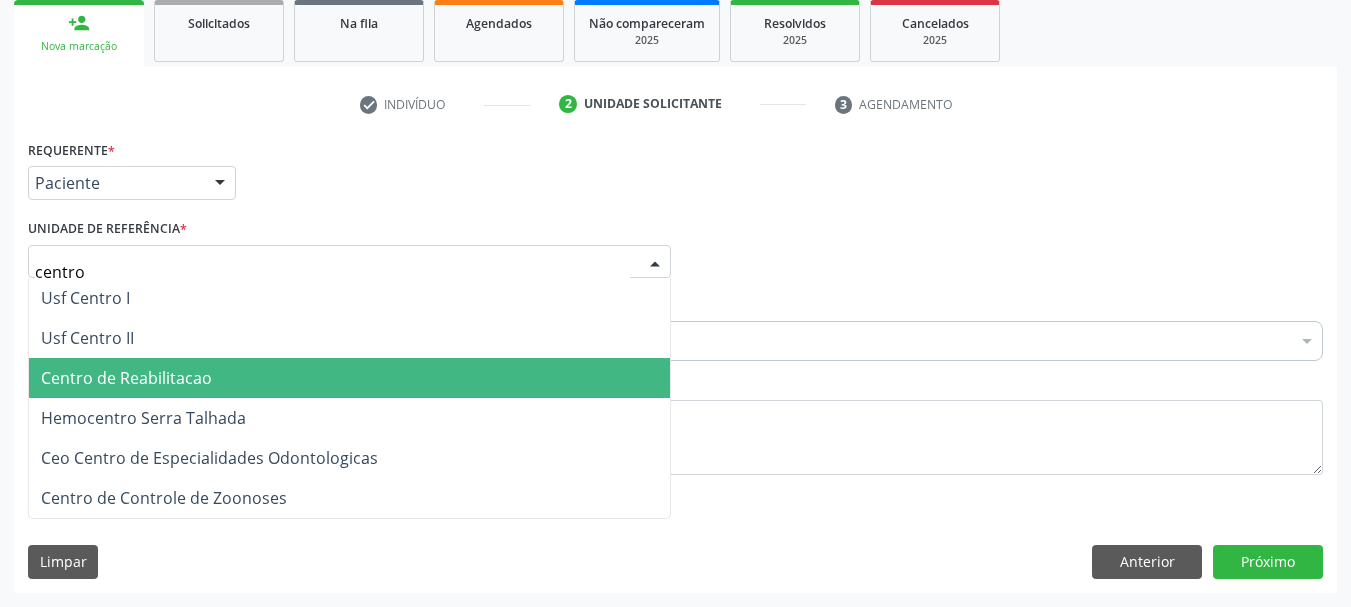 click on "Centro de Reabilitacao" at bounding box center [126, 378] 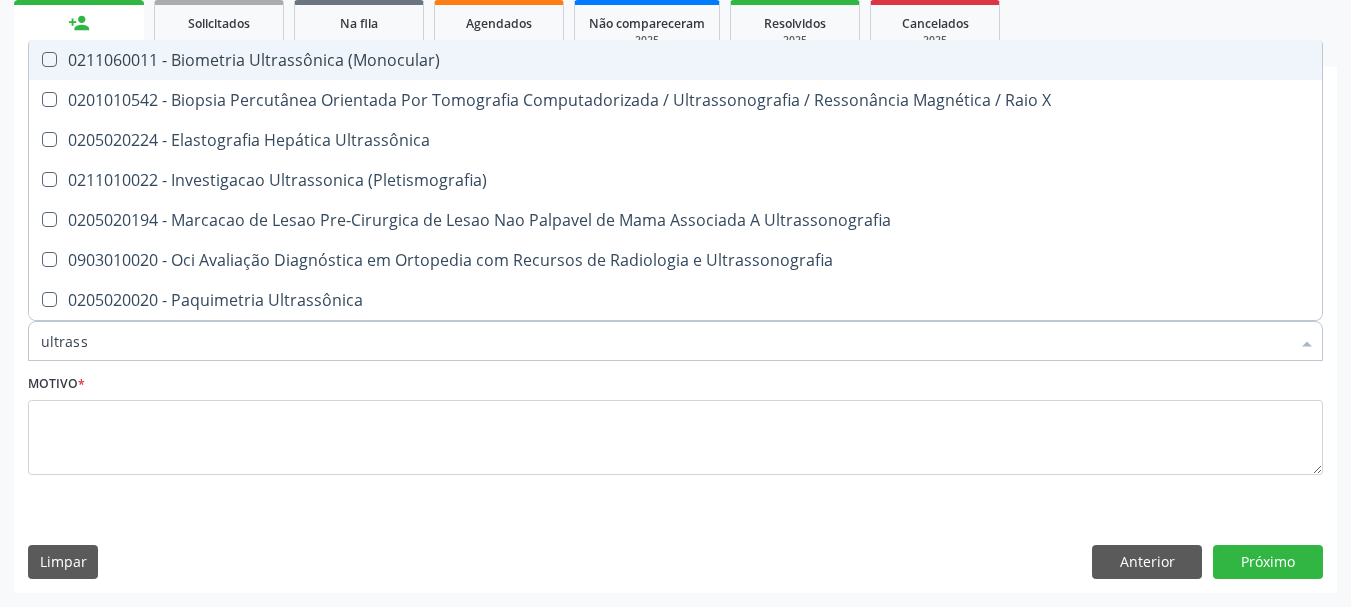 type on "ultrasso" 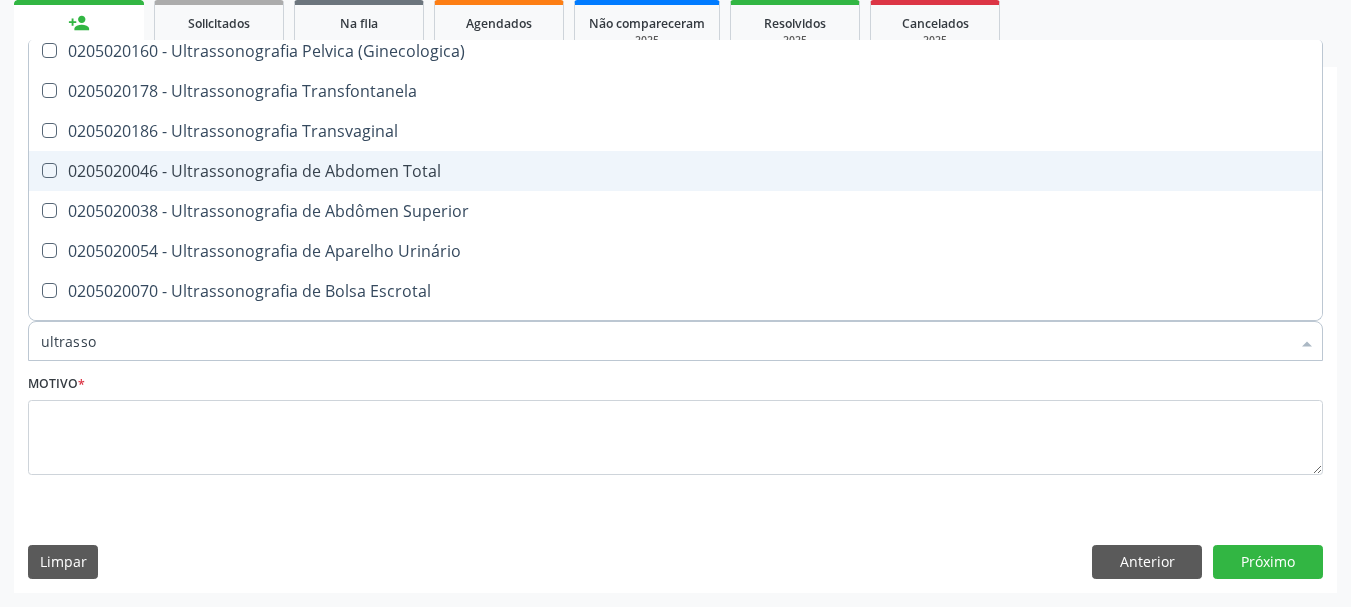 scroll, scrollTop: 400, scrollLeft: 0, axis: vertical 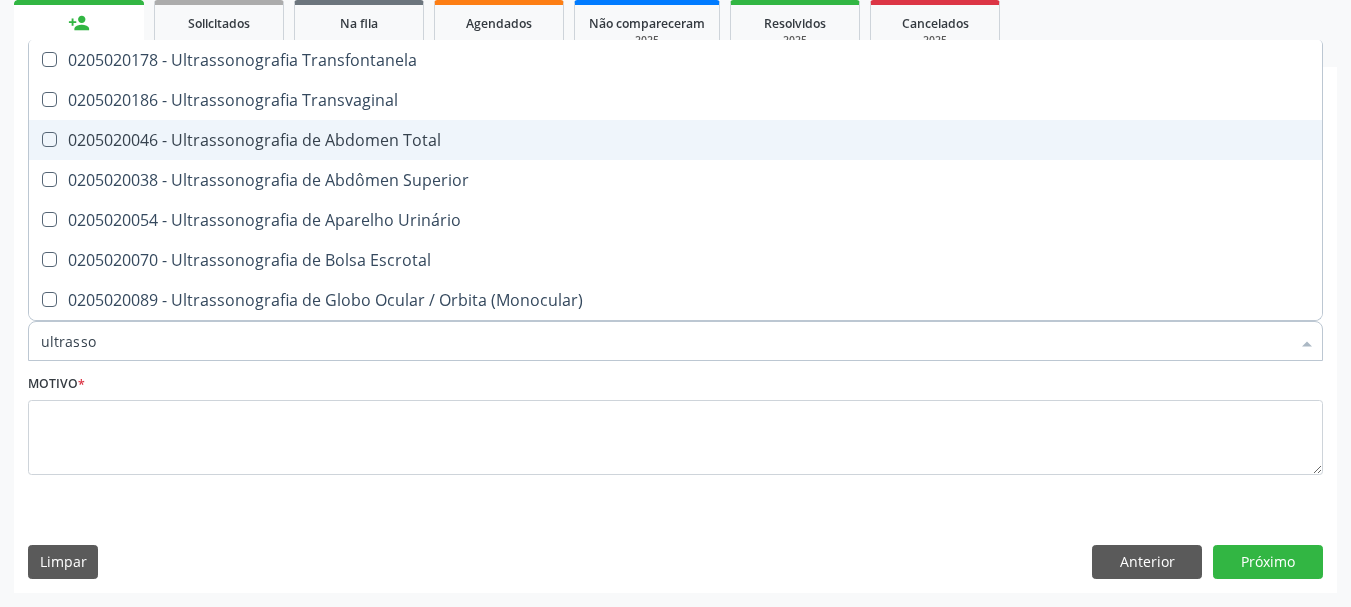 click on "0205020046 - Ultrassonografia de Abdomen Total" at bounding box center [675, 140] 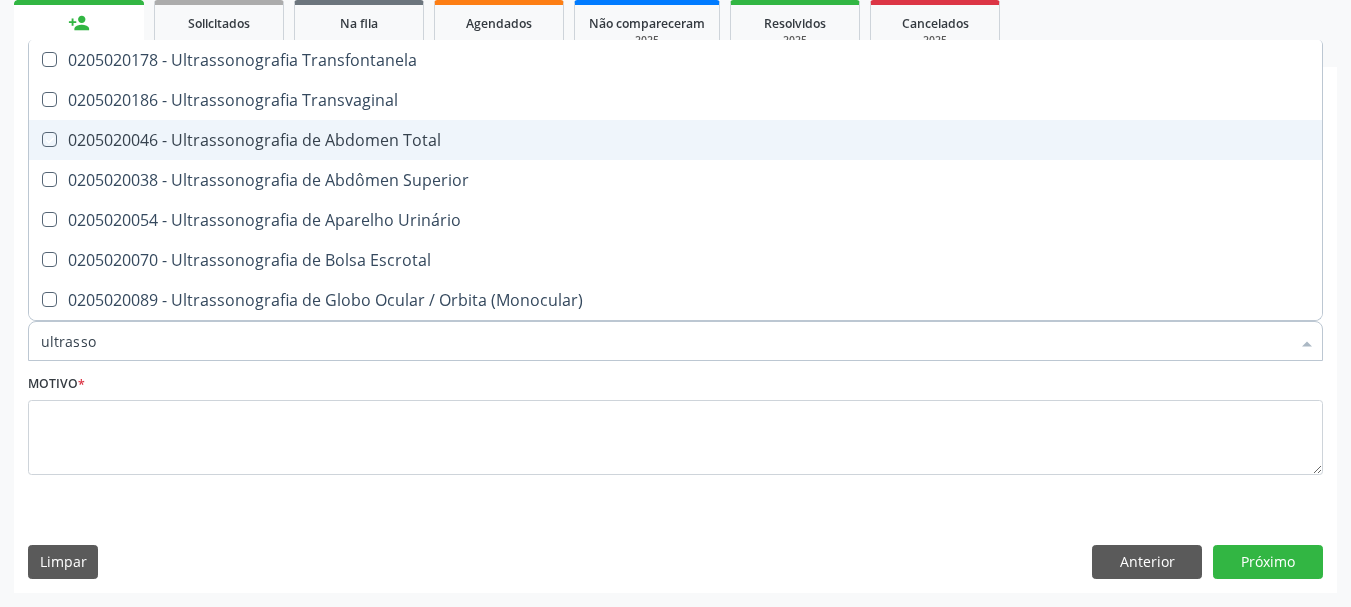 checkbox on "true" 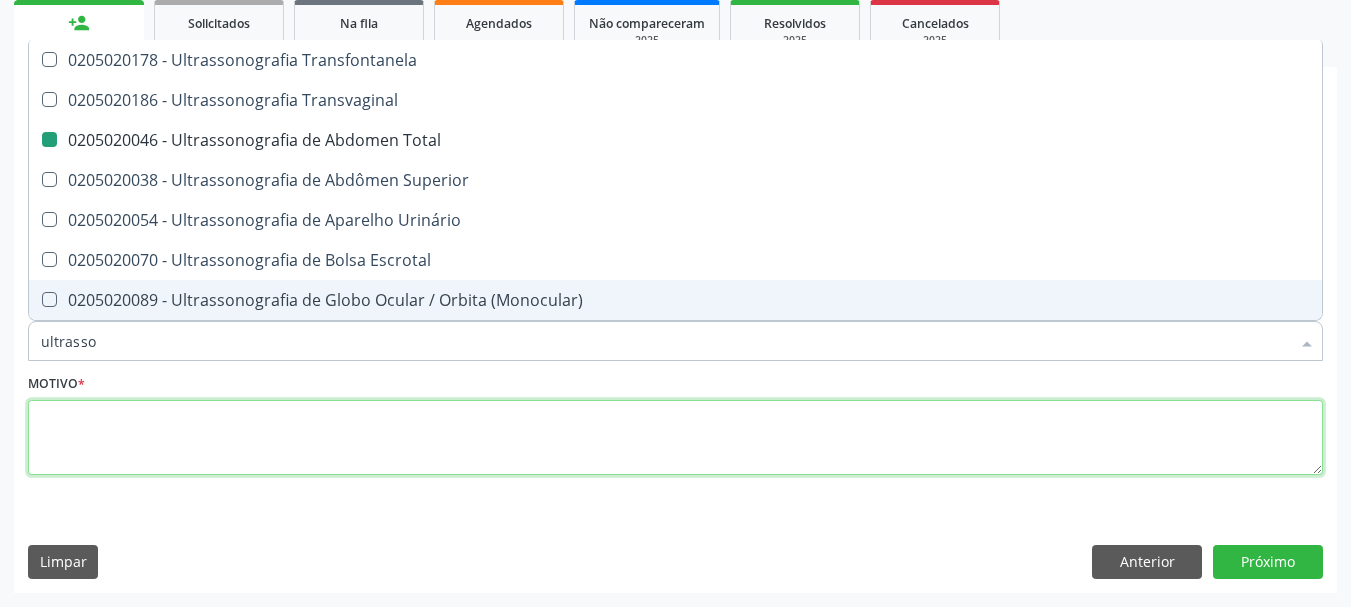 click at bounding box center (675, 438) 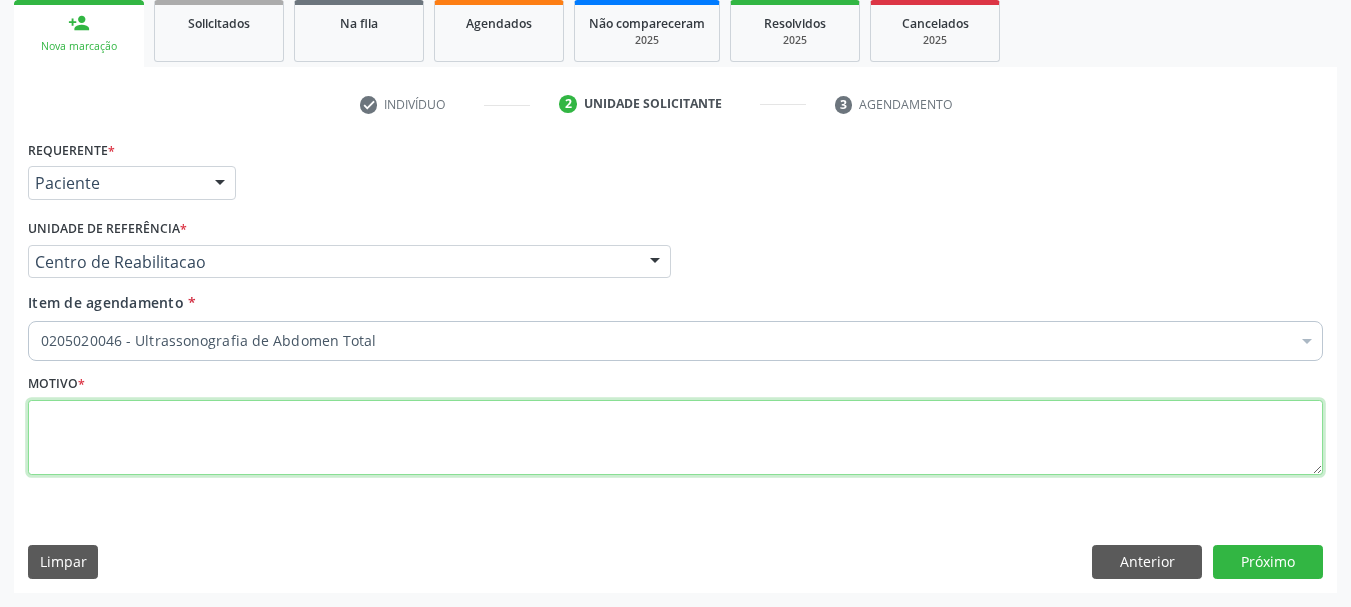 scroll, scrollTop: 0, scrollLeft: 0, axis: both 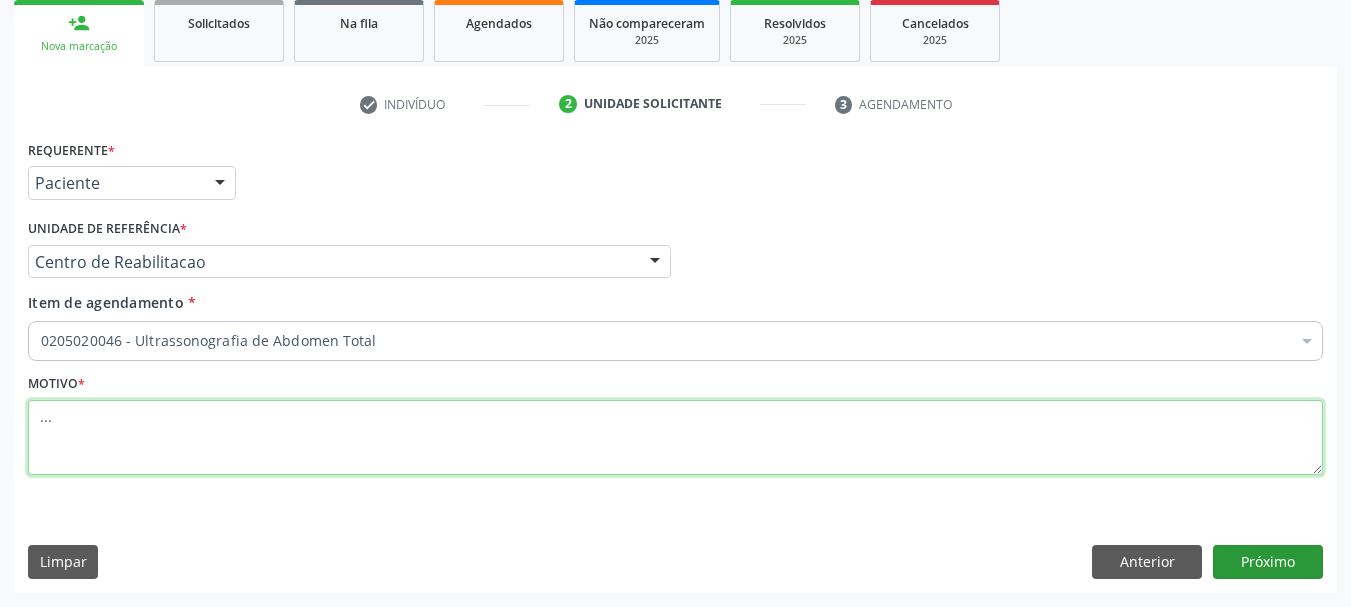 type on "..." 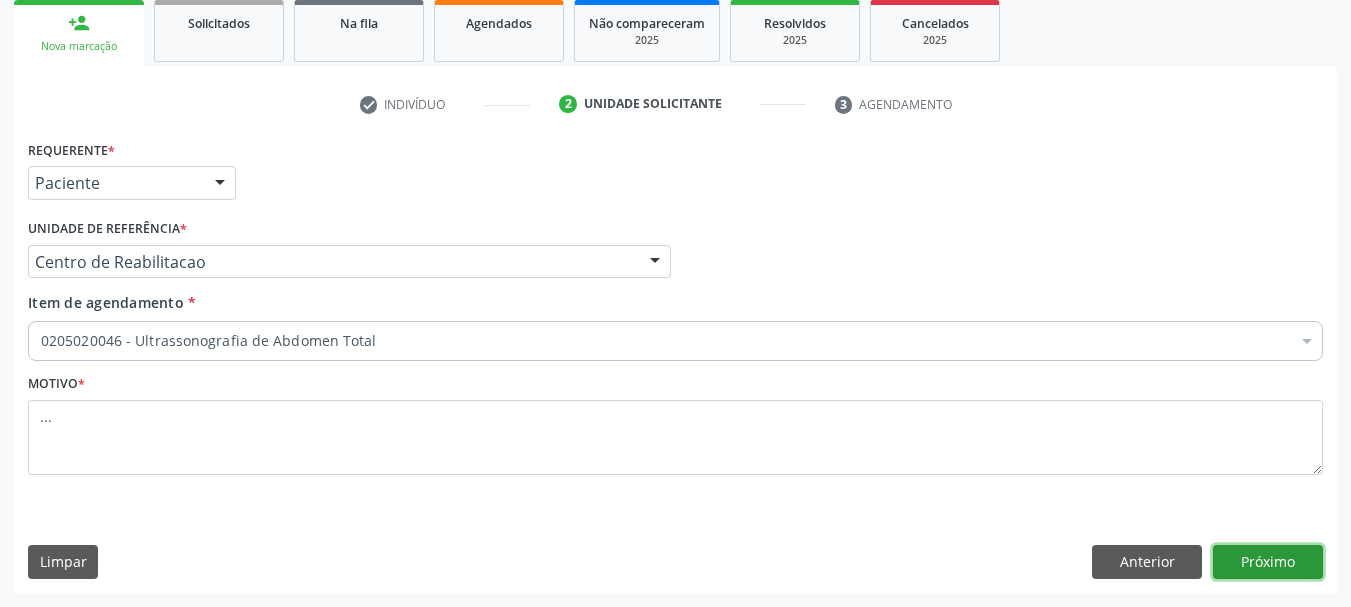 click on "Próximo" at bounding box center (1268, 562) 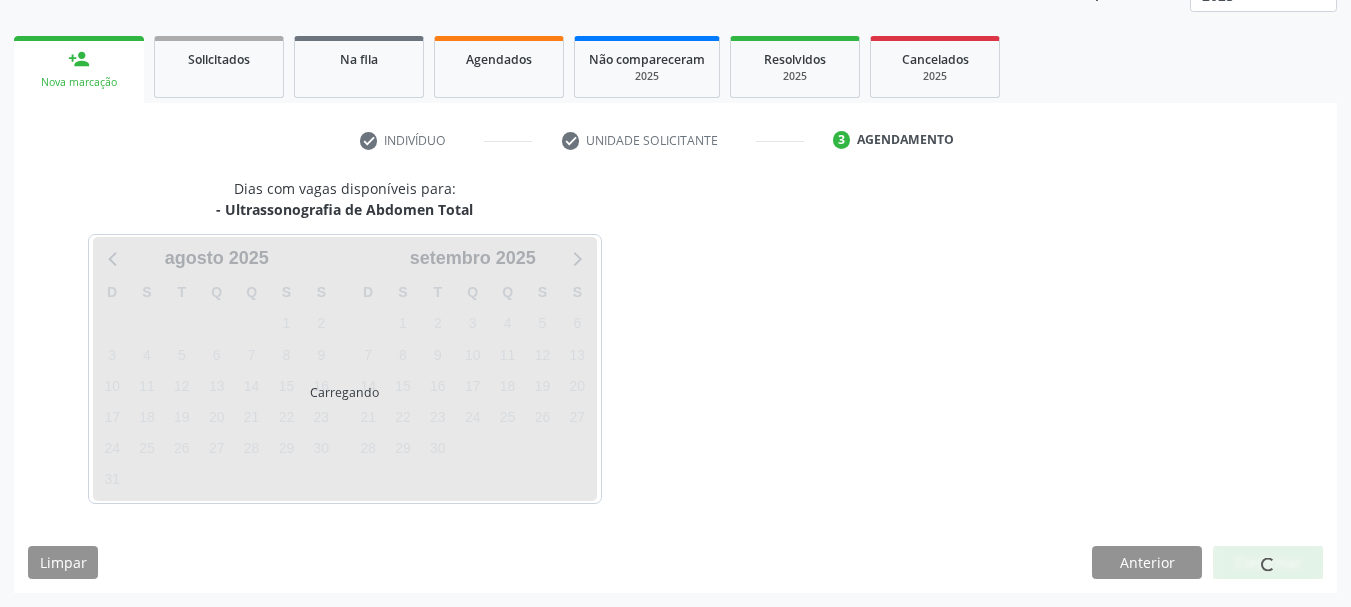 scroll, scrollTop: 263, scrollLeft: 0, axis: vertical 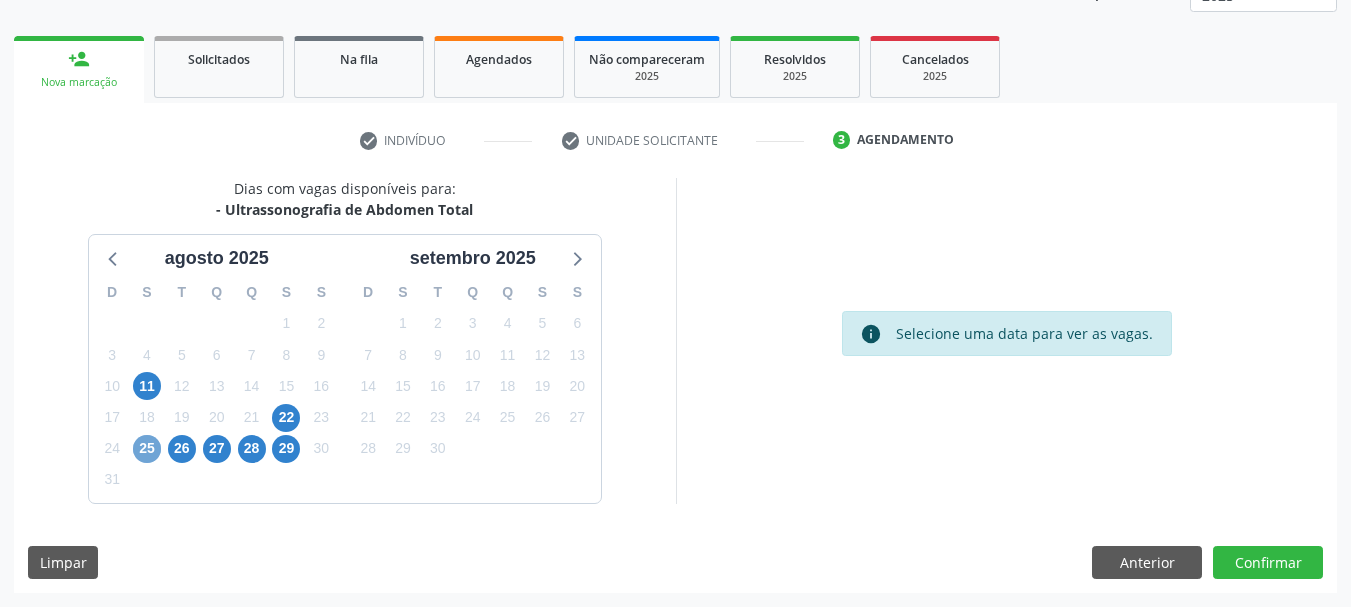 click on "25" at bounding box center (147, 449) 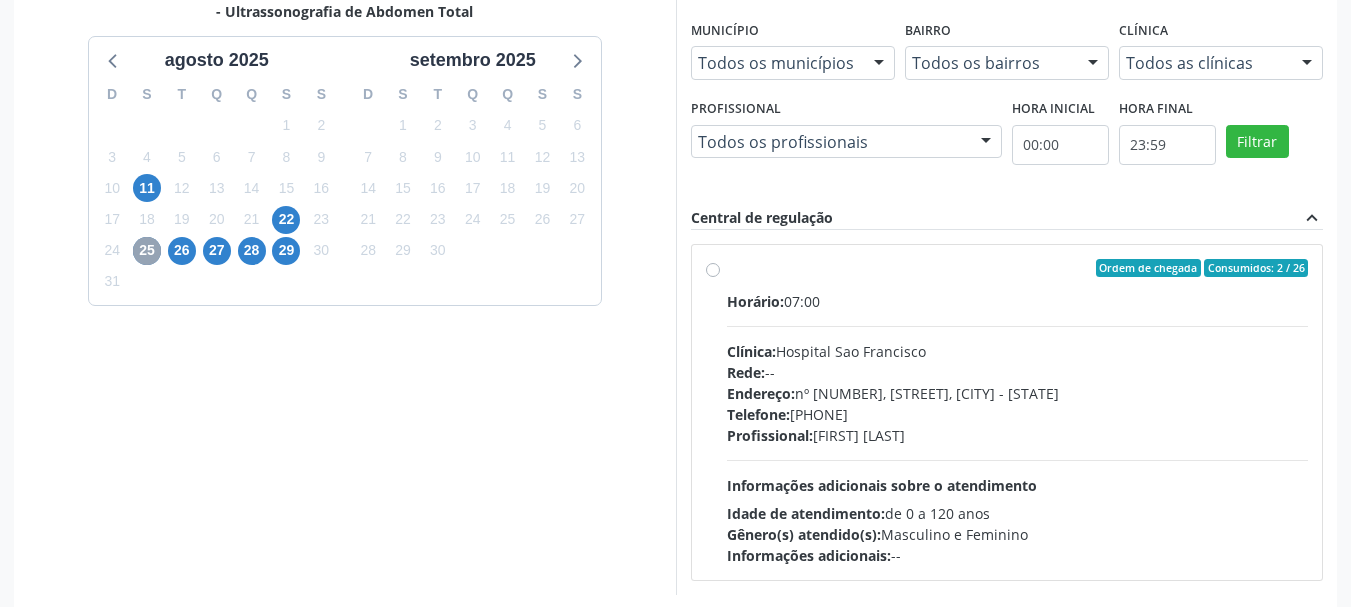 scroll, scrollTop: 463, scrollLeft: 0, axis: vertical 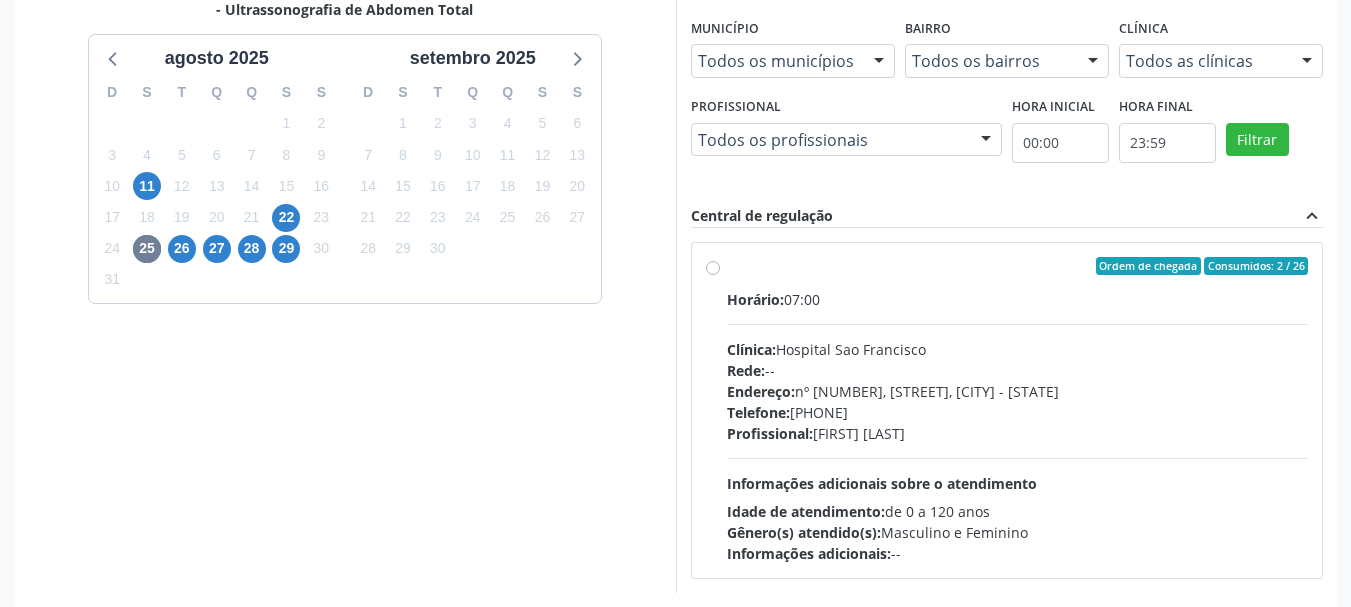 click on "Ordem de chegada
Consumidos: 2 / 26
Horário:   07:00
Clínica:  Hospital Sao Francisco
Rede:
--
Endereço:   nº 384, Varzea, Serra Talhada - PE
Telefone:   (81) 38312142
Profissional:
Yuri Araujo Magalhaes
Informações adicionais sobre o atendimento
Idade de atendimento:
de 0 a 120 anos
Gênero(s) atendido(s):
Masculino e Feminino
Informações adicionais:
--" at bounding box center (1018, 410) 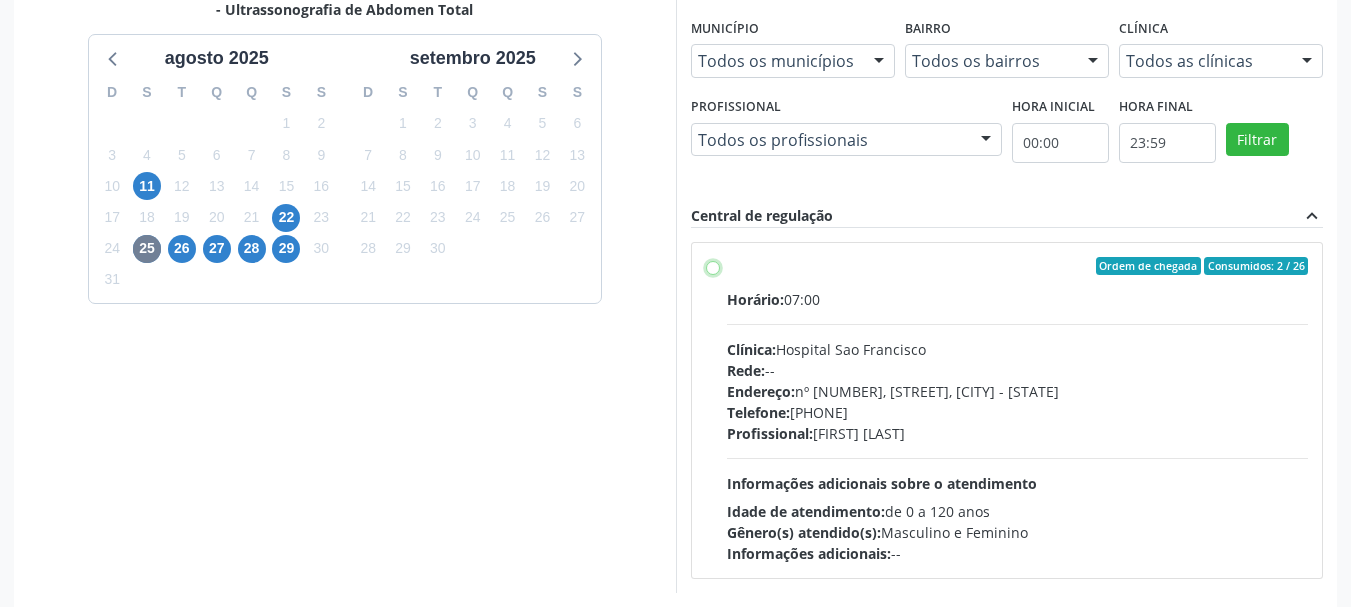 click on "Ordem de chegada
Consumidos: 2 / 26
Horário:   07:00
Clínica:  Hospital Sao Francisco
Rede:
--
Endereço:   nº 384, Varzea, Serra Talhada - PE
Telefone:   (81) 38312142
Profissional:
Yuri Araujo Magalhaes
Informações adicionais sobre o atendimento
Idade de atendimento:
de 0 a 120 anos
Gênero(s) atendido(s):
Masculino e Feminino
Informações adicionais:
--" at bounding box center [713, 266] 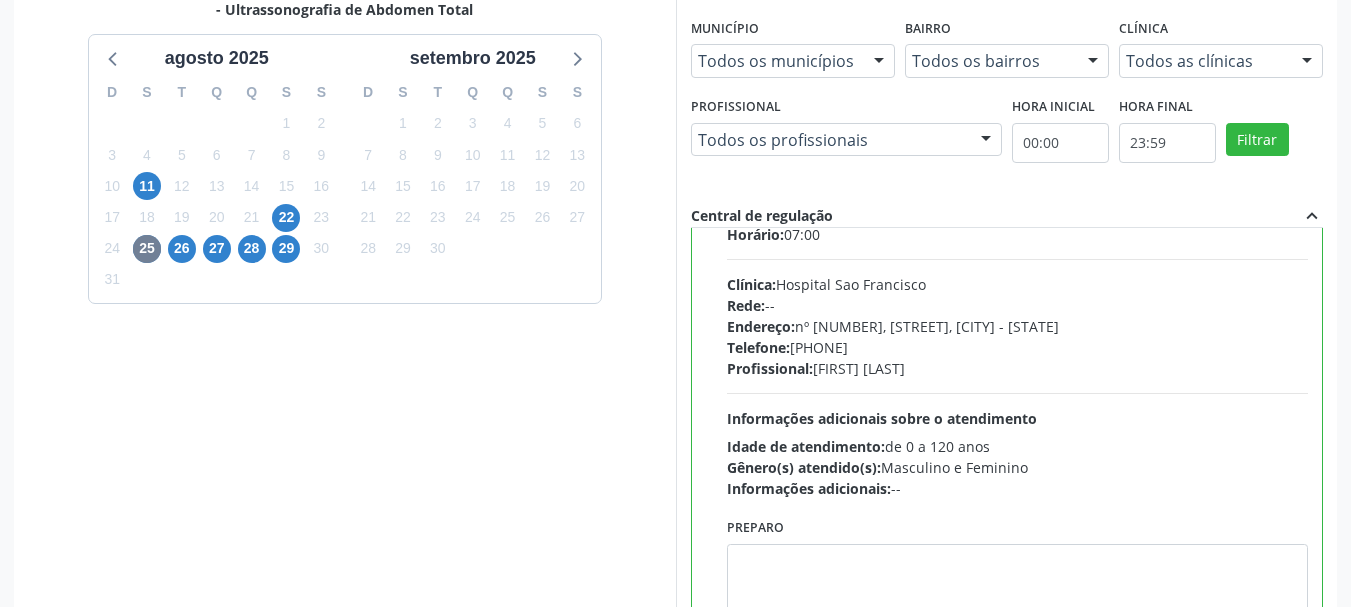 scroll, scrollTop: 99, scrollLeft: 0, axis: vertical 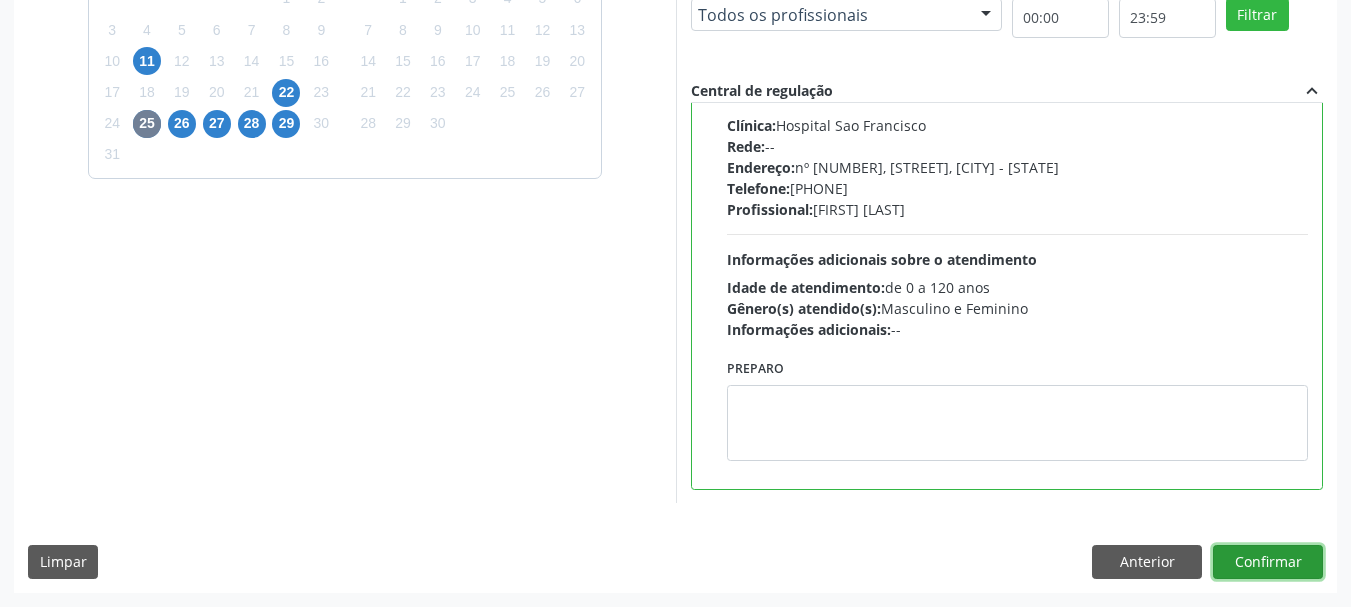 click on "Confirmar" at bounding box center (1268, 562) 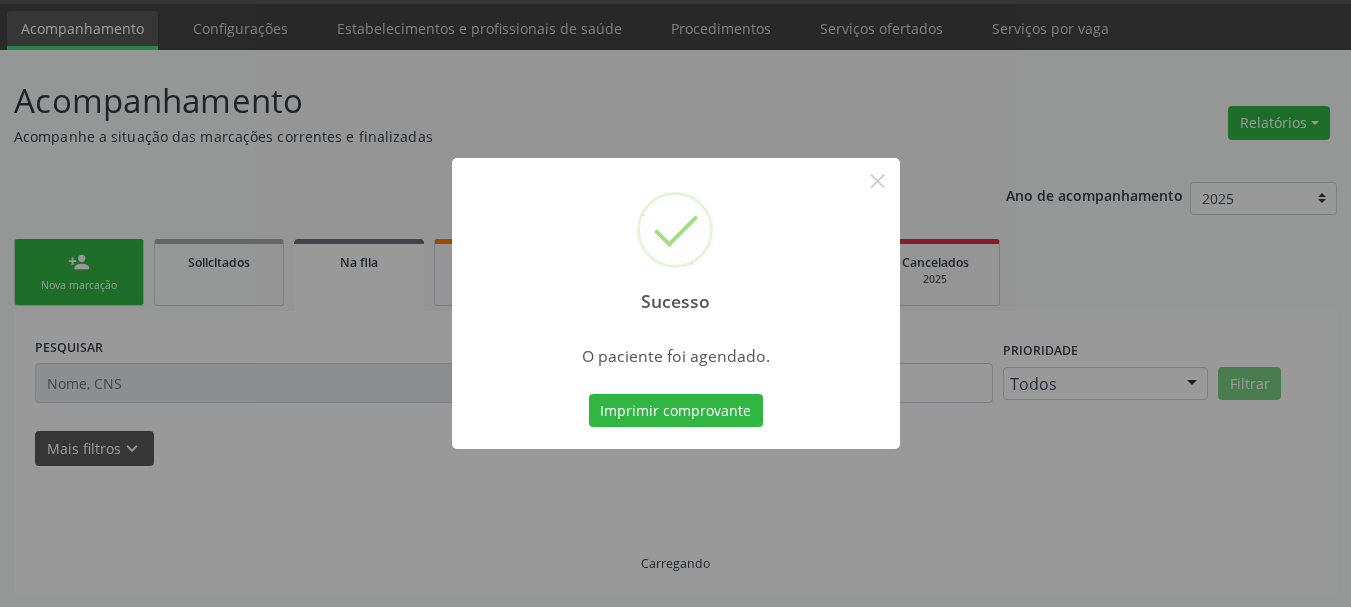 scroll, scrollTop: 60, scrollLeft: 0, axis: vertical 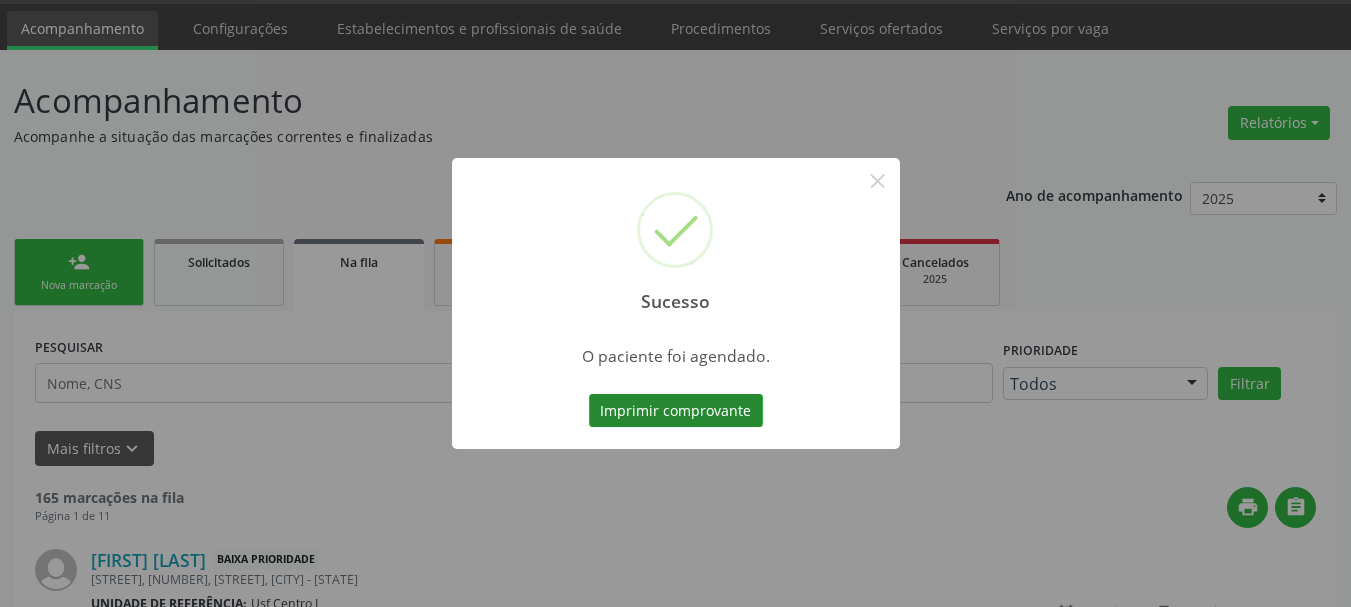 click on "Imprimir comprovante" at bounding box center (676, 411) 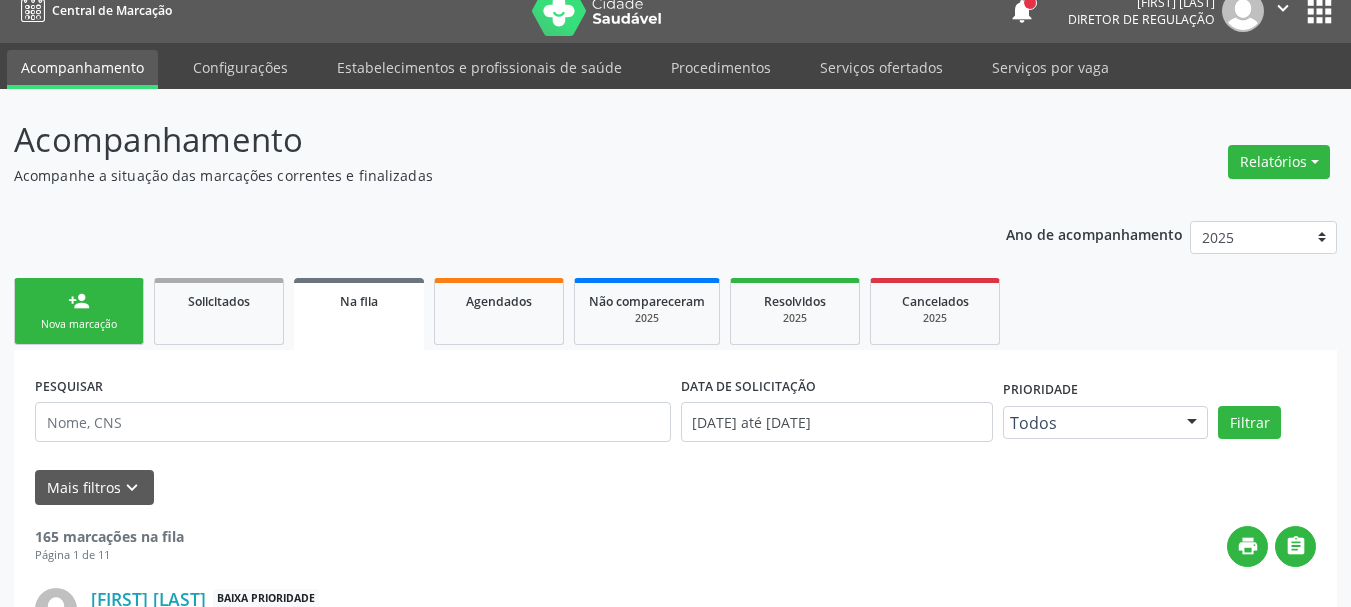 scroll, scrollTop: 0, scrollLeft: 0, axis: both 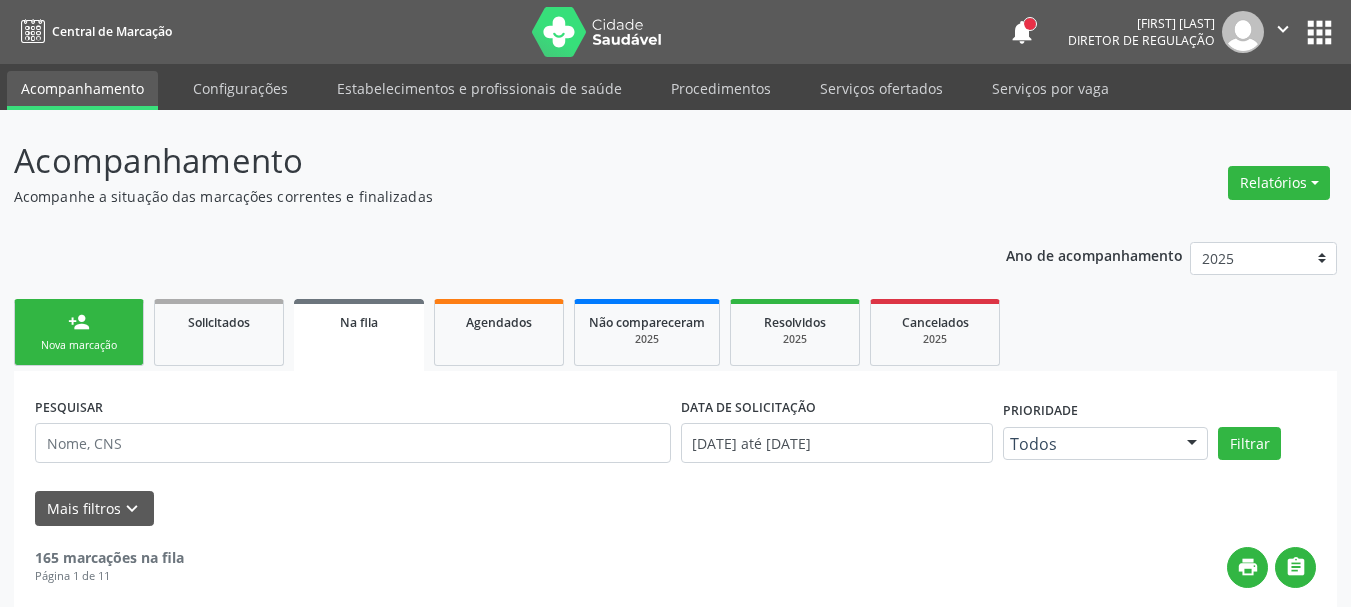 click on "apps" at bounding box center [1319, 32] 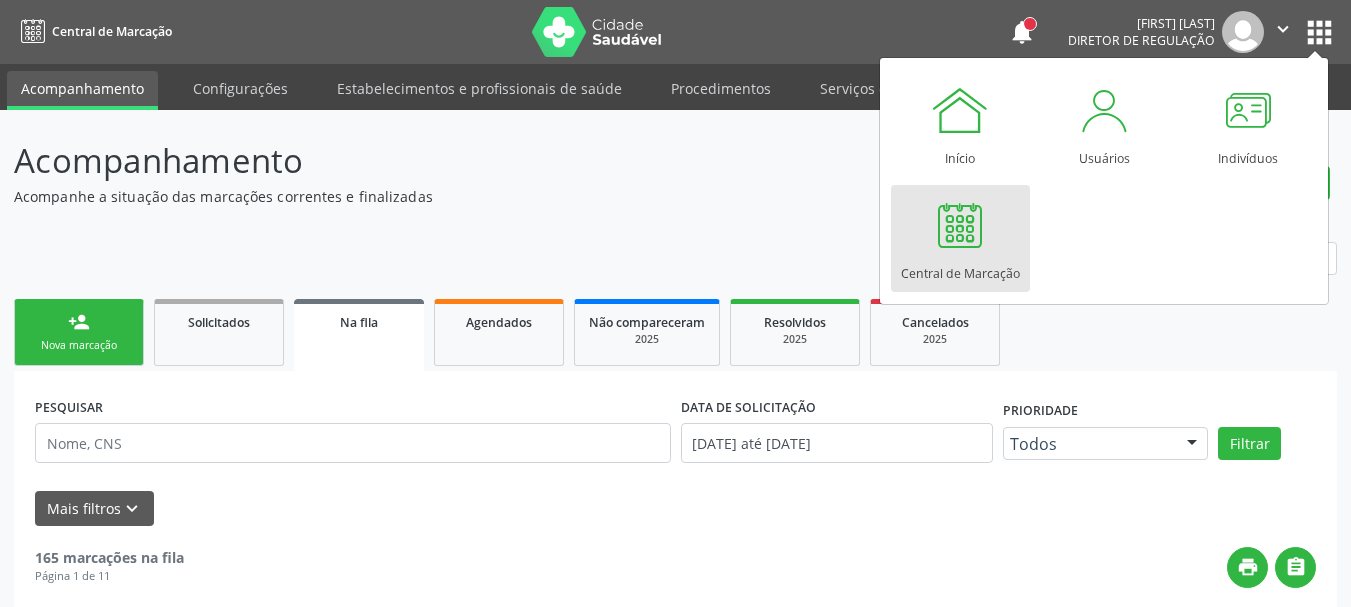 click on "Central de Marcação" at bounding box center [960, 268] 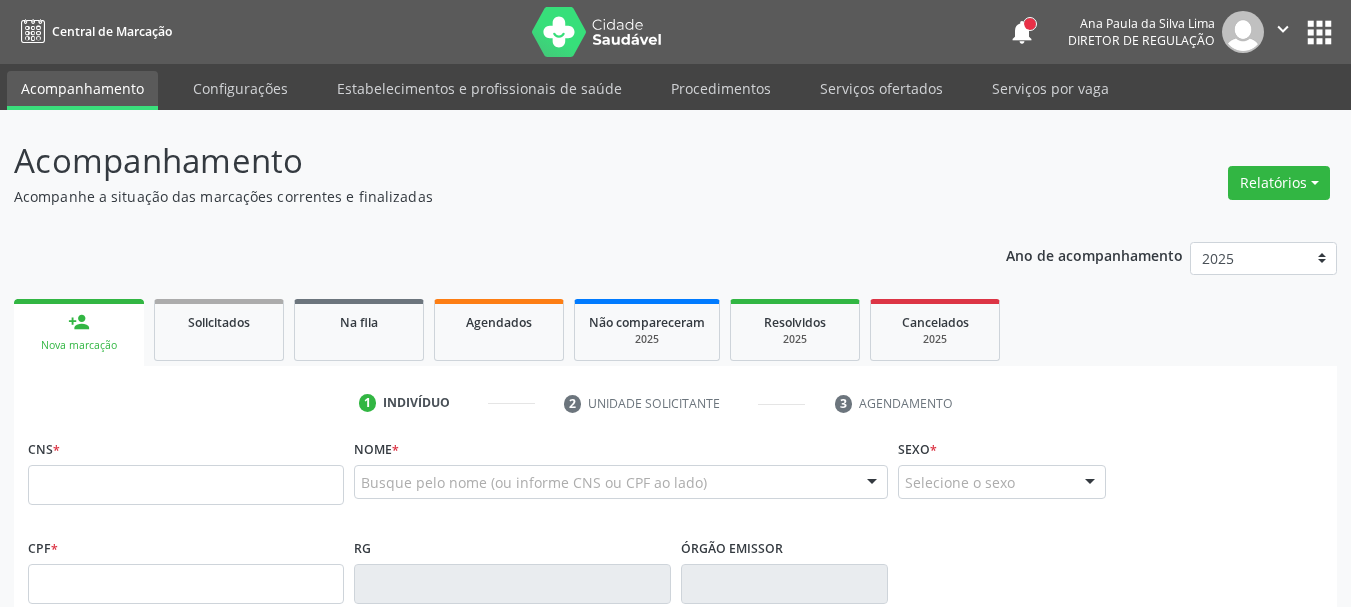 scroll, scrollTop: 0, scrollLeft: 0, axis: both 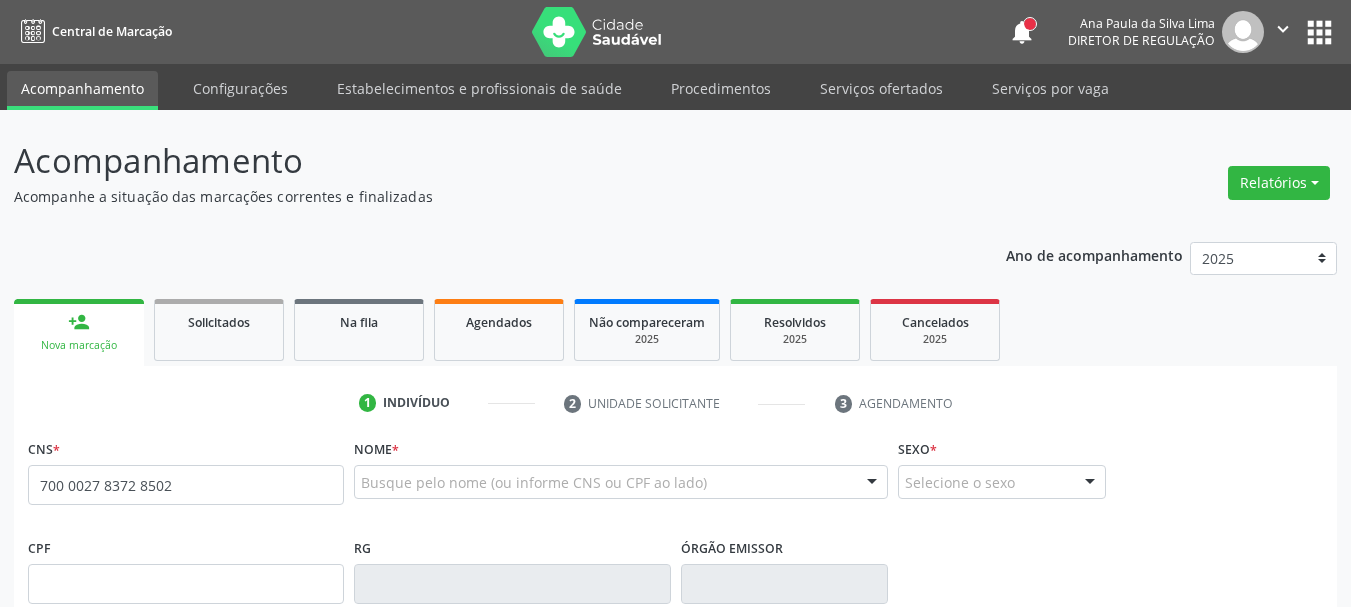 type on "700 0027 8372 8502" 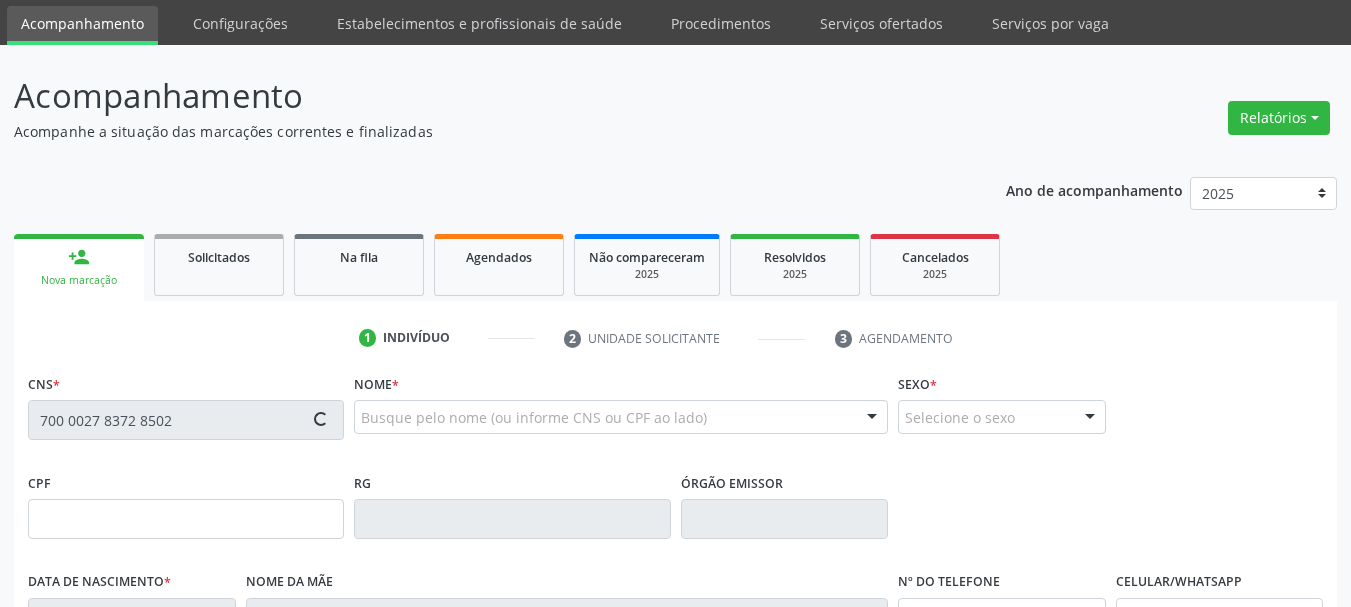 type on "[SSN]" 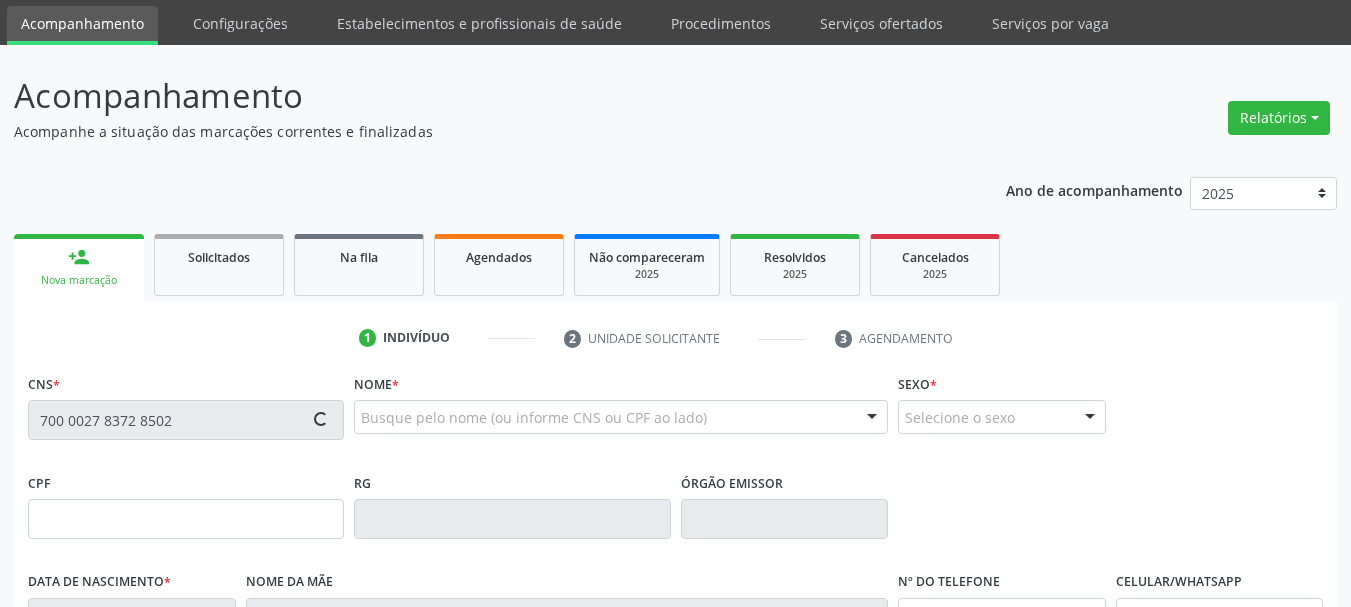 type on "[DATE]" 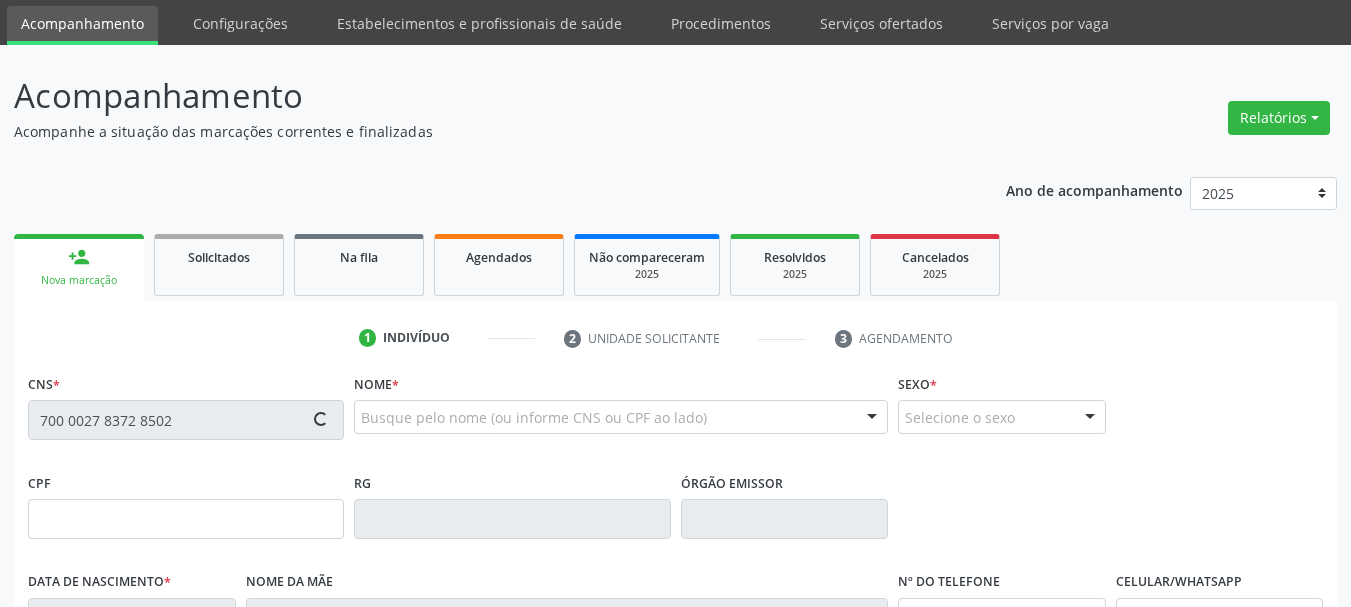 type on "[PHONE]" 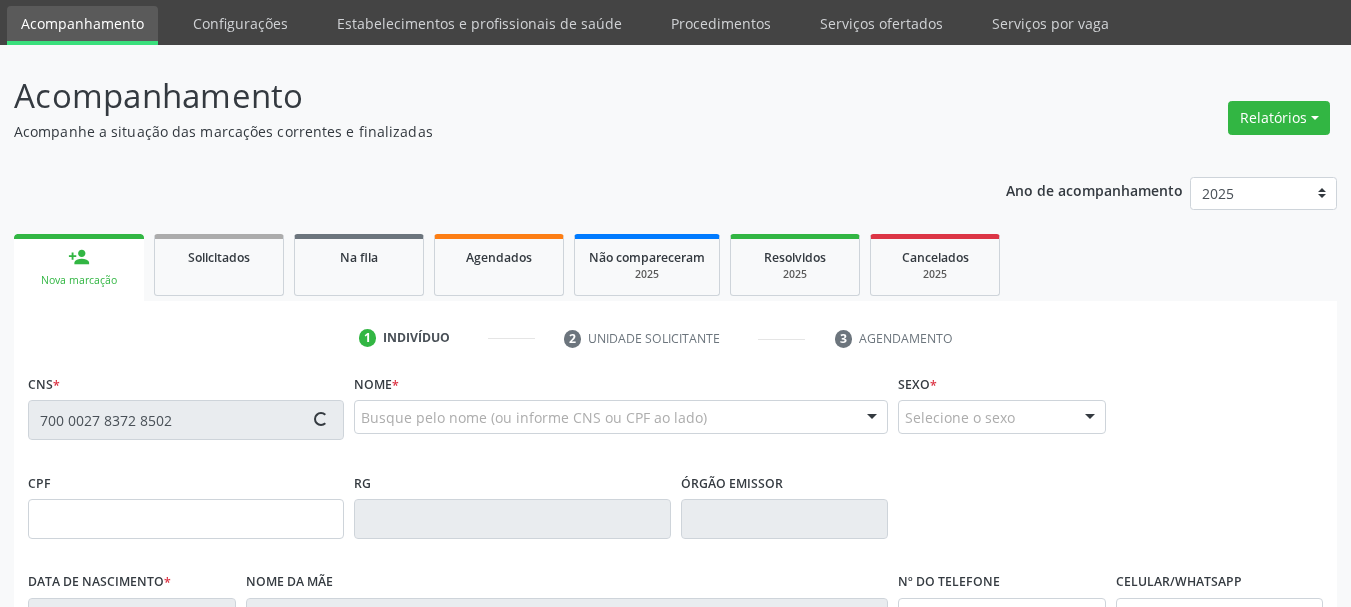 type on "226" 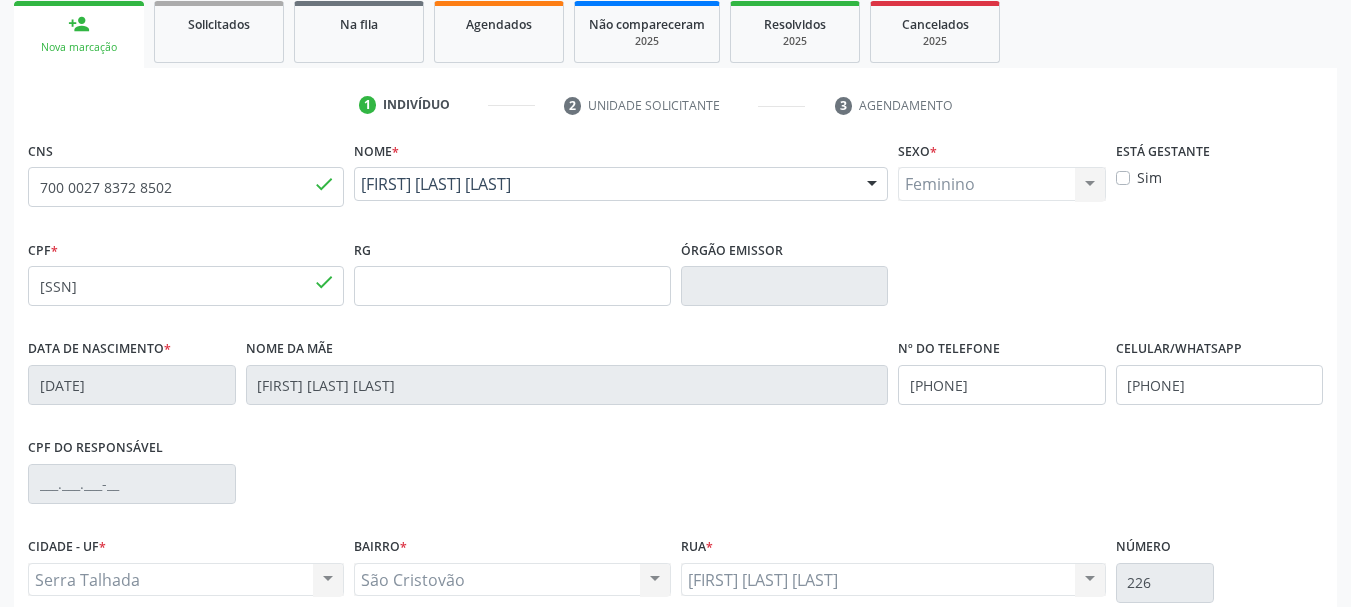scroll, scrollTop: 300, scrollLeft: 0, axis: vertical 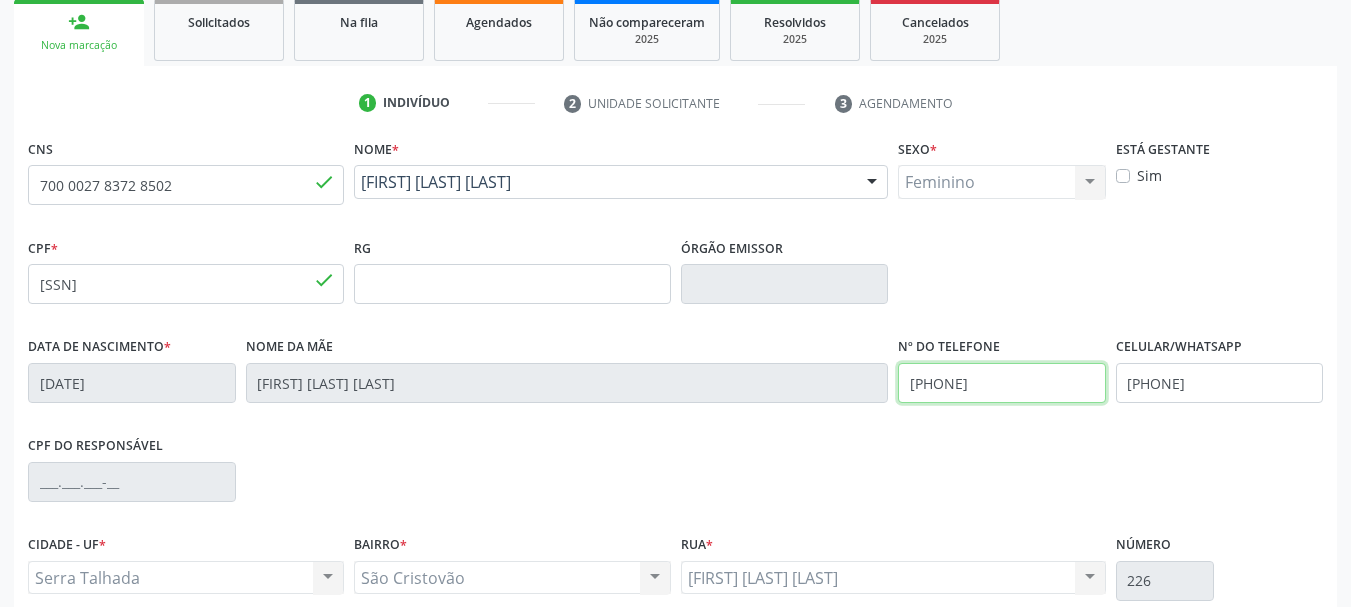 click on "Data de nascimento
*
11/04/1964
Nome da mãe
Rosa Maria de Melo Silvestre
Nº do Telefone
(87) 99929-3832
Celular/WhatsApp
(87) 99929-3832" at bounding box center (675, 381) 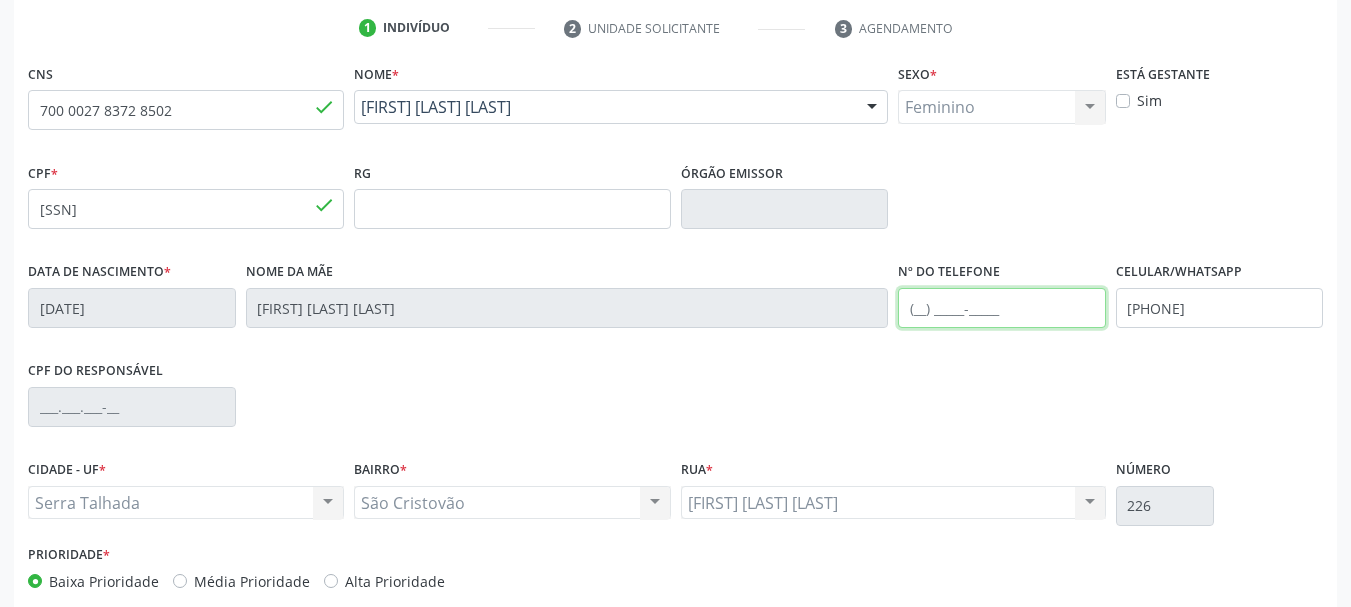 scroll, scrollTop: 477, scrollLeft: 0, axis: vertical 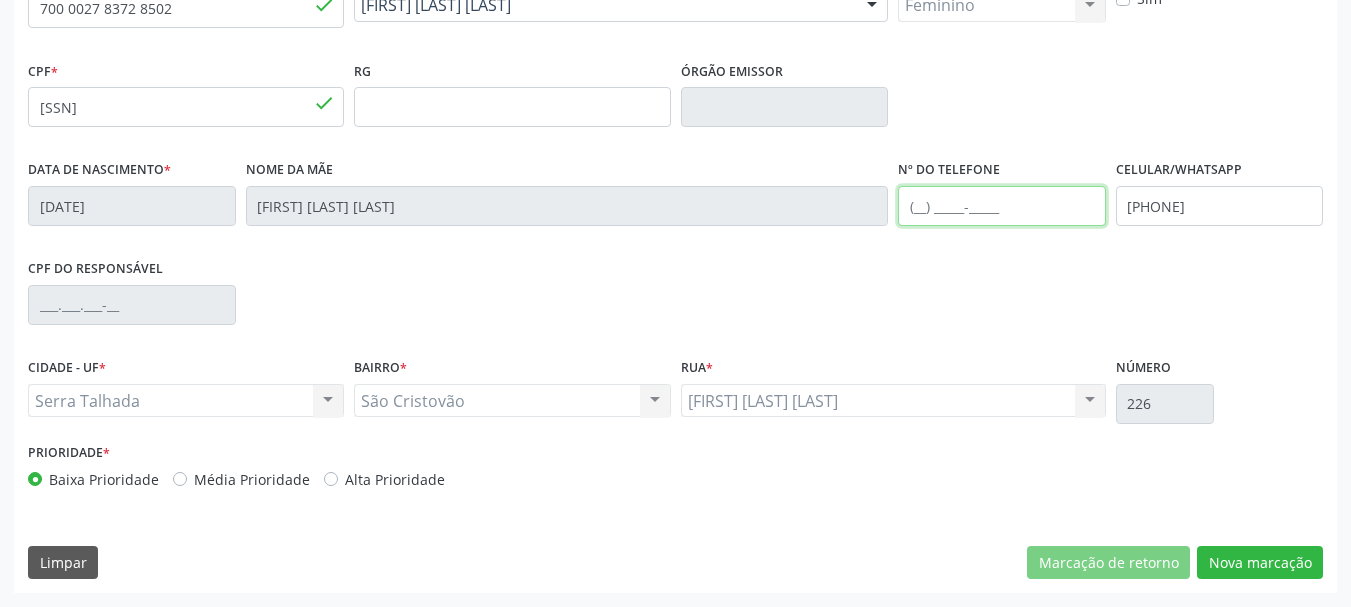 type 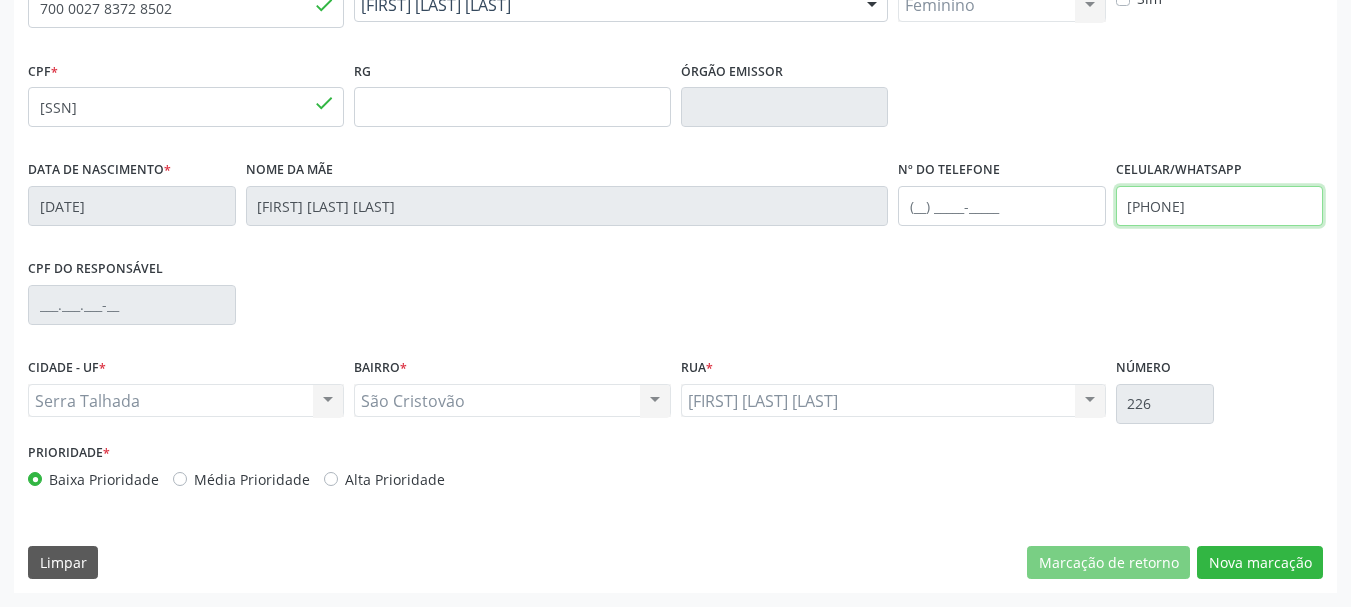drag, startPoint x: 1259, startPoint y: 209, endPoint x: 987, endPoint y: 249, distance: 274.92545 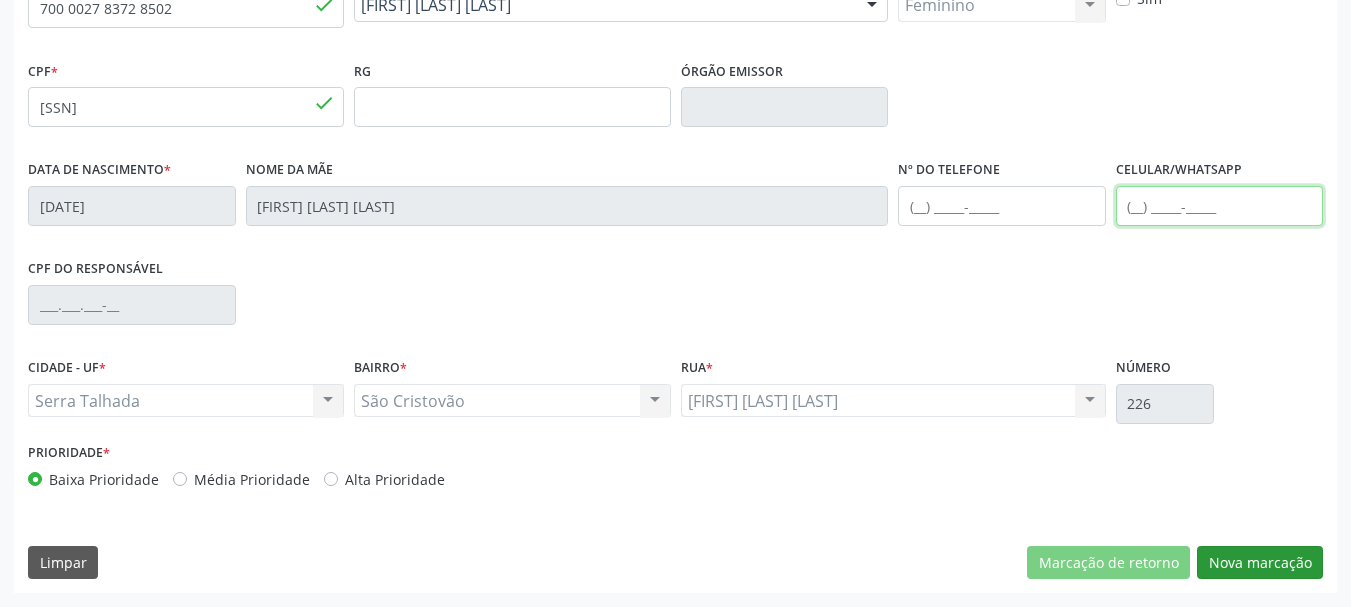 type 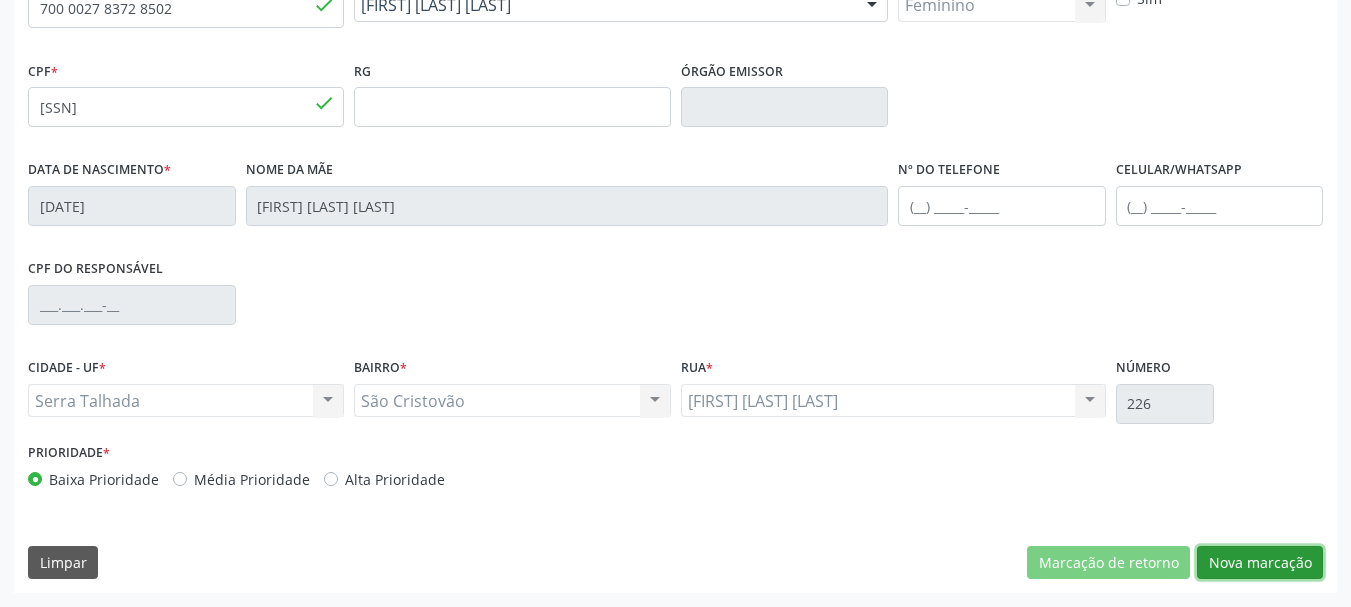 click on "Nova marcação" at bounding box center [1260, 563] 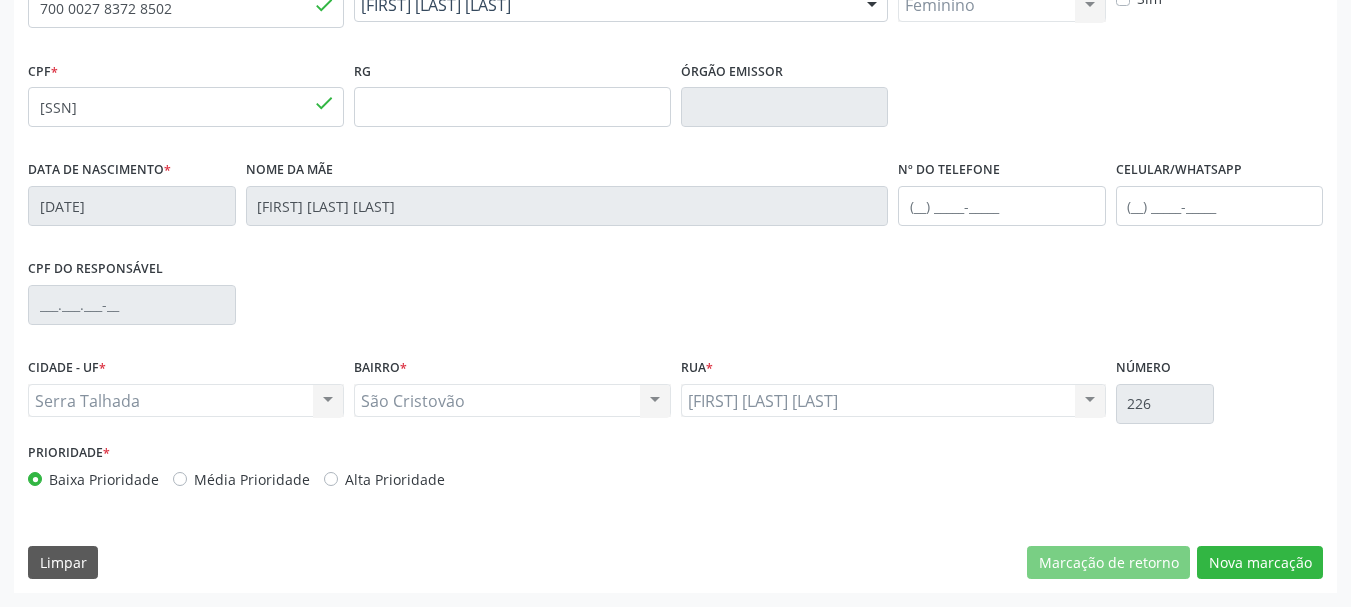 scroll, scrollTop: 299, scrollLeft: 0, axis: vertical 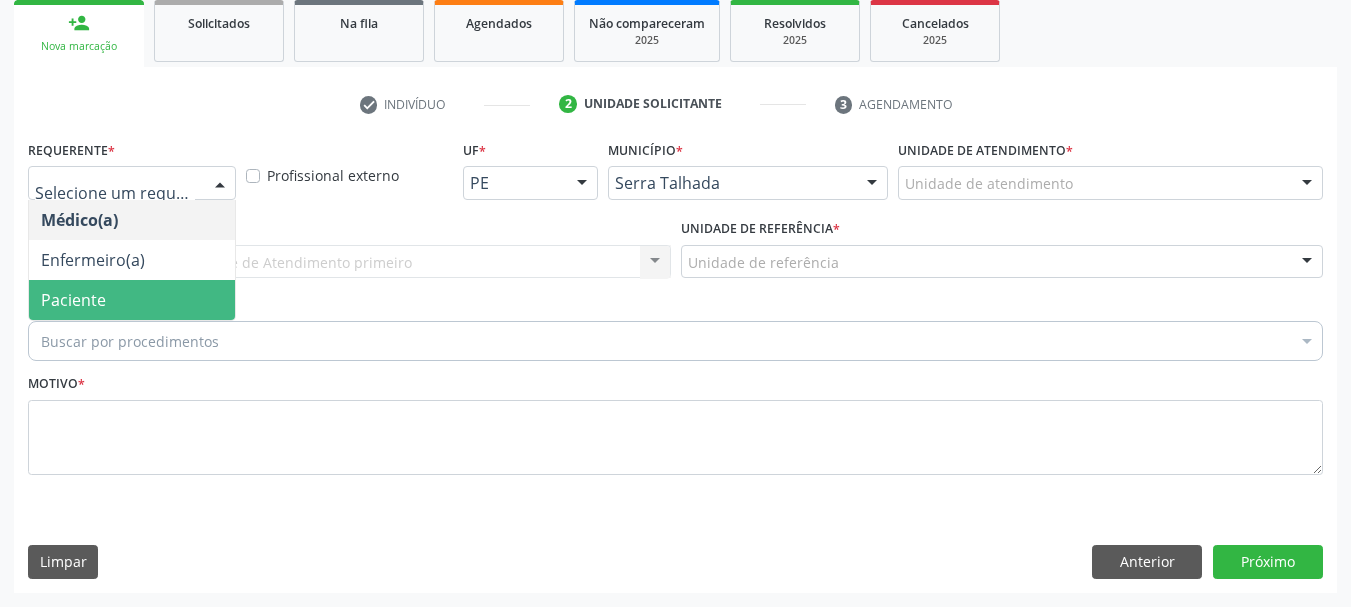 click on "Paciente" at bounding box center [132, 300] 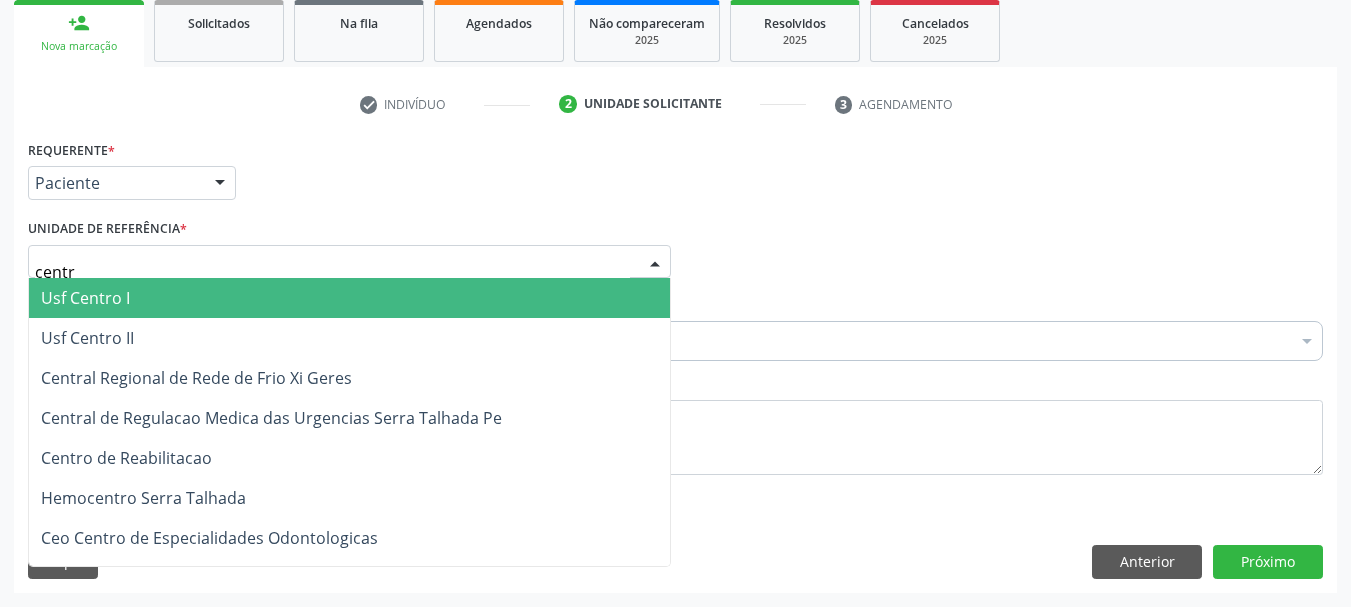 type on "centro" 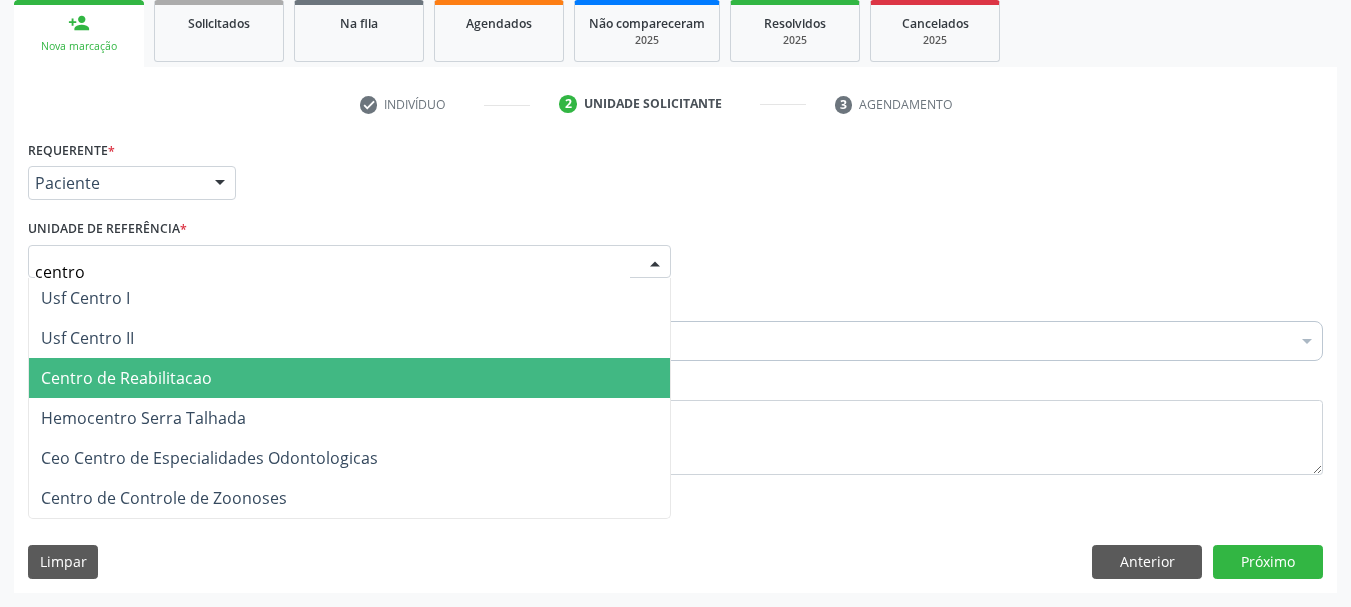 click on "Centro de Reabilitacao" at bounding box center (126, 378) 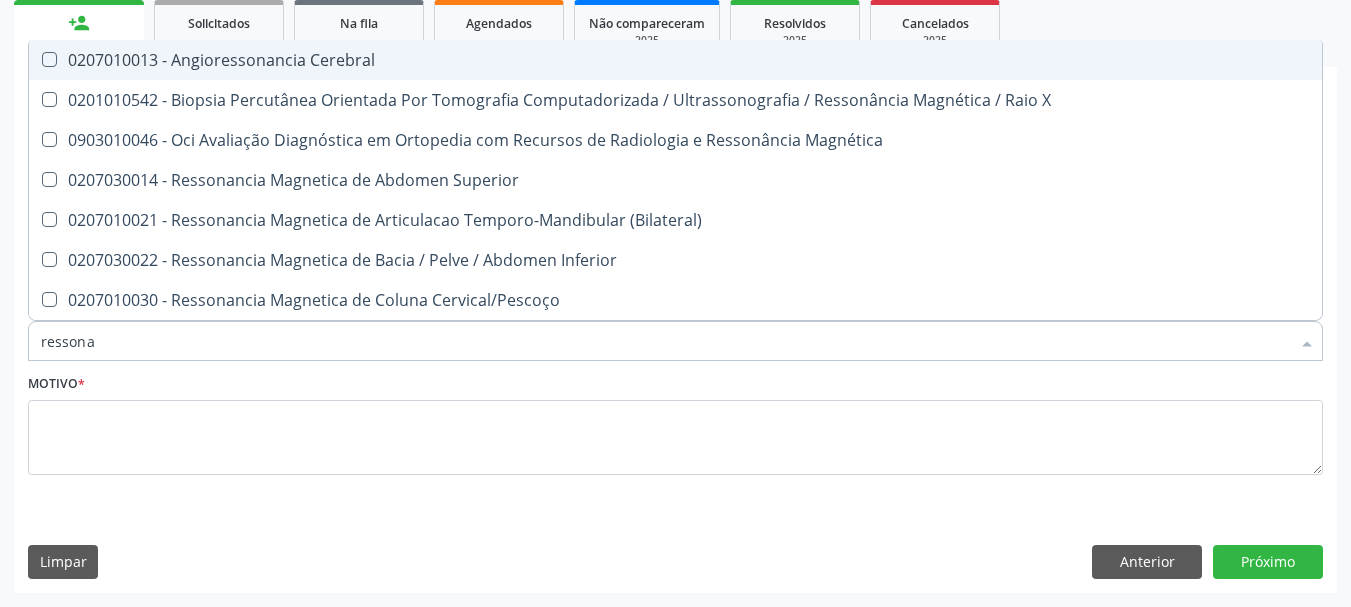 type on "ressonan" 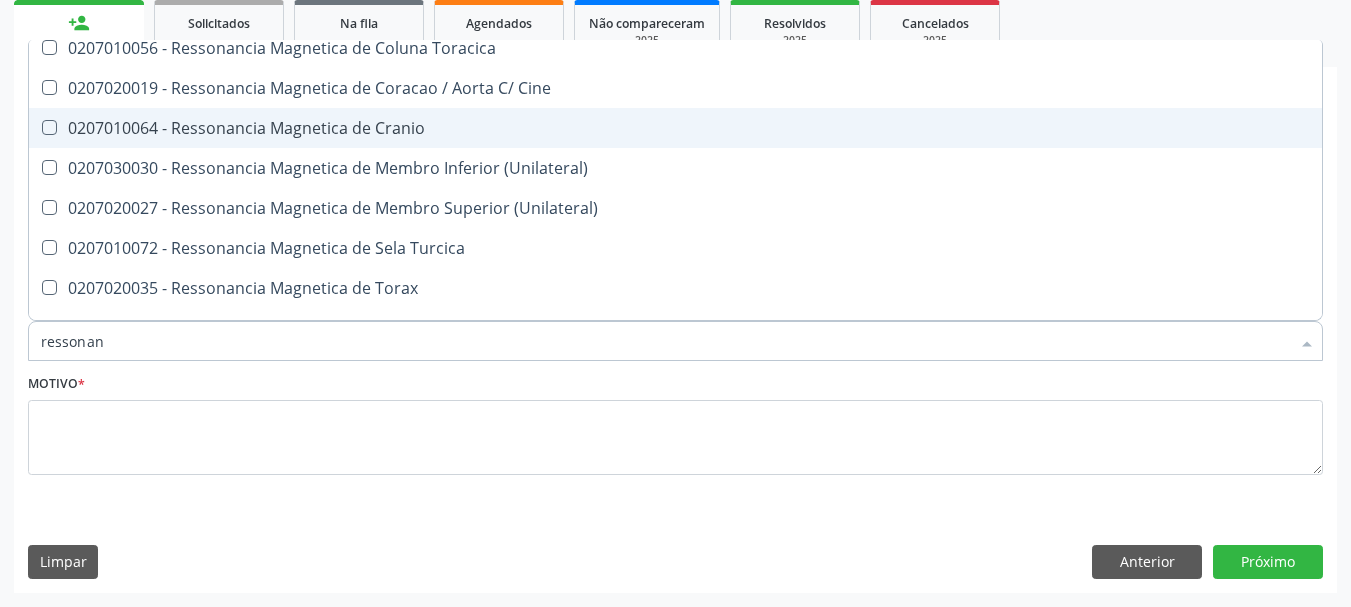 scroll, scrollTop: 280, scrollLeft: 0, axis: vertical 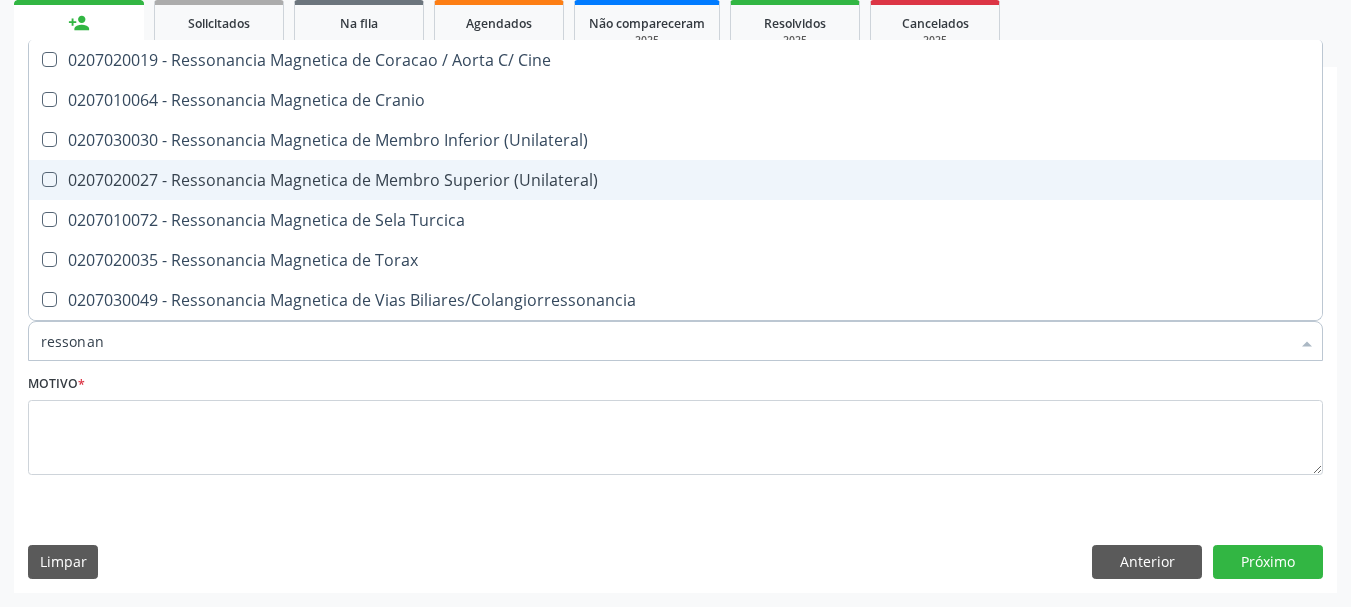 click on "0207020027 - Ressonancia Magnetica de Membro Superior (Unilateral)" at bounding box center (675, 180) 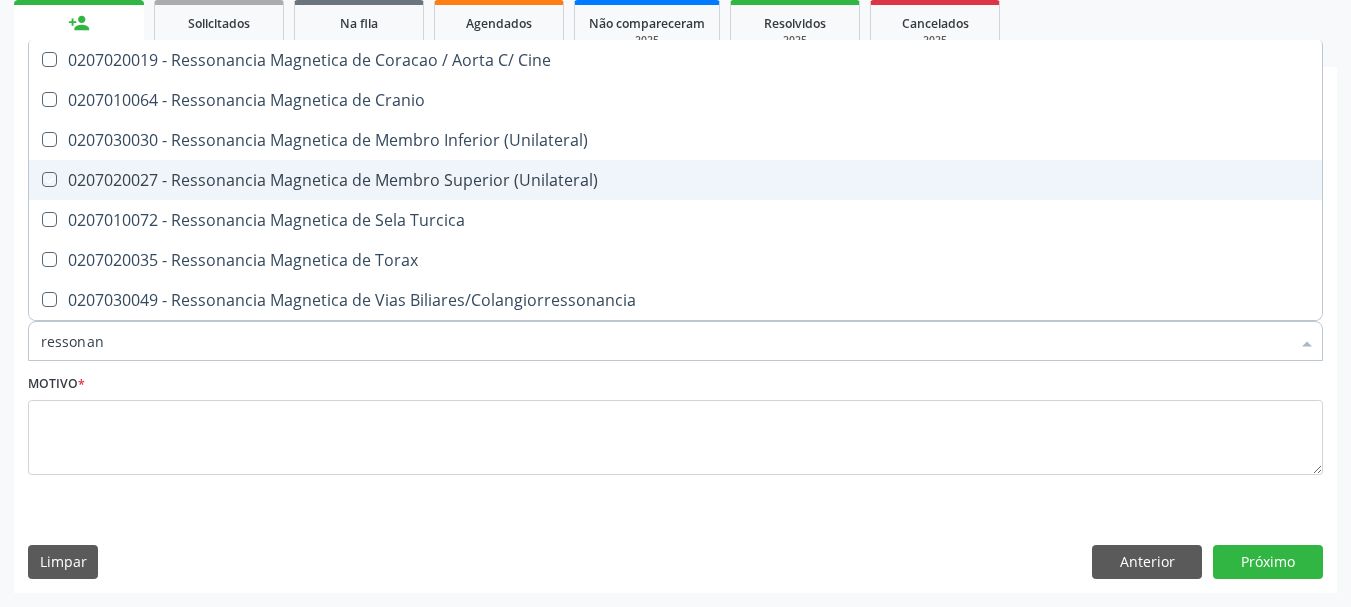 checkbox on "true" 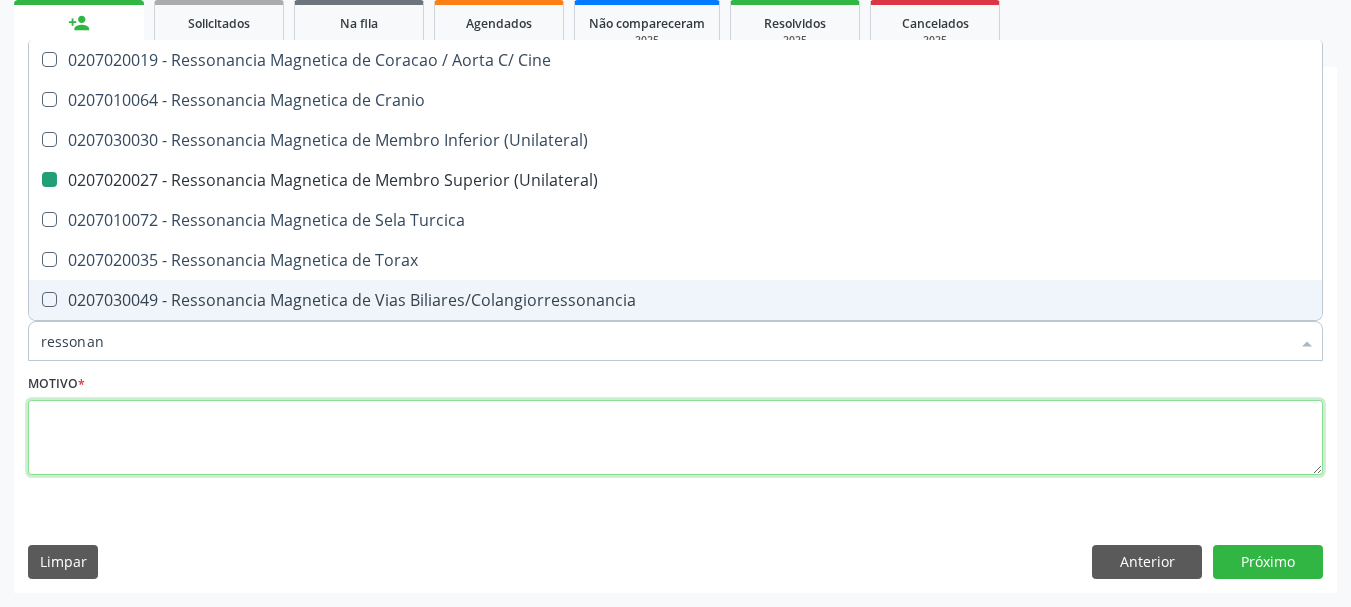 click at bounding box center (675, 438) 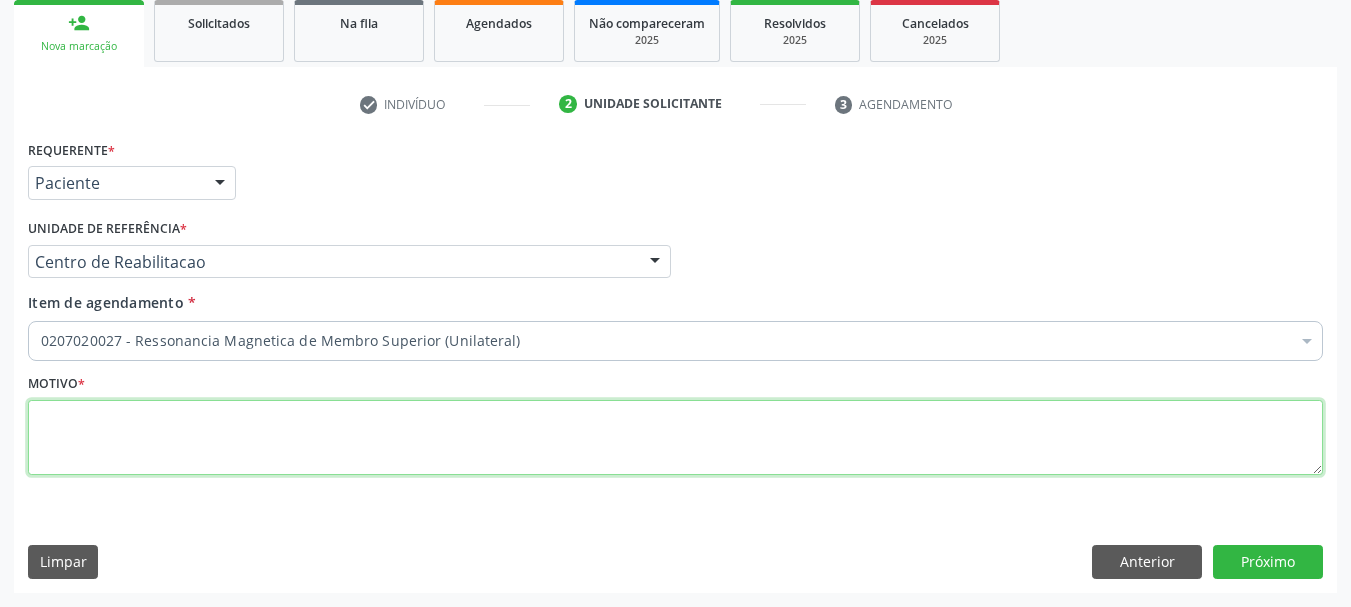scroll, scrollTop: 0, scrollLeft: 0, axis: both 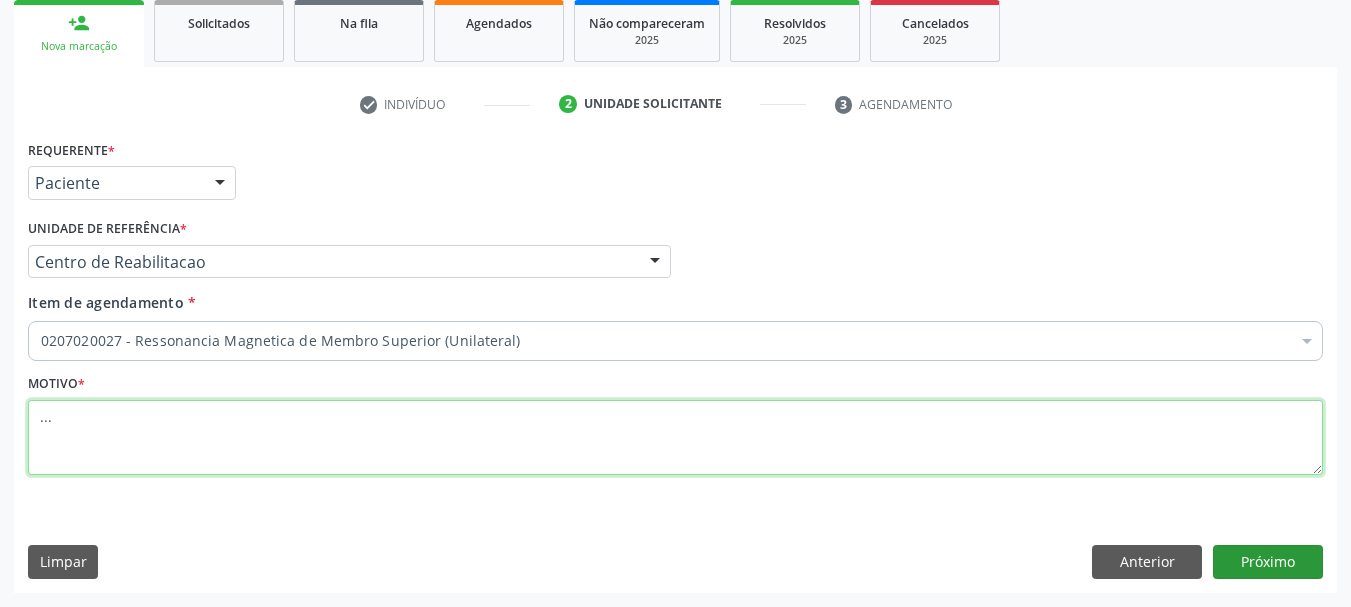 type on "..." 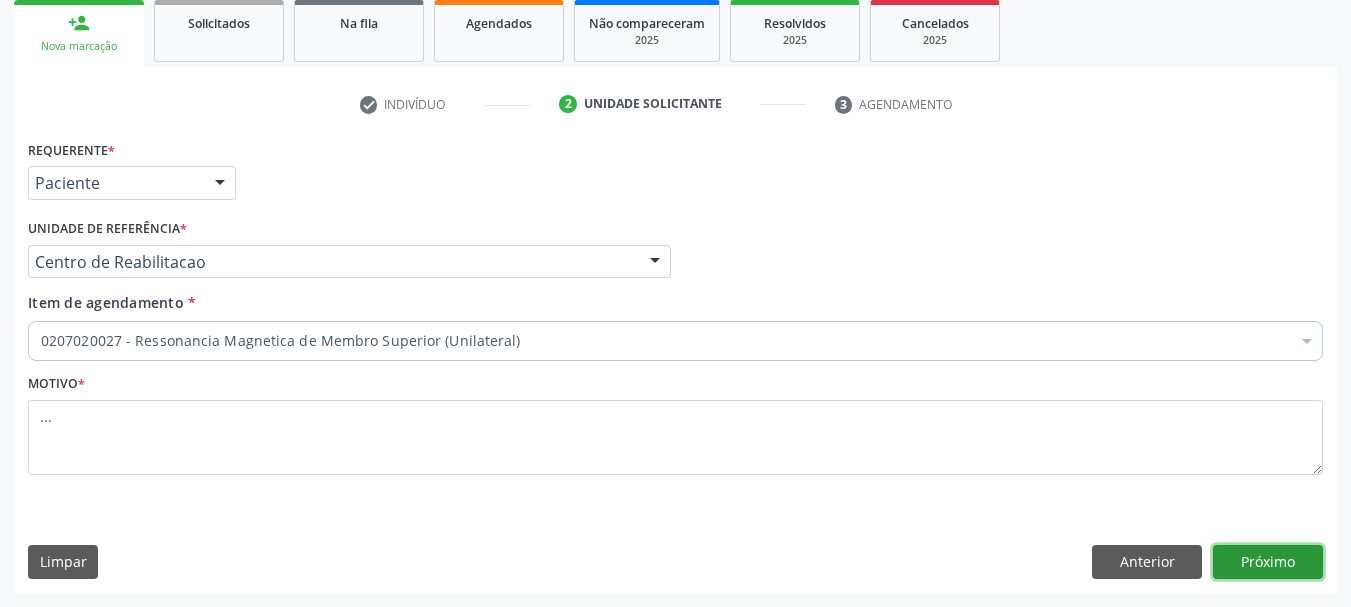 click on "Próximo" at bounding box center [1268, 562] 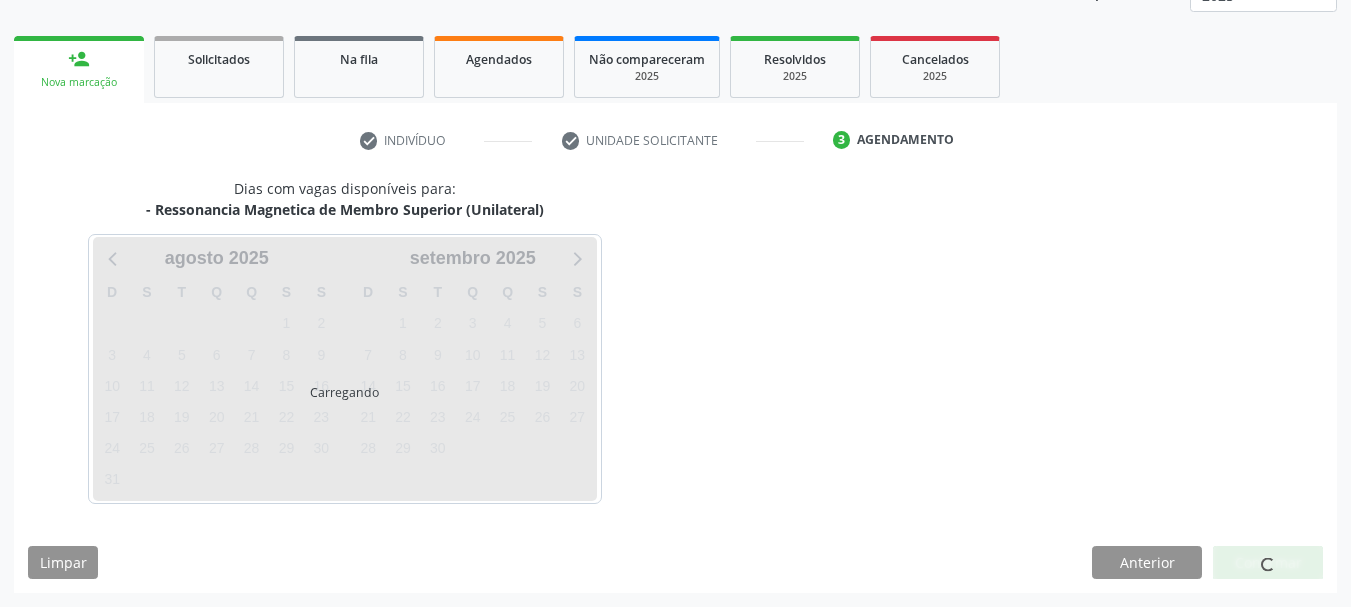 scroll, scrollTop: 299, scrollLeft: 0, axis: vertical 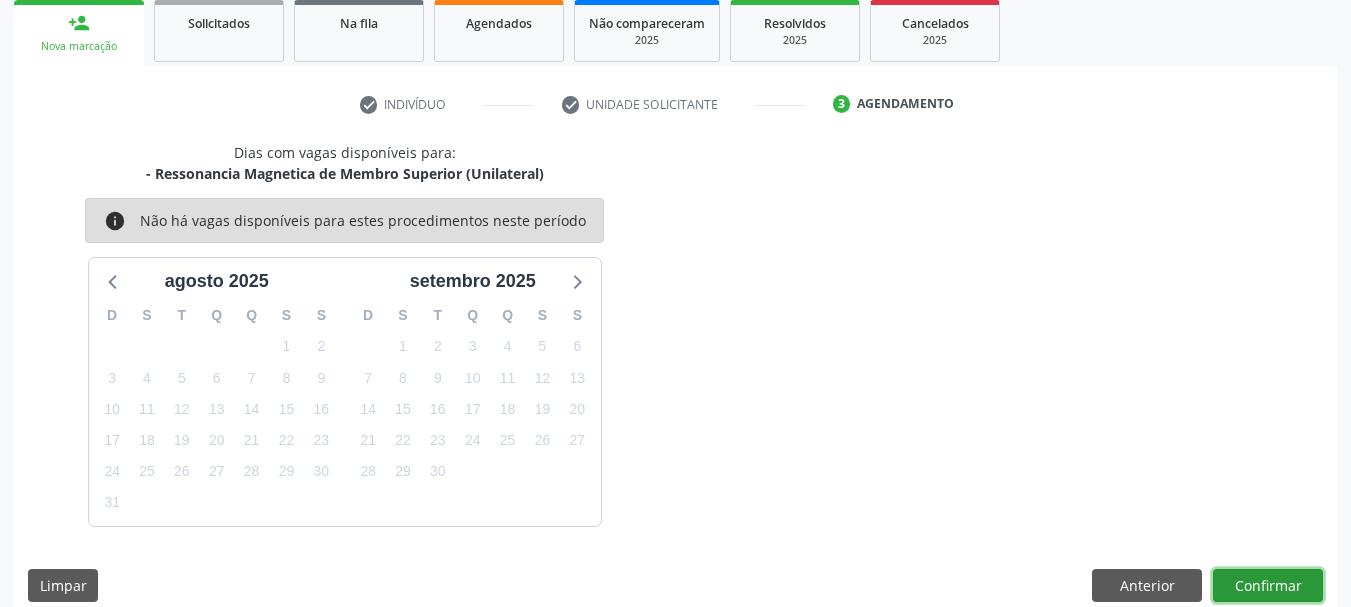 click on "Confirmar" at bounding box center (1268, 586) 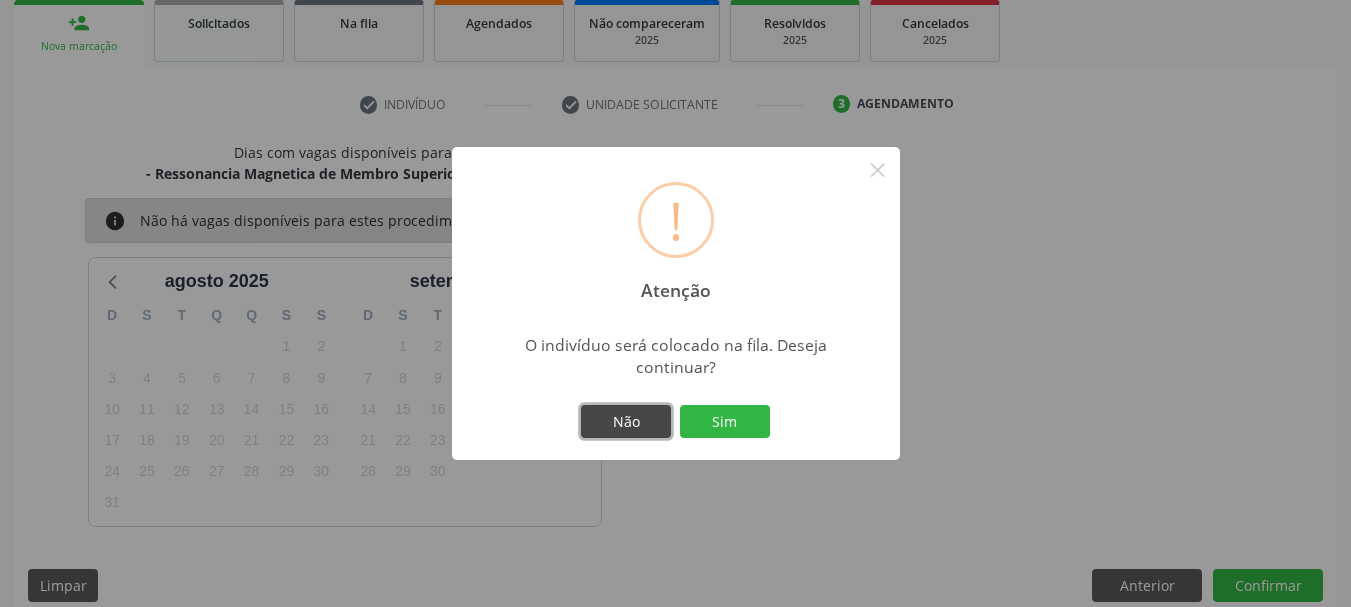 drag, startPoint x: 632, startPoint y: 417, endPoint x: 713, endPoint y: 452, distance: 88.23831 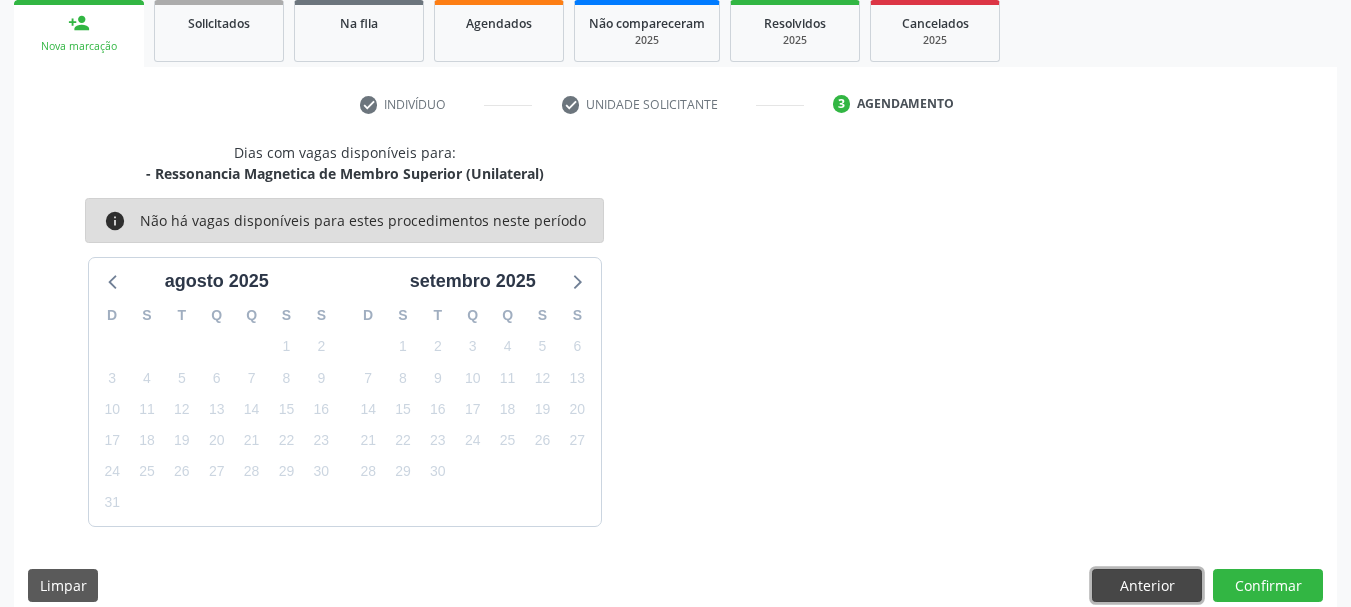 click on "Anterior" at bounding box center [1147, 586] 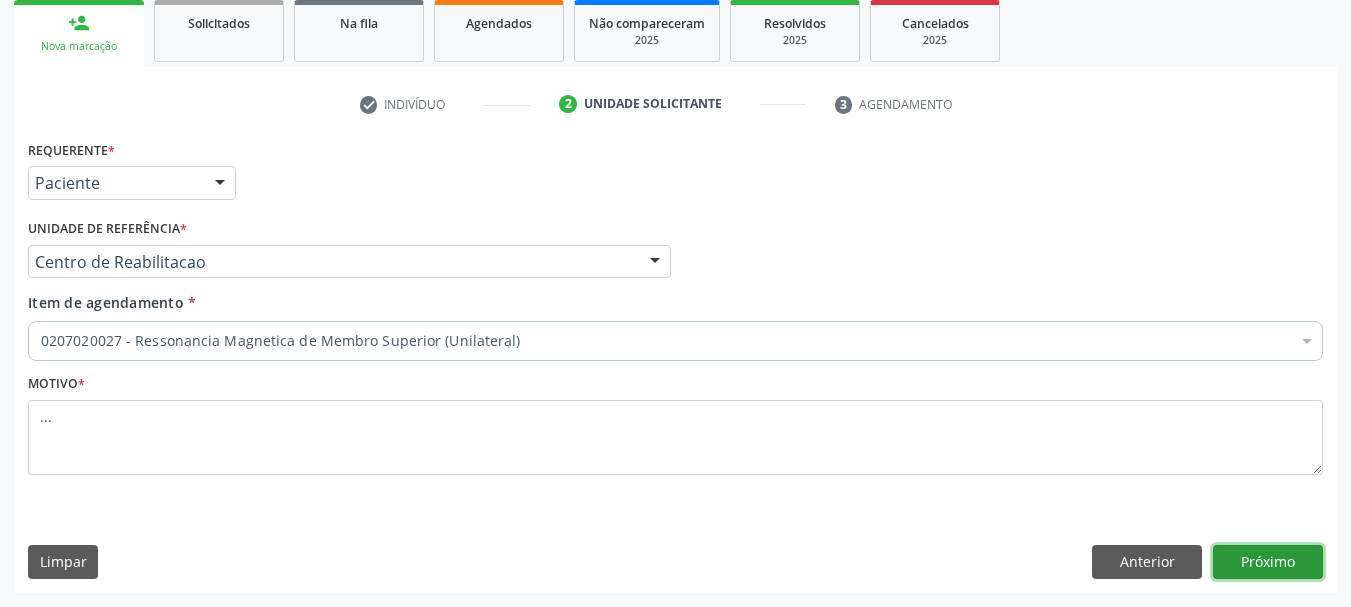 click on "Próximo" at bounding box center [1268, 562] 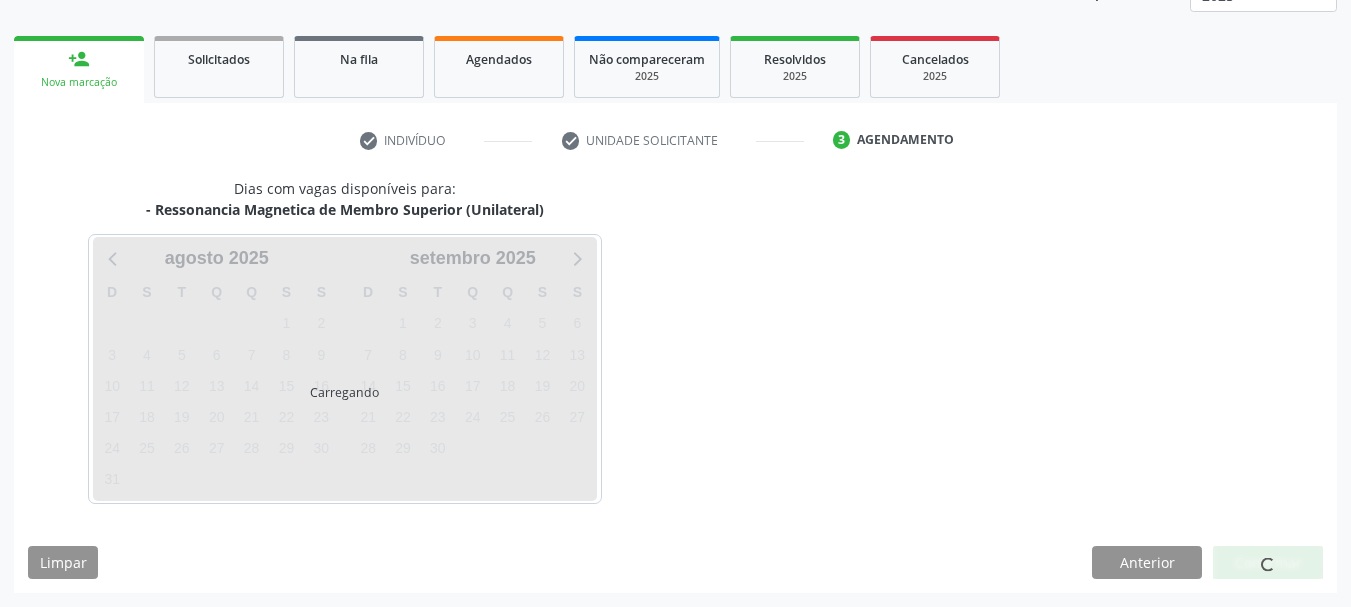 scroll, scrollTop: 263, scrollLeft: 0, axis: vertical 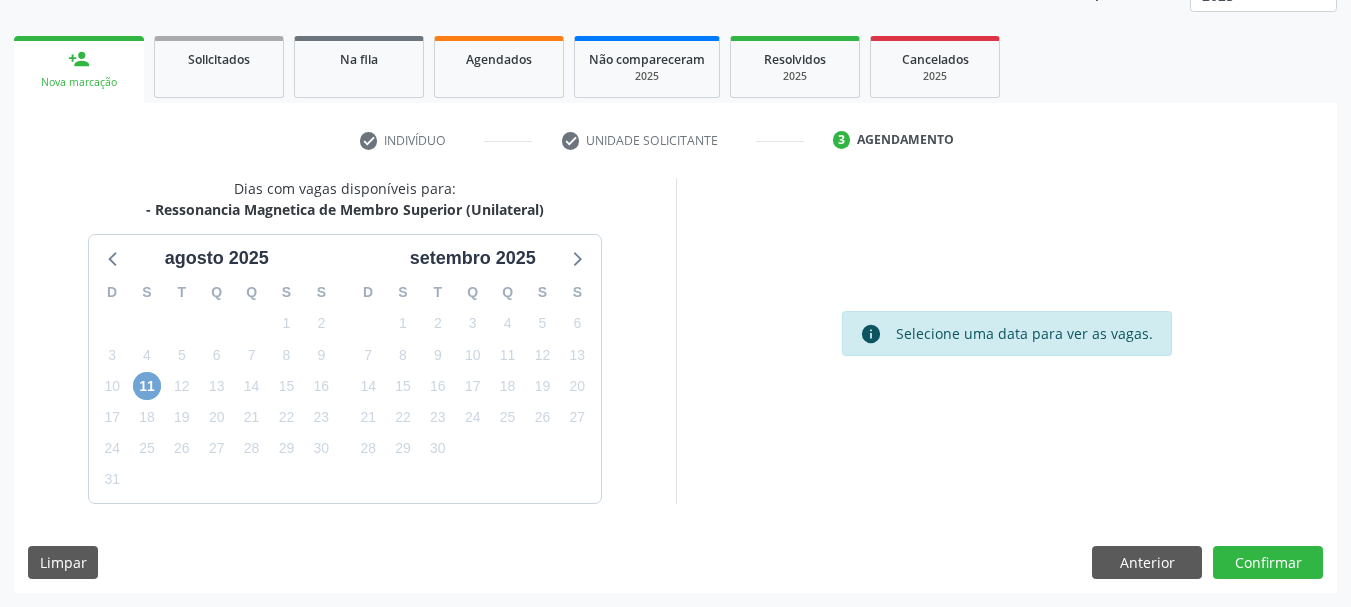 click on "11" at bounding box center [147, 386] 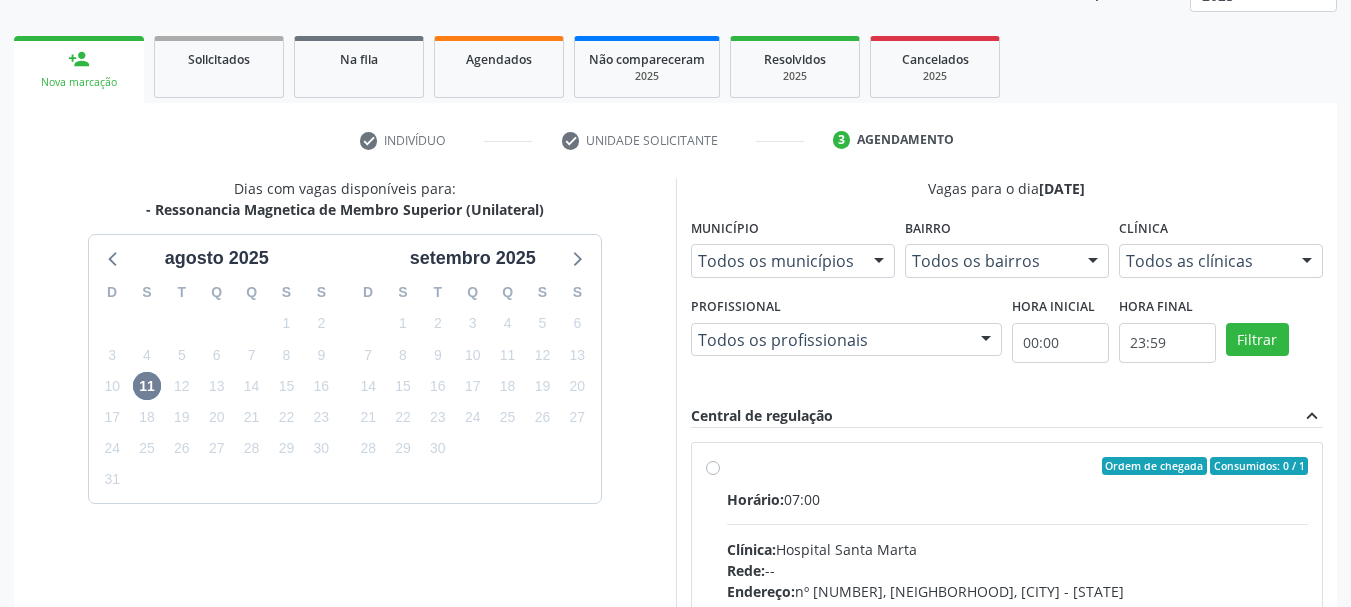 click on "Ordem de chegada
Consumidos: 0 / 1
Horário:   07:00
Clínica:  Hospital Santa Marta
Rede:
--
Endereço:   nº 980, Centro, Serra Talhada - PE
Telefone:   (81) 38311637
Profissional:
Diogo Mariz Vasconcelos
Informações adicionais sobre o atendimento
Idade de atendimento:
de 0 a 120 anos
Gênero(s) atendido(s):
Masculino e Feminino
Informações adicionais:
--" at bounding box center [1018, 610] 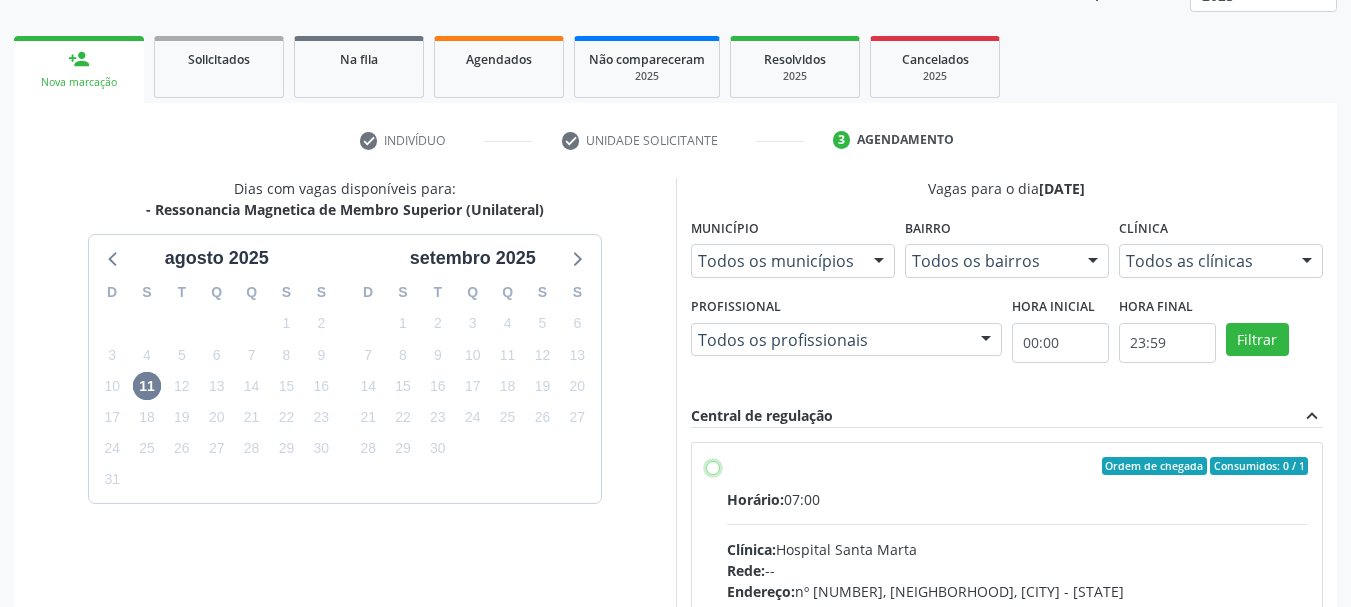 click on "Ordem de chegada
Consumidos: 0 / 1
Horário:   07:00
Clínica:  Hospital Santa Marta
Rede:
--
Endereço:   nº 980, Centro, Serra Talhada - PE
Telefone:   (81) 38311637
Profissional:
Diogo Mariz Vasconcelos
Informações adicionais sobre o atendimento
Idade de atendimento:
de 0 a 120 anos
Gênero(s) atendido(s):
Masculino e Feminino
Informações adicionais:
--" at bounding box center [713, 466] 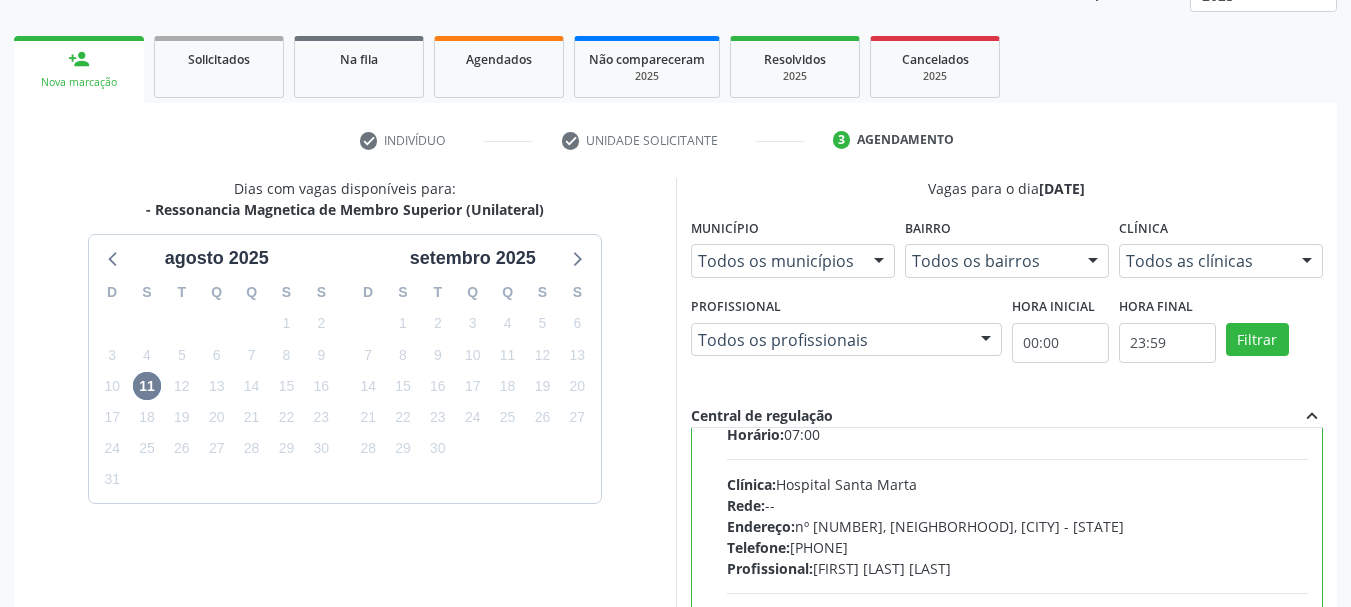 scroll, scrollTop: 99, scrollLeft: 0, axis: vertical 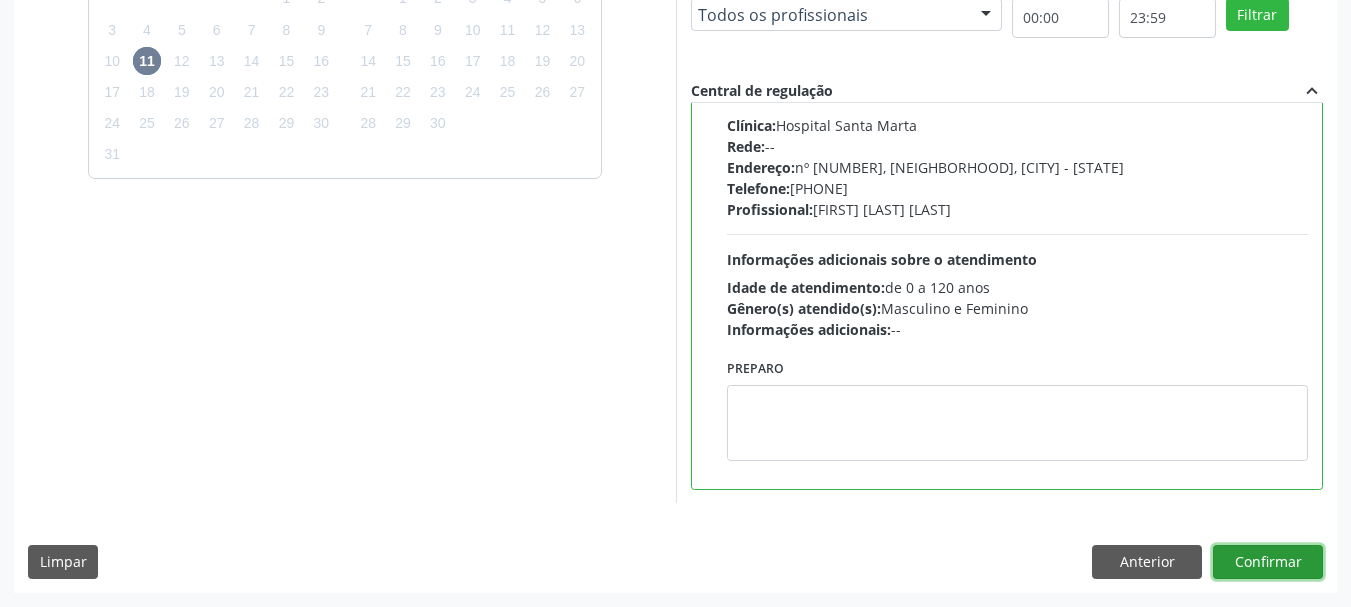 click on "Confirmar" at bounding box center (1268, 562) 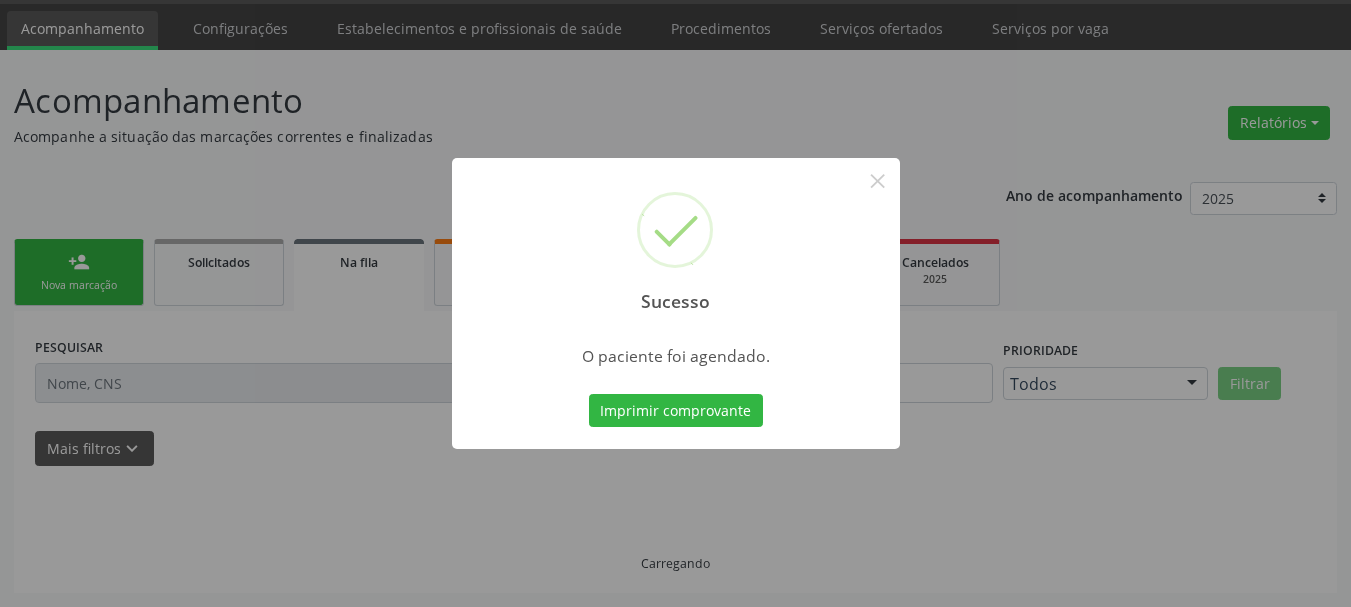 scroll, scrollTop: 60, scrollLeft: 0, axis: vertical 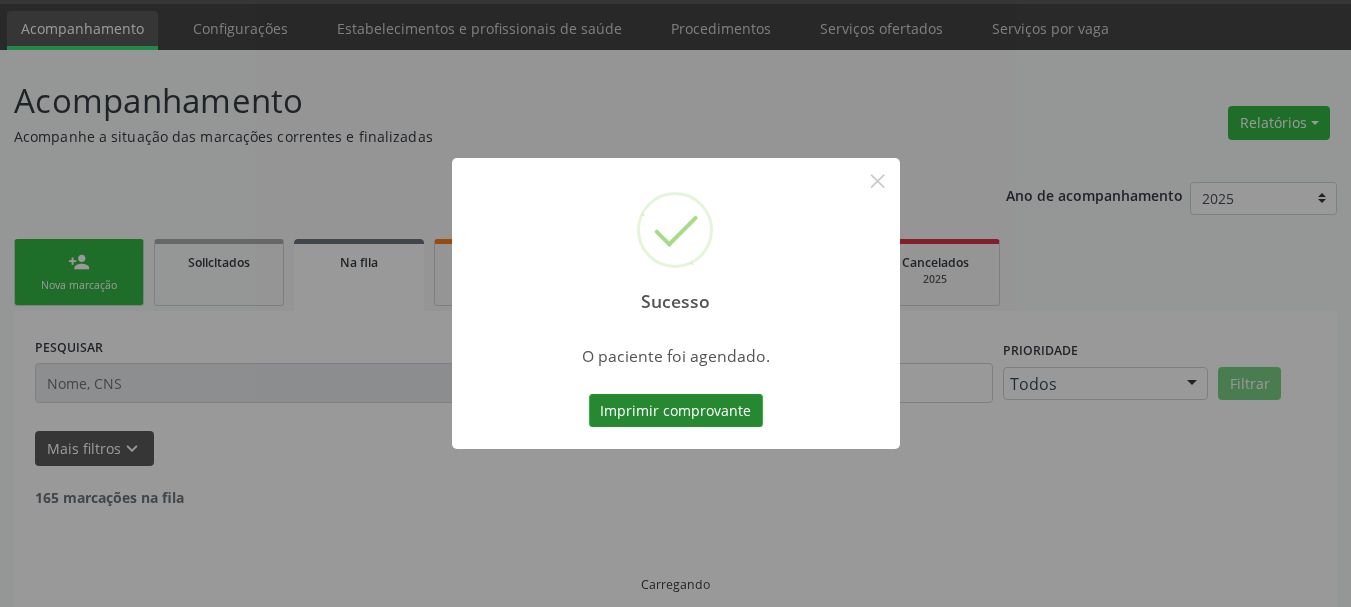 click on "Imprimir comprovante" at bounding box center (676, 411) 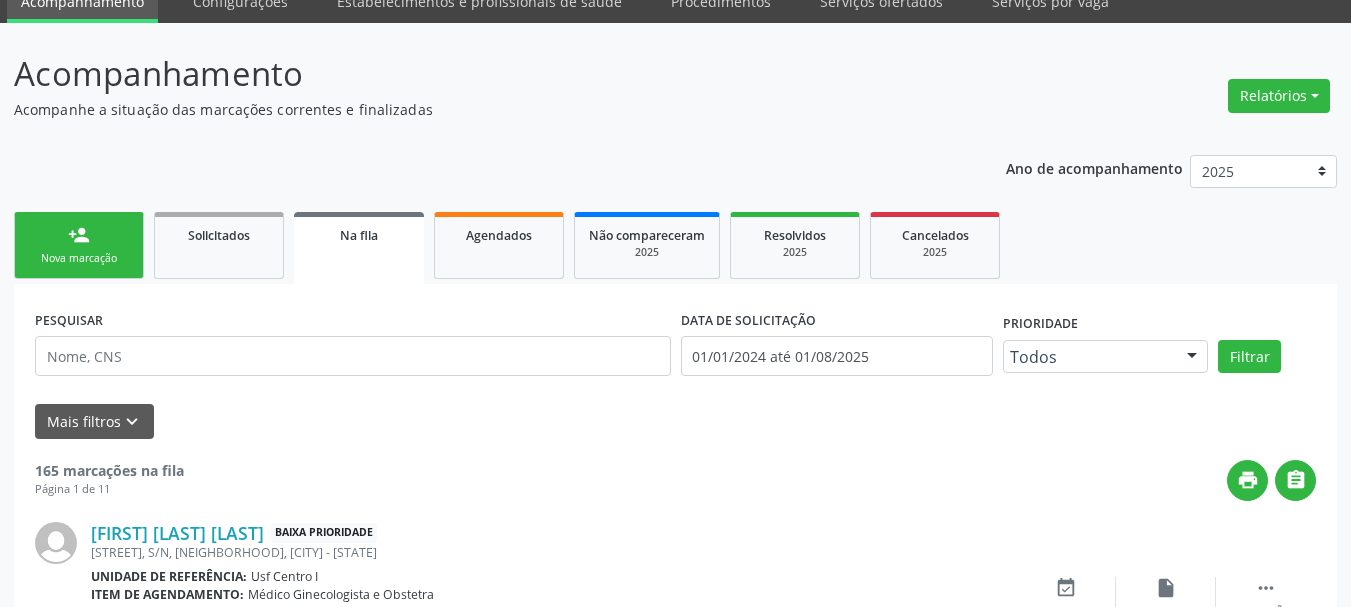 scroll, scrollTop: 0, scrollLeft: 0, axis: both 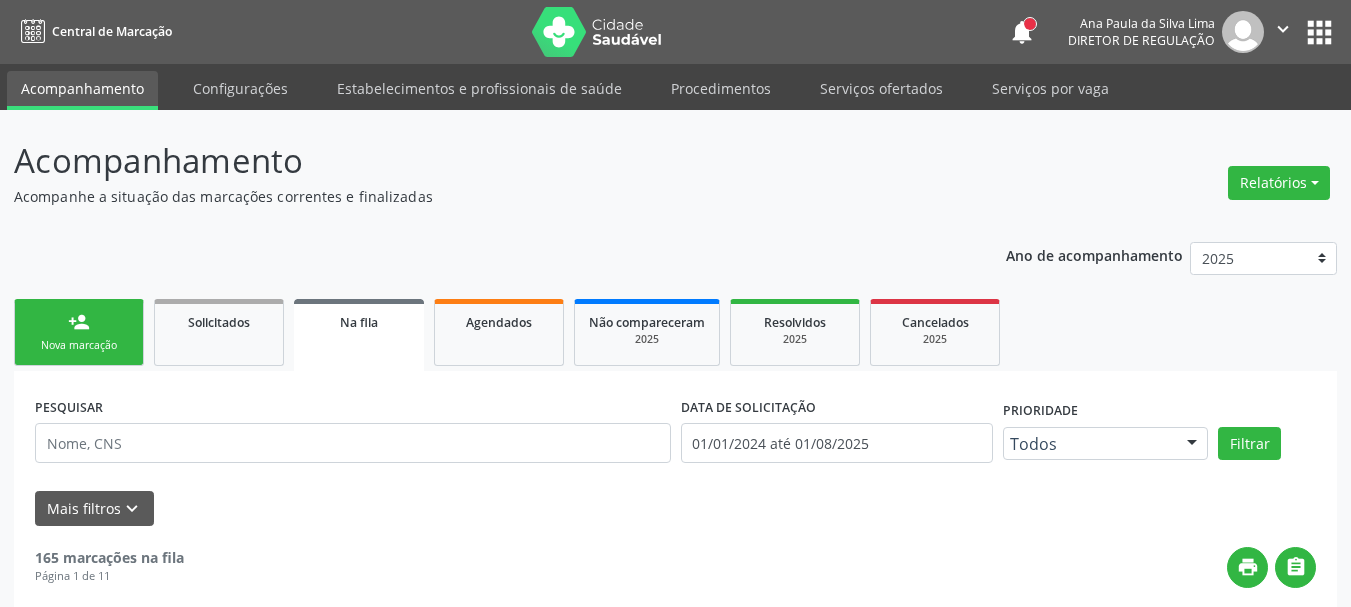 click on "apps" at bounding box center [1319, 32] 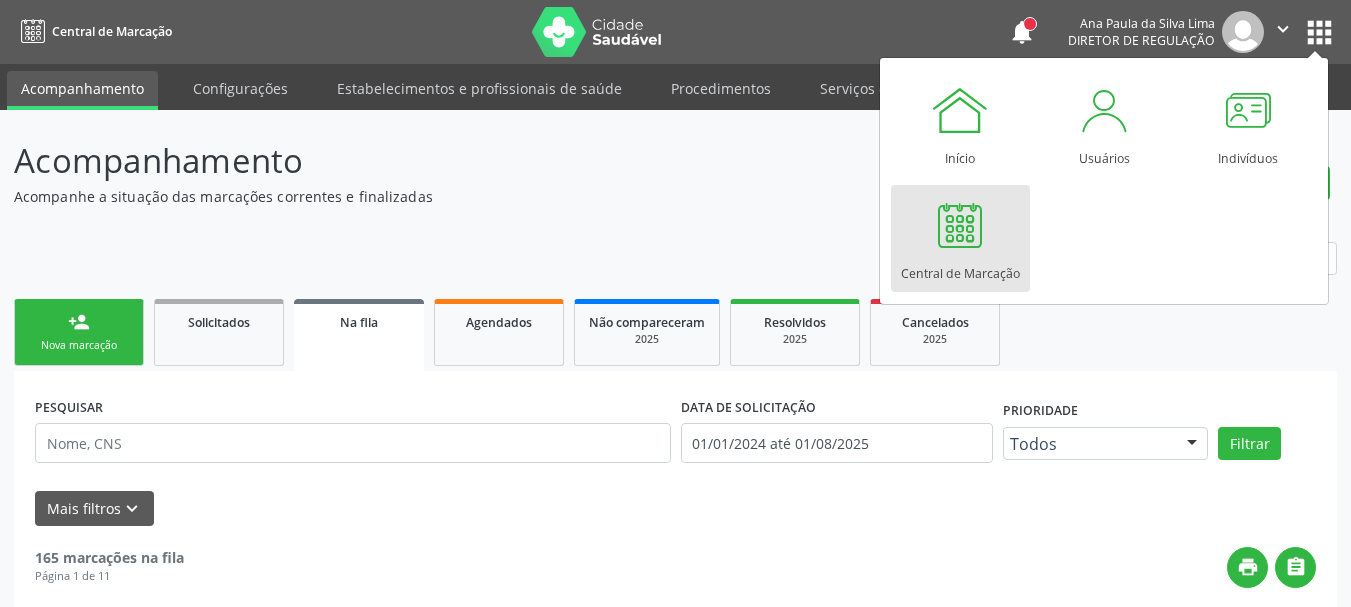 click at bounding box center [960, 225] 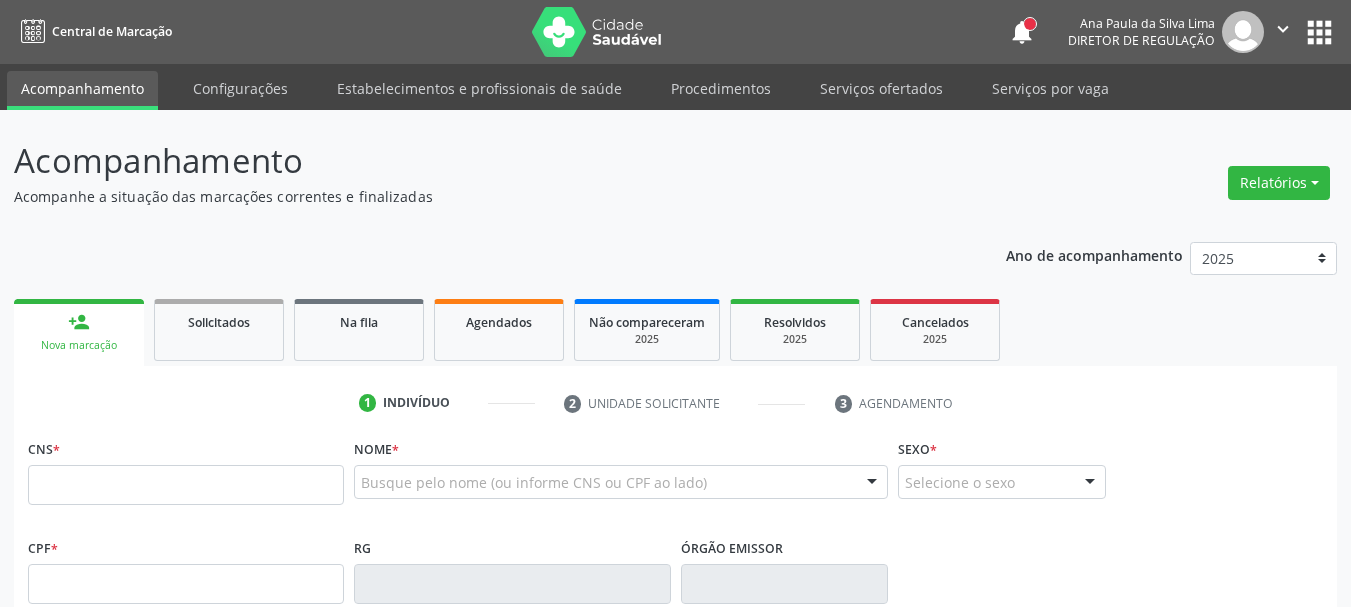scroll, scrollTop: 0, scrollLeft: 0, axis: both 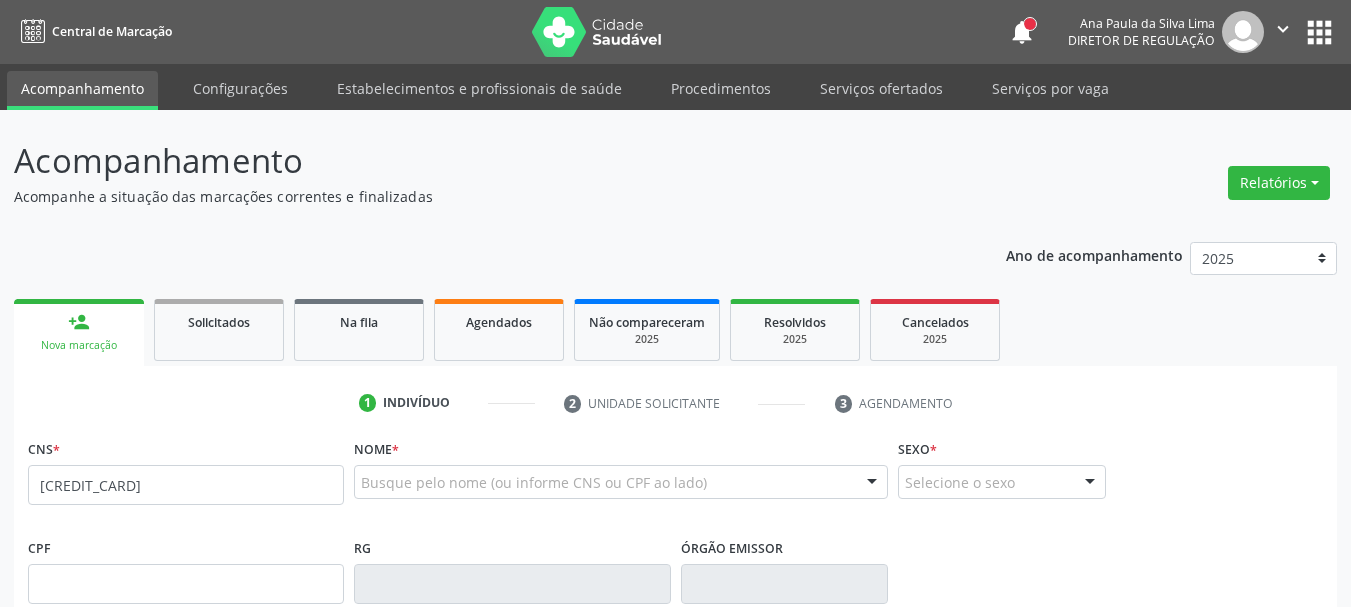 type on "[CREDIT_CARD]" 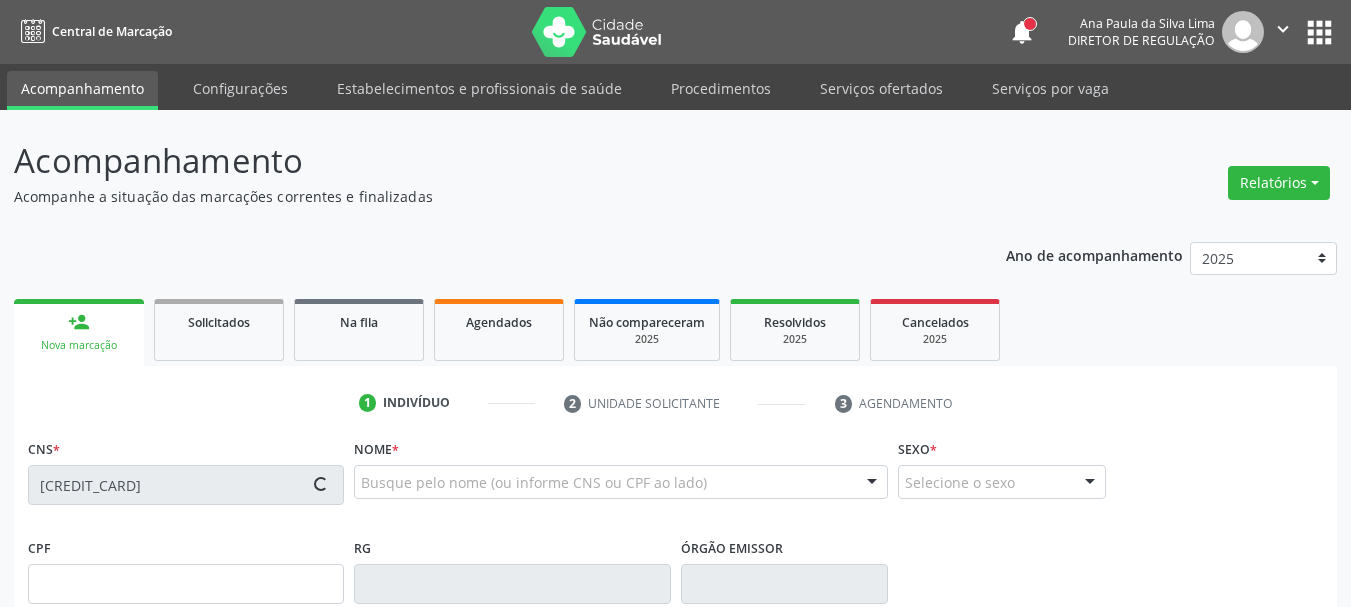 scroll, scrollTop: 200, scrollLeft: 0, axis: vertical 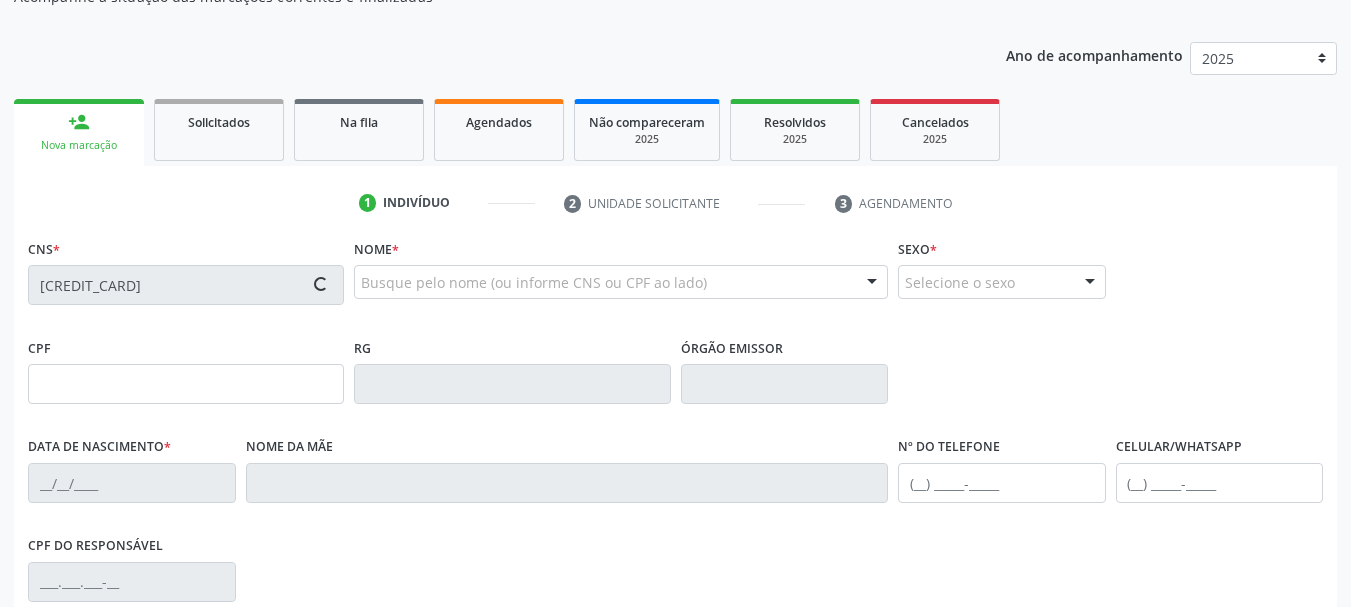 type on "[DATE]" 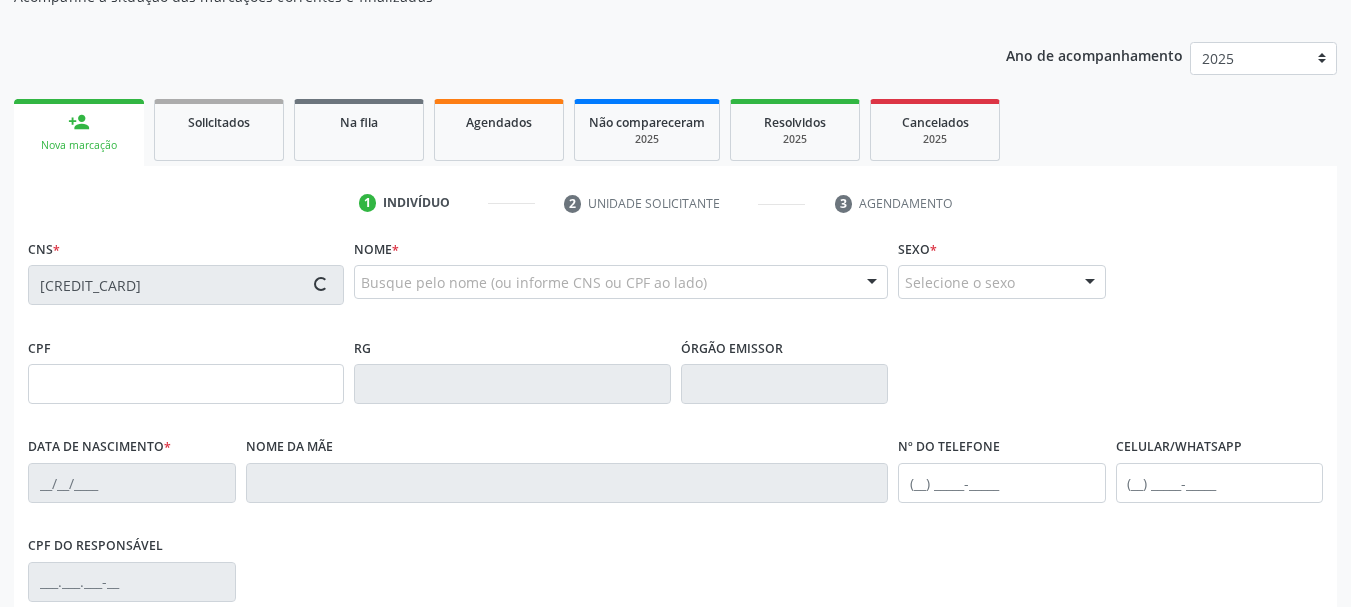 type on "[FIRST] [LAST] [LAST] [LAST]" 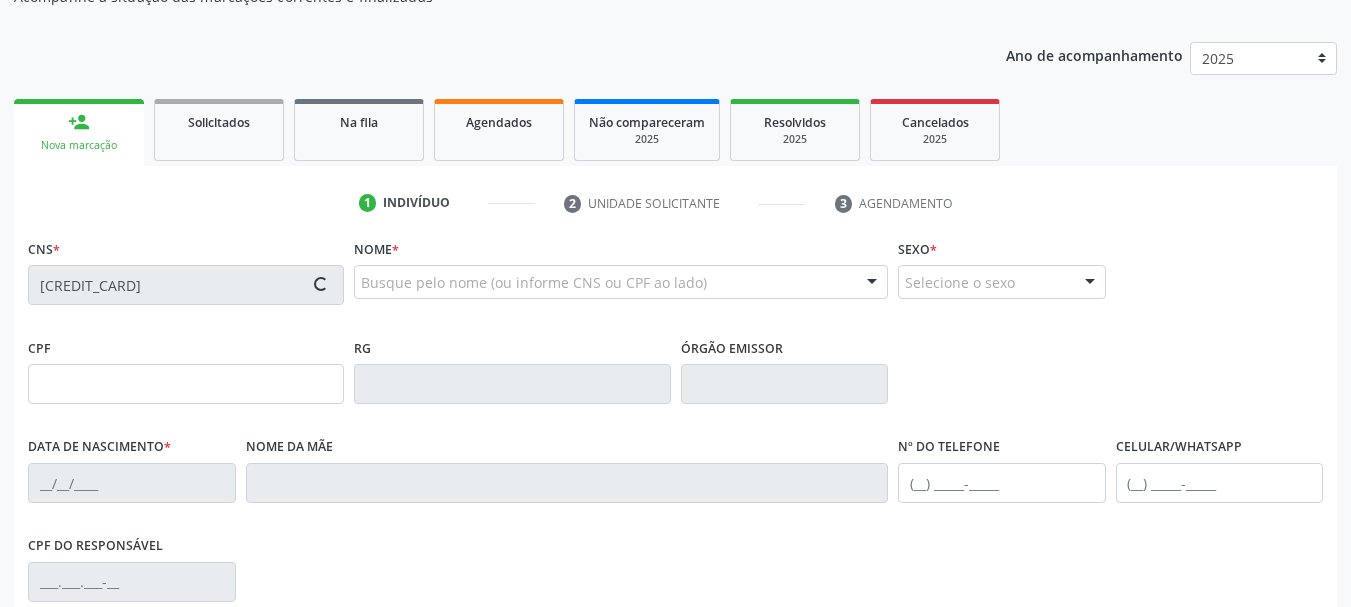 type on "[PHONE]" 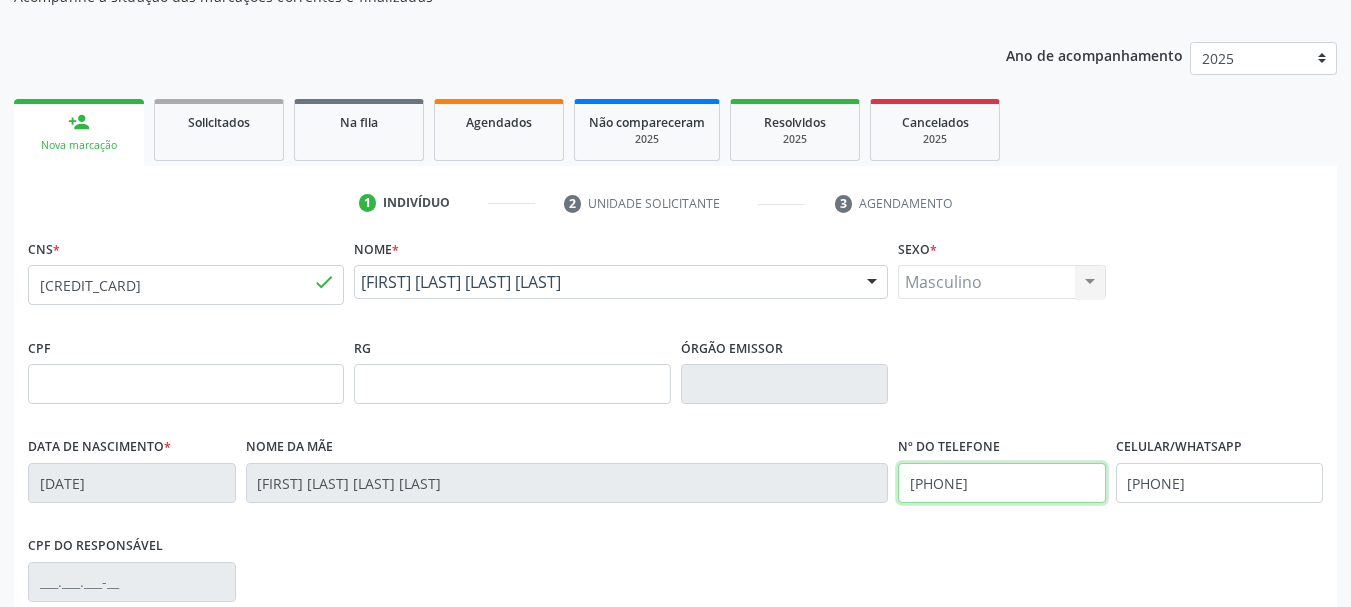 drag, startPoint x: 1083, startPoint y: 481, endPoint x: 558, endPoint y: 553, distance: 529.9141 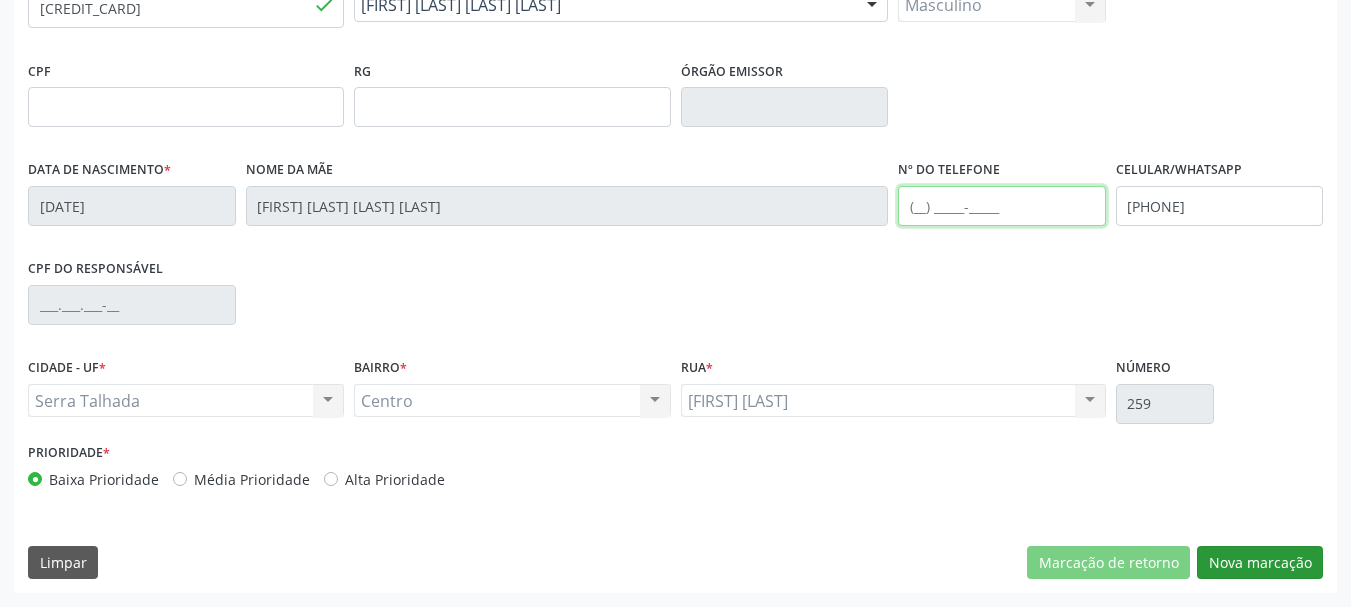 type 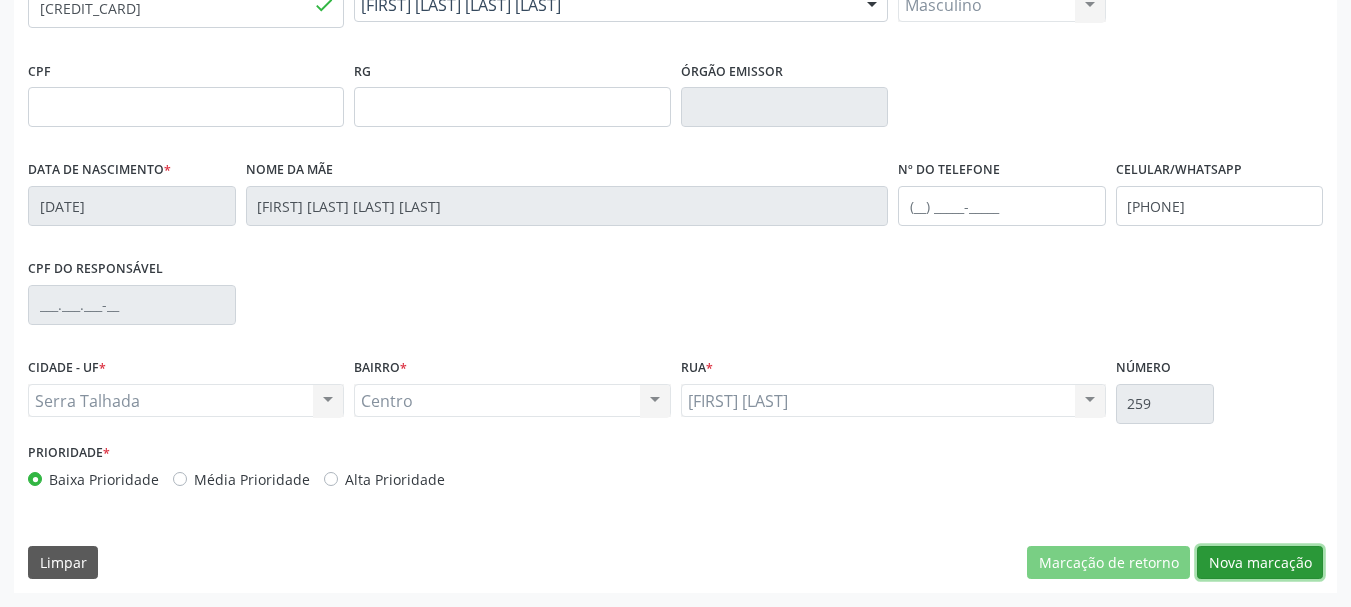 click on "Nova marcação" at bounding box center [1260, 563] 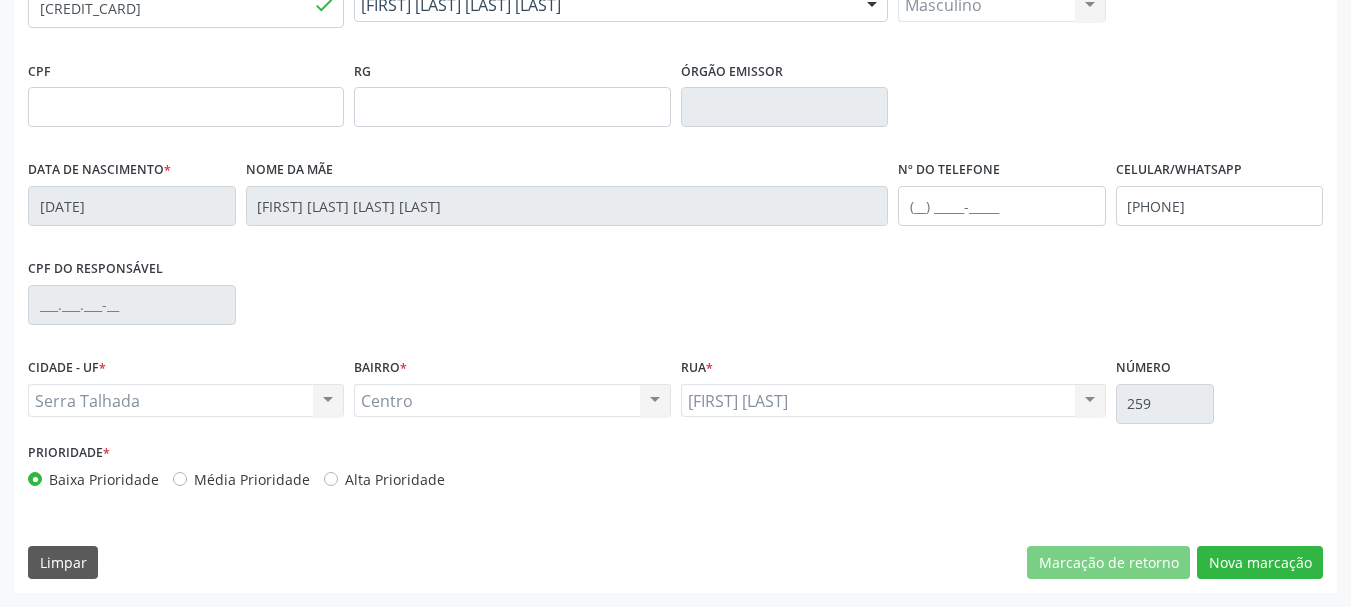 scroll, scrollTop: 299, scrollLeft: 0, axis: vertical 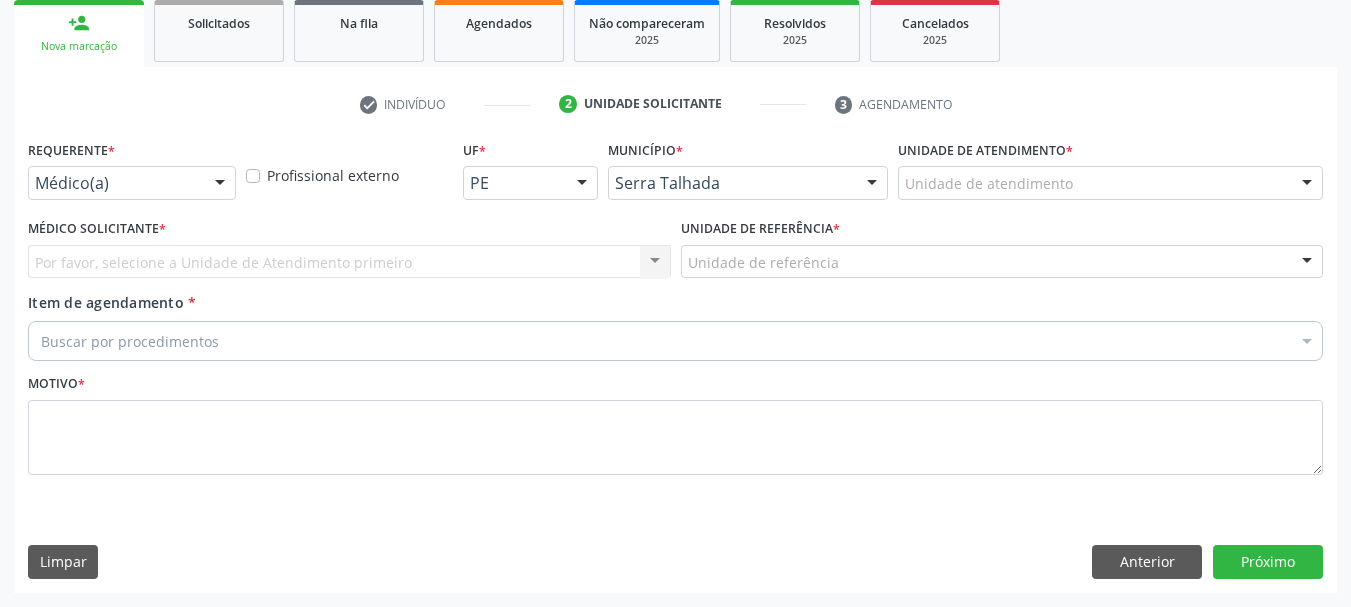 click on "Médico(a)" at bounding box center (132, 183) 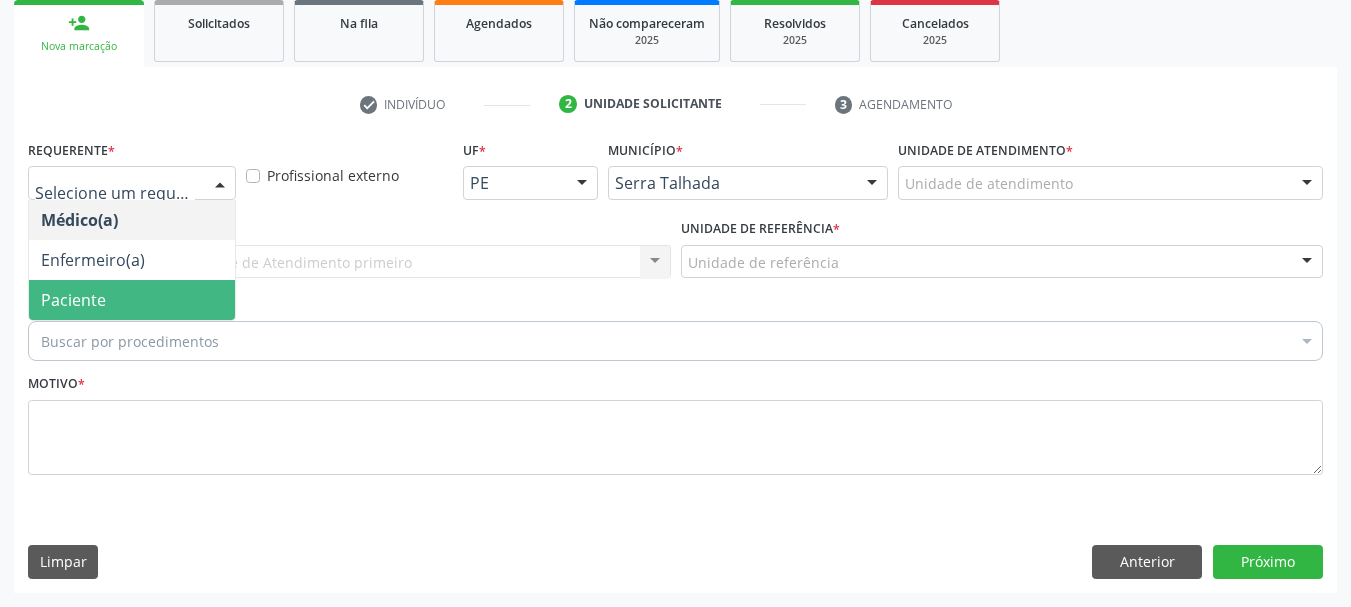 click on "Paciente" at bounding box center (132, 300) 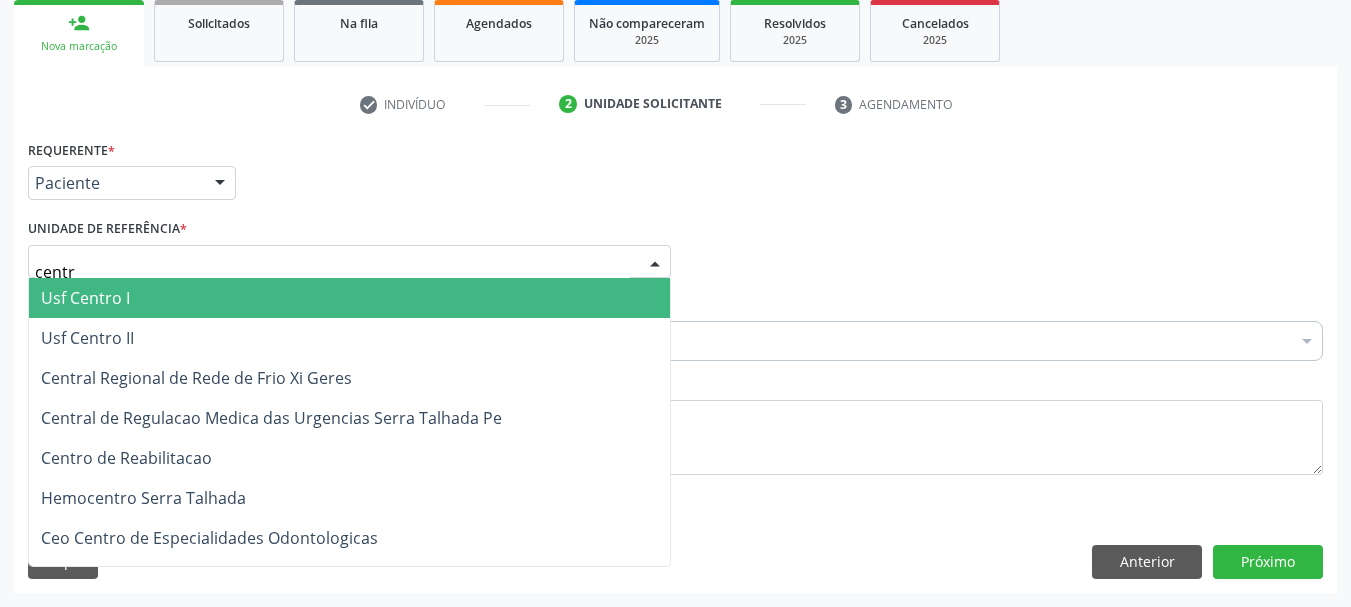 type on "centro" 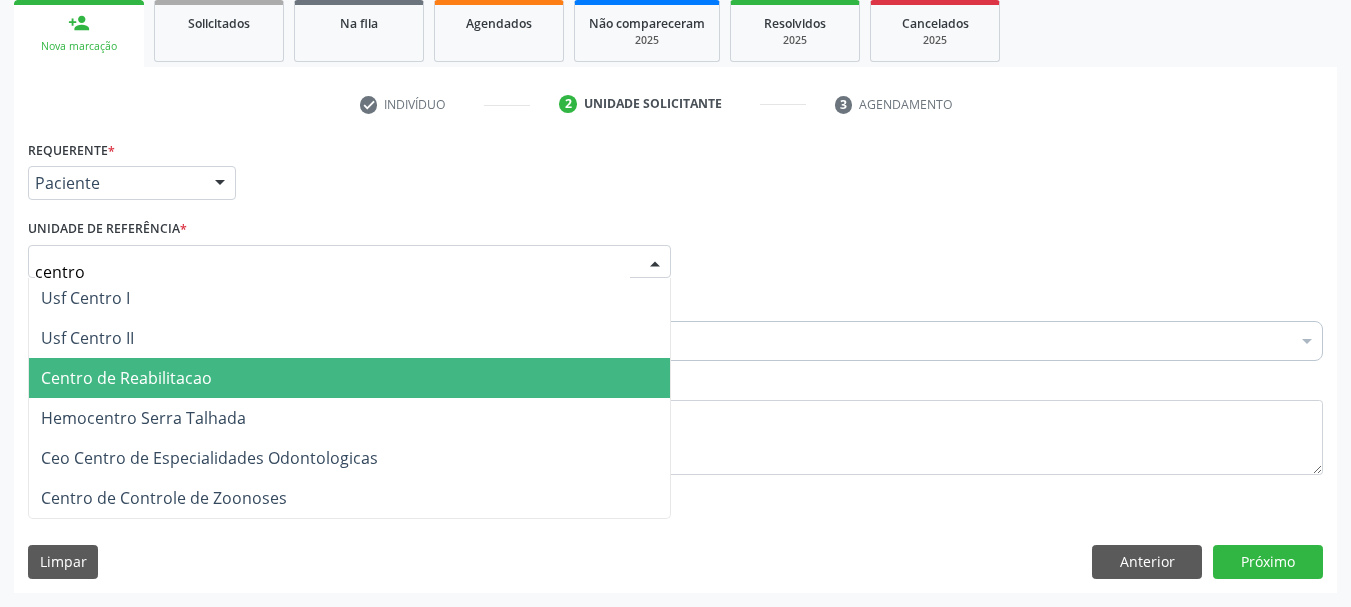 click on "Centro de Reabilitacao" at bounding box center (349, 378) 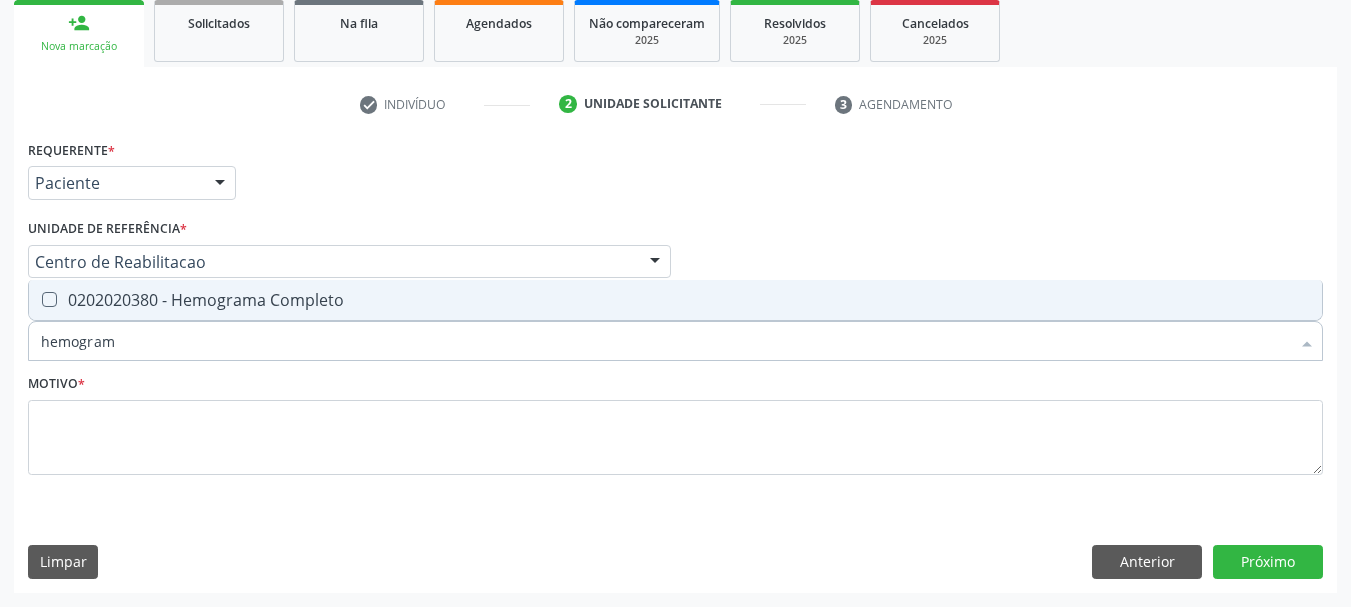 type on "hemograma" 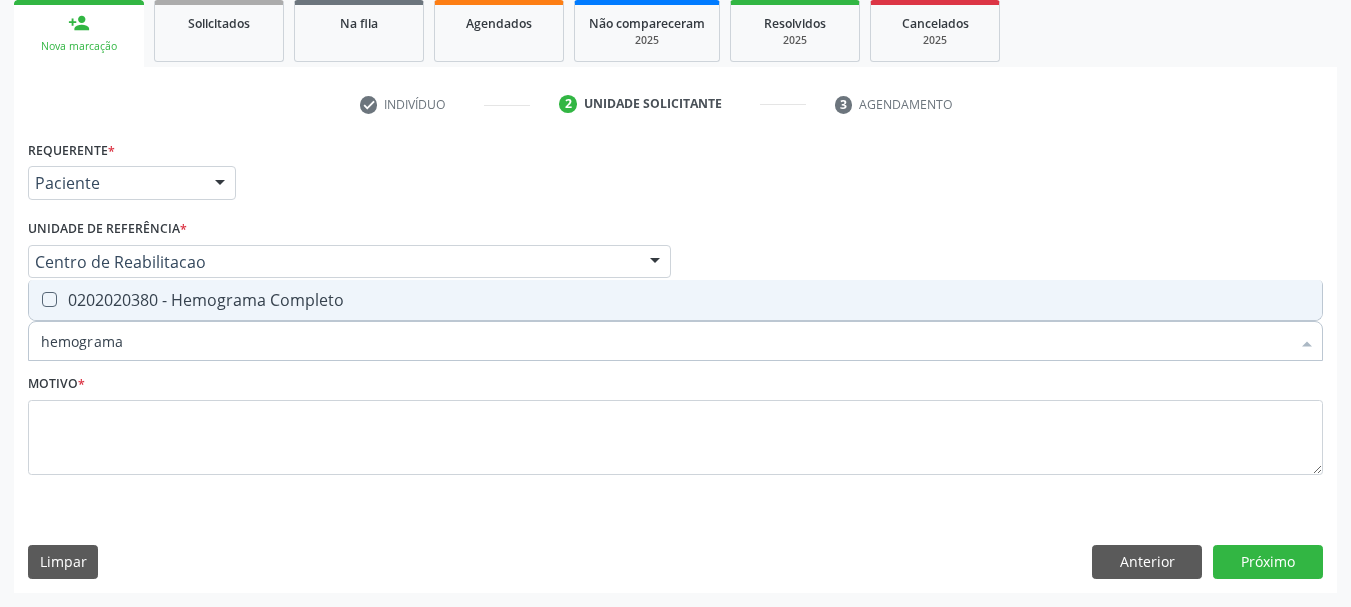 click on "0202020380 - Hemograma Completo" at bounding box center [675, 300] 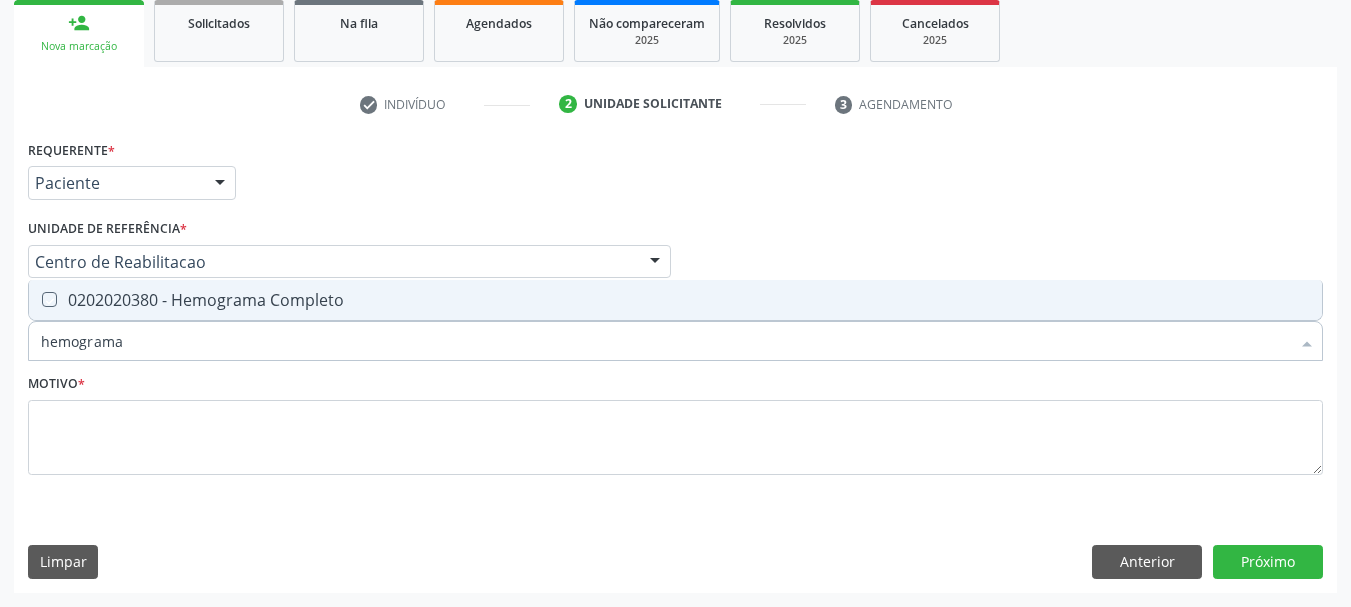 checkbox on "true" 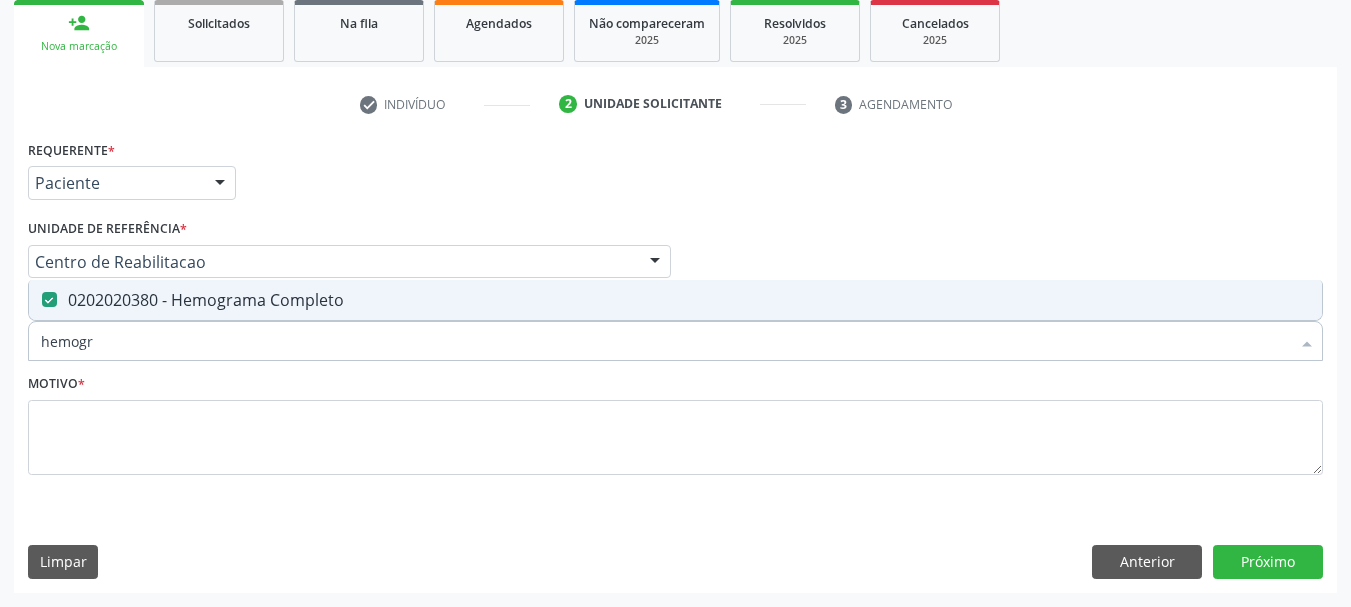 type on "hemog" 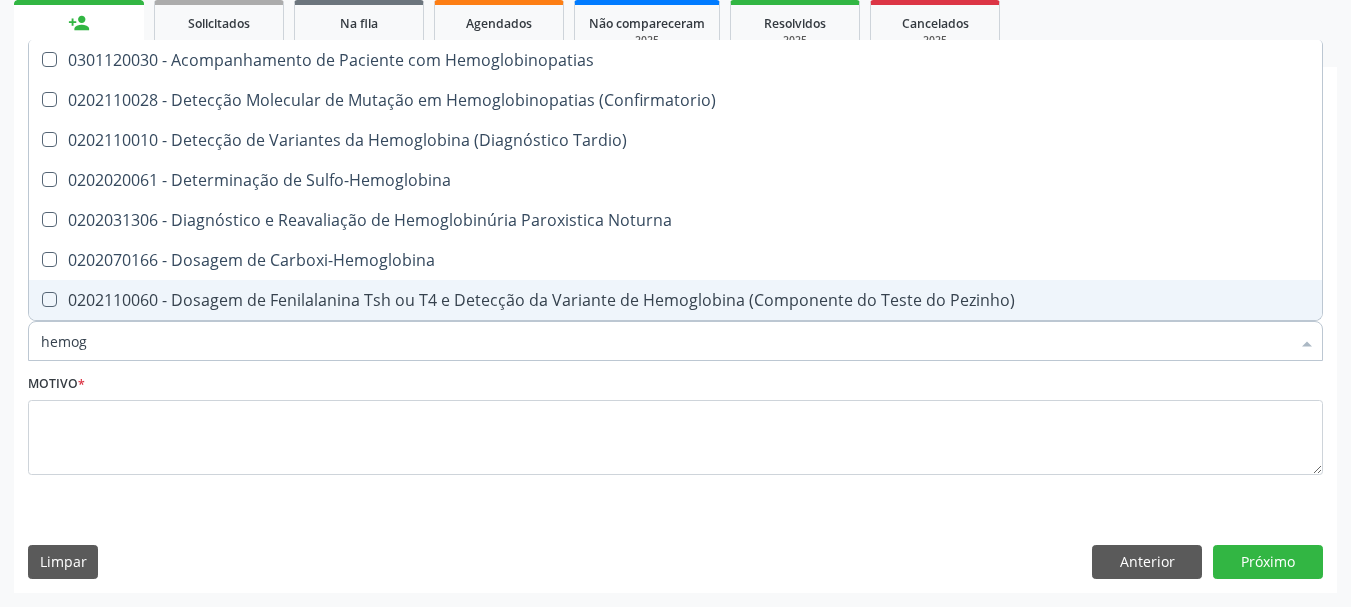 type on "hemo" 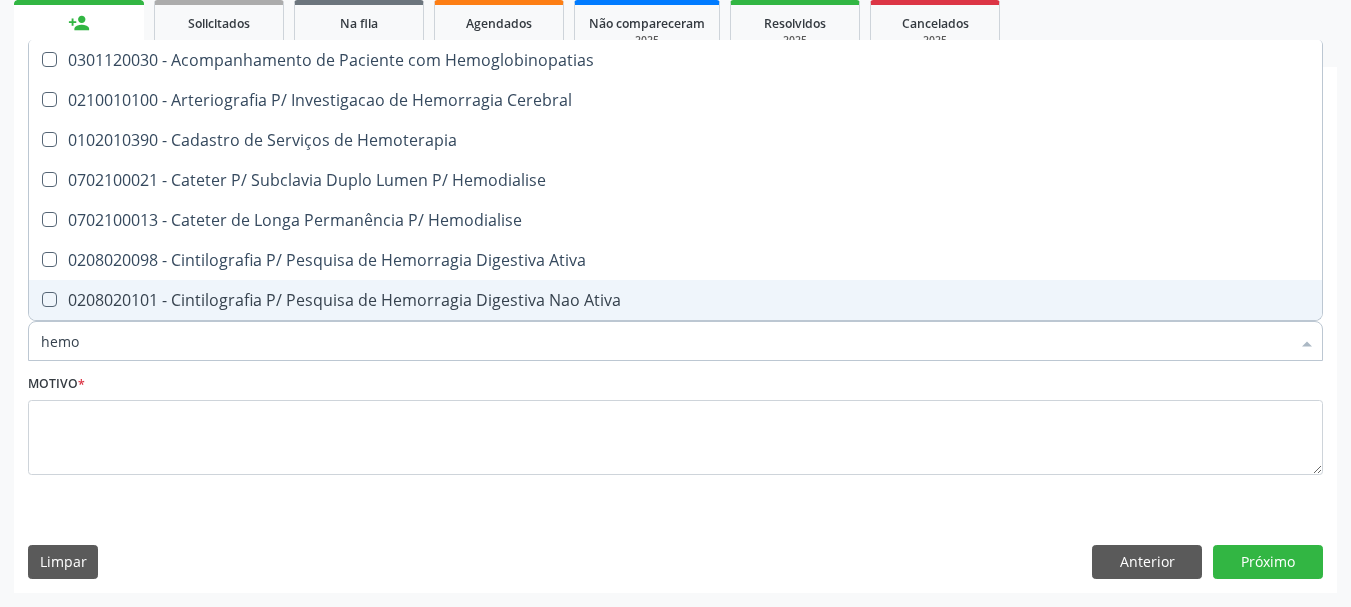 type on "hem" 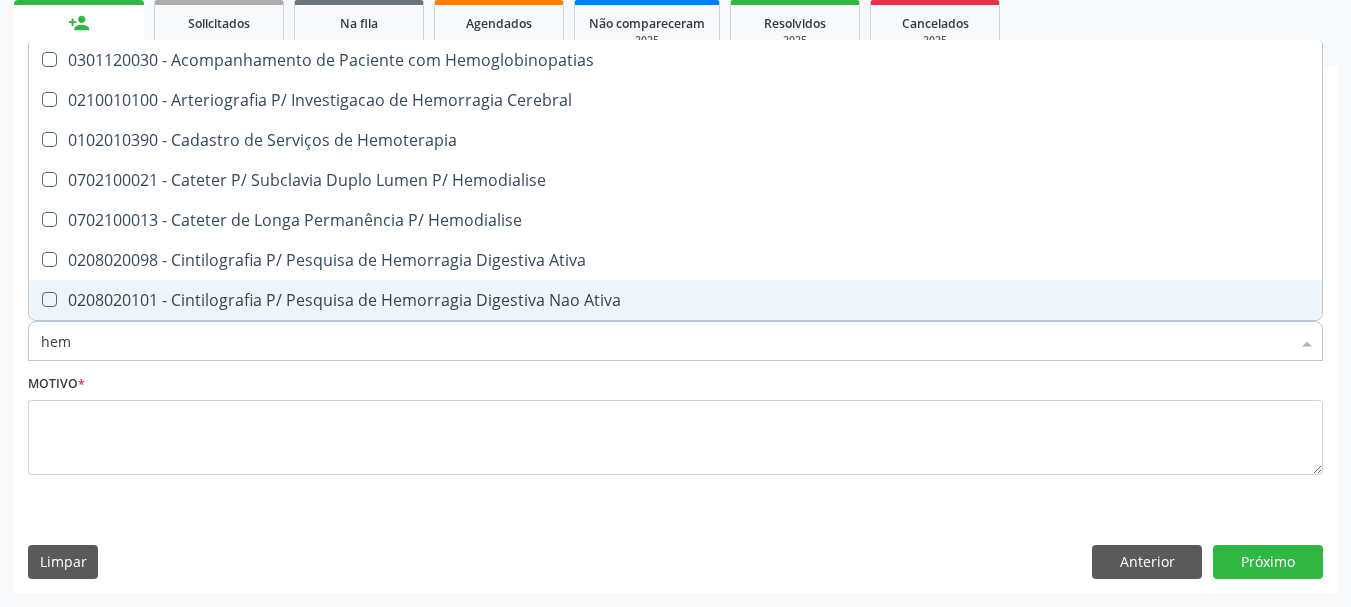 type on "he" 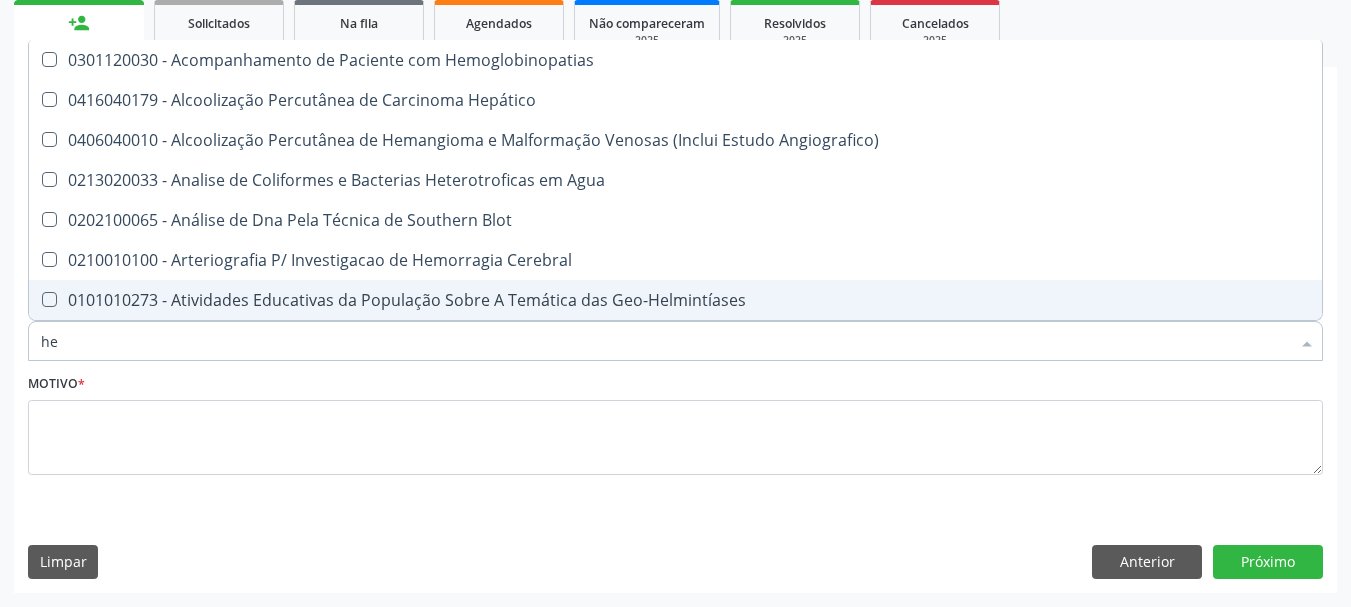 type on "h" 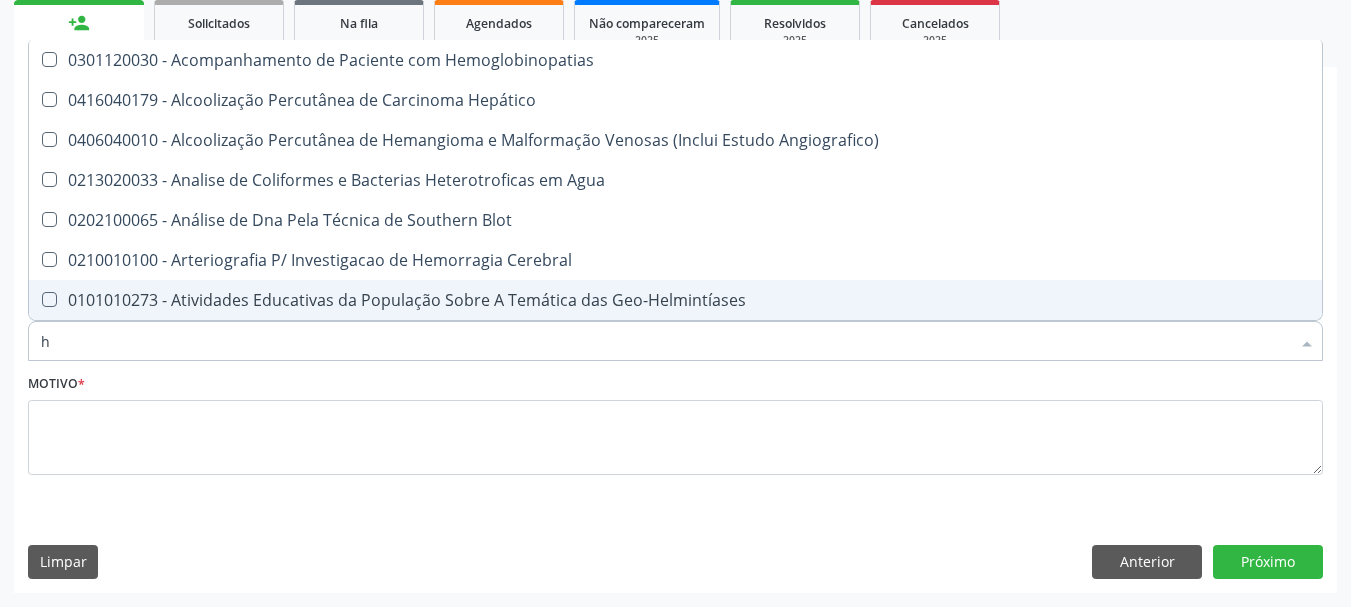 checkbox on "false" 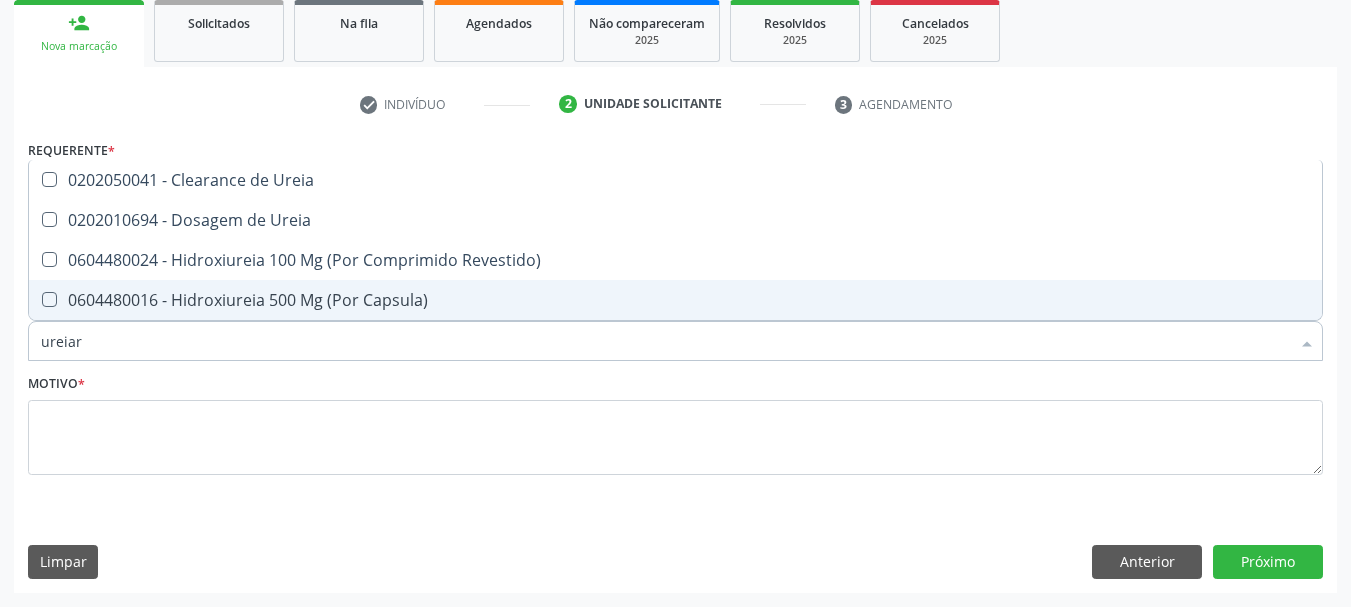 type on "ureia" 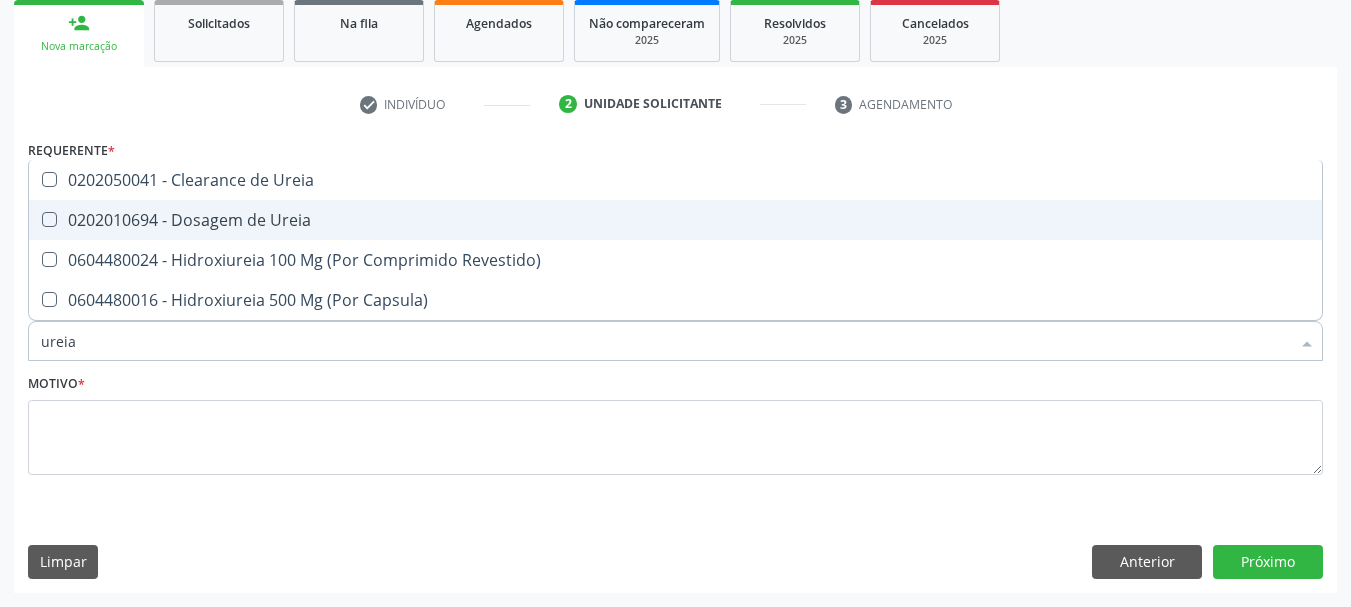 click at bounding box center [36, 220] 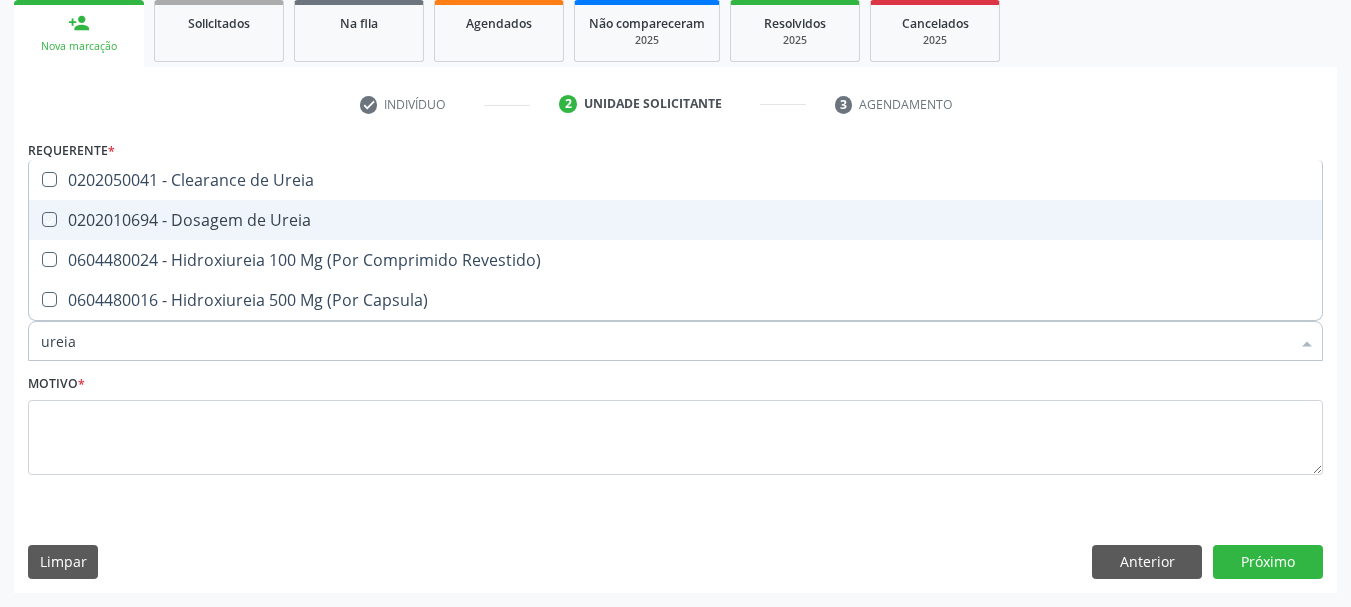 checkbox on "true" 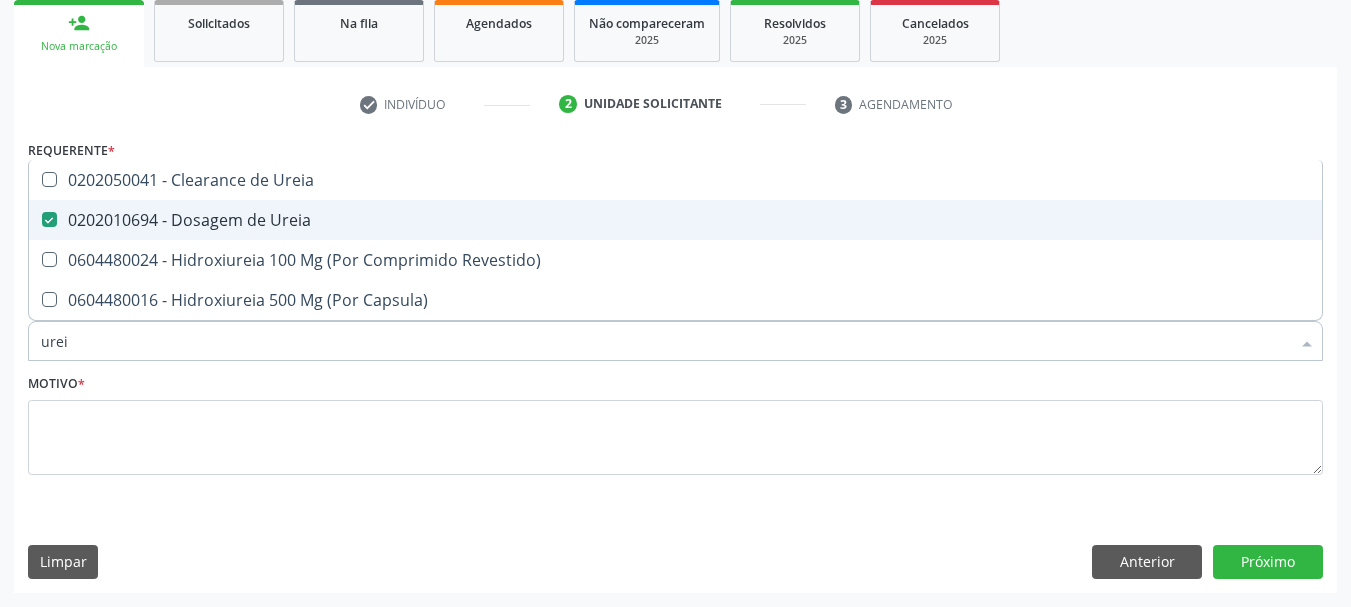 type on "ure" 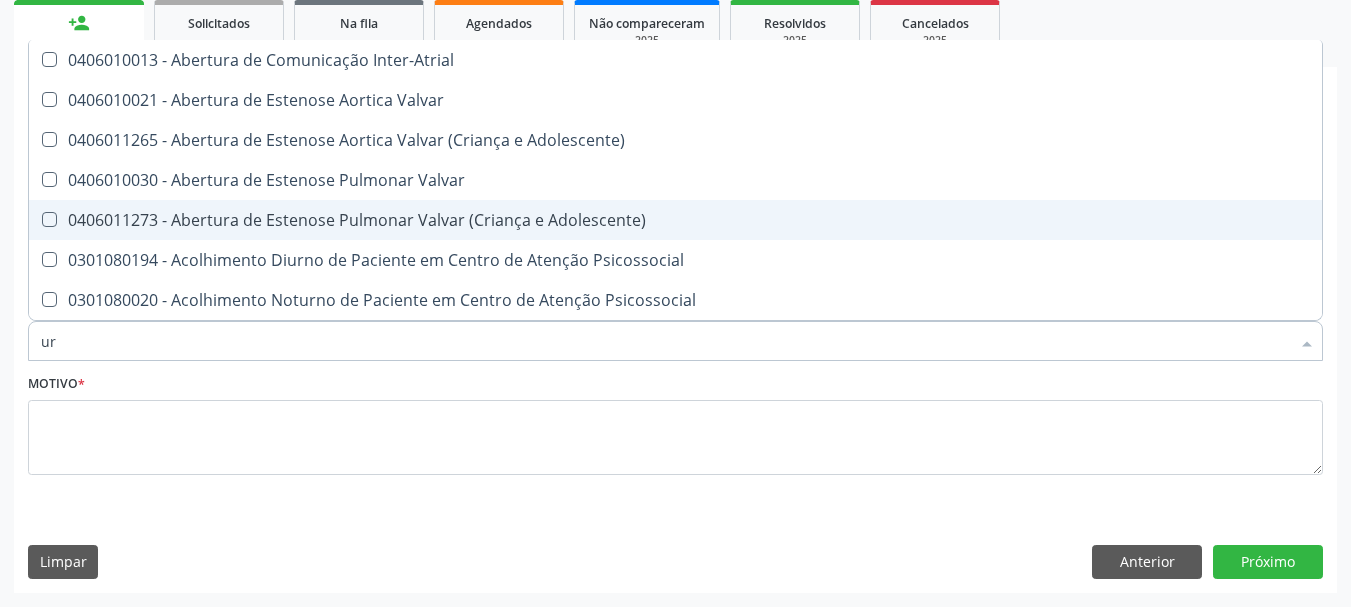 type on "u" 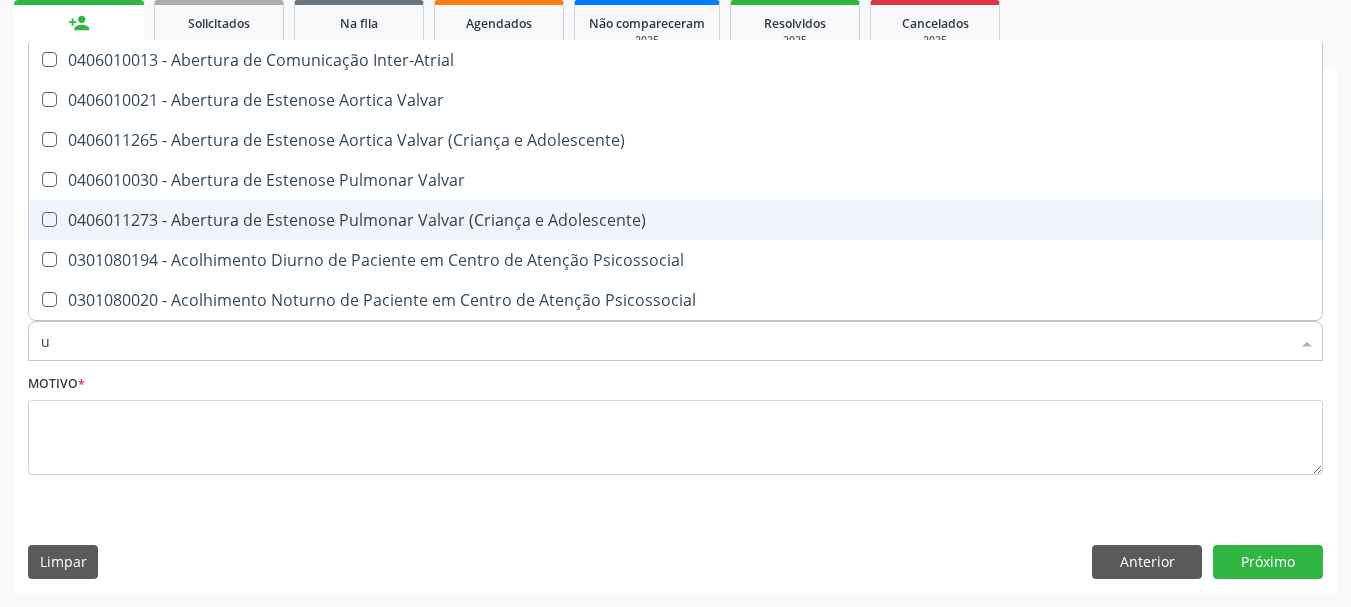 type 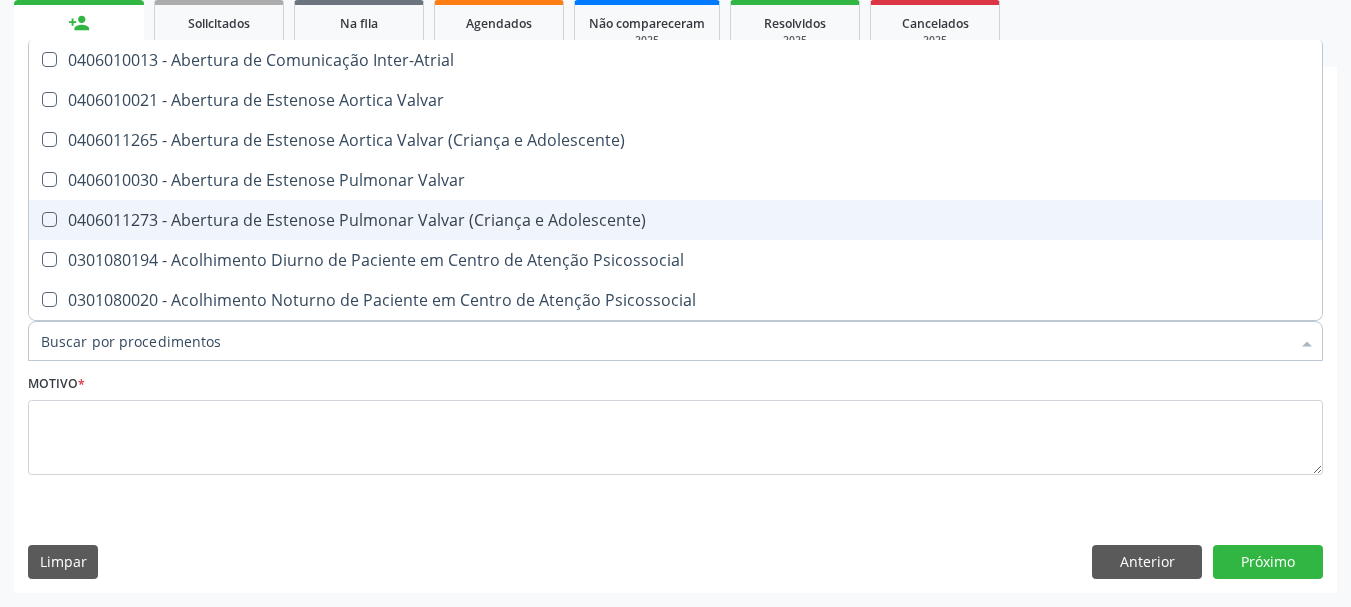 checkbox on "false" 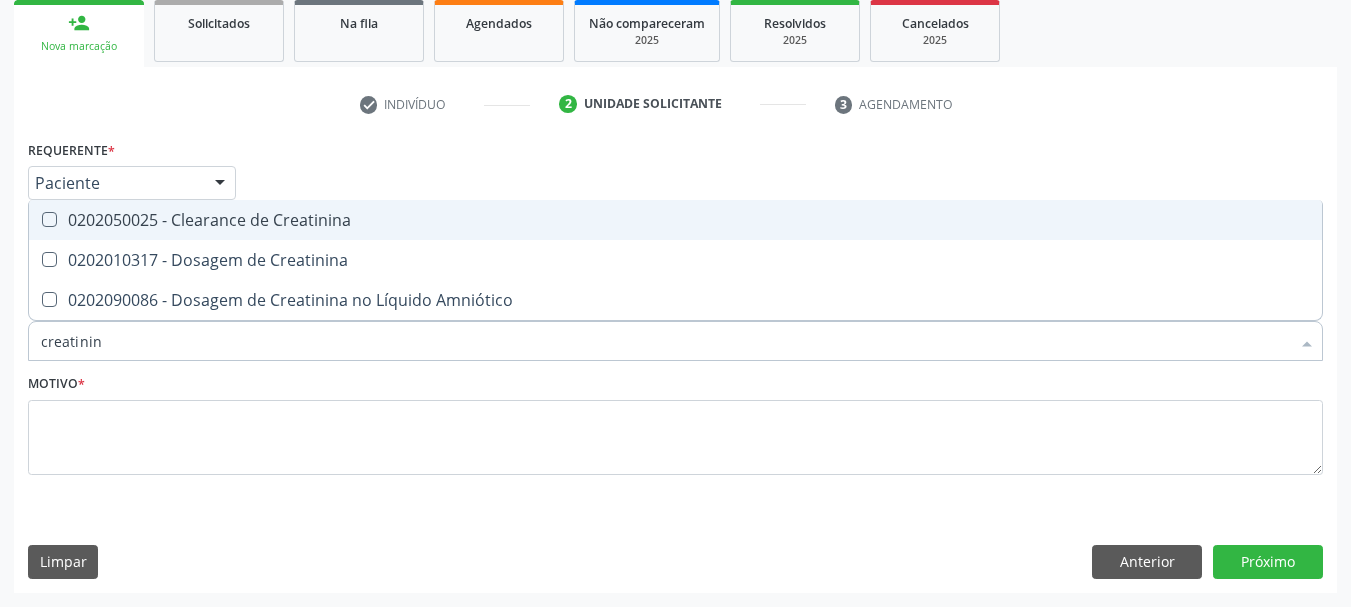type on "creatinina" 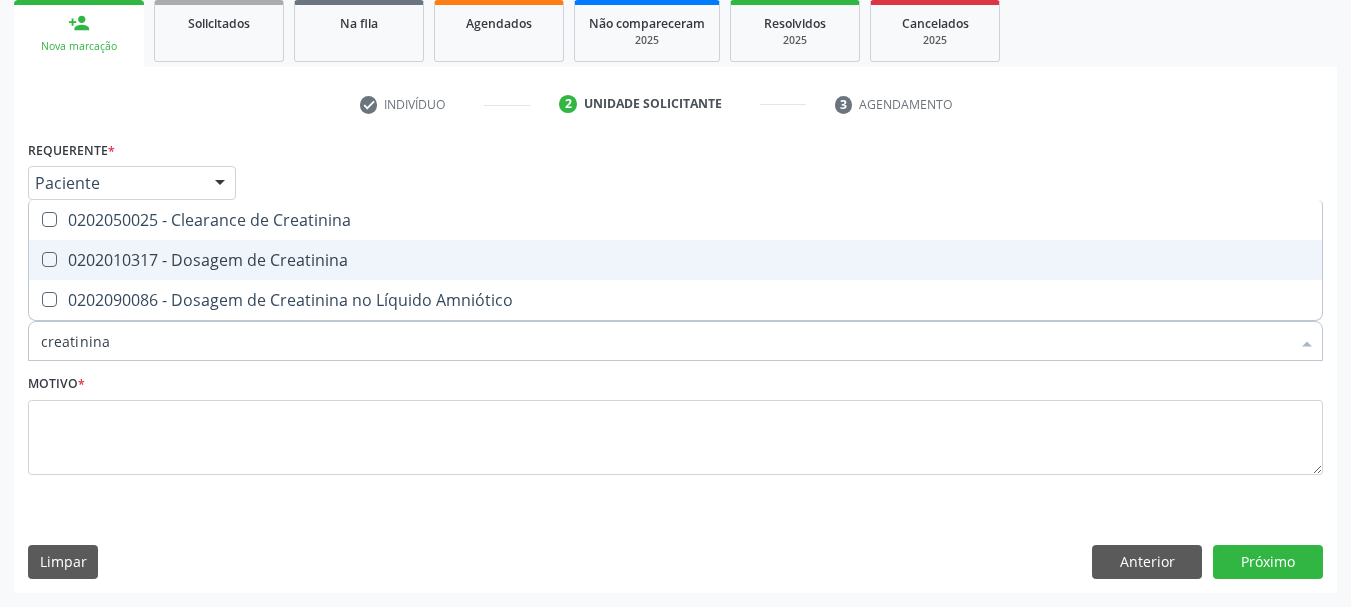 click on "0202010317 - Dosagem de Creatinina" at bounding box center (675, 260) 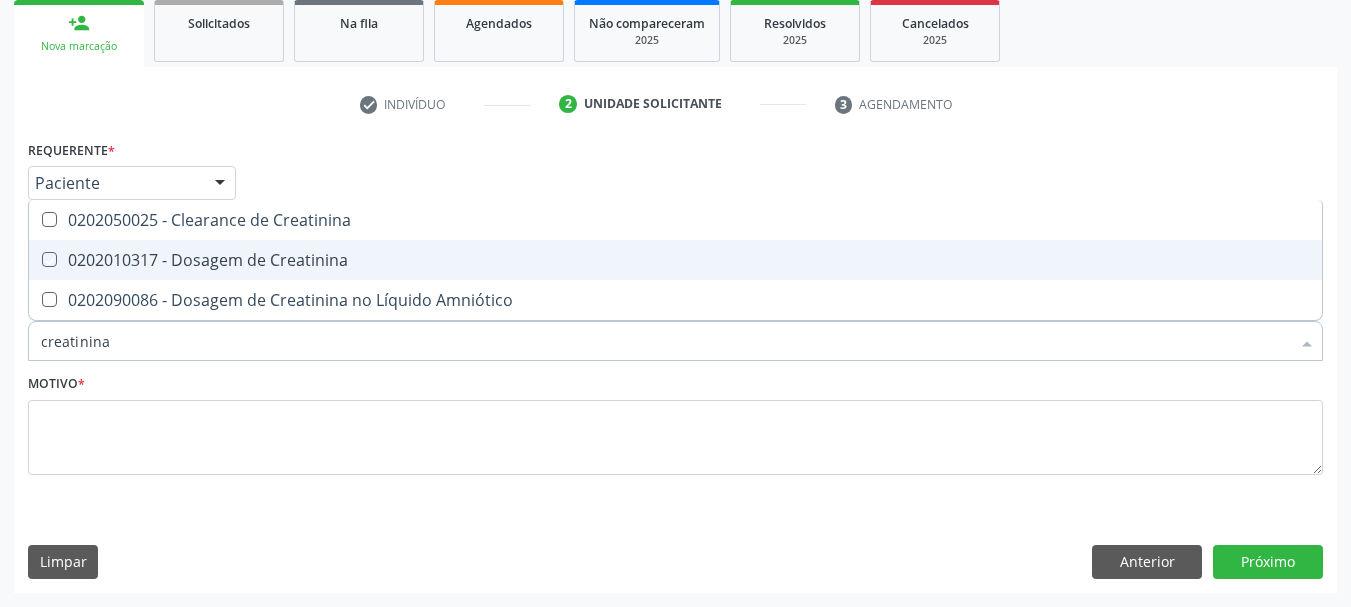 checkbox on "true" 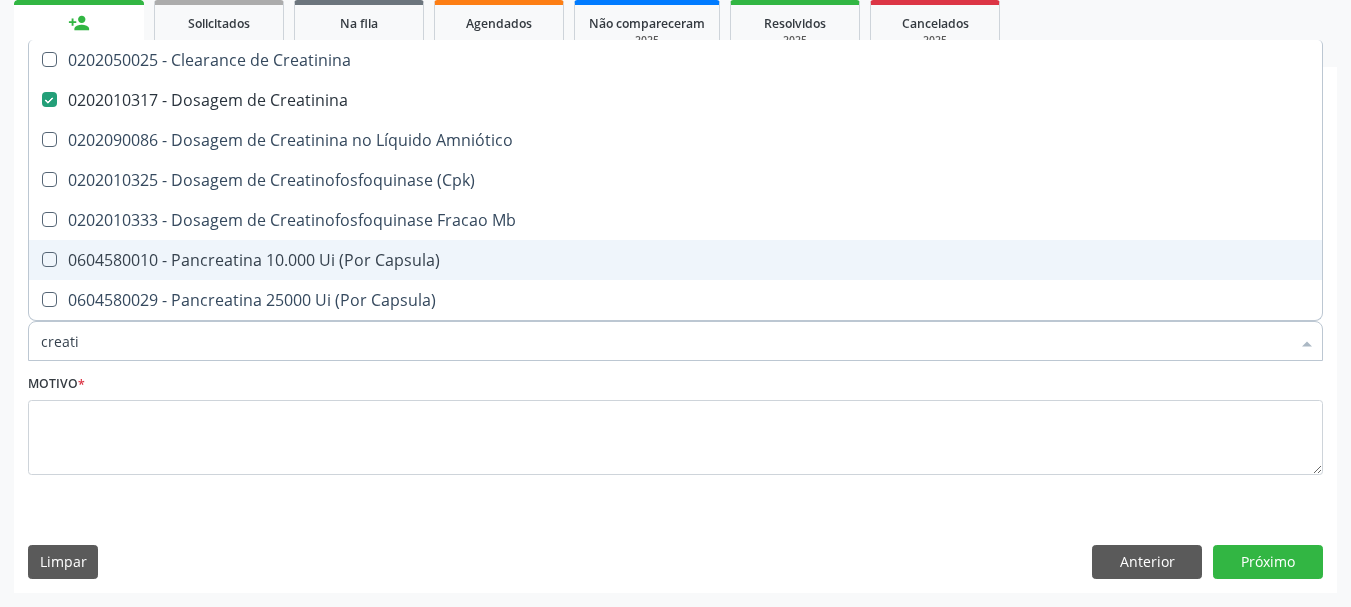 type on "creat" 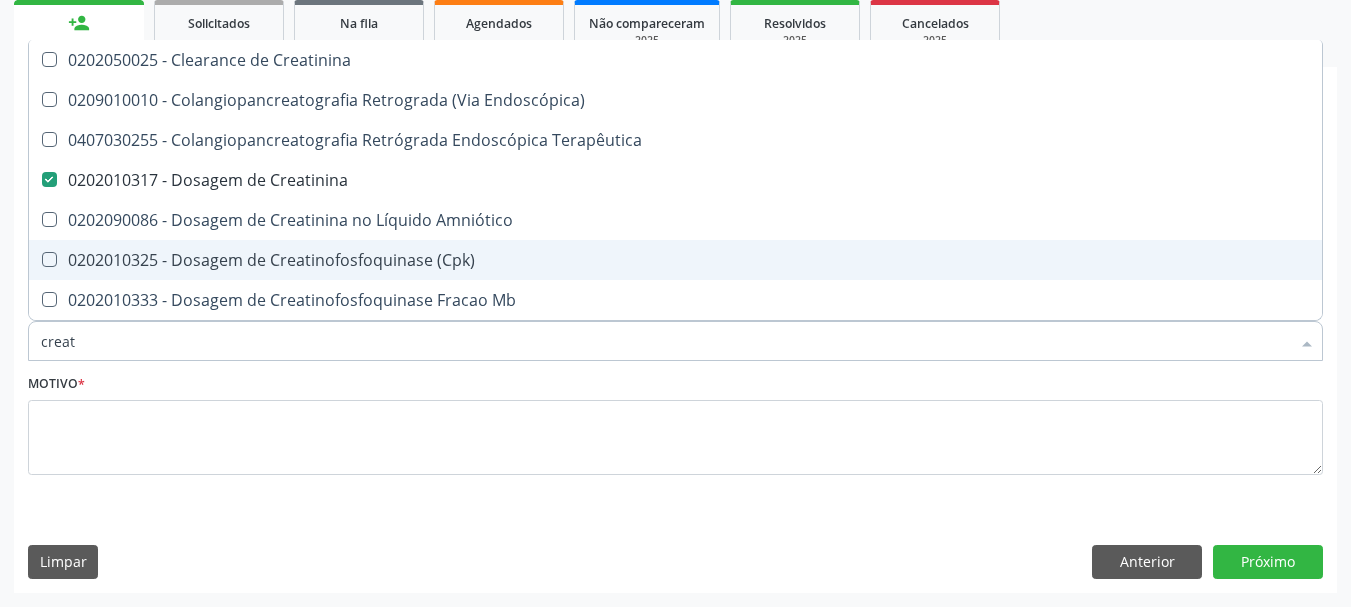 type on "crea" 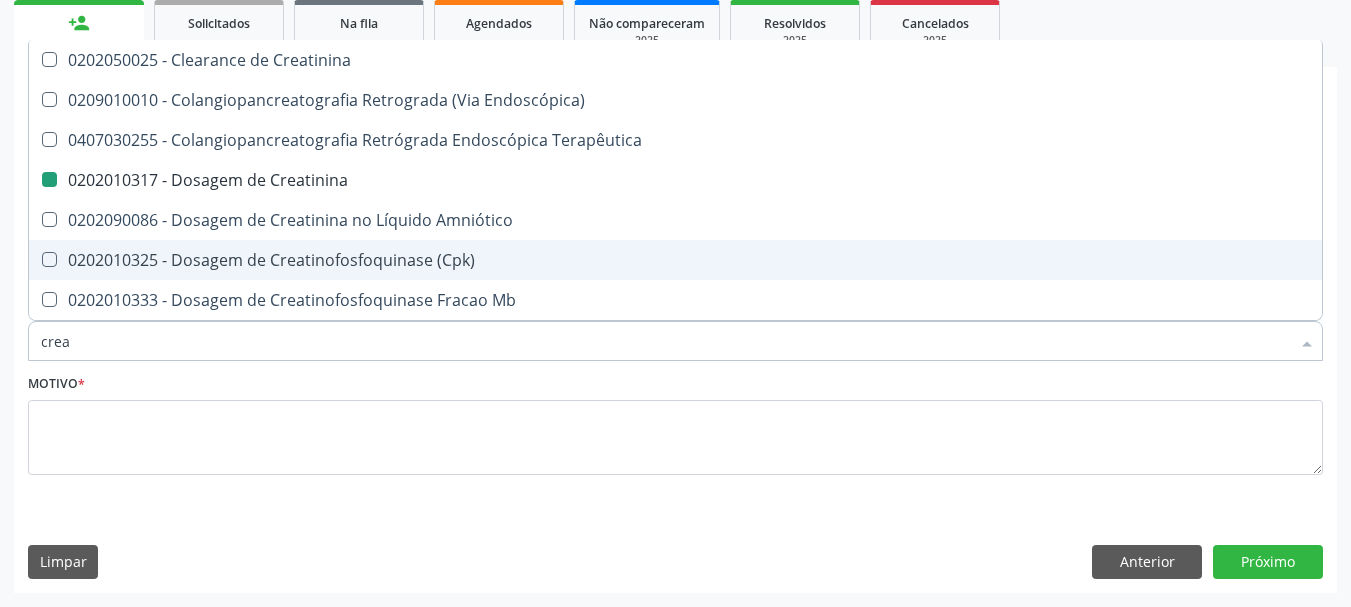 type on "cre" 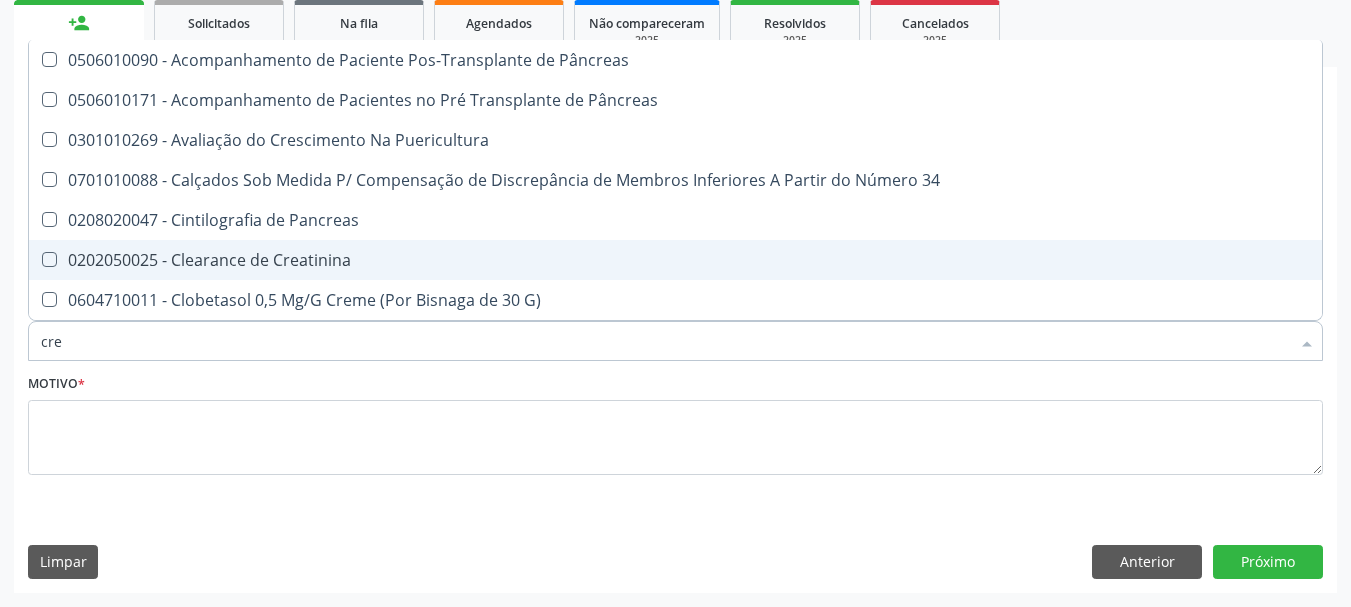 type on "cr" 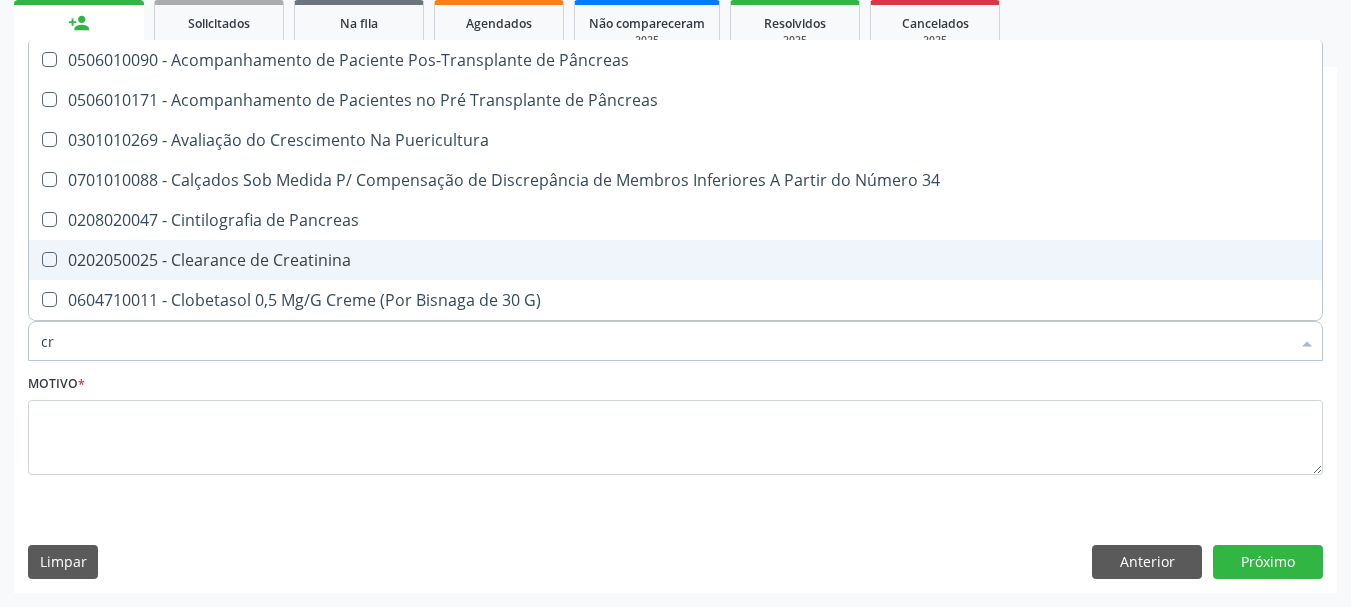 checkbox on "false" 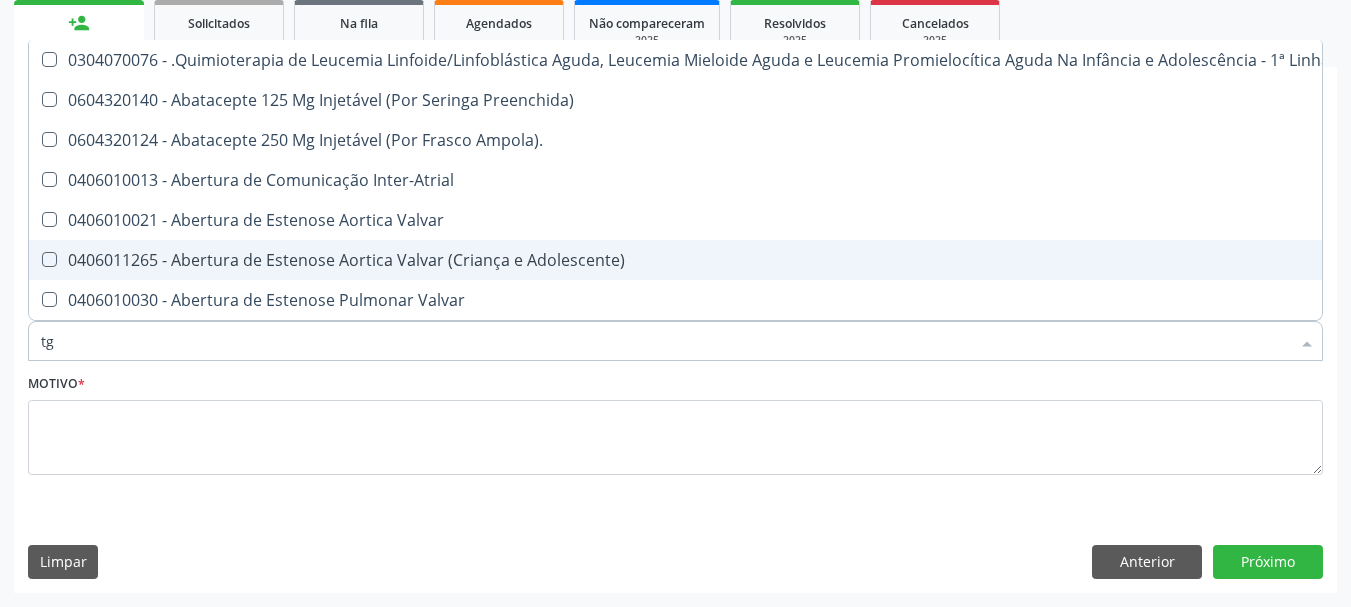 type on "tgo" 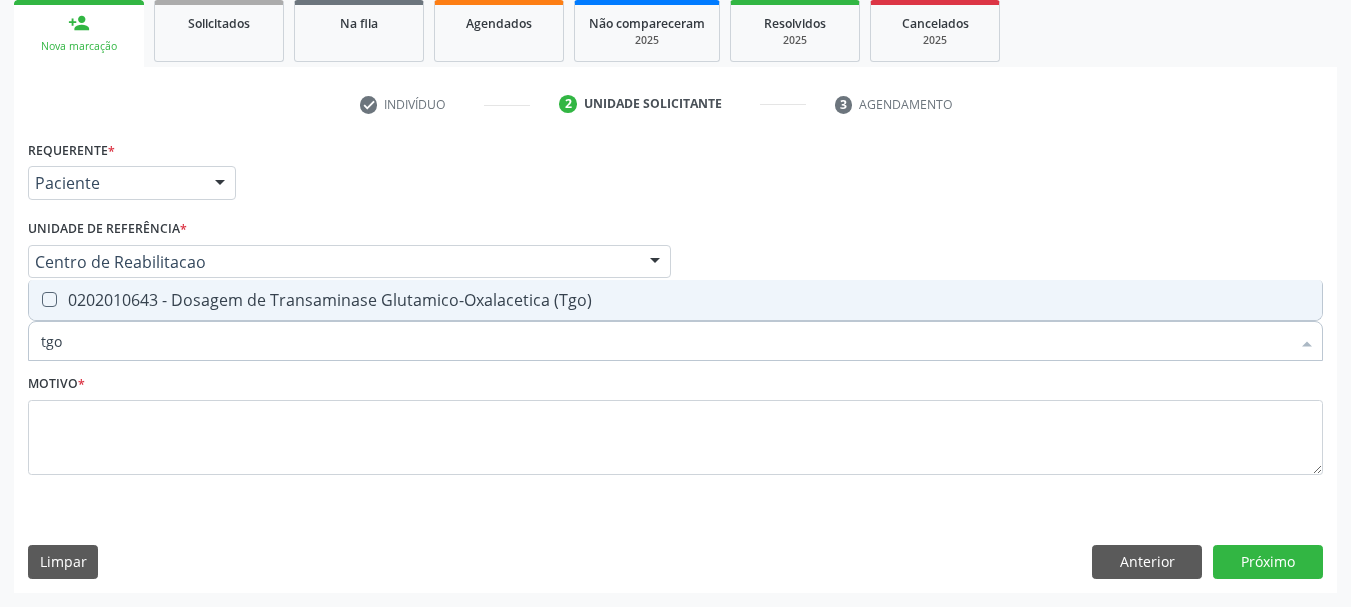 click on "0202010643 - Dosagem de Transaminase Glutamico-Oxalacetica (Tgo)" at bounding box center (675, 300) 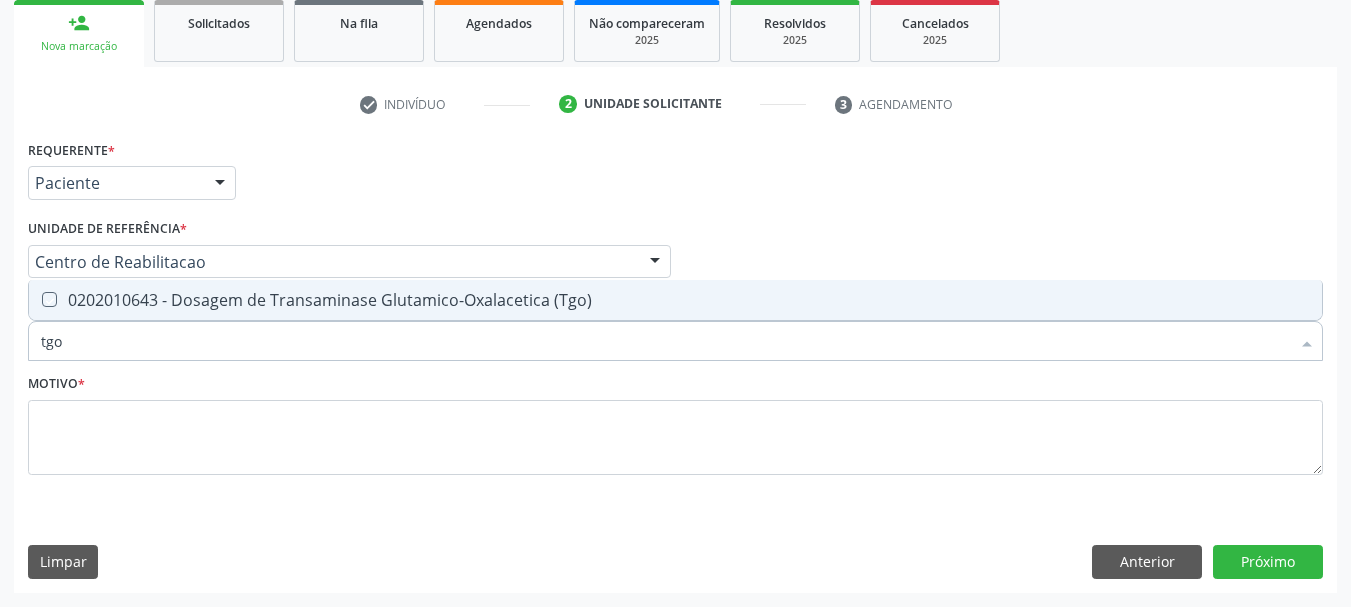 checkbox on "true" 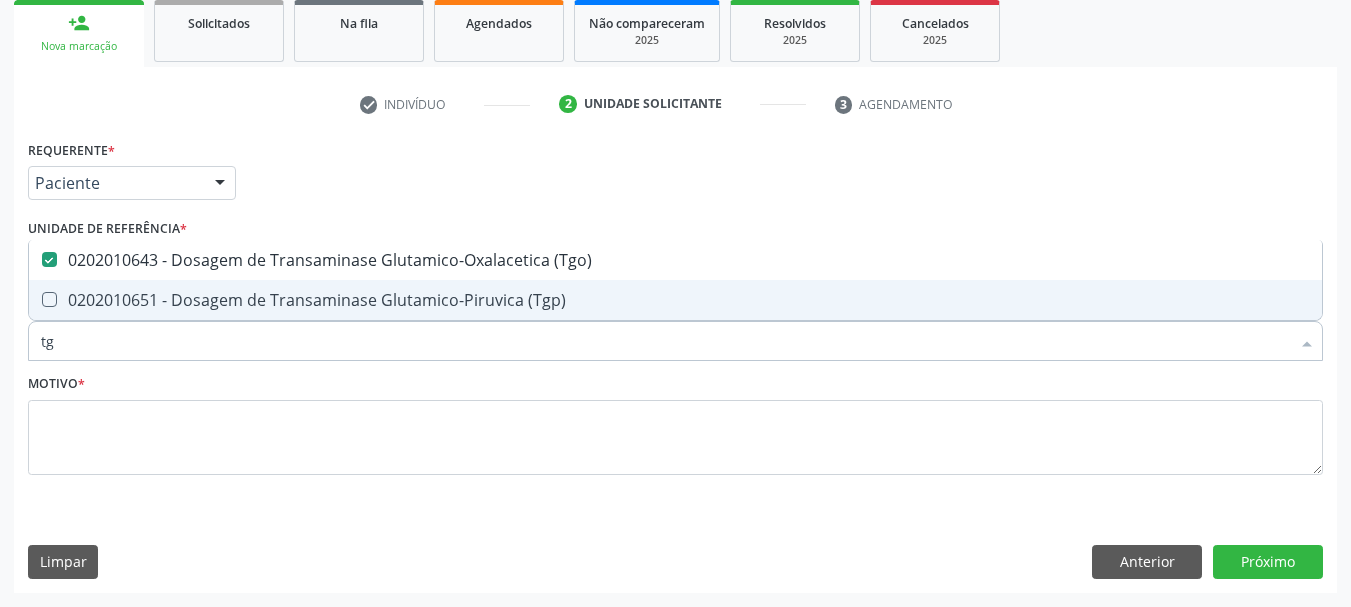 type on "tgp" 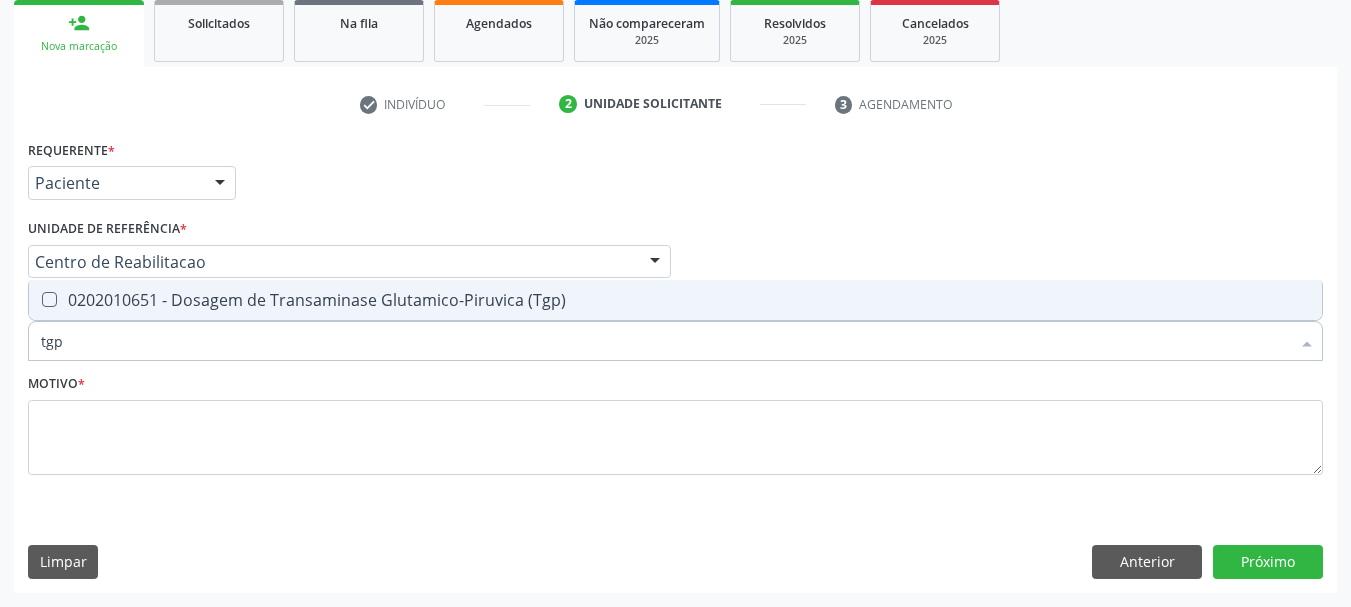 click on "0202010651 - Dosagem de Transaminase Glutamico-Piruvica (Tgp)" at bounding box center (675, 300) 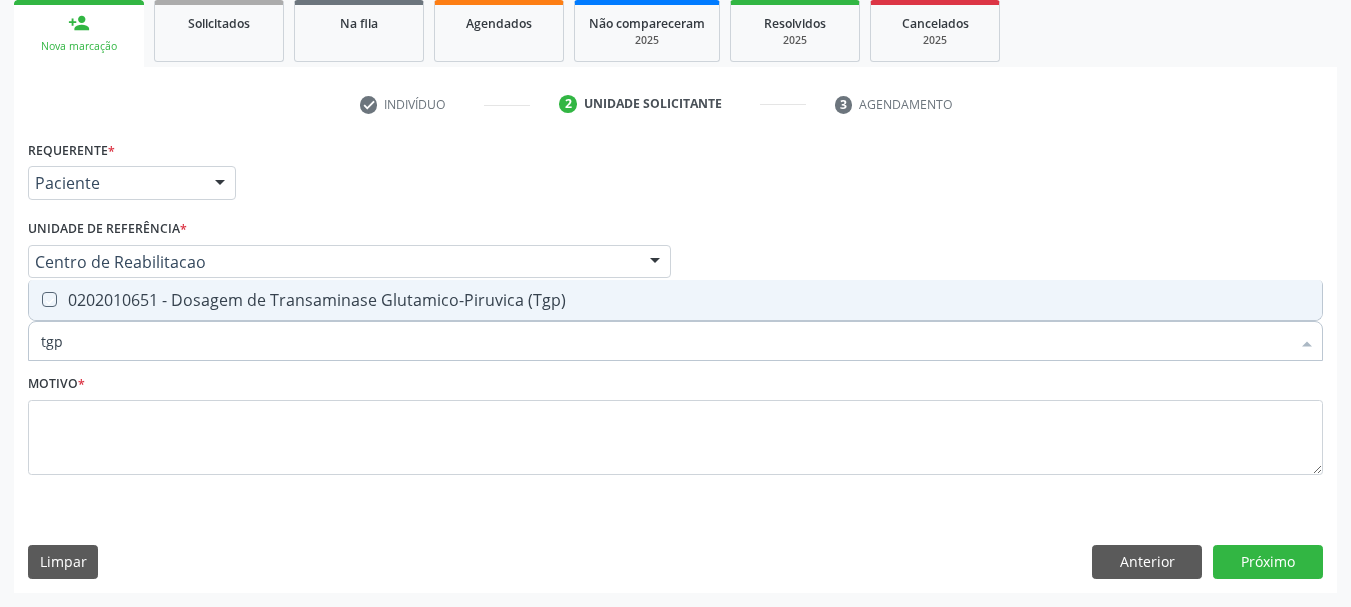 checkbox on "true" 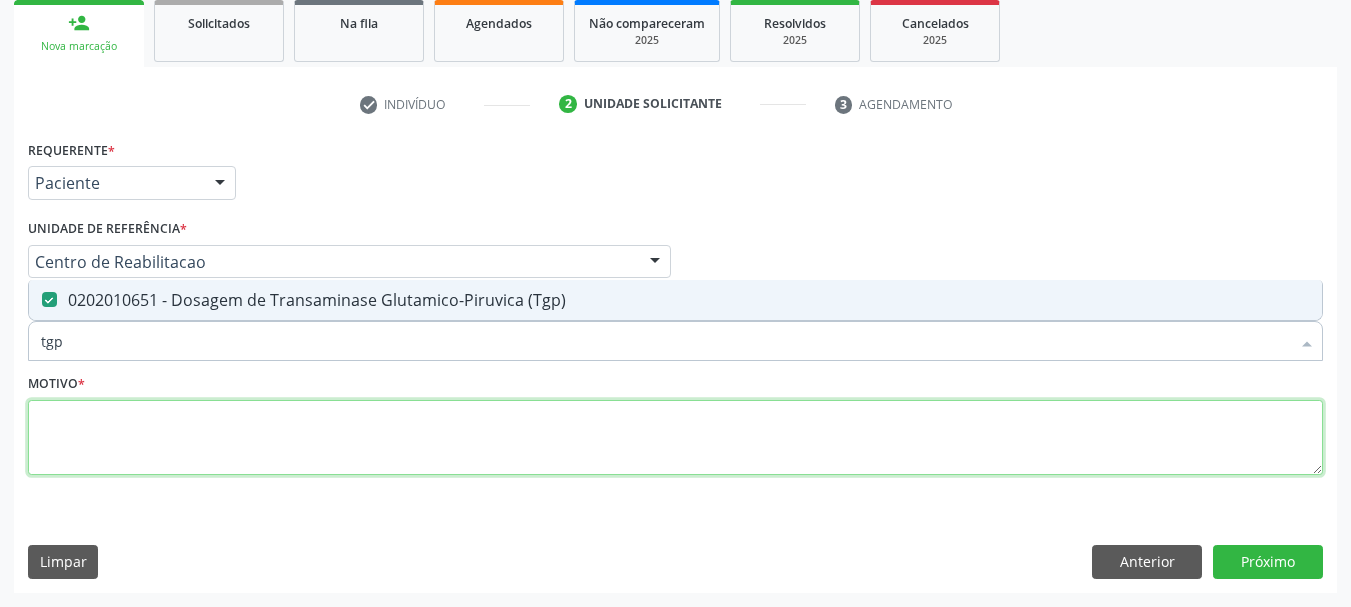 click at bounding box center (675, 438) 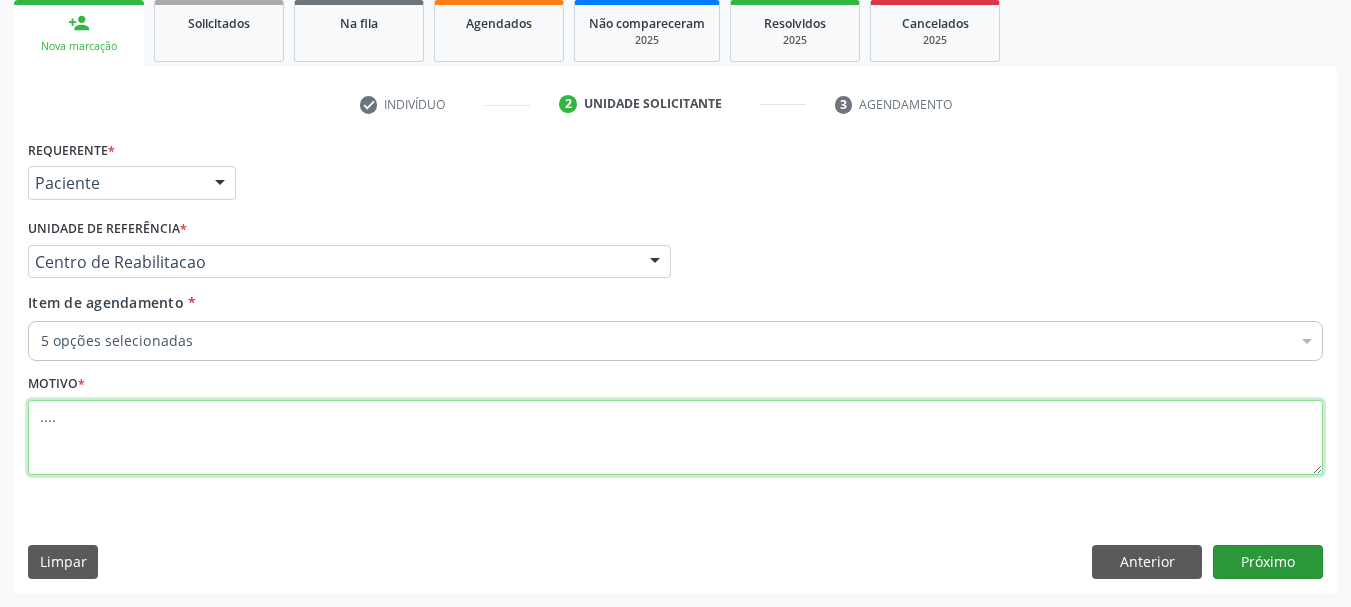 type on "...." 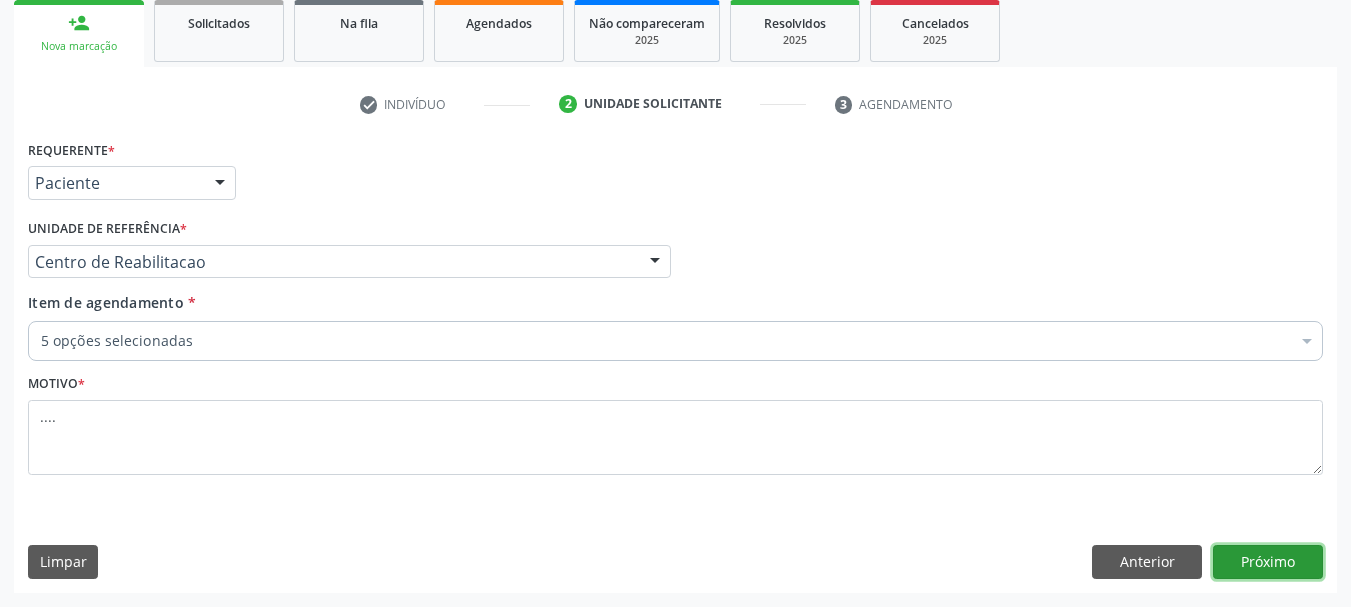 click on "Próximo" at bounding box center (1268, 562) 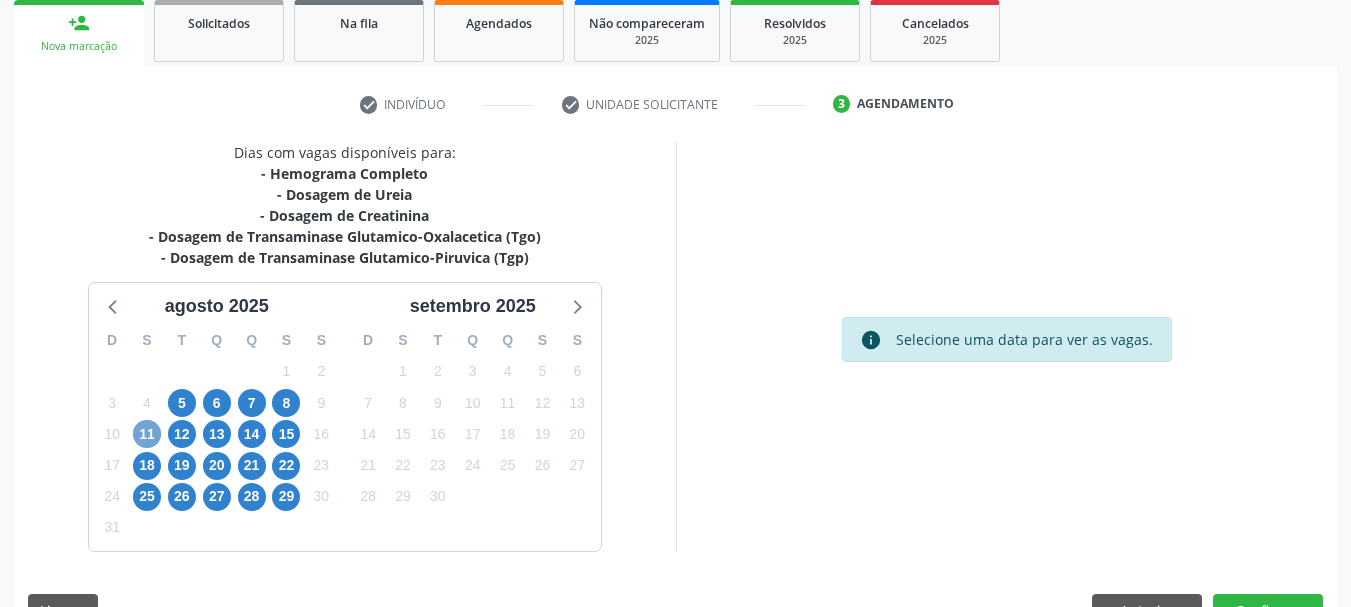 click on "11" at bounding box center [147, 434] 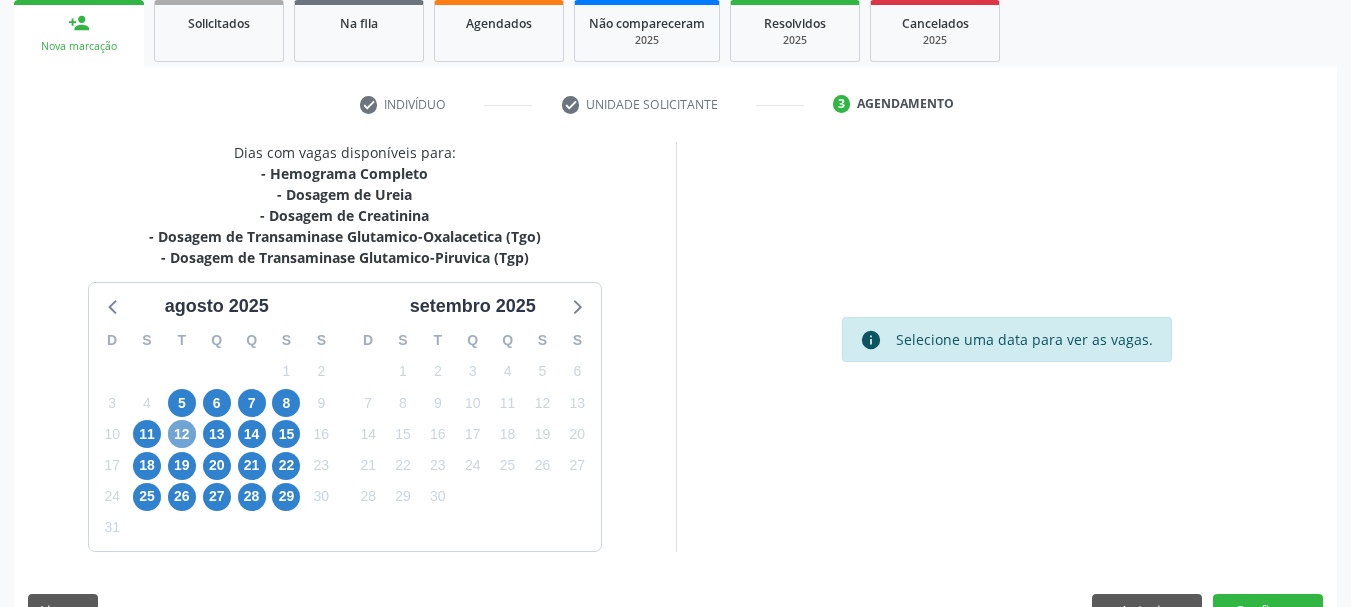 click on "12" at bounding box center (182, 434) 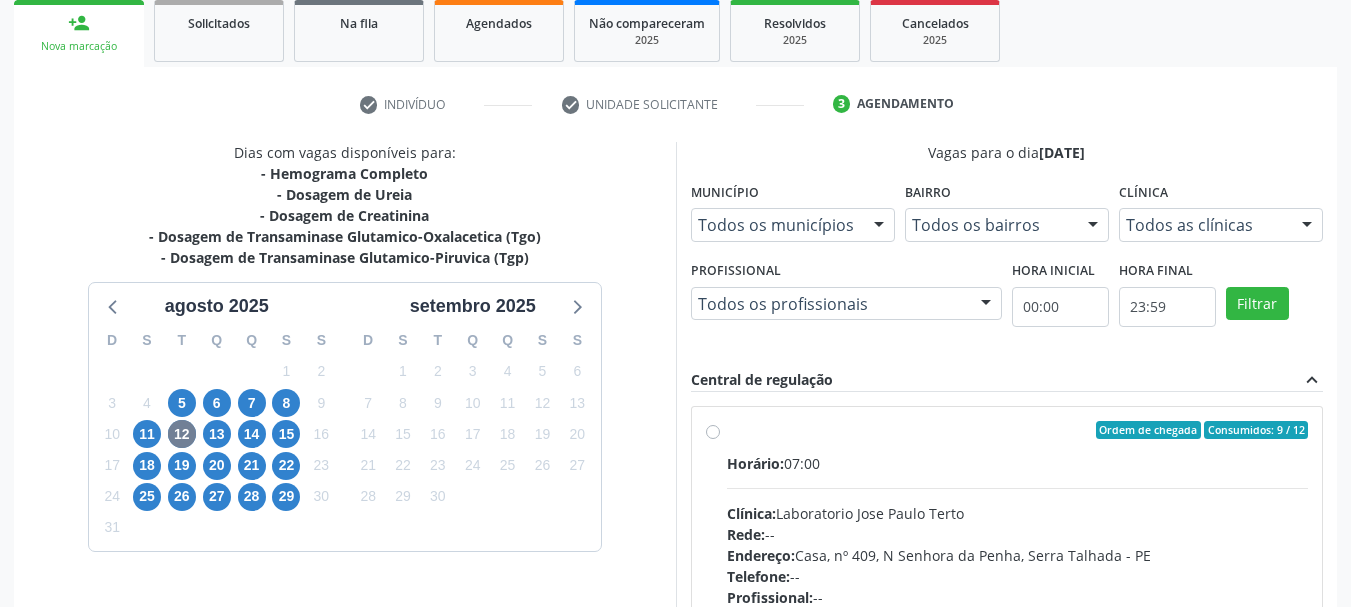 click on "Ordem de chegada
Consumidos: 9 / 12
Horário:   07:00
Clínica:  Laboratorio Jose Paulo Terto
Rede:
--
Endereço:   Casa, nº [NUMBER], N Senhora da Penha, [CITY] - [STATE]
Telefone:   --
Profissional:
--
Informações adicionais sobre o atendimento
Idade de atendimento:
Sem restrição
Gênero(s) atendido(s):
Sem restrição
Informações adicionais:
--" at bounding box center [1018, 574] 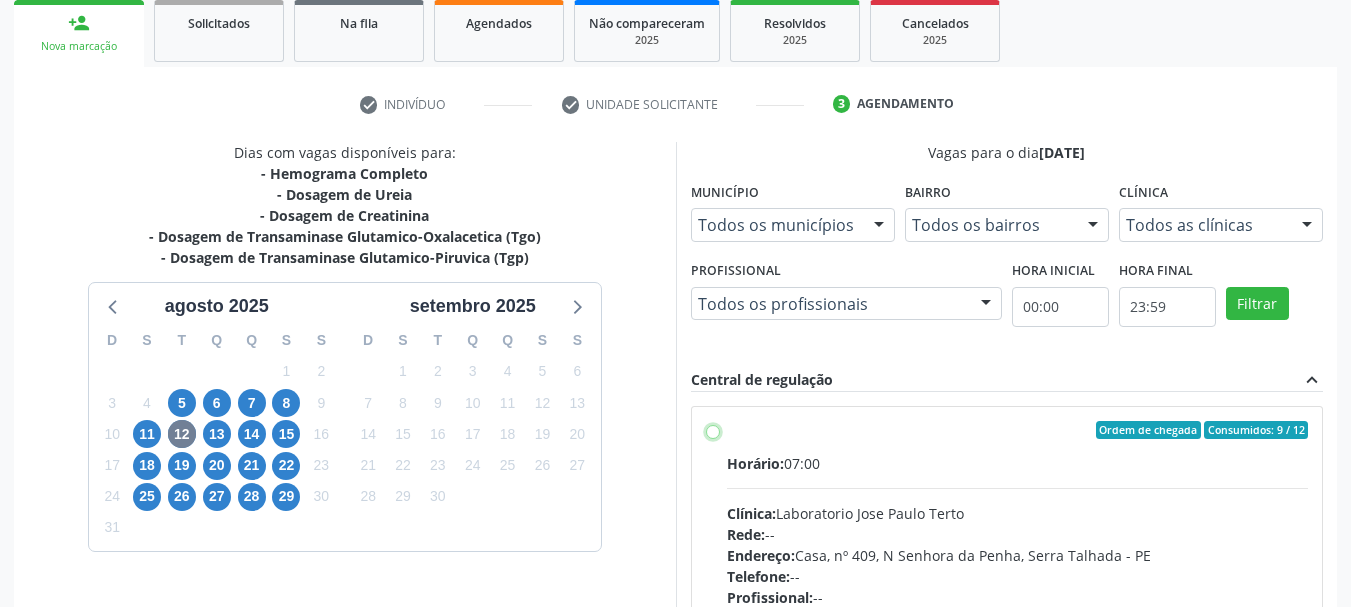 click on "Ordem de chegada
Consumidos: 9 / 12
Horário:   07:00
Clínica:  Laboratorio Jose Paulo Terto
Rede:
--
Endereço:   Casa, nº [NUMBER], N Senhora da Penha, [CITY] - [STATE]
Telefone:   --
Profissional:
--
Informações adicionais sobre o atendimento
Idade de atendimento:
Sem restrição
Gênero(s) atendido(s):
Sem restrição
Informações adicionais:
--" at bounding box center (713, 430) 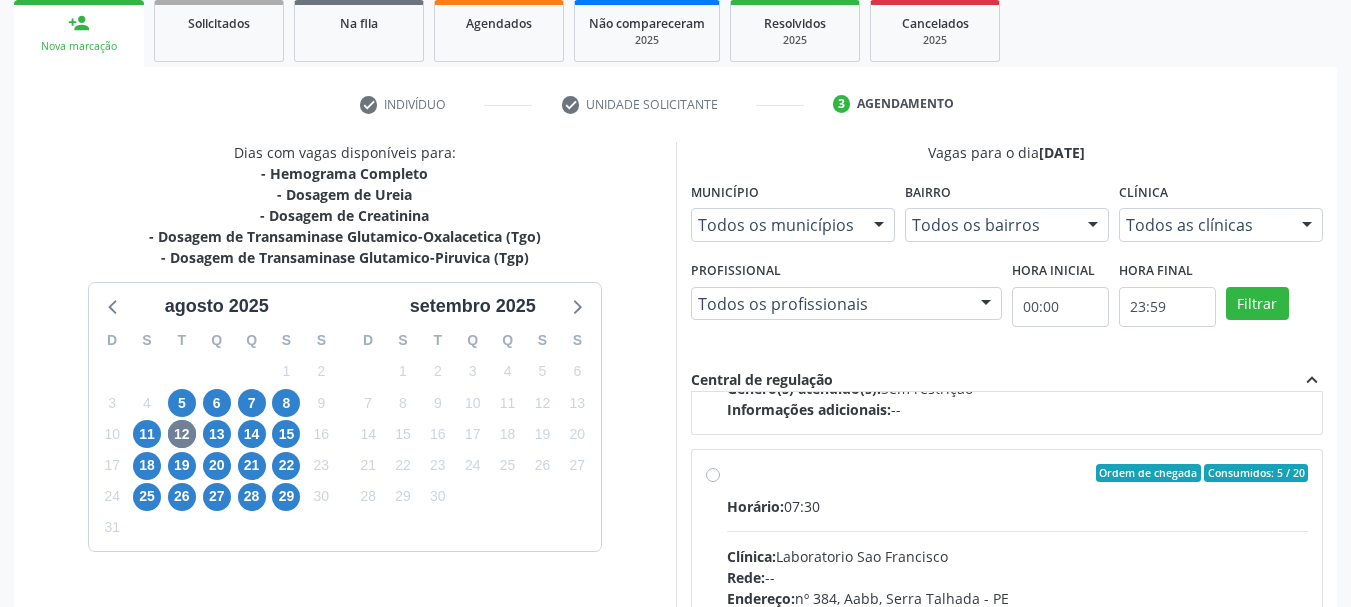 scroll, scrollTop: 1501, scrollLeft: 0, axis: vertical 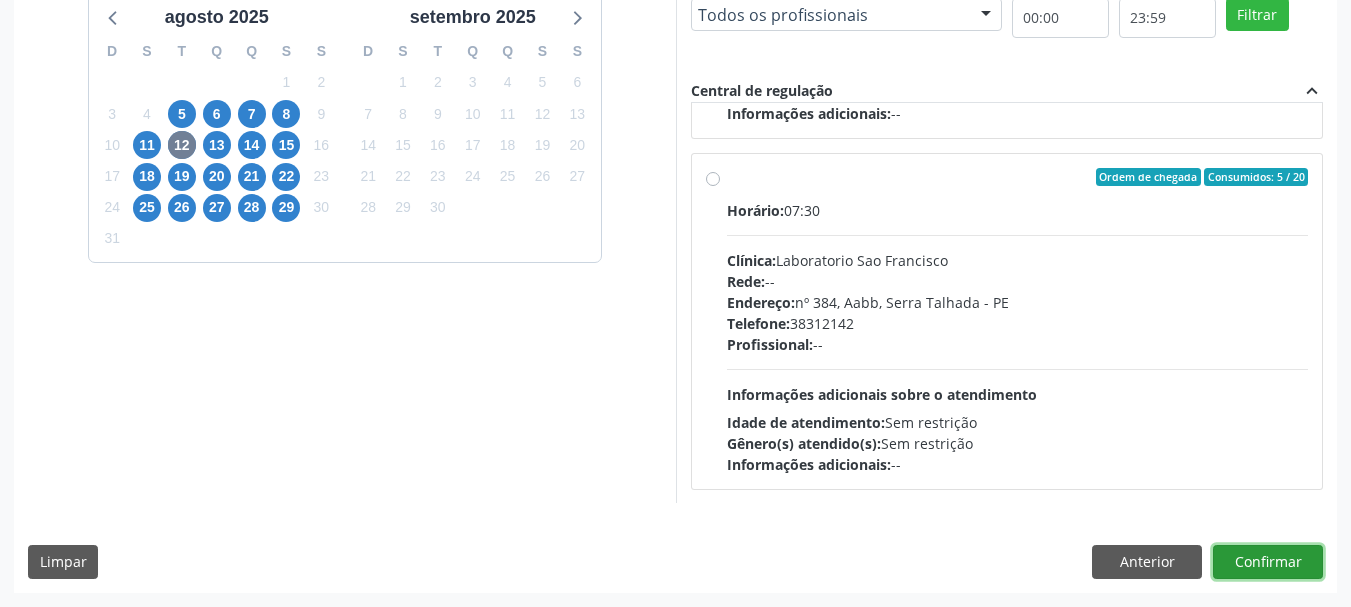 click on "Confirmar" at bounding box center [1268, 562] 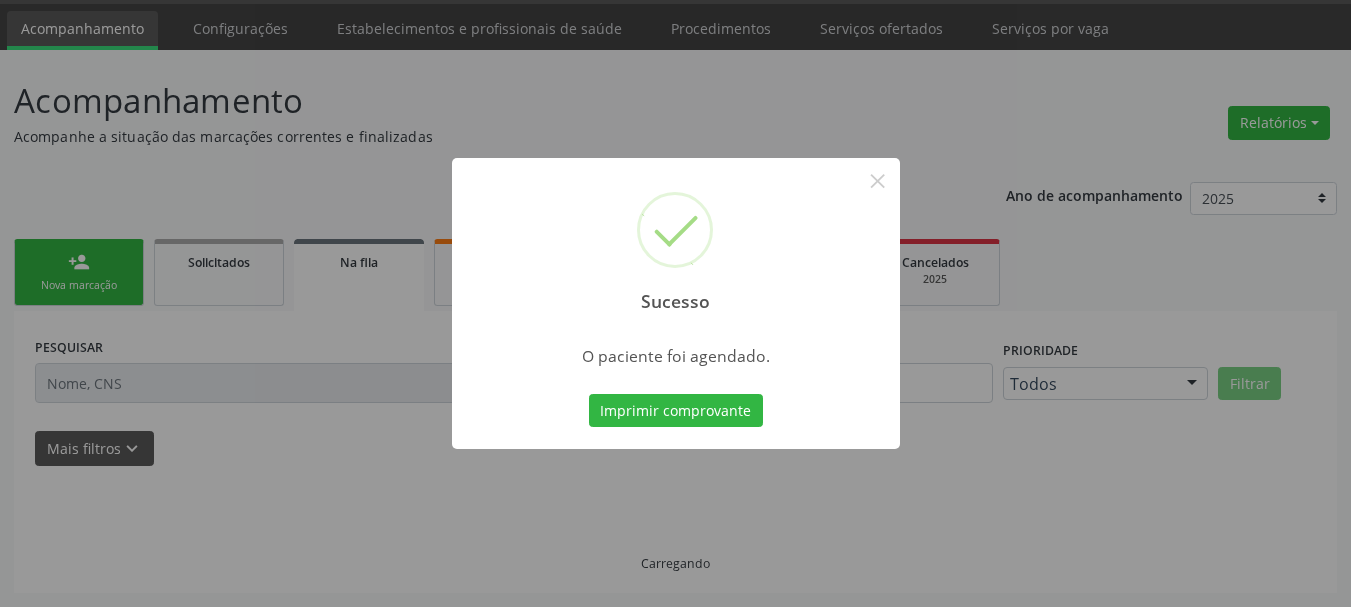 scroll, scrollTop: 60, scrollLeft: 0, axis: vertical 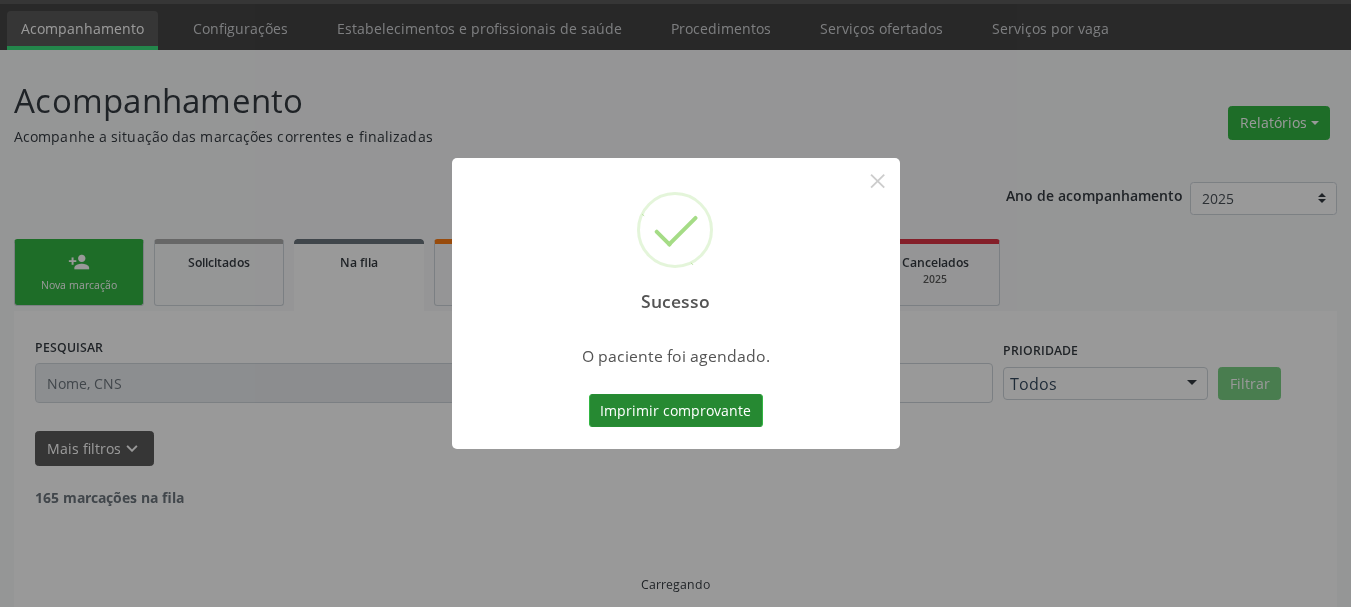 click on "Imprimir comprovante" at bounding box center [676, 411] 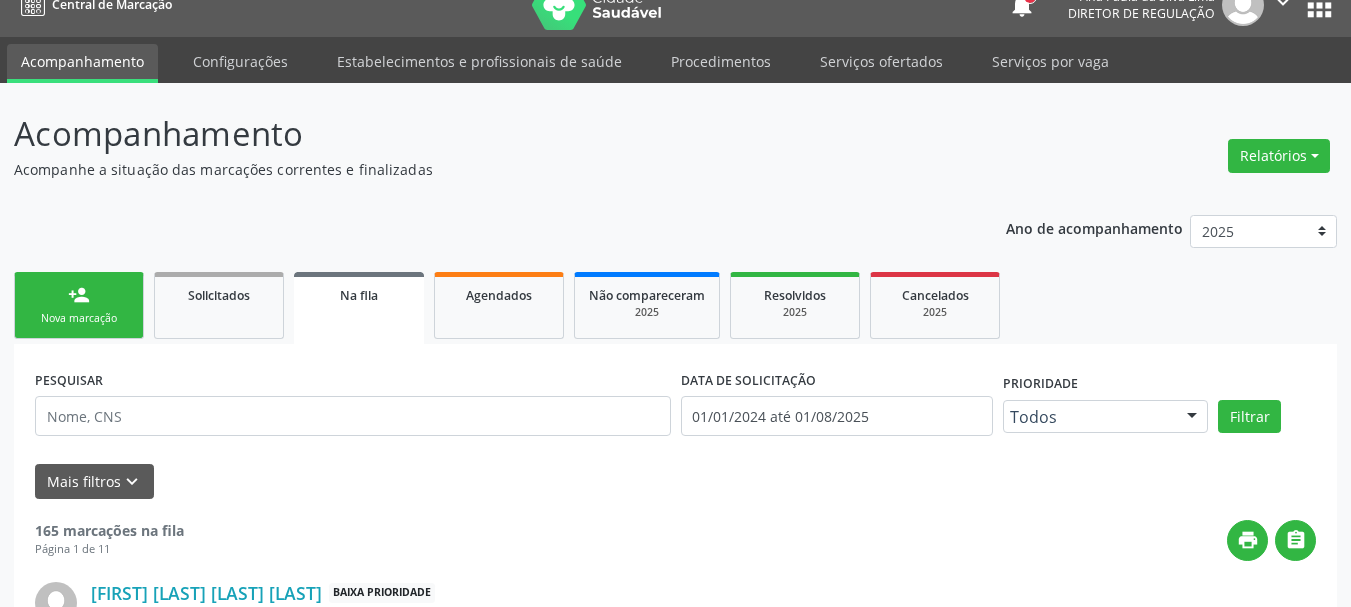 scroll, scrollTop: 0, scrollLeft: 0, axis: both 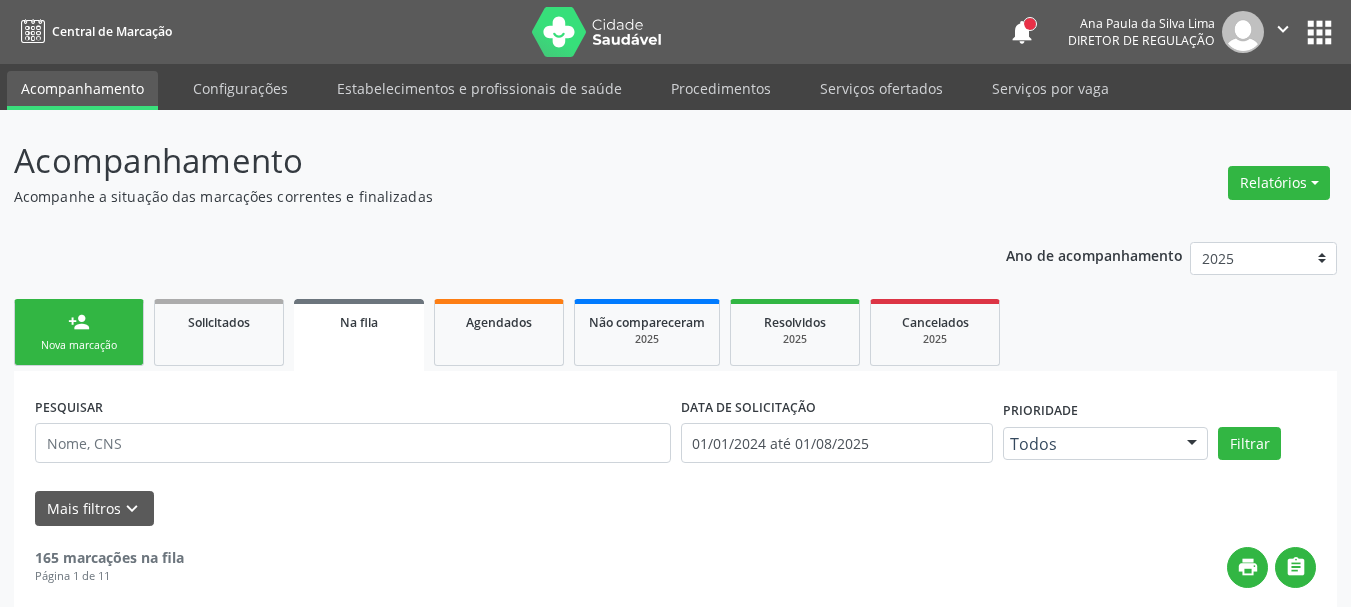 click on "apps" at bounding box center (1319, 32) 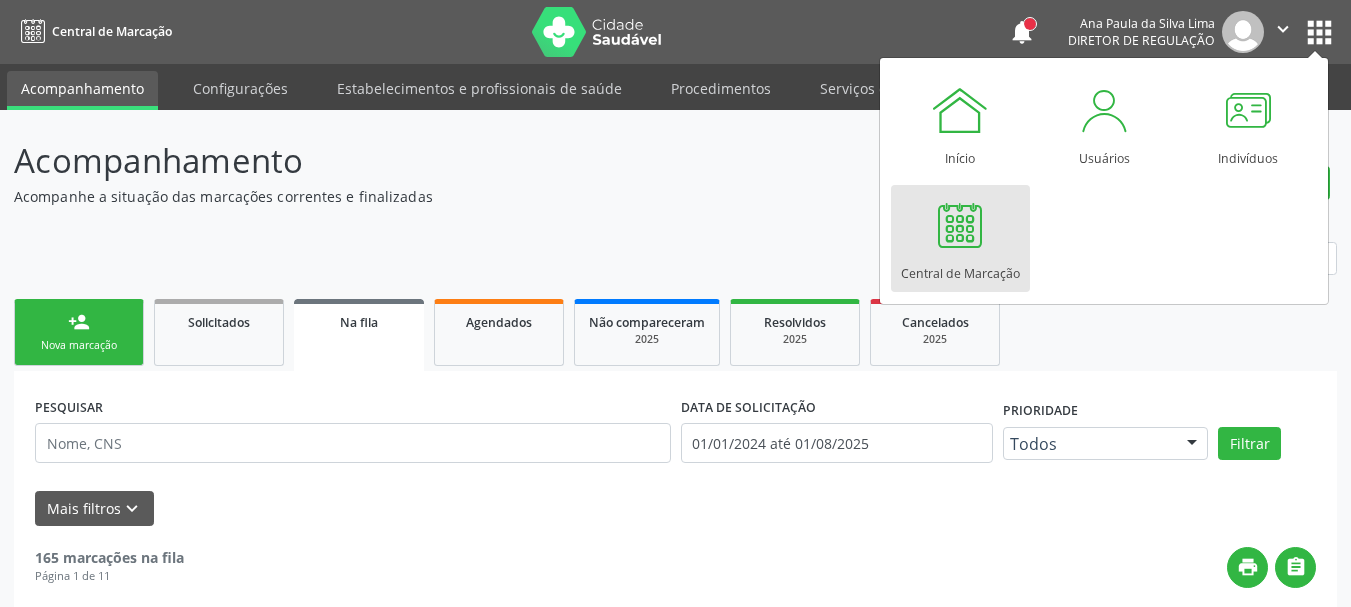 click on "Central de Marcação" at bounding box center (960, 268) 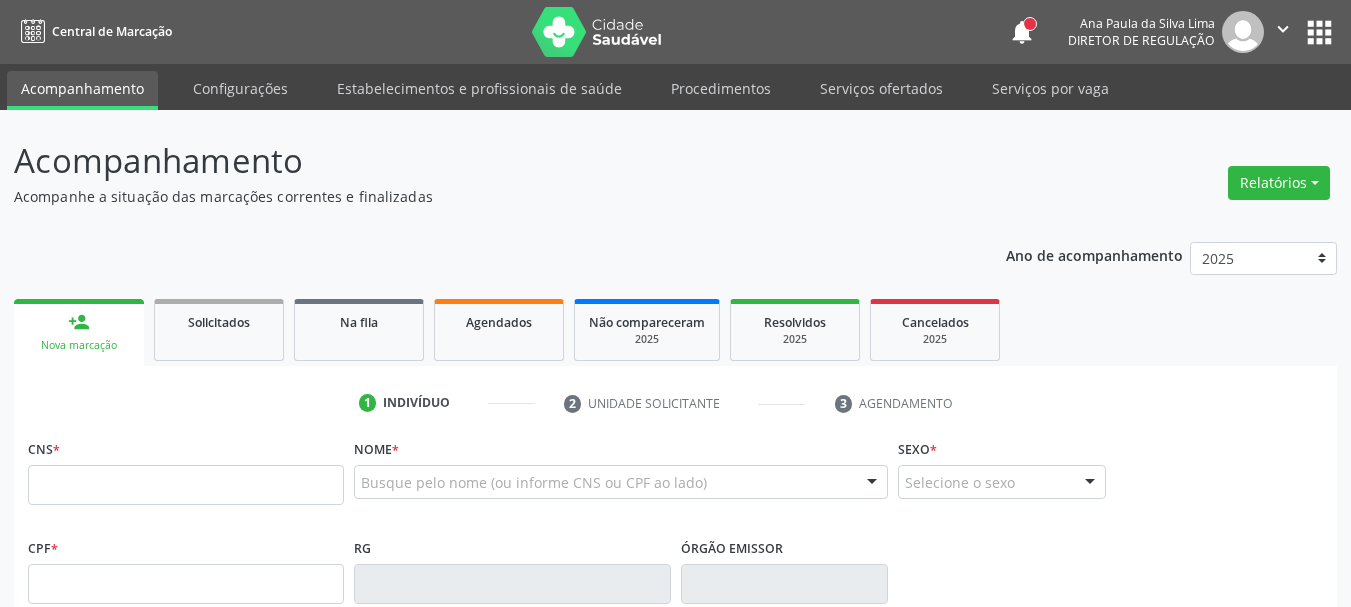 scroll, scrollTop: 0, scrollLeft: 0, axis: both 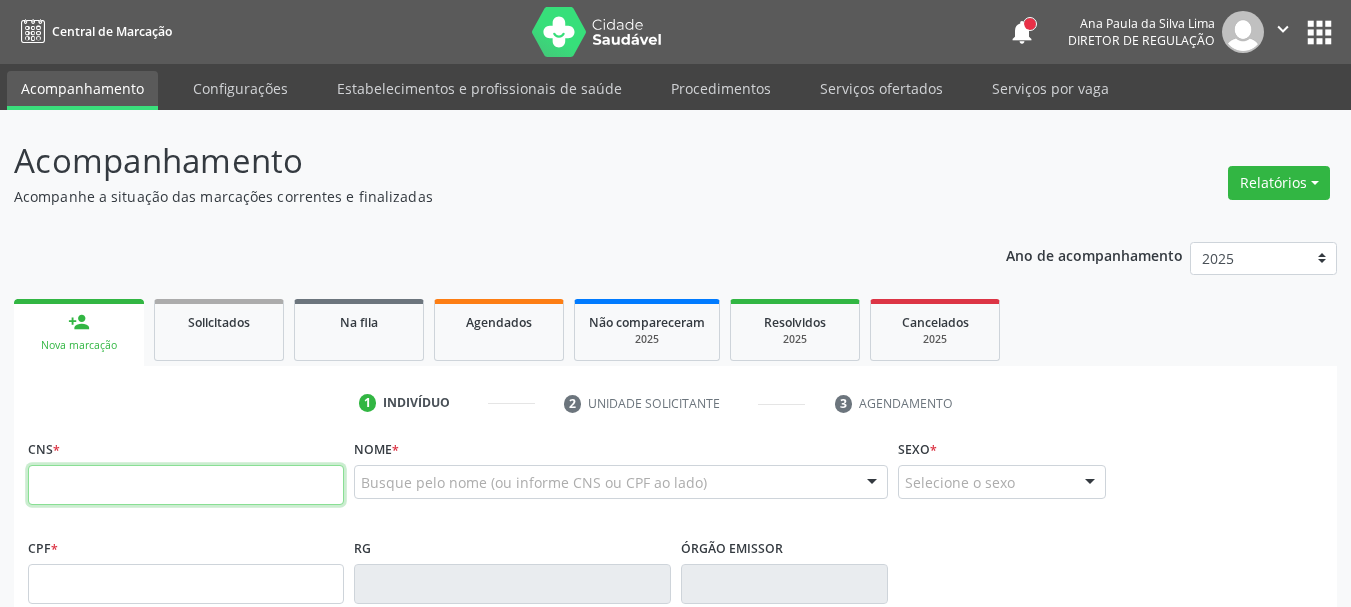 drag, startPoint x: 88, startPoint y: 428, endPoint x: 92, endPoint y: 482, distance: 54.147945 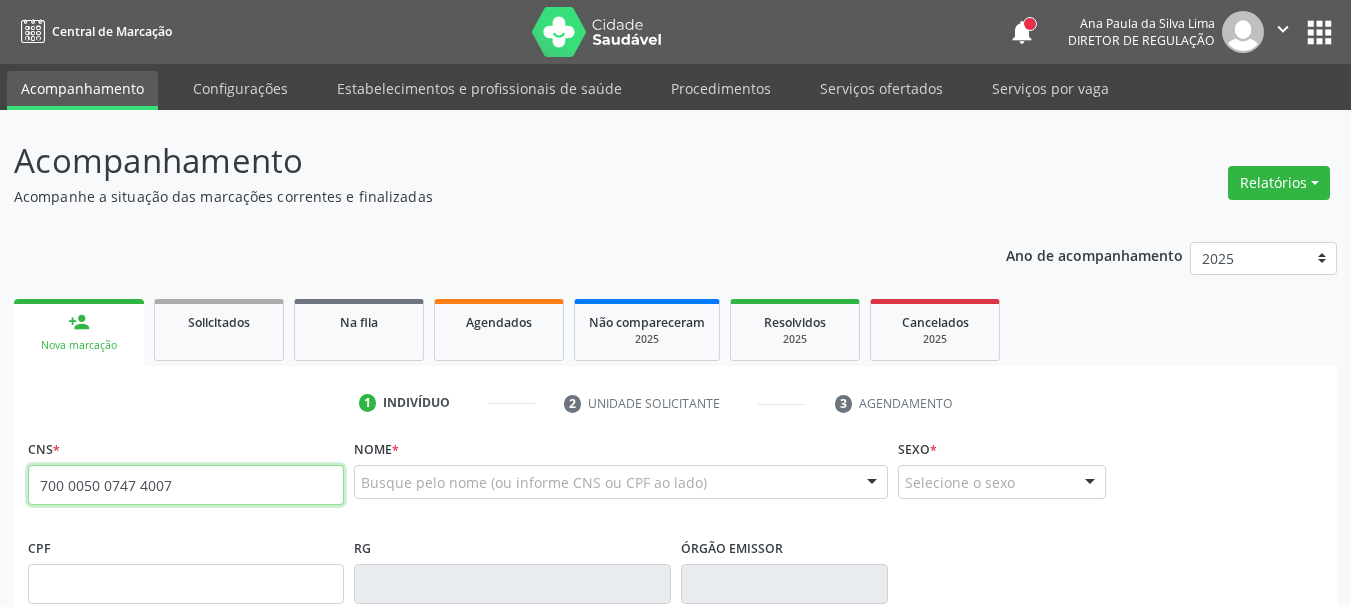 type on "700 0050 0747 4007" 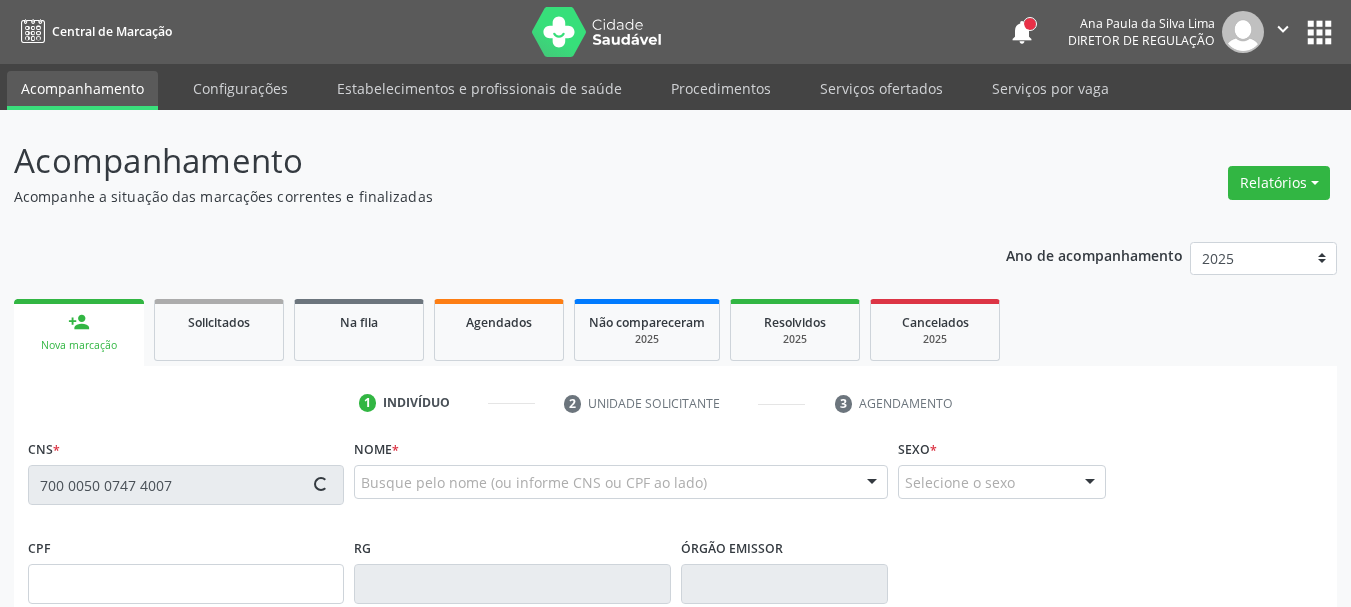 scroll, scrollTop: 300, scrollLeft: 0, axis: vertical 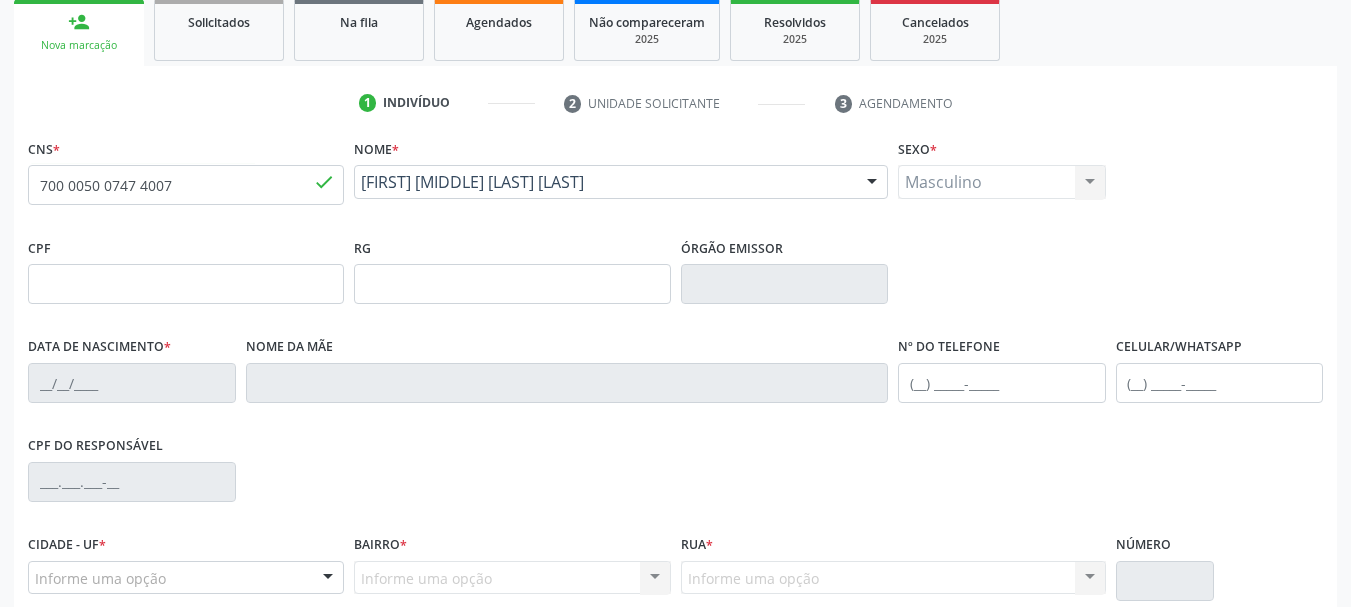 type on "[DD]/[MM]/[YYYY]" 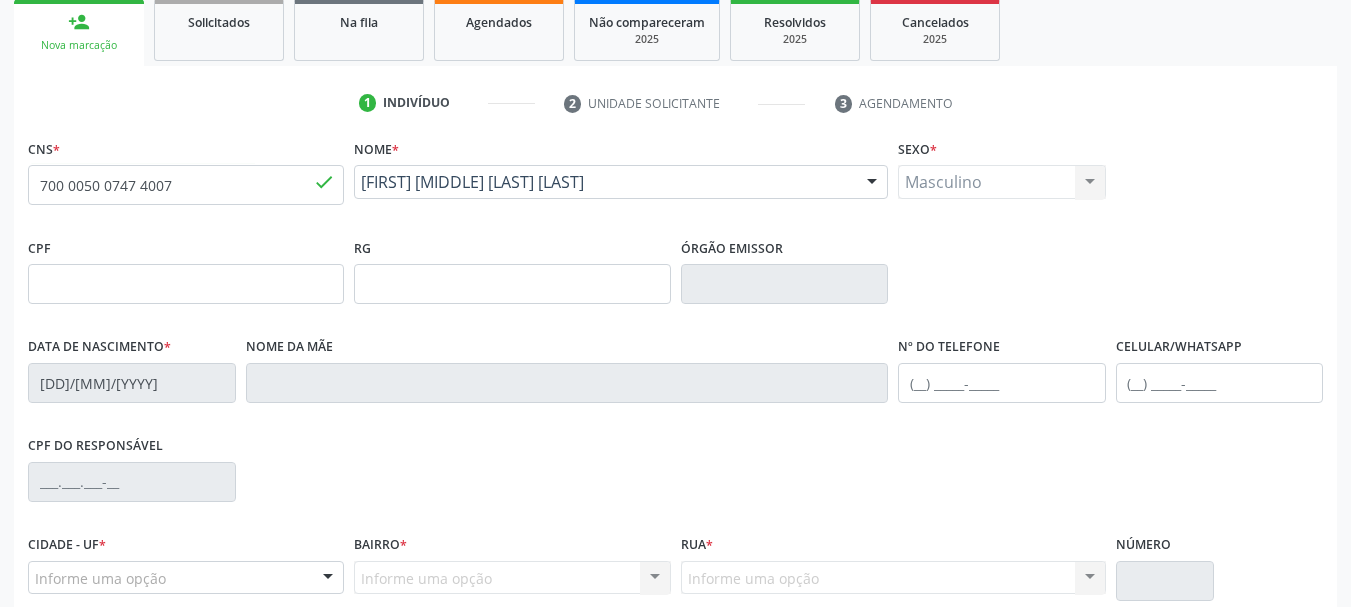 type on "[FIRST] [LAST] [LAST] de [LAST]" 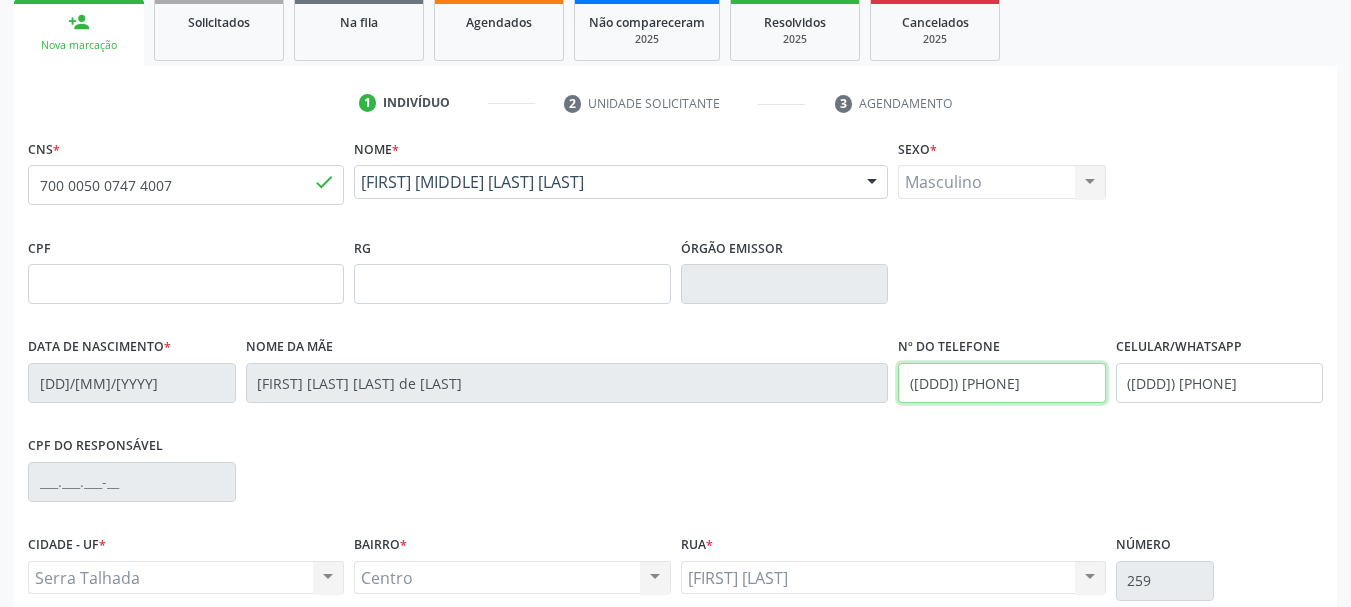 drag, startPoint x: 1083, startPoint y: 384, endPoint x: 781, endPoint y: 410, distance: 303.11713 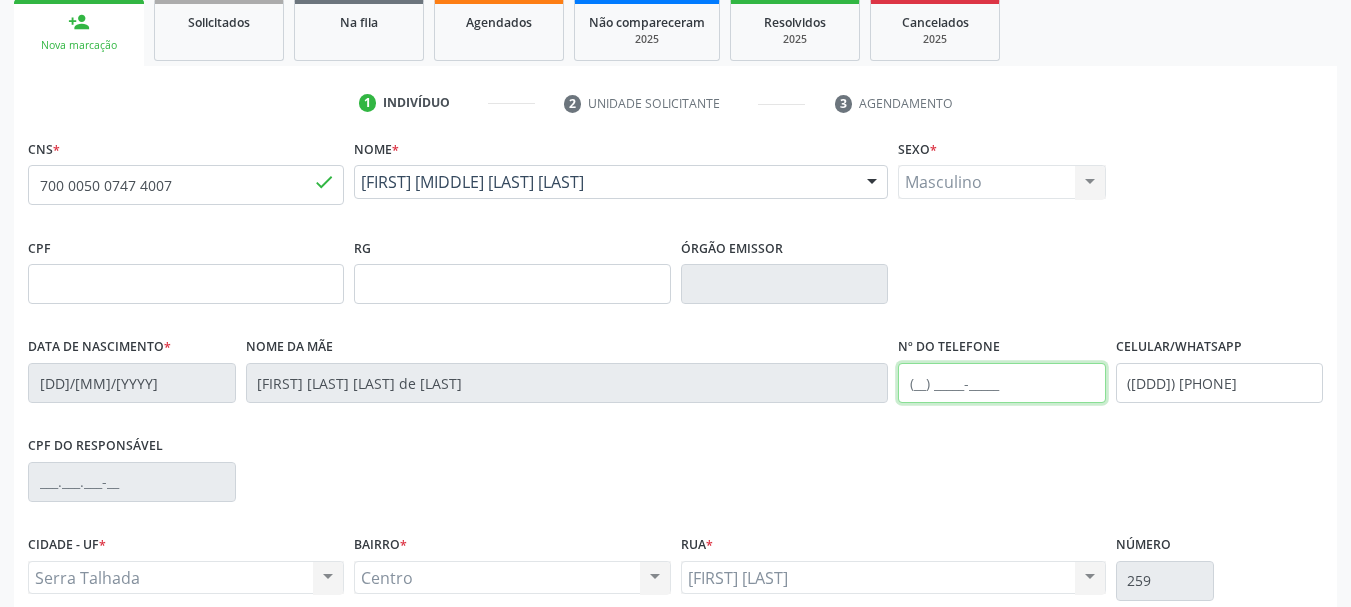 type 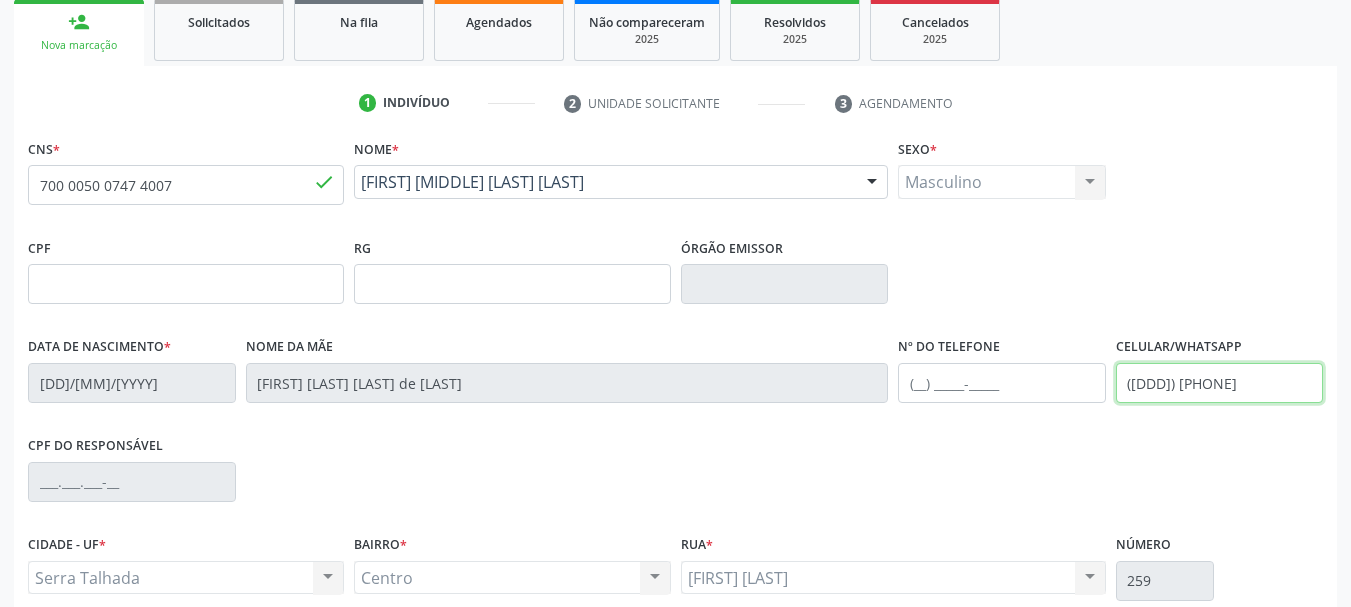 drag, startPoint x: 1258, startPoint y: 388, endPoint x: 1059, endPoint y: 449, distance: 208.13937 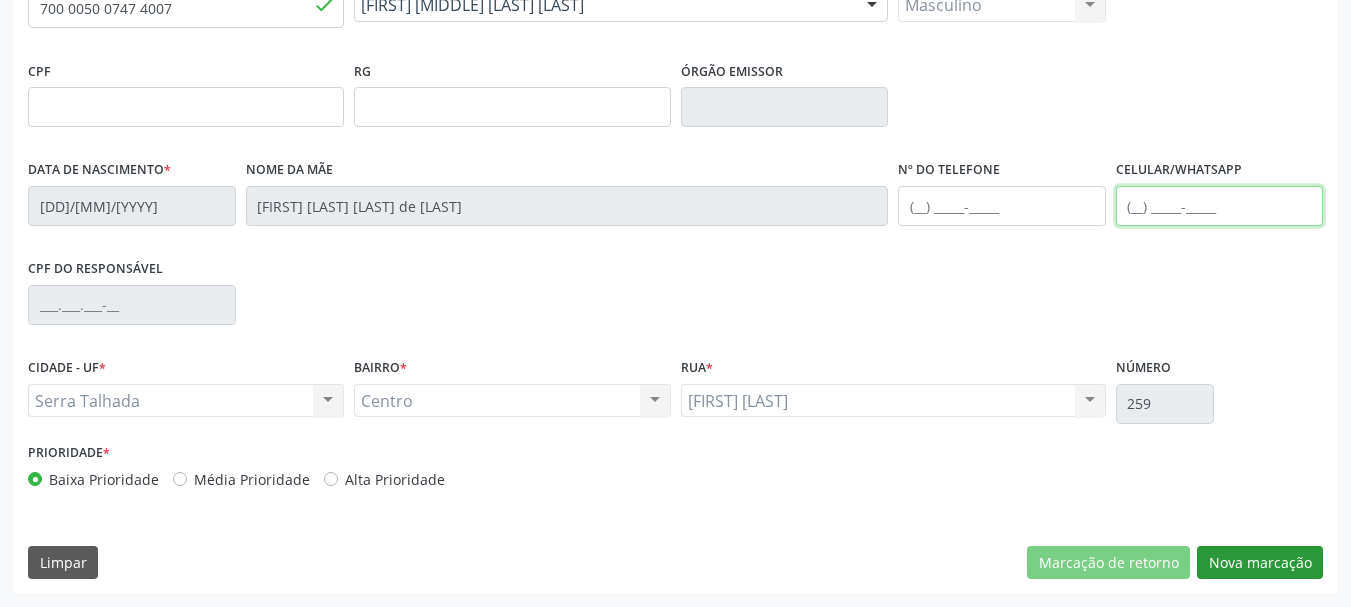 type 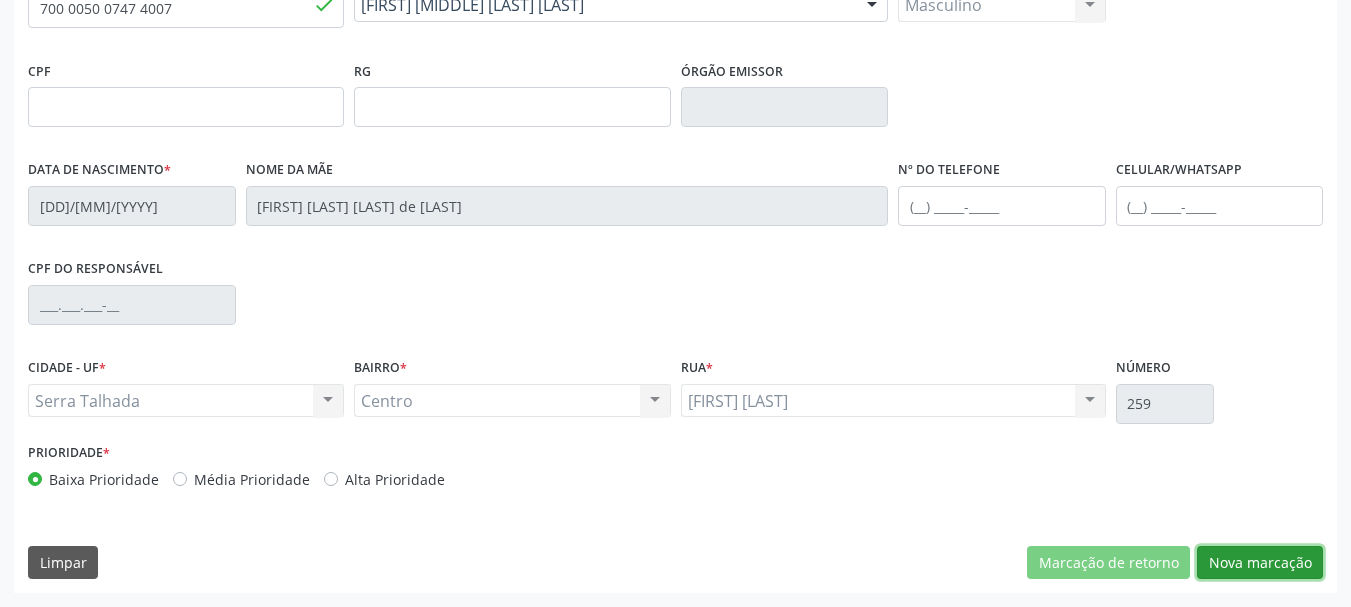 click on "Nova marcação" at bounding box center [1260, 563] 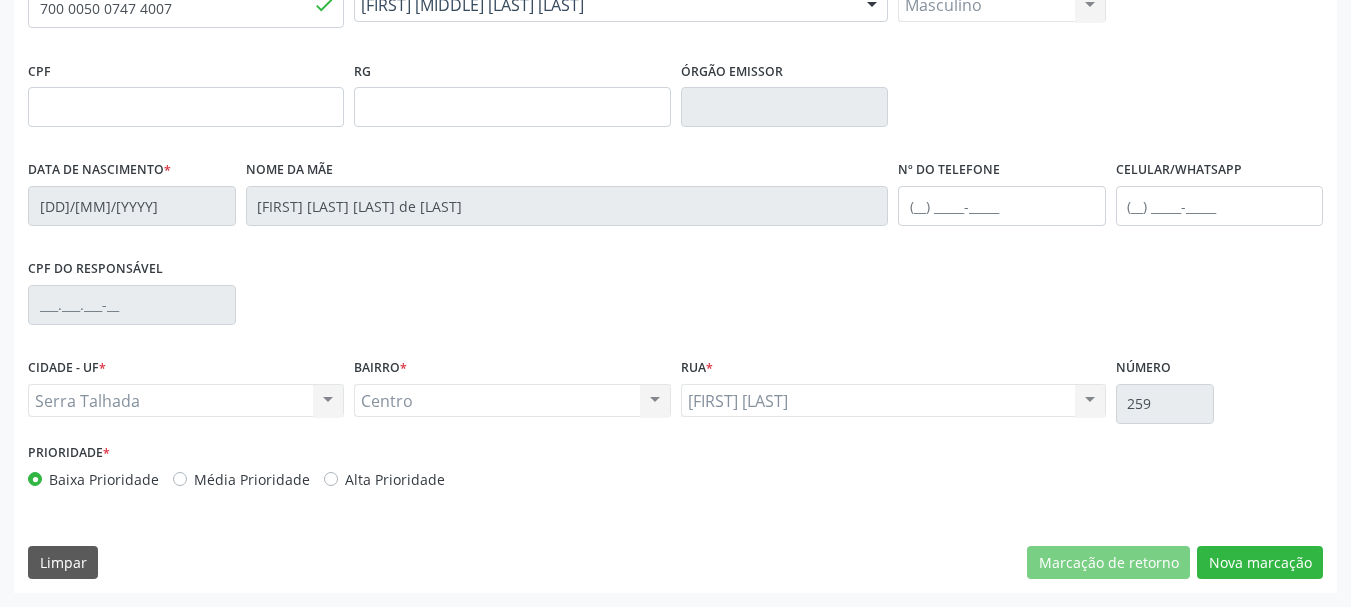scroll, scrollTop: 299, scrollLeft: 0, axis: vertical 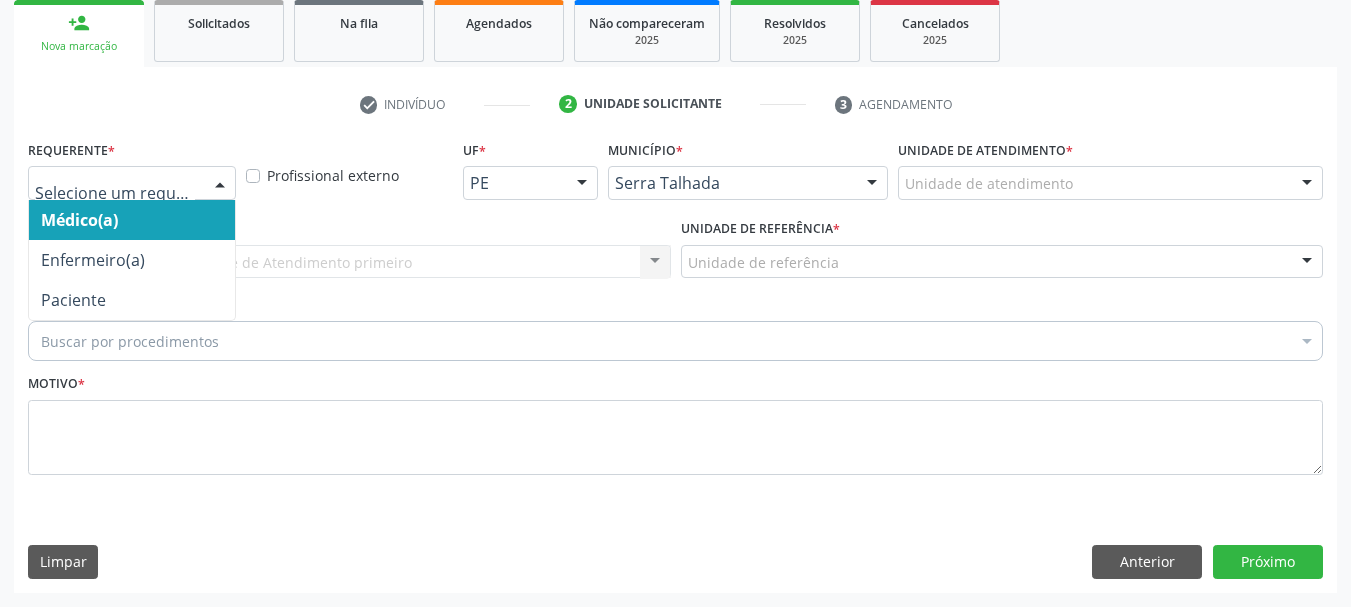 drag, startPoint x: 176, startPoint y: 180, endPoint x: 168, endPoint y: 211, distance: 32.01562 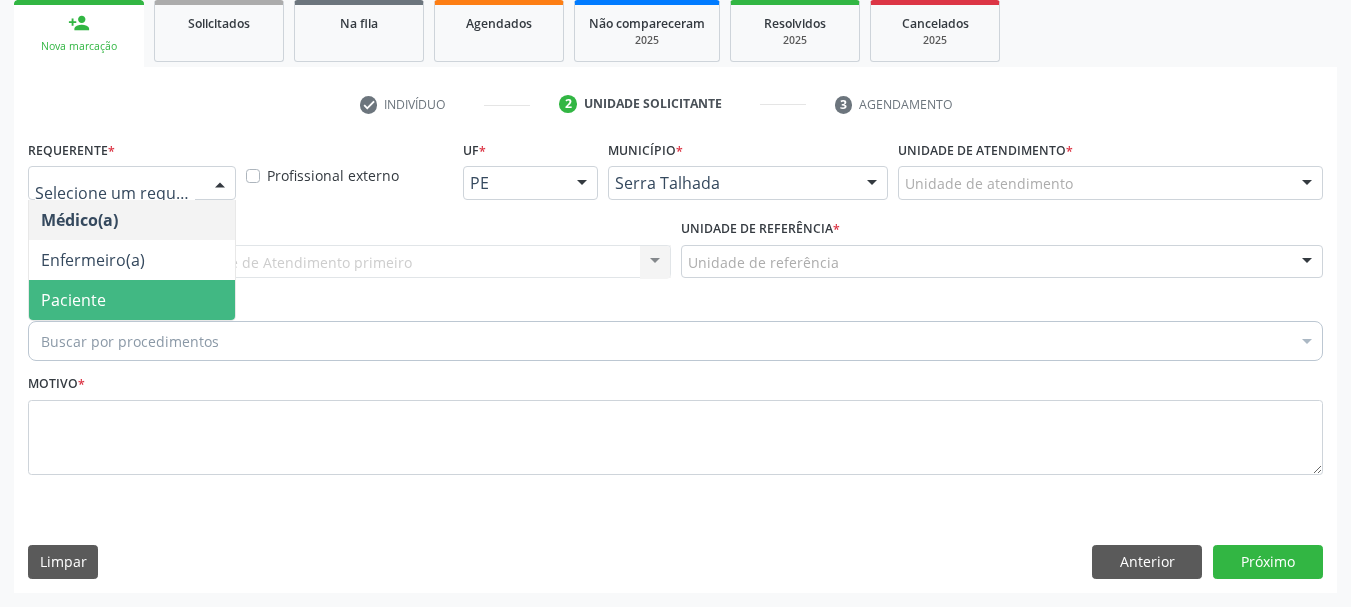 click on "Paciente" at bounding box center (132, 300) 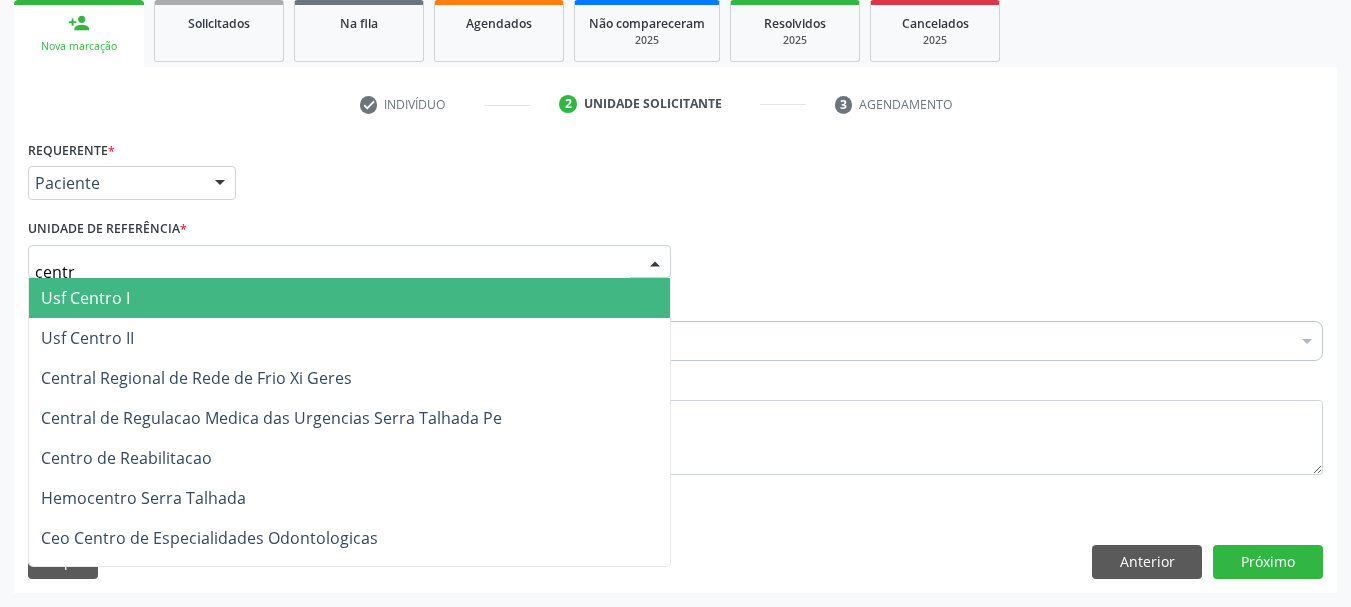 type on "centro" 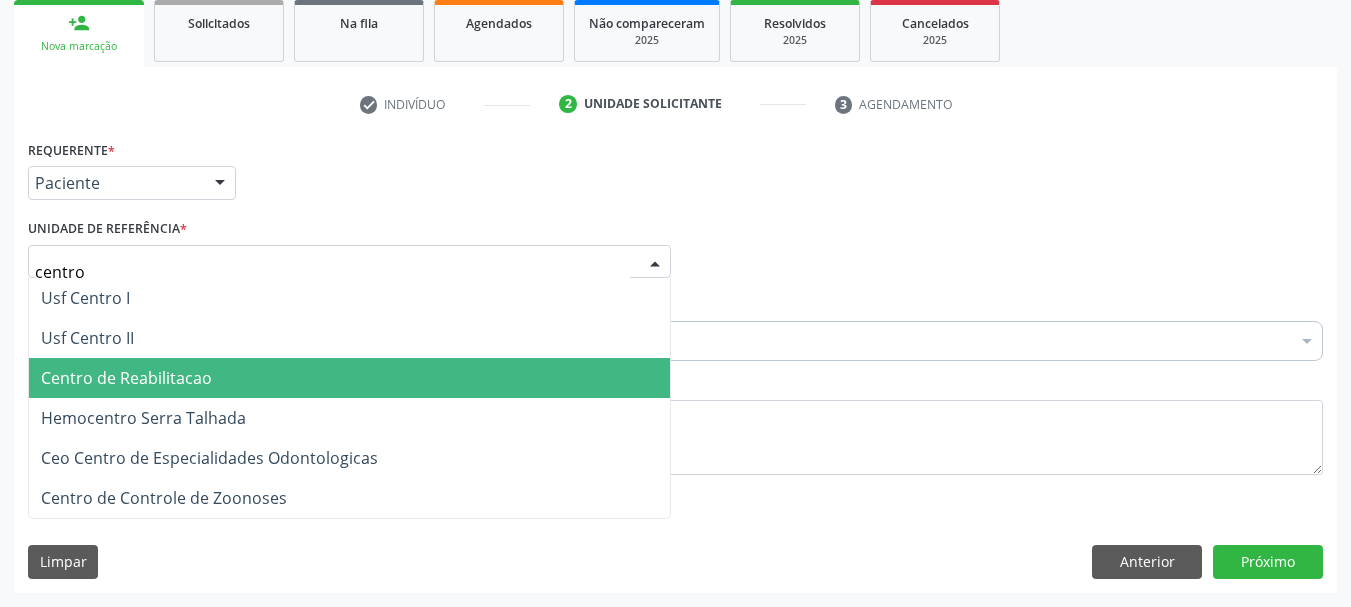 click on "Centro de Reabilitacao" at bounding box center [126, 378] 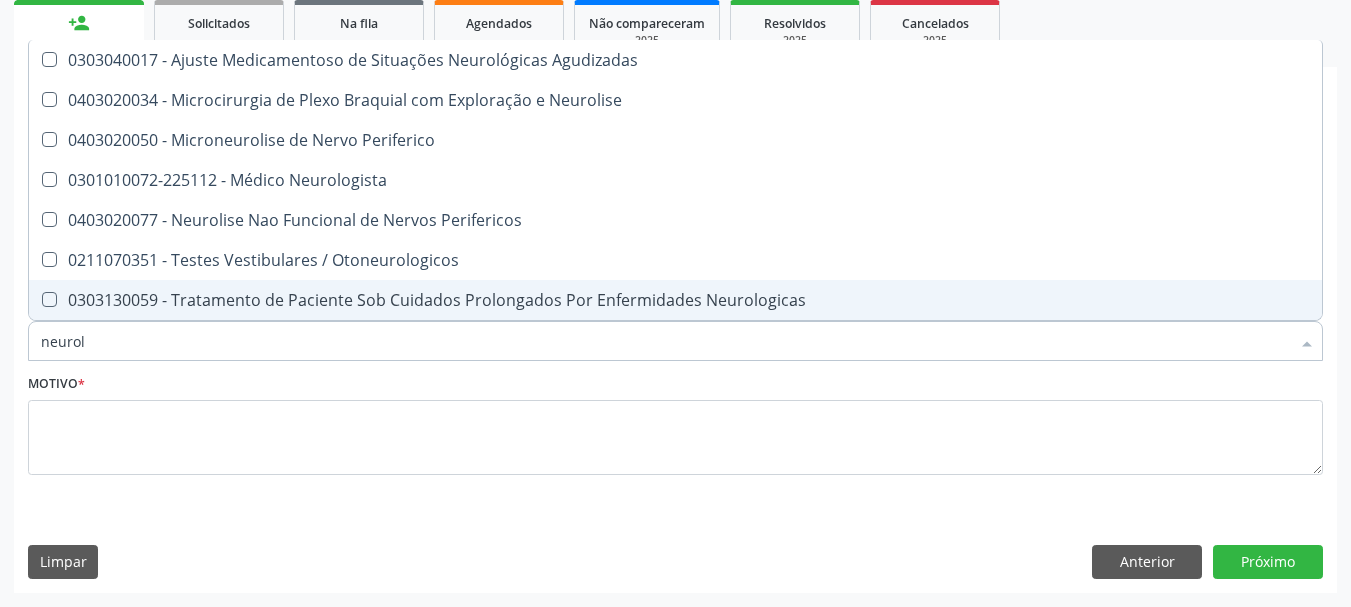 type on "neurolo" 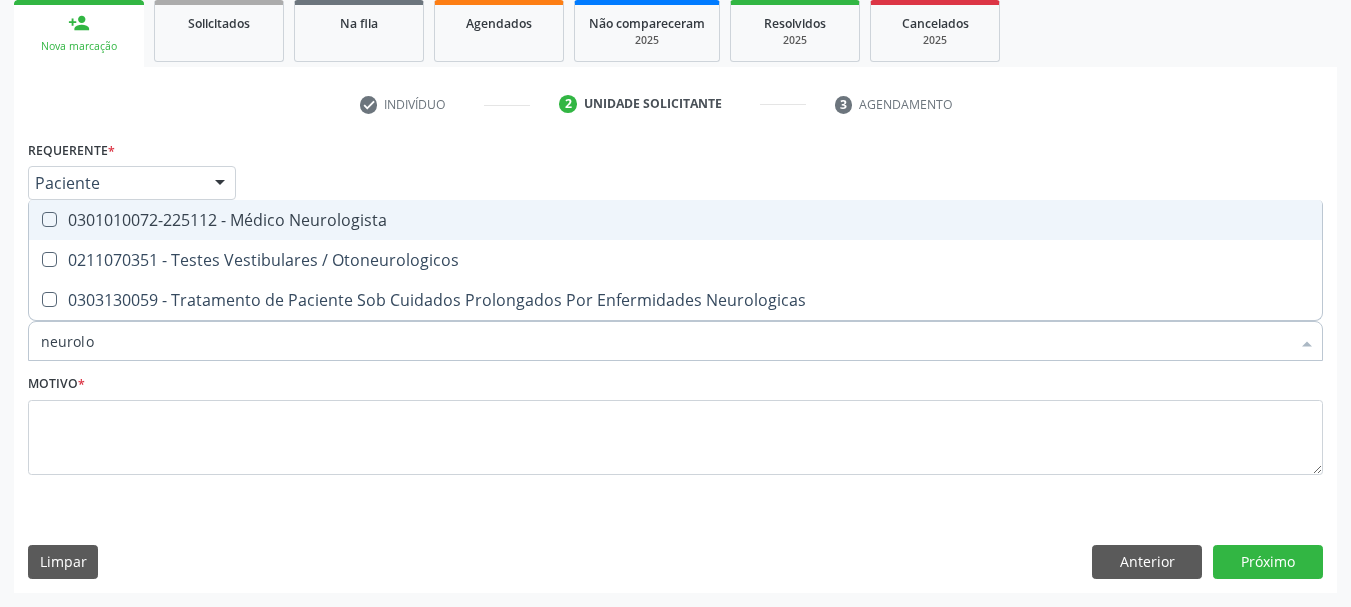 click on "Requerente
*
Paciente         Médico(a)   Enfermeiro(a)   Paciente
Nenhum resultado encontrado para: "   "
Não há nenhuma opção para ser exibida.
UF
PE         PE
Nenhum resultado encontrado para: "   "
Não há nenhuma opção para ser exibida.
Município
Serra Talhada         Serra Talhada
Nenhum resultado encontrado para: "   "
Não há nenhuma opção para ser exibida.
Médico Solicitante
Por favor, selecione a Unidade de Atendimento primeiro
Nenhum resultado encontrado para: "   "
Não há nenhuma opção para ser exibida.
Unidade de referência
*
Centro de Reabilitacao         Usf do Mutirao   Usf Cohab   Usf Caicarinha da Penha Tauapiranga   Posto de Saude Bernardo Vieira   Usf Borborema   Usf Bom Jesus I   Usf Ipsep   Usf Sao Cristovao" at bounding box center [675, 319] 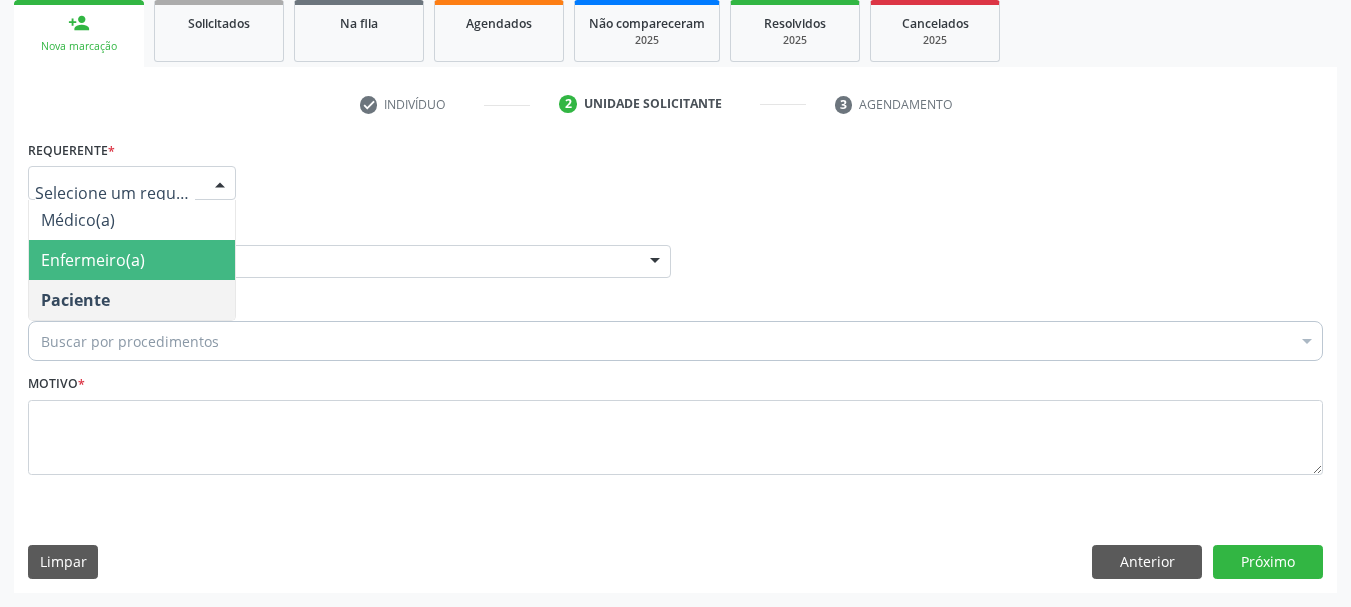 click on "0604320124 - Abatacepte 250 Mg Injetável (Por Frasco Ampola)." at bounding box center [819, 223] 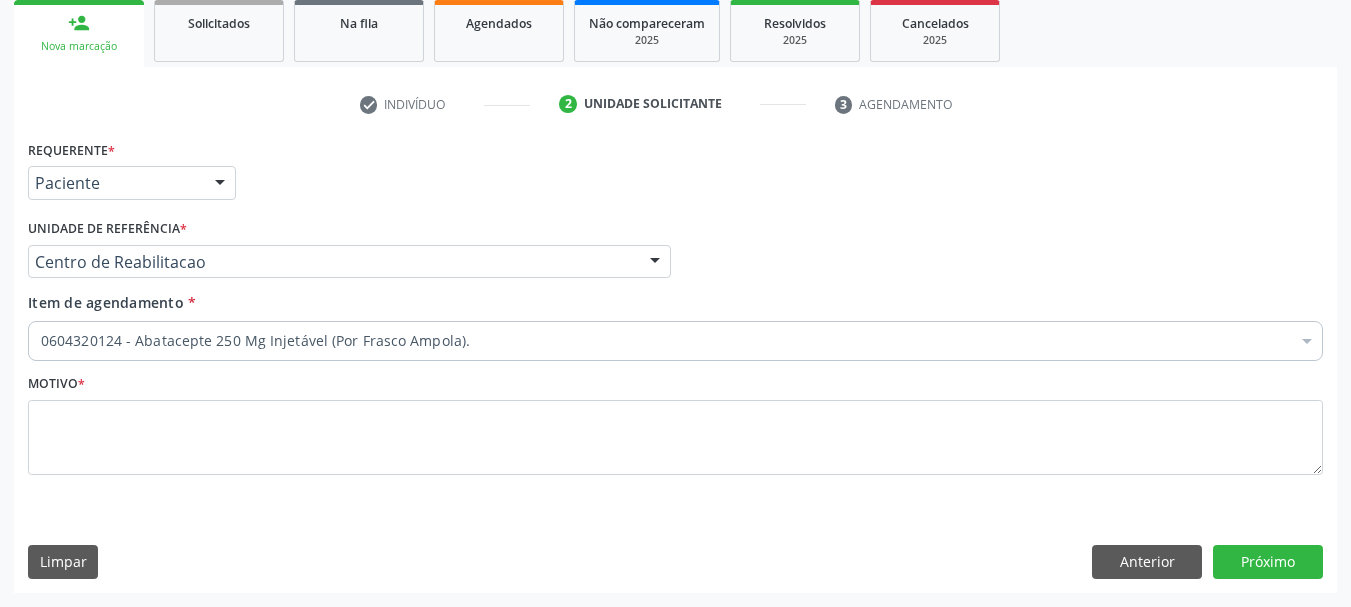 click on "Item de agendamento
*
0604320124 - Abatacepte 250 Mg Injetável (Por Frasco Ampola).
Desfazer seleção
0304070076 - .Quimioterapia de Leucemia Linfoide/Linfoblástica Aguda, Leucemia Mieloide Aguda e Leucemia Promielocítica Aguda Na Infância e Adolescência - 1ª Linha - Fase de Manutenção
0604320140 - Abatacepte 125 Mg Injetável (Por Seringa Preenchida)
0604320124 - Abatacepte 250 Mg Injetável (Por Frasco Ampola).
0603050018 - Abciximabe
0406010013 - Abertura de Comunicação Inter-Atrial
0406010021 - Abertura de Estenose Aortica Valvar
0406011265 - Abertura de Estenose Aortica Valvar (Criança e Adolescente)
0406010030 - Abertura de Estenose Pulmonar Valvar
0406011273 - Abertura de Estenose Pulmonar Valvar (Criança e Adolescente)
0307020010 - Acesso A Polpa Dentaria e Medicacao (Por Dente)" at bounding box center (675, 323) 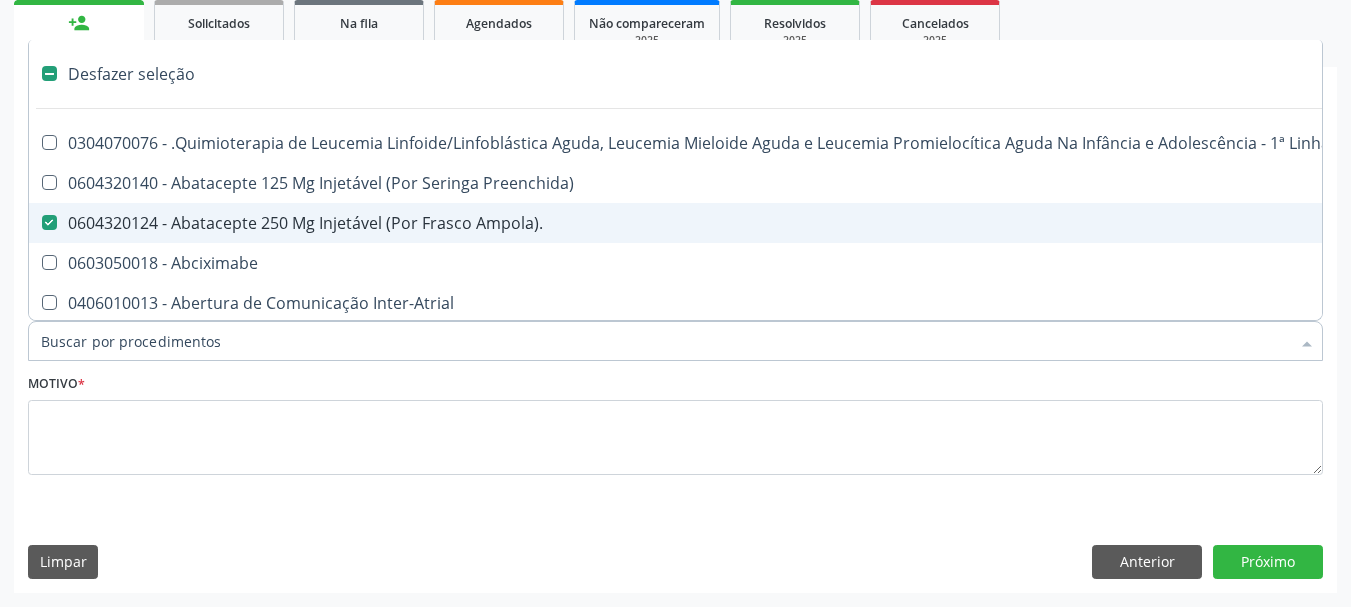 type on "n" 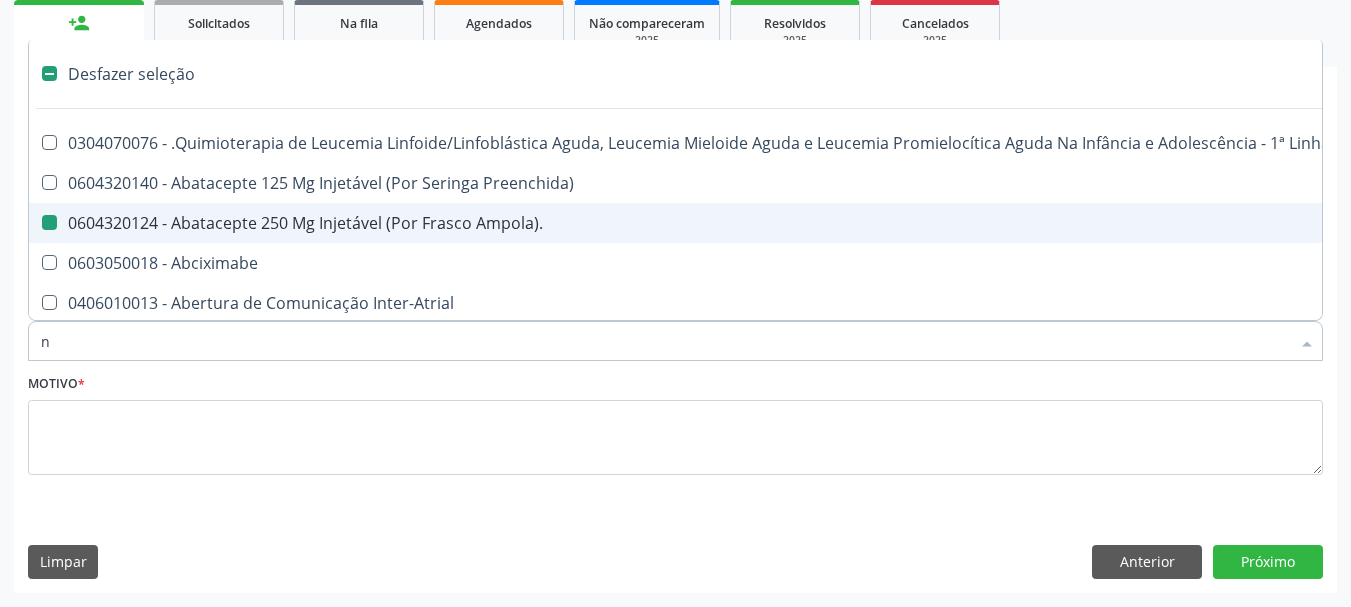 checkbox on "false" 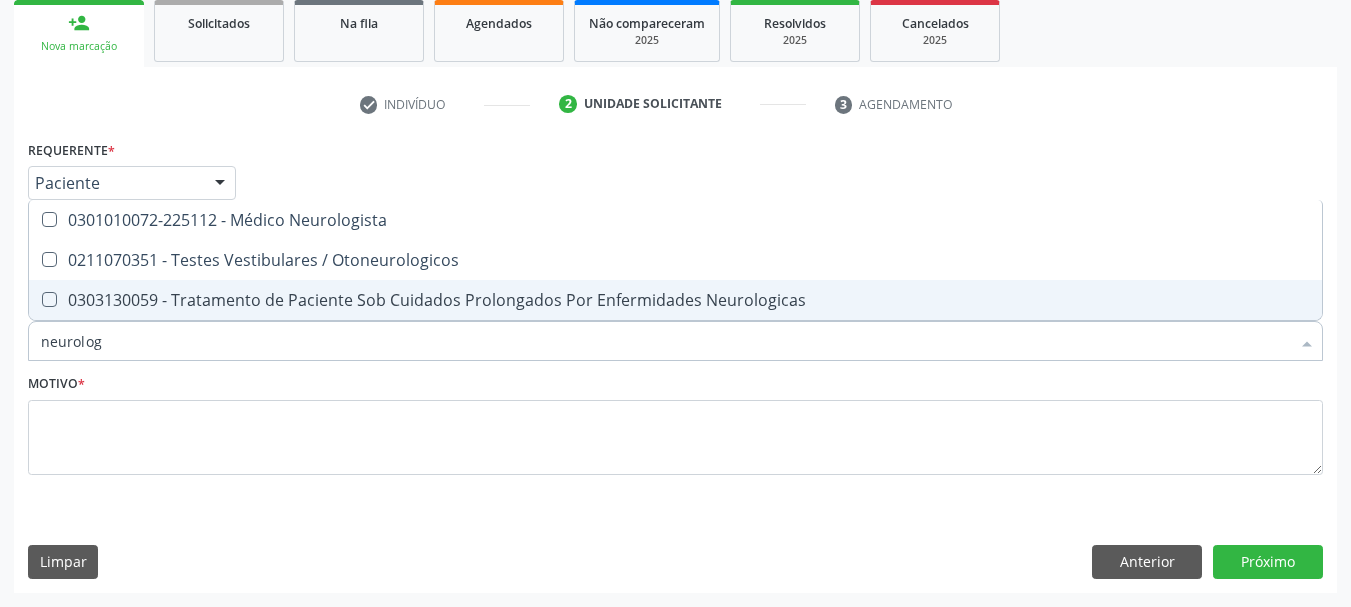type on "neurologi" 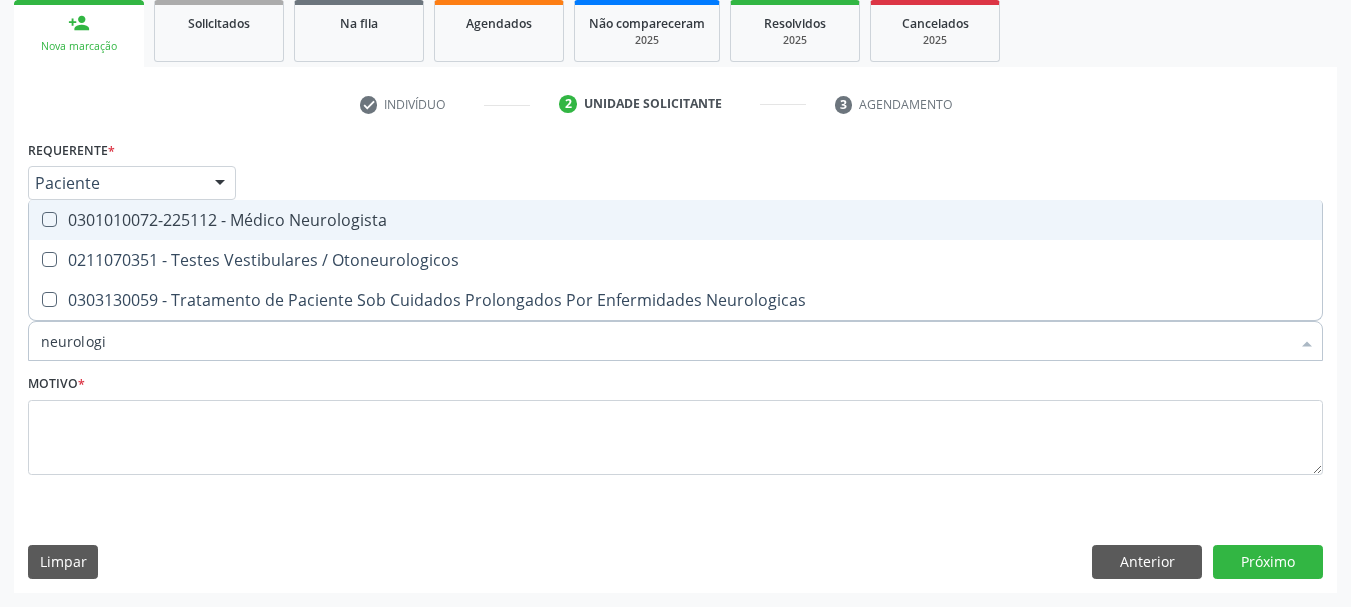 click on "0301010072-225112 - Médico Neurologista" at bounding box center (675, 220) 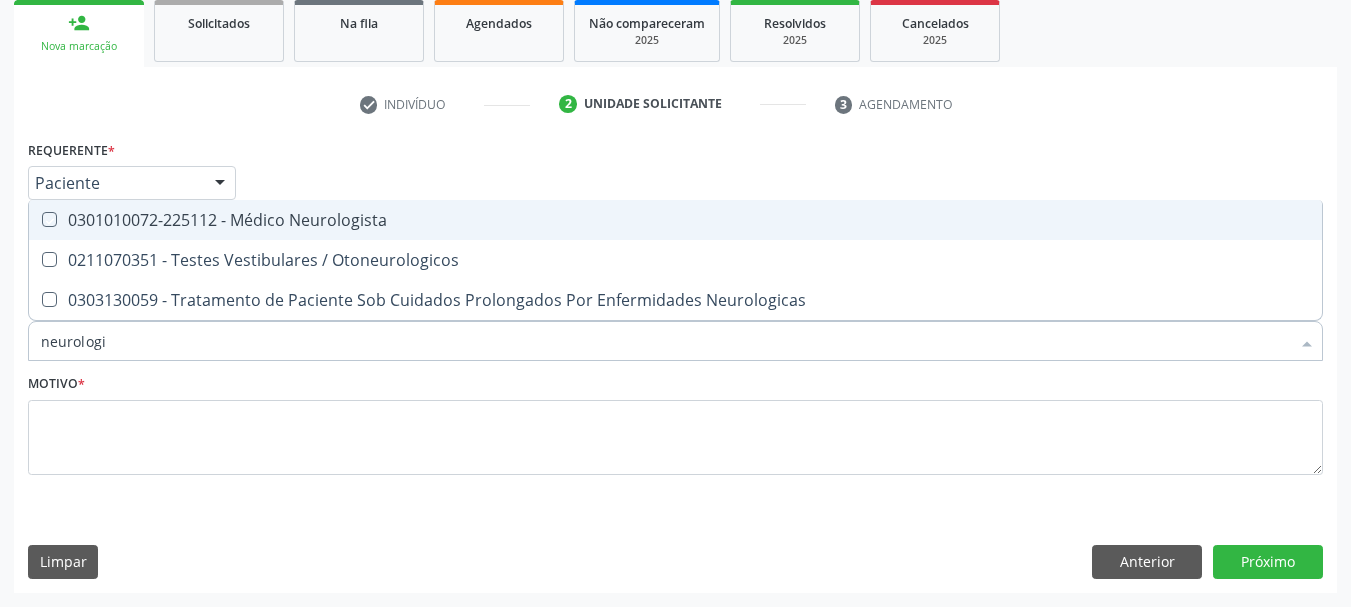 checkbox on "true" 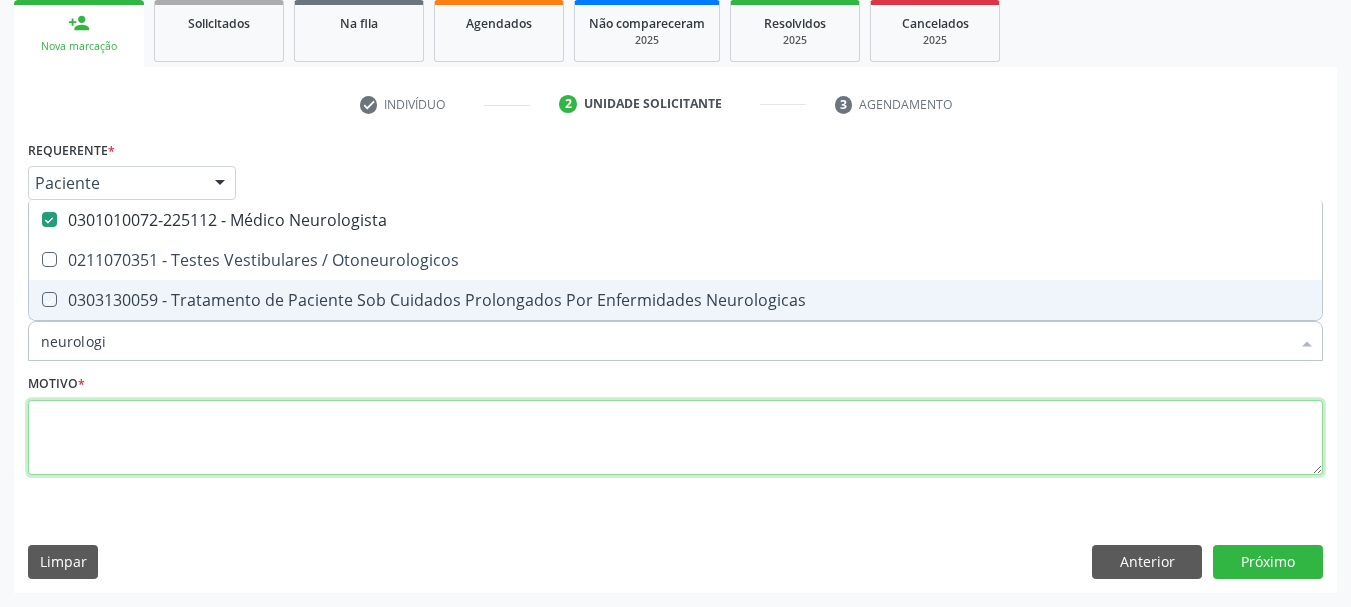 click at bounding box center [675, 438] 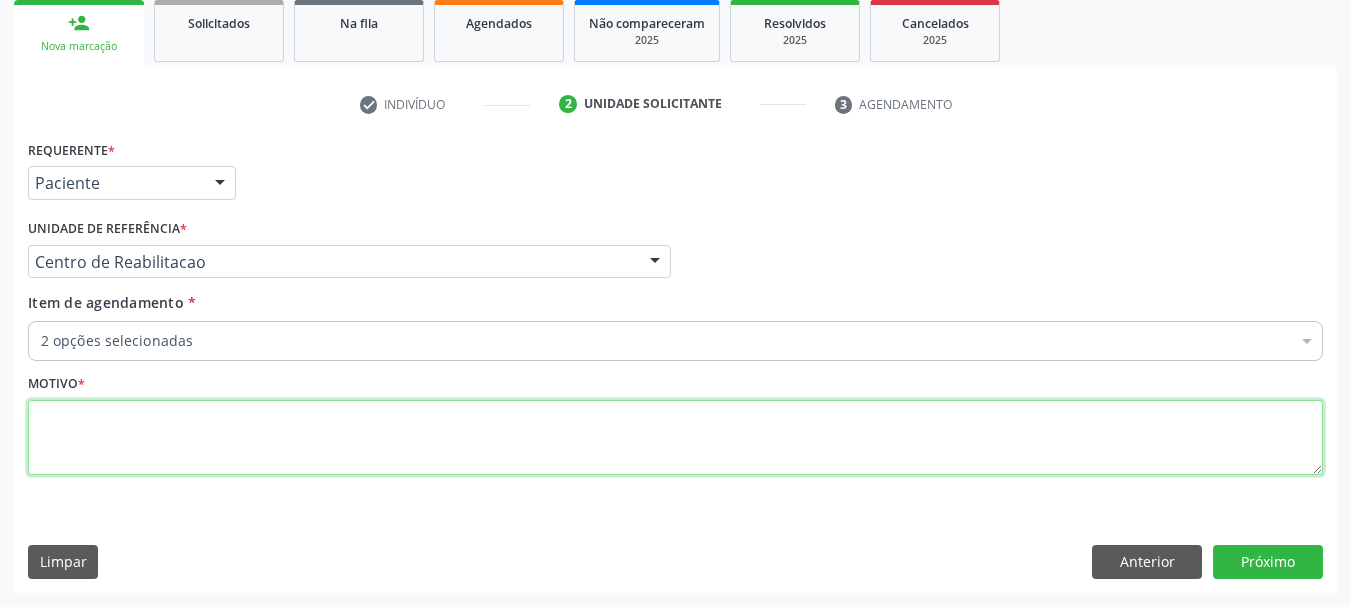 checkbox on "true" 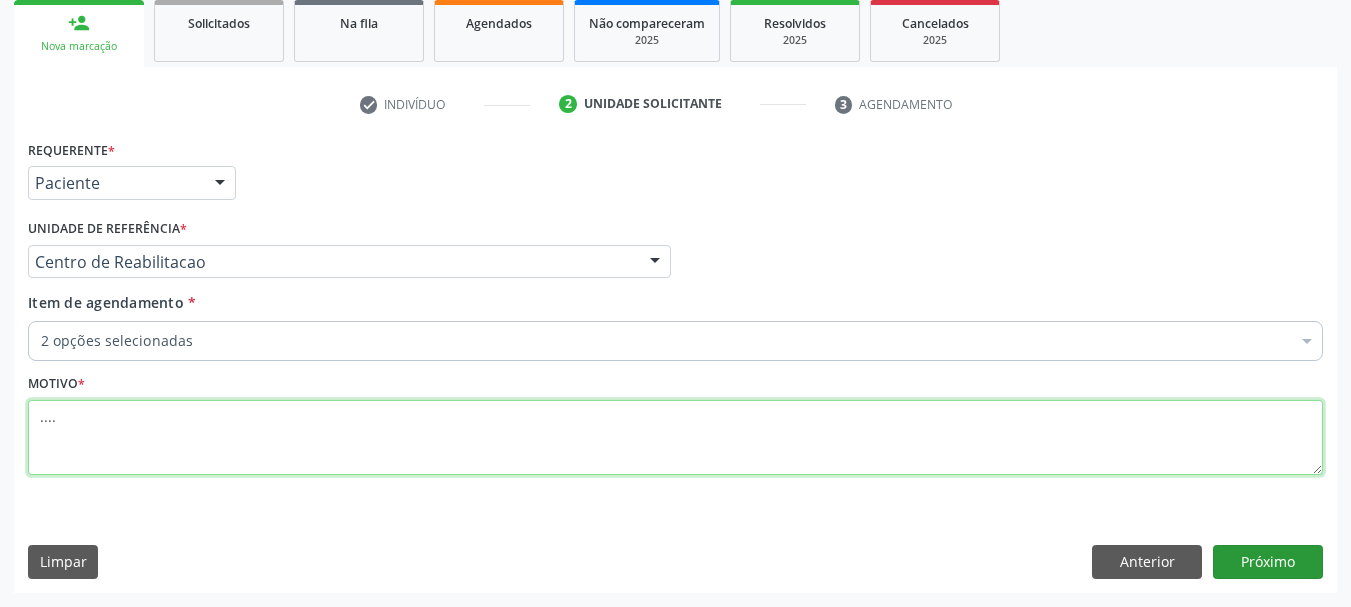 type on "...." 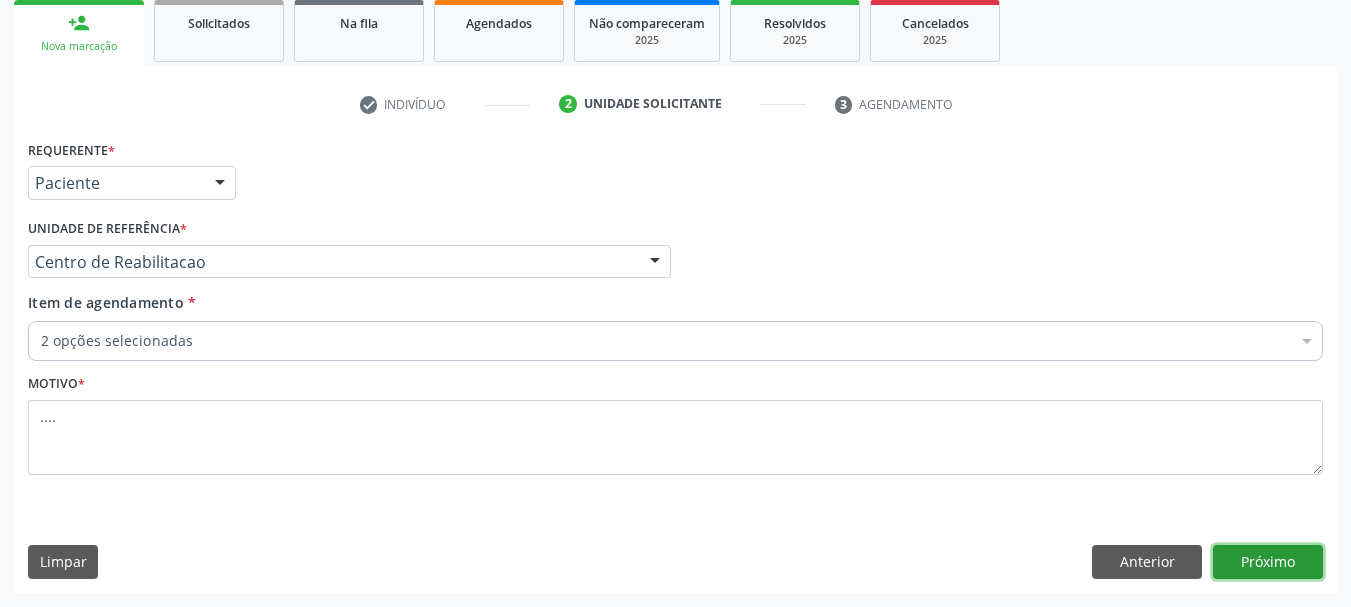 click on "Próximo" at bounding box center (1268, 562) 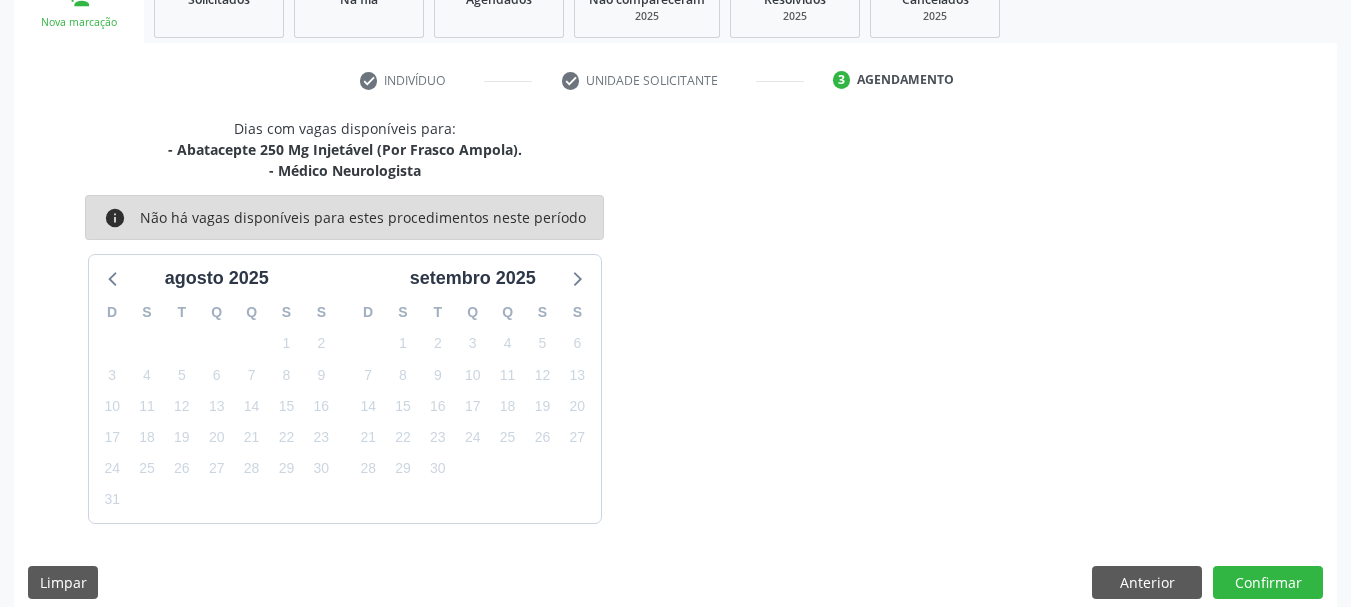 scroll, scrollTop: 343, scrollLeft: 0, axis: vertical 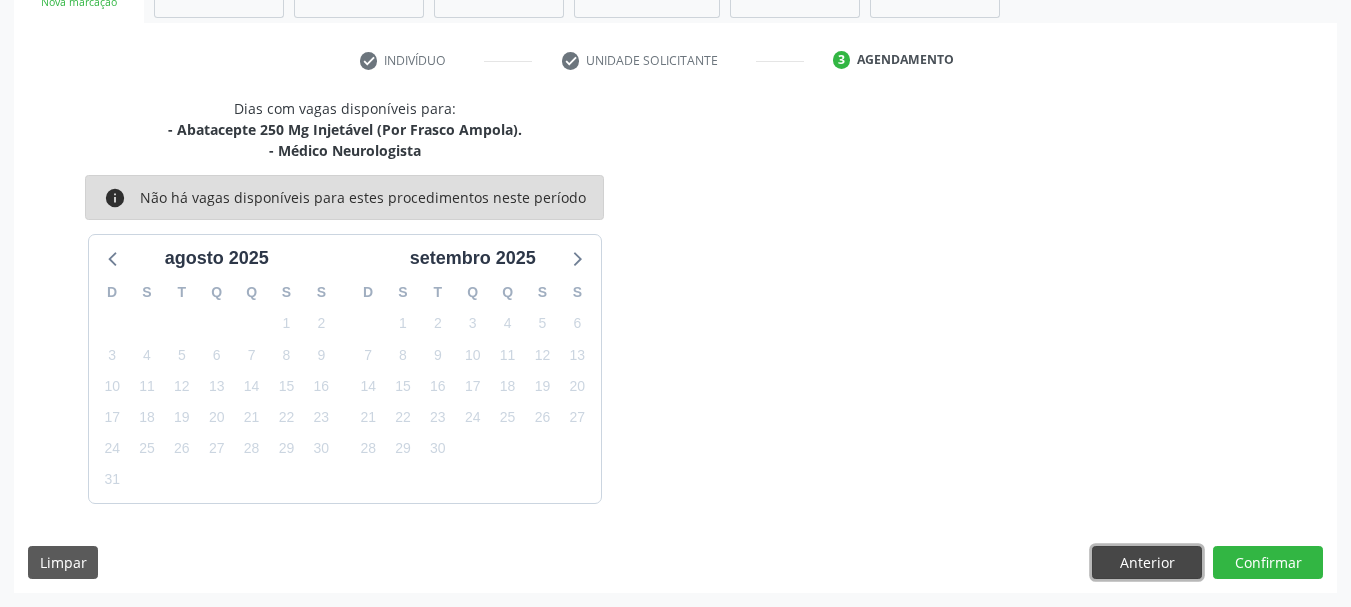 click on "Anterior" at bounding box center (1147, 563) 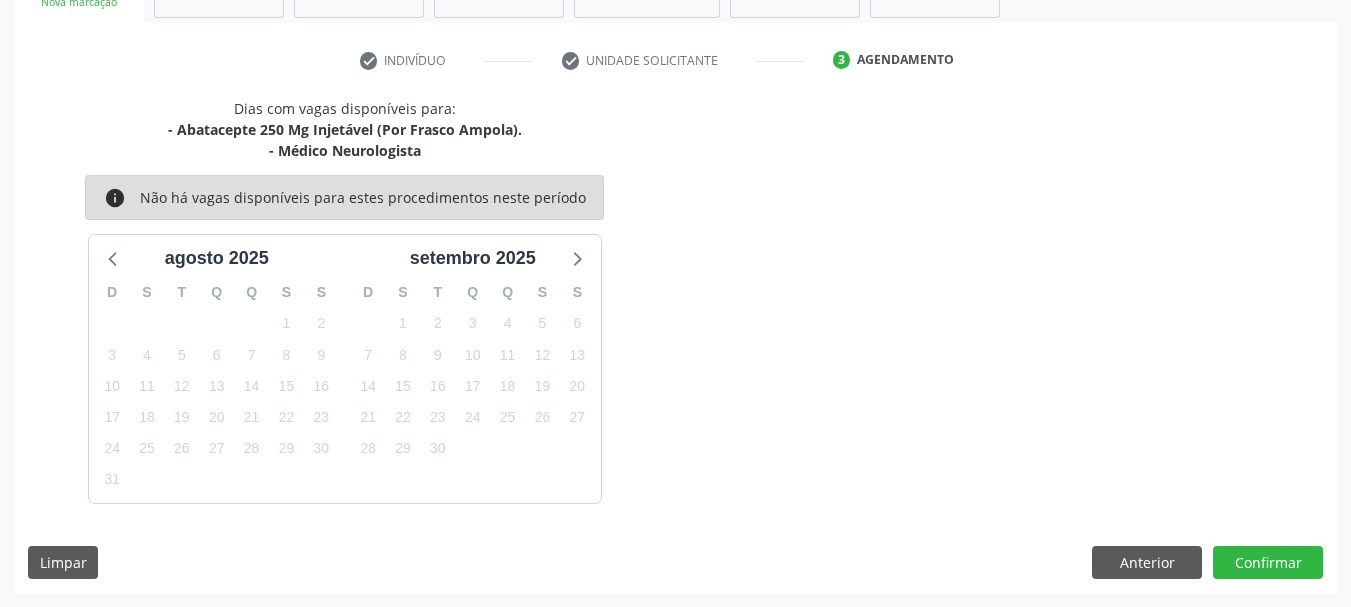 scroll, scrollTop: 299, scrollLeft: 0, axis: vertical 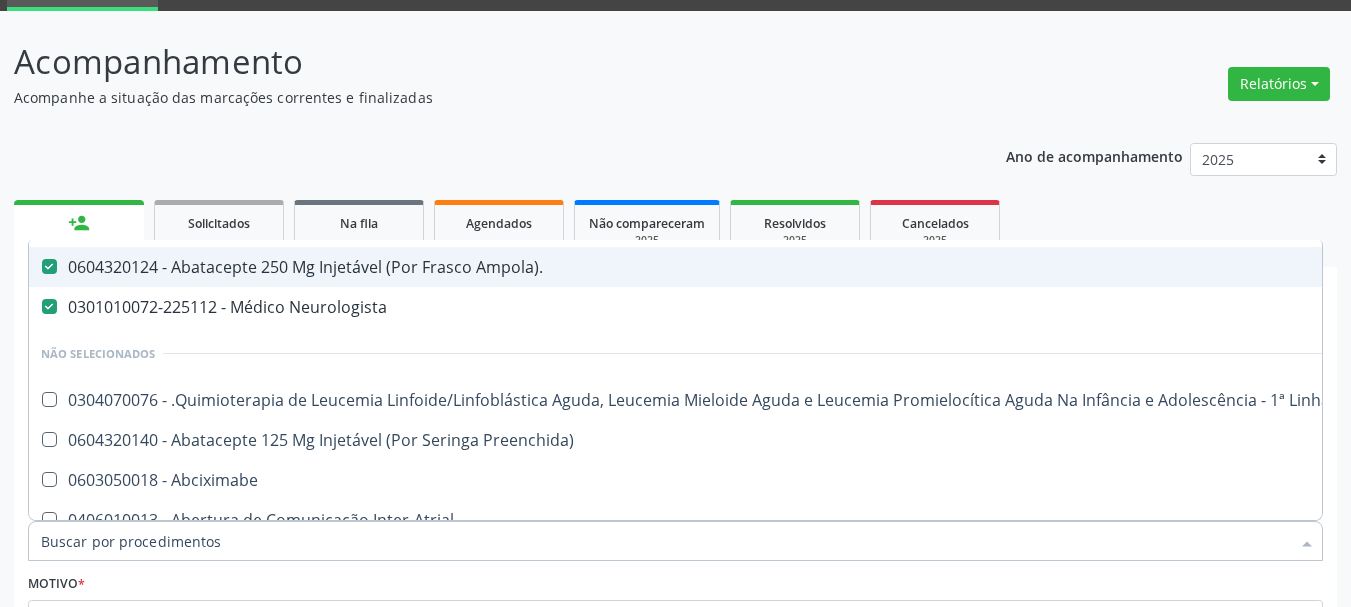 click at bounding box center (49, 266) 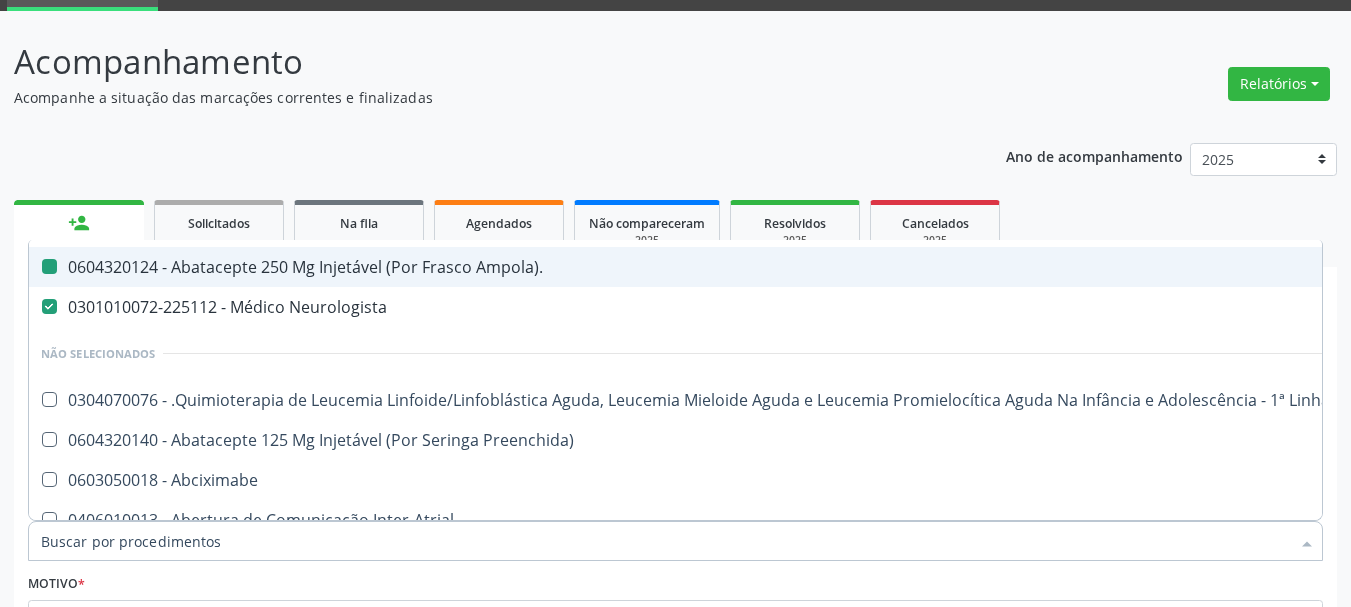 checkbox on "false" 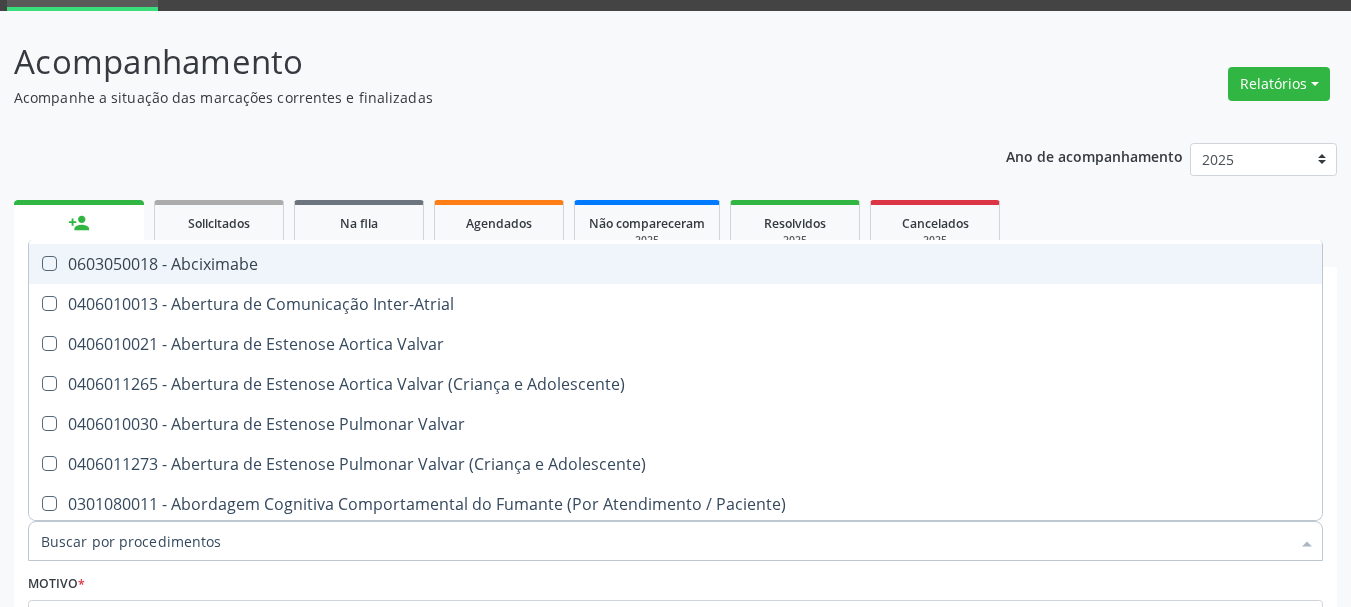scroll, scrollTop: 500, scrollLeft: 0, axis: vertical 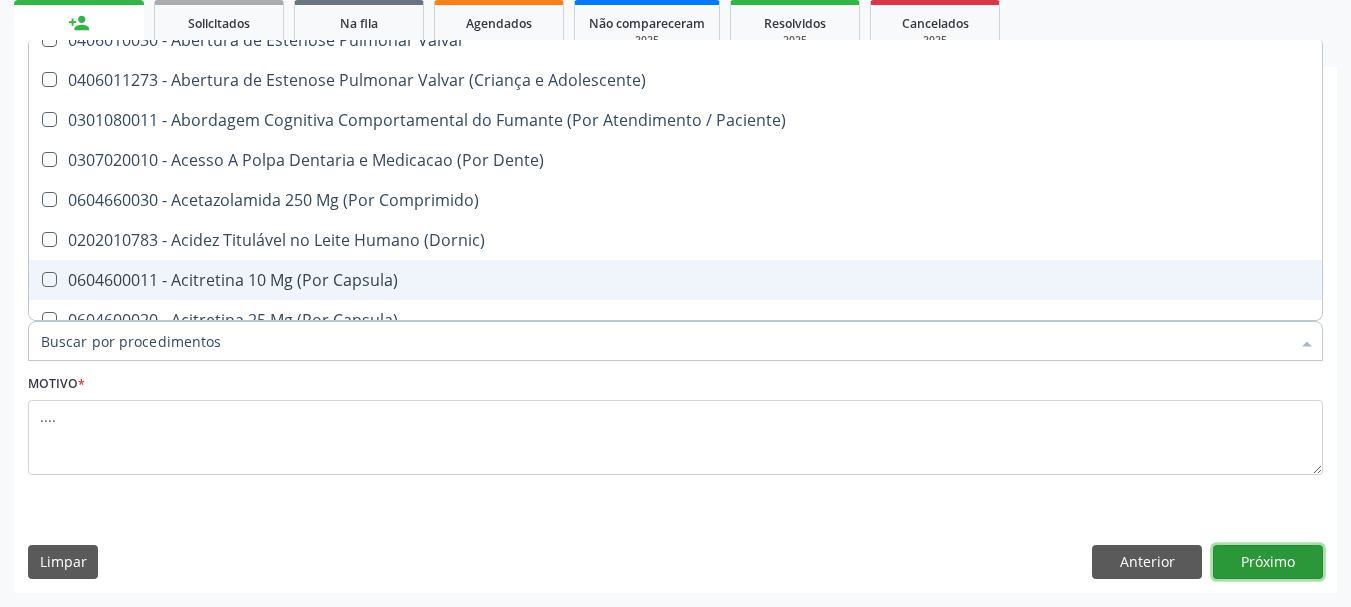 click on "Próximo" at bounding box center (1268, 562) 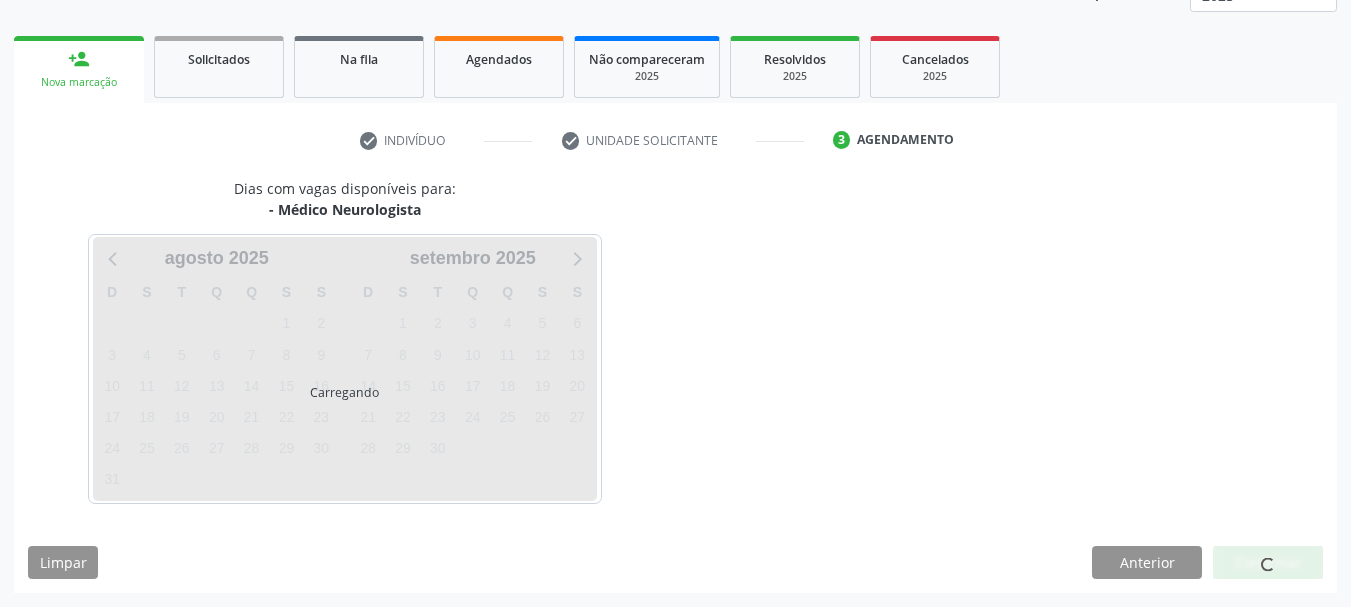 scroll, scrollTop: 263, scrollLeft: 0, axis: vertical 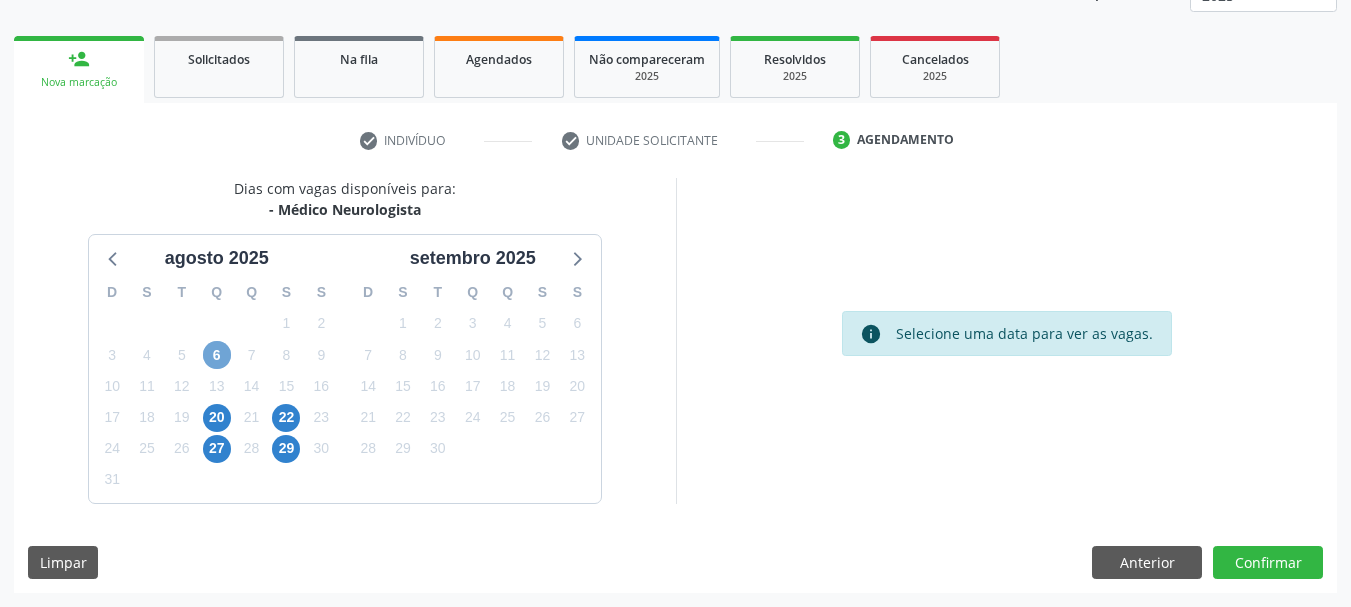click on "6" at bounding box center (217, 355) 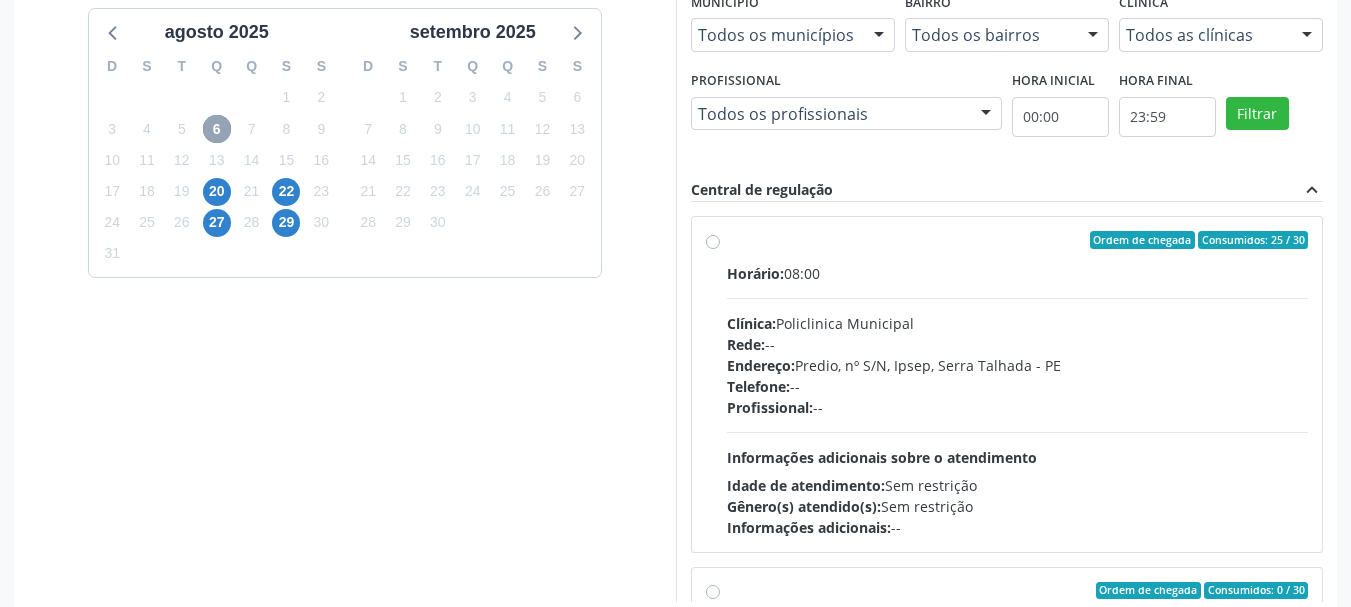 scroll, scrollTop: 488, scrollLeft: 0, axis: vertical 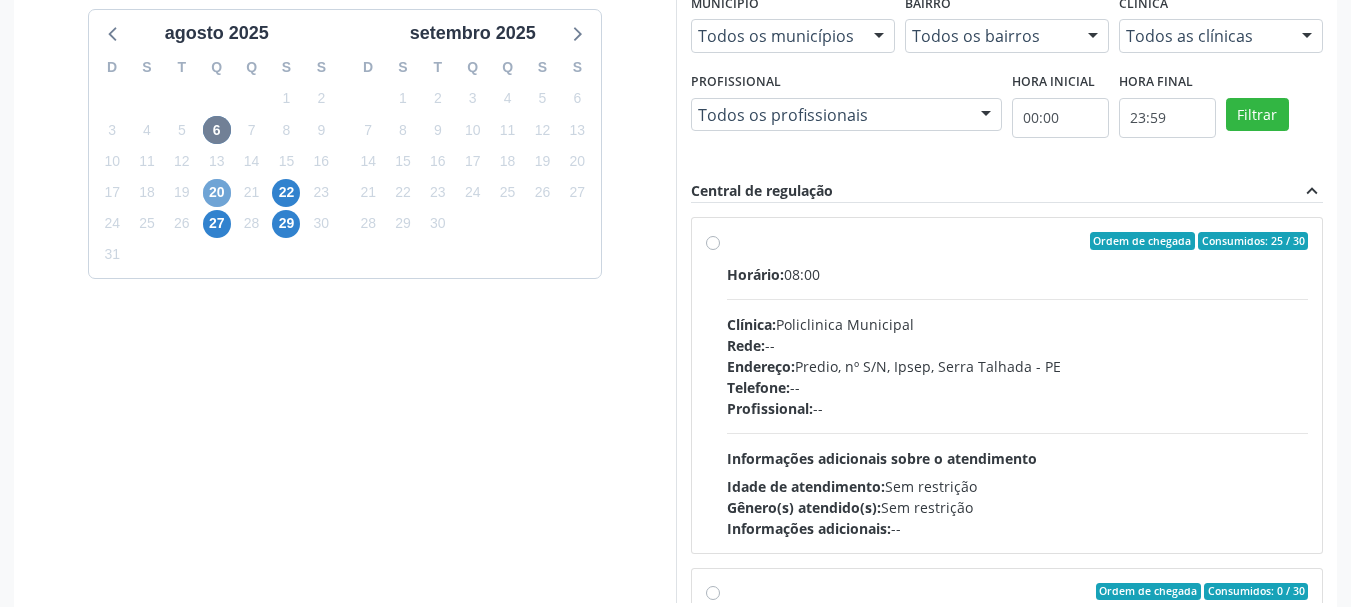 click on "20" at bounding box center [217, 193] 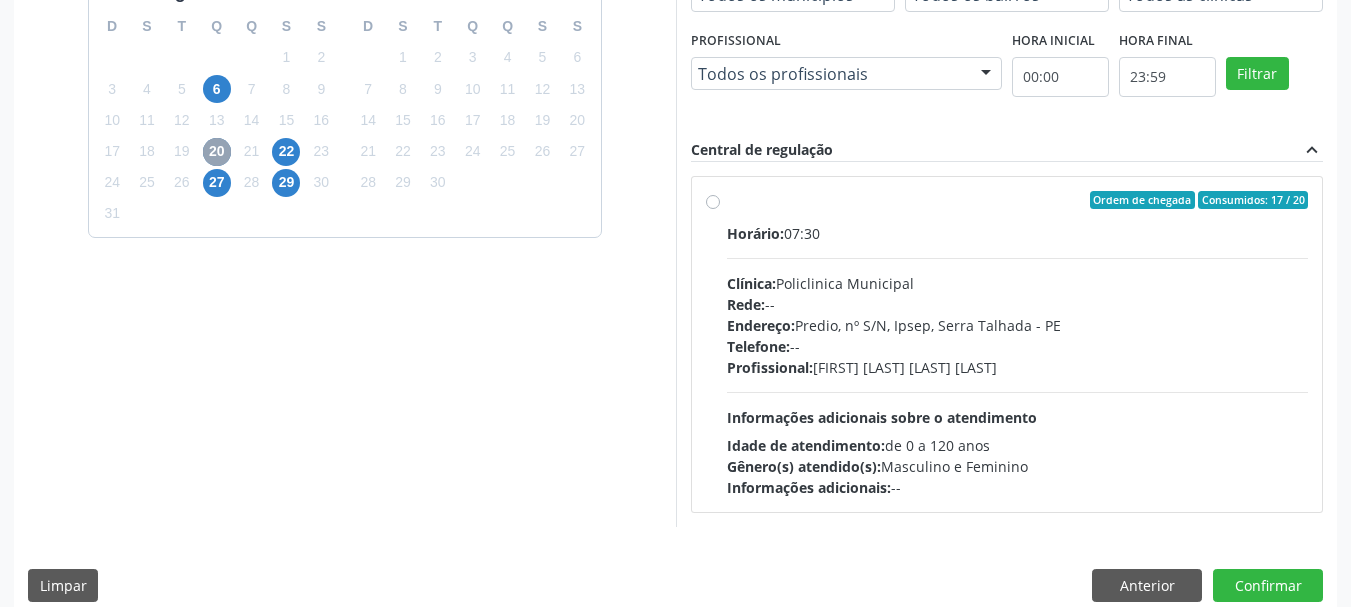 scroll, scrollTop: 552, scrollLeft: 0, axis: vertical 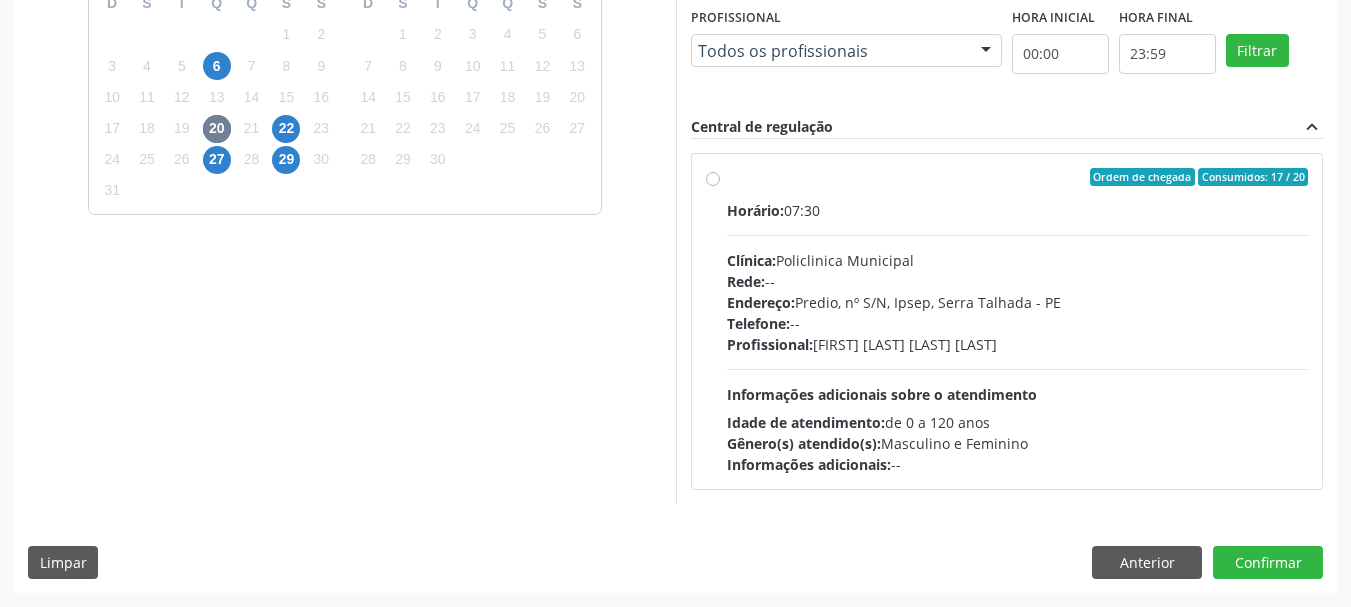 click on "Ordem de chegada
Consumidos: 17 / 20
Horário:   07:30
Clínica:  Policlinica Municipal
Rede:
--
Endereço:   Predio, nº S/N, Ipsep, Serra Talhada - PE
Telefone:   --
Profissional:
Cecilia Fernandes Antas Florentino
Informações adicionais sobre o atendimento
Idade de atendimento:
de 0 a 120 anos
Gênero(s) atendido(s):
Masculino e Feminino
Informações adicionais:
--" at bounding box center (1018, 321) 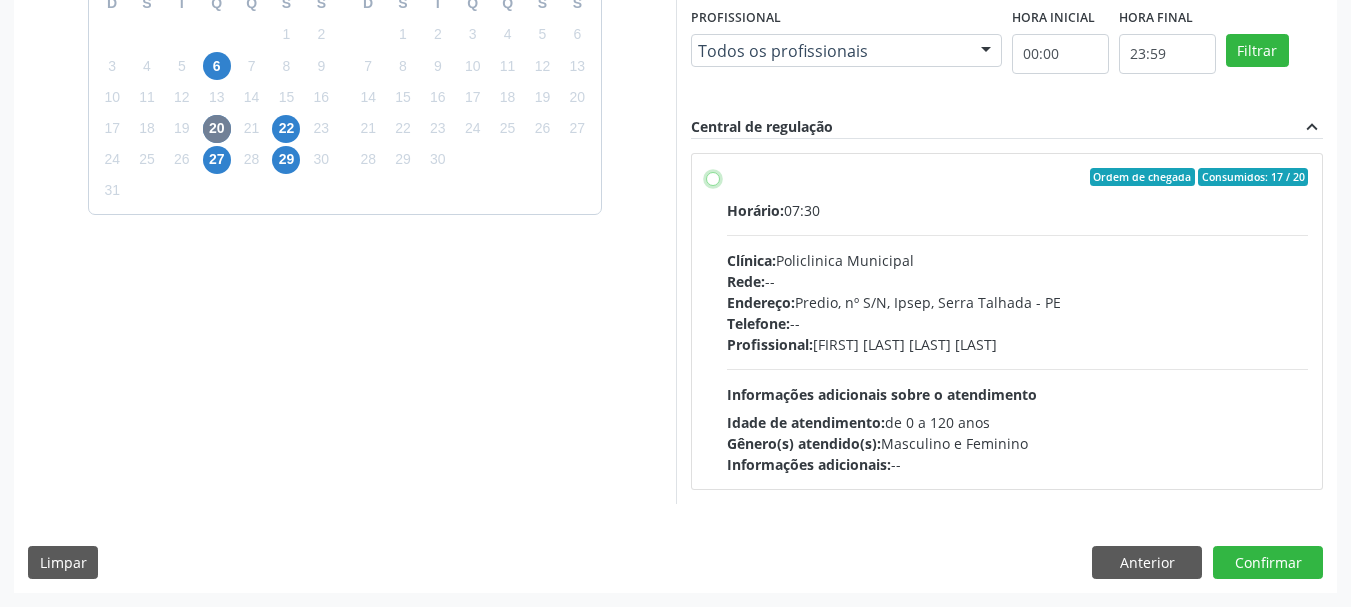 click on "Ordem de chegada
Consumidos: 17 / 20
Horário:   07:30
Clínica:  Policlinica Municipal
Rede:
--
Endereço:   Predio, nº S/N, Ipsep, Serra Talhada - PE
Telefone:   --
Profissional:
Cecilia Fernandes Antas Florentino
Informações adicionais sobre o atendimento
Idade de atendimento:
de 0 a 120 anos
Gênero(s) atendido(s):
Masculino e Feminino
Informações adicionais:
--" at bounding box center (713, 177) 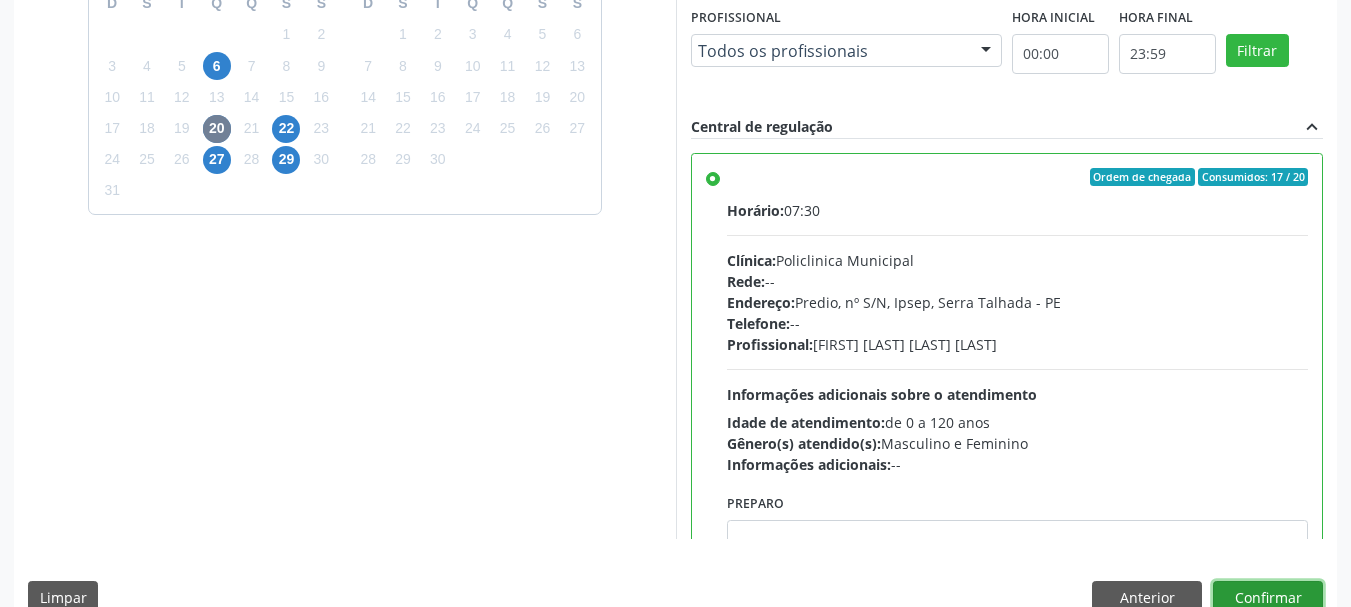 click on "Confirmar" at bounding box center [1268, 598] 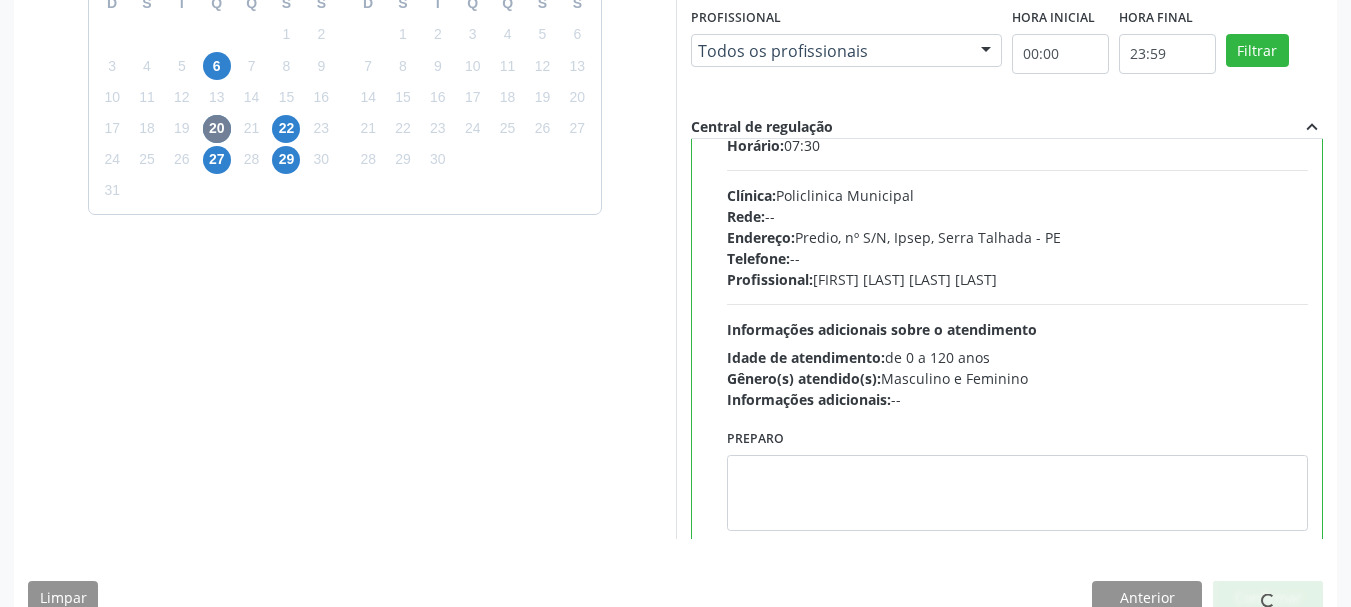 scroll, scrollTop: 99, scrollLeft: 0, axis: vertical 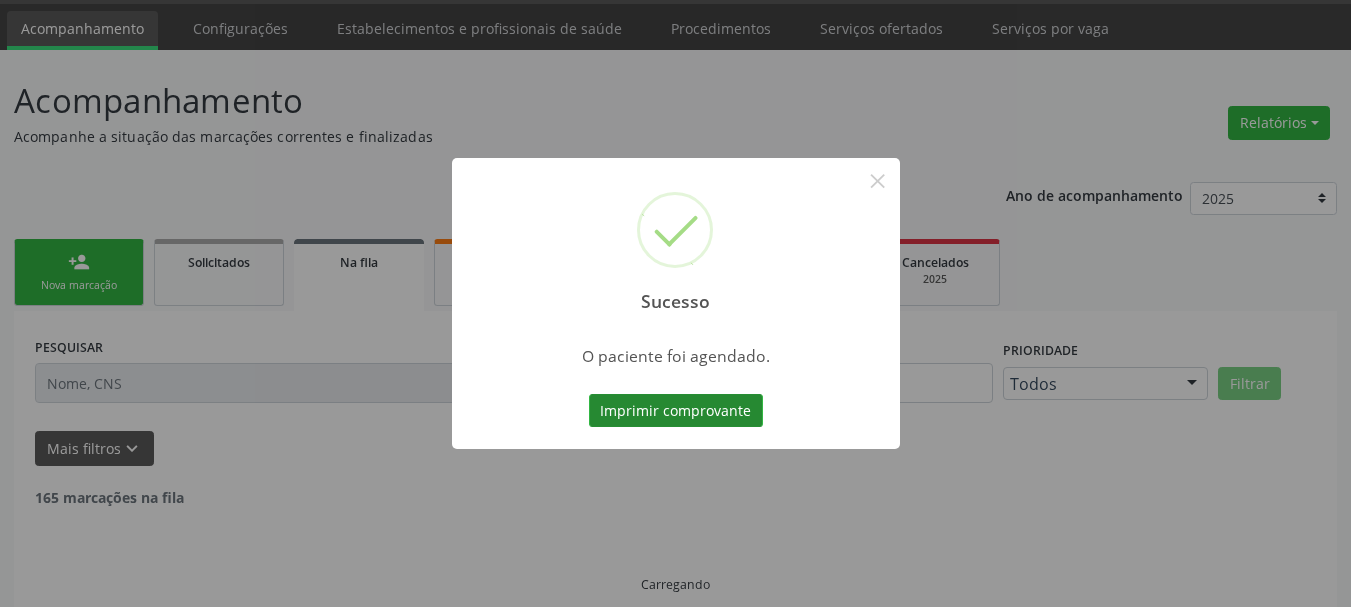 click on "Imprimir comprovante" at bounding box center (676, 411) 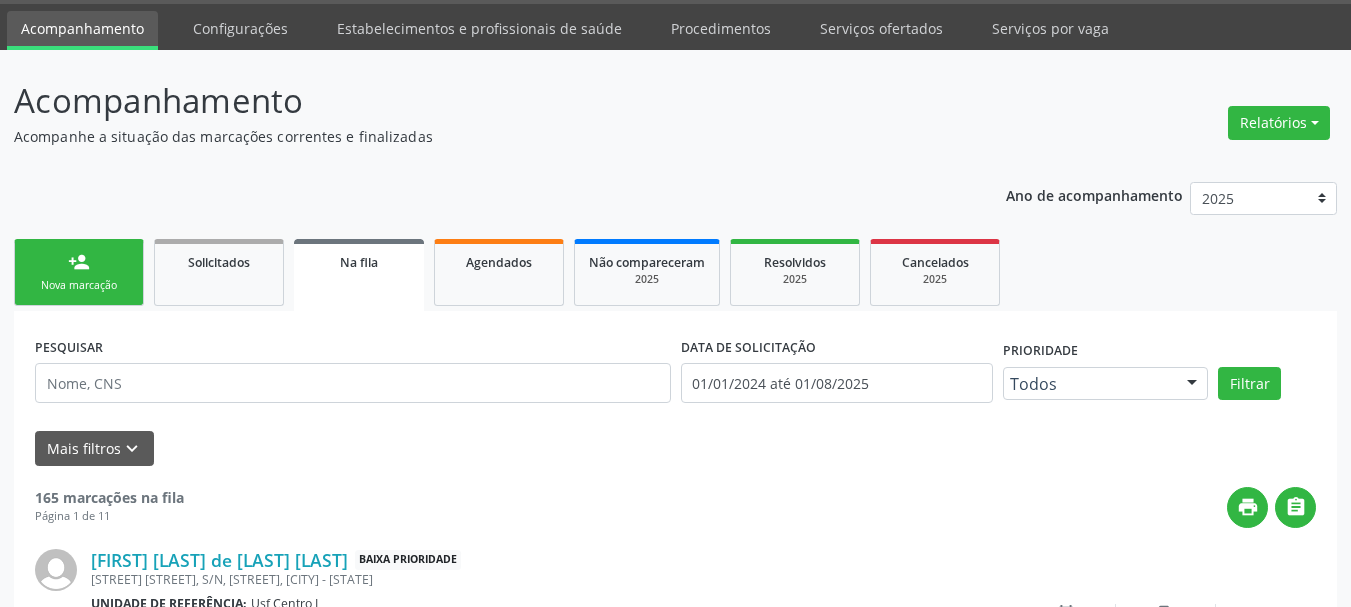 scroll, scrollTop: 0, scrollLeft: 0, axis: both 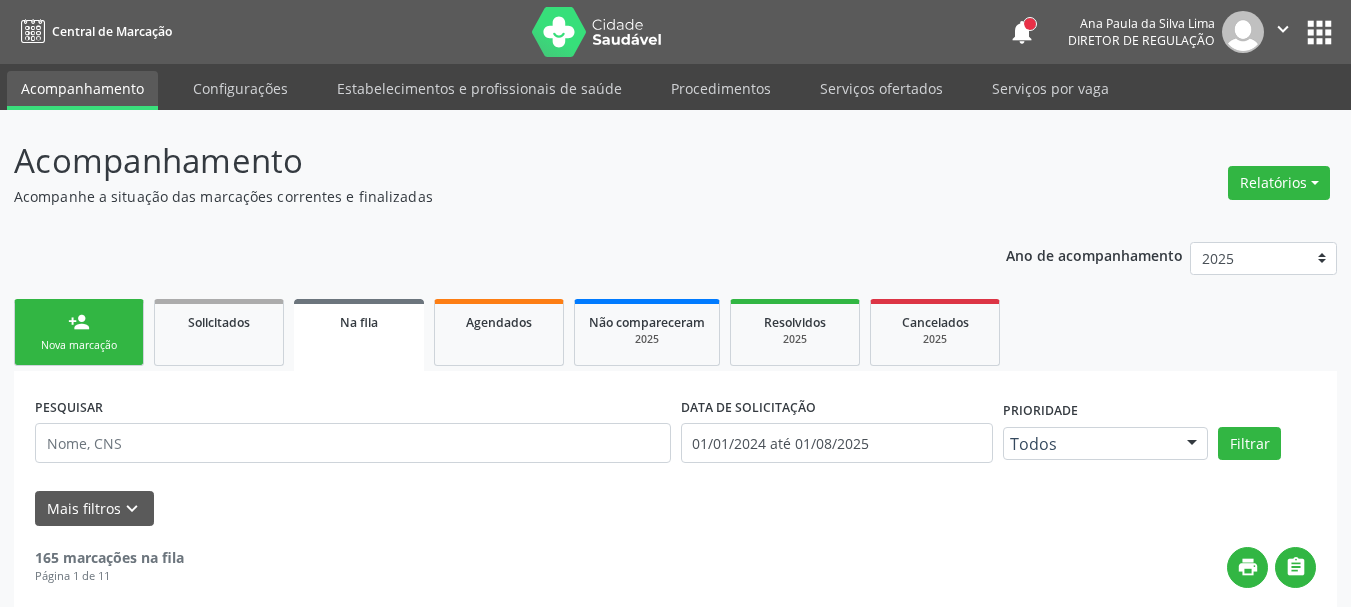 click on "apps" at bounding box center (1319, 32) 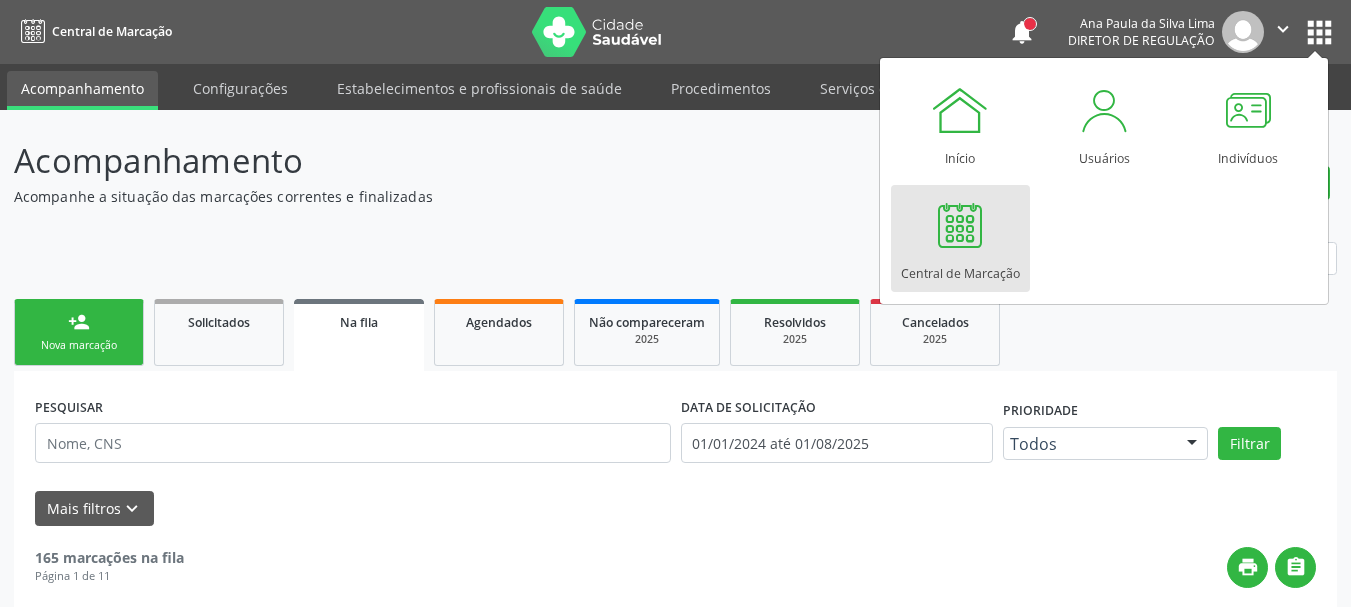 click on "Central de Marcação" at bounding box center (960, 268) 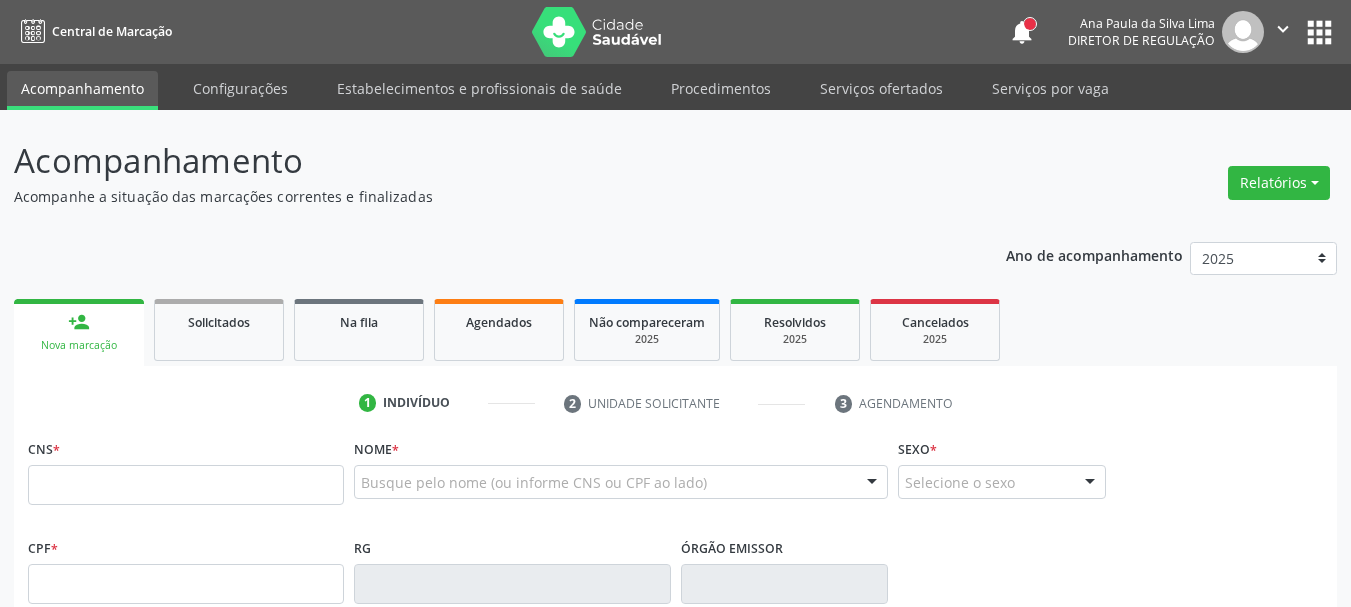 scroll, scrollTop: 0, scrollLeft: 0, axis: both 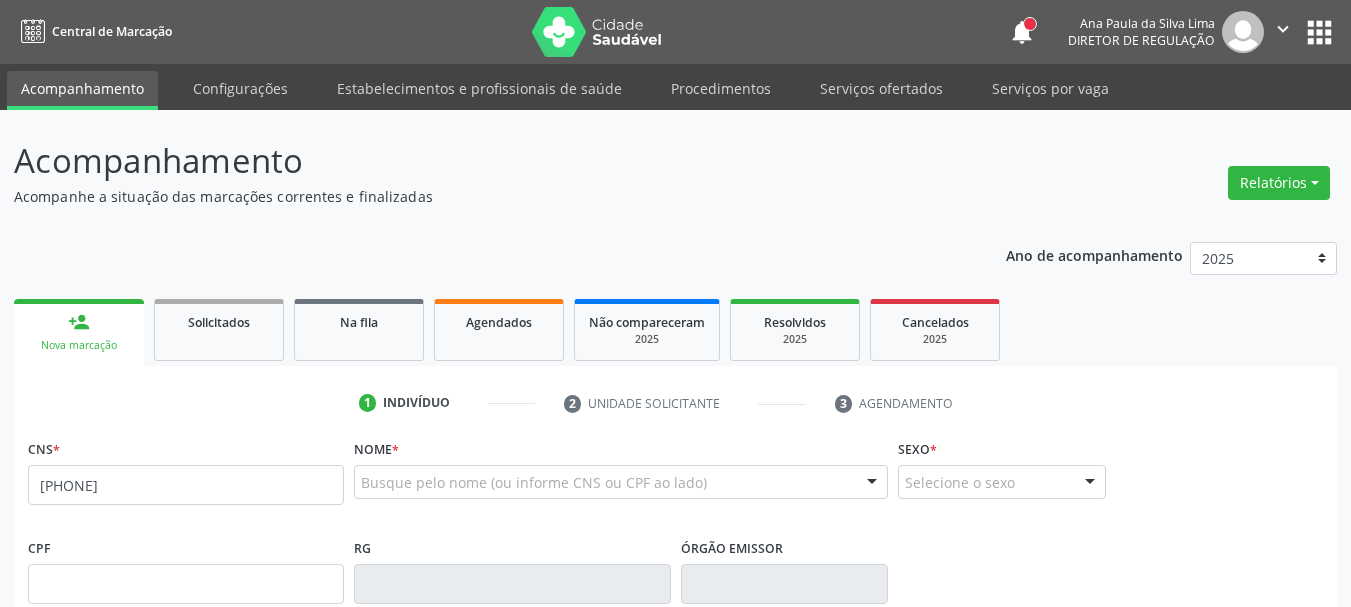 type on "[PHONE]" 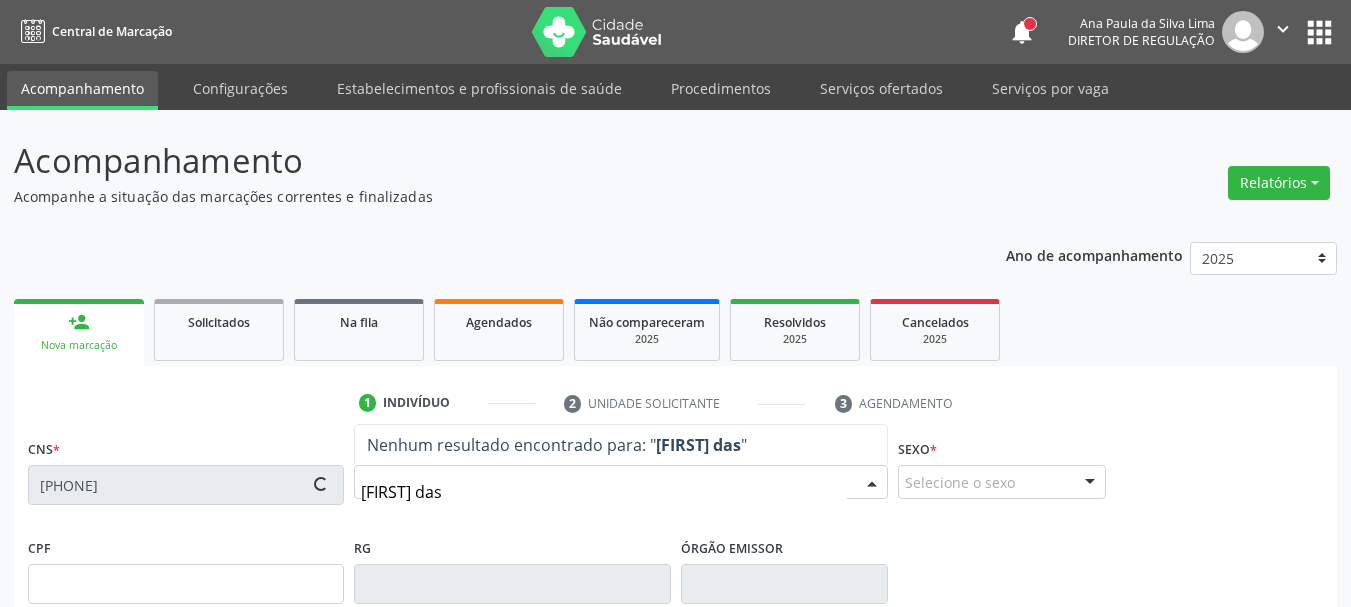 type on "[FIRST] das" 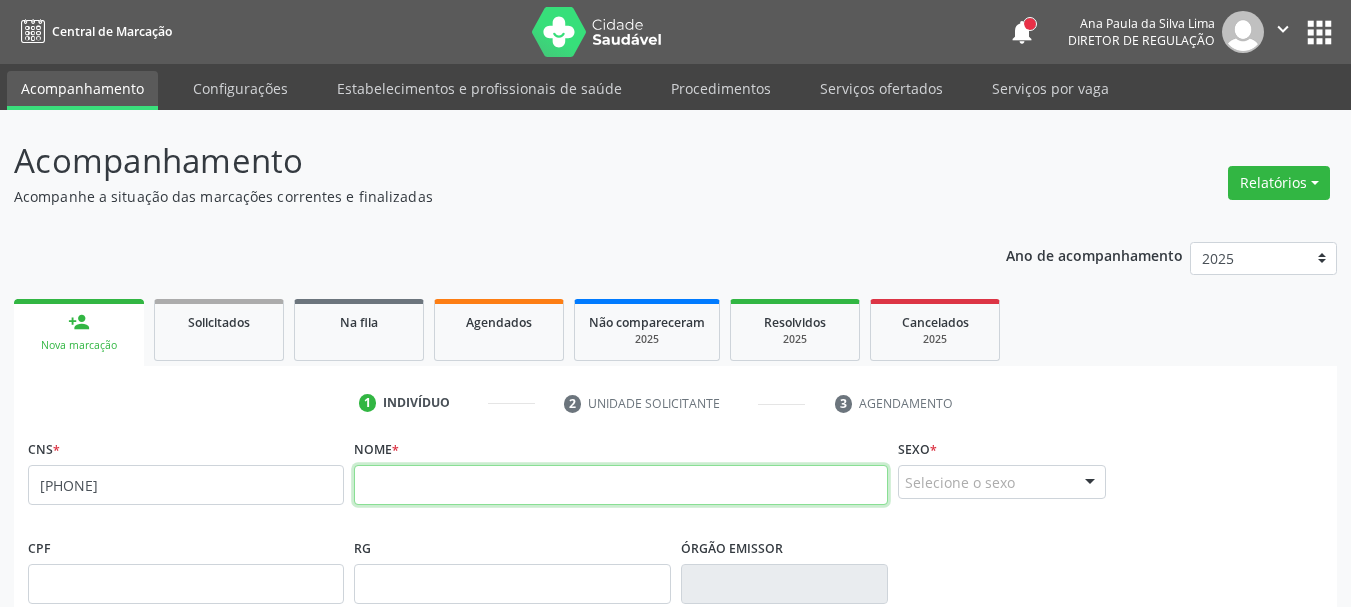 click at bounding box center (621, 485) 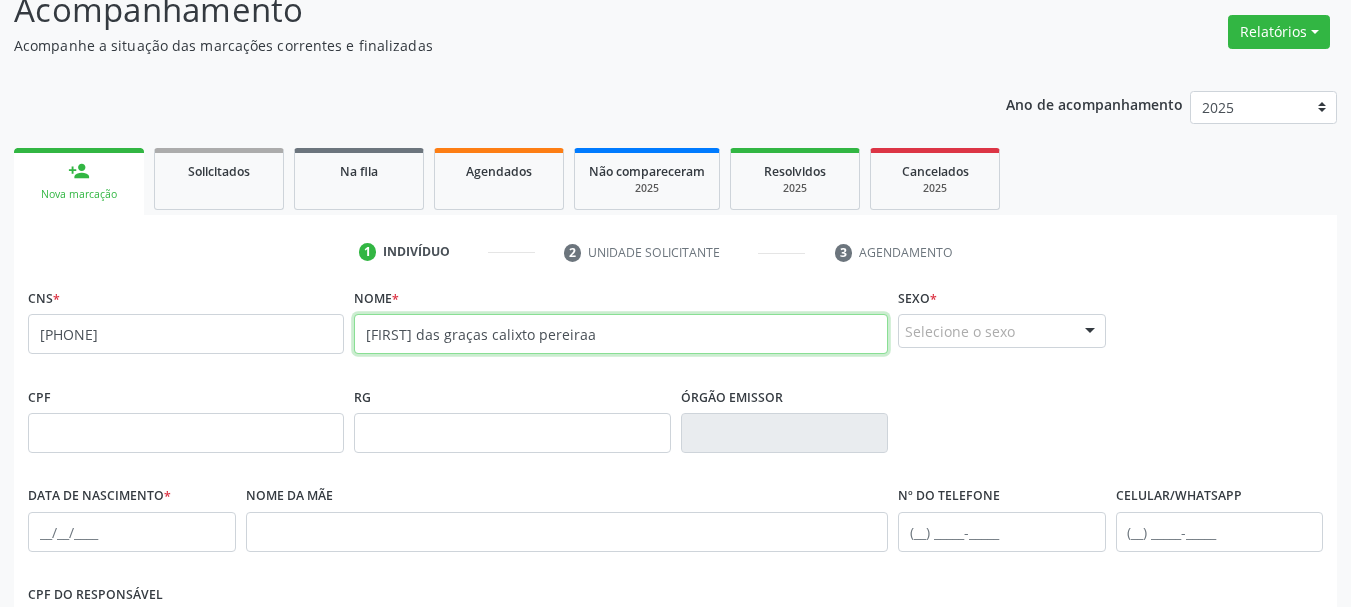 scroll, scrollTop: 200, scrollLeft: 0, axis: vertical 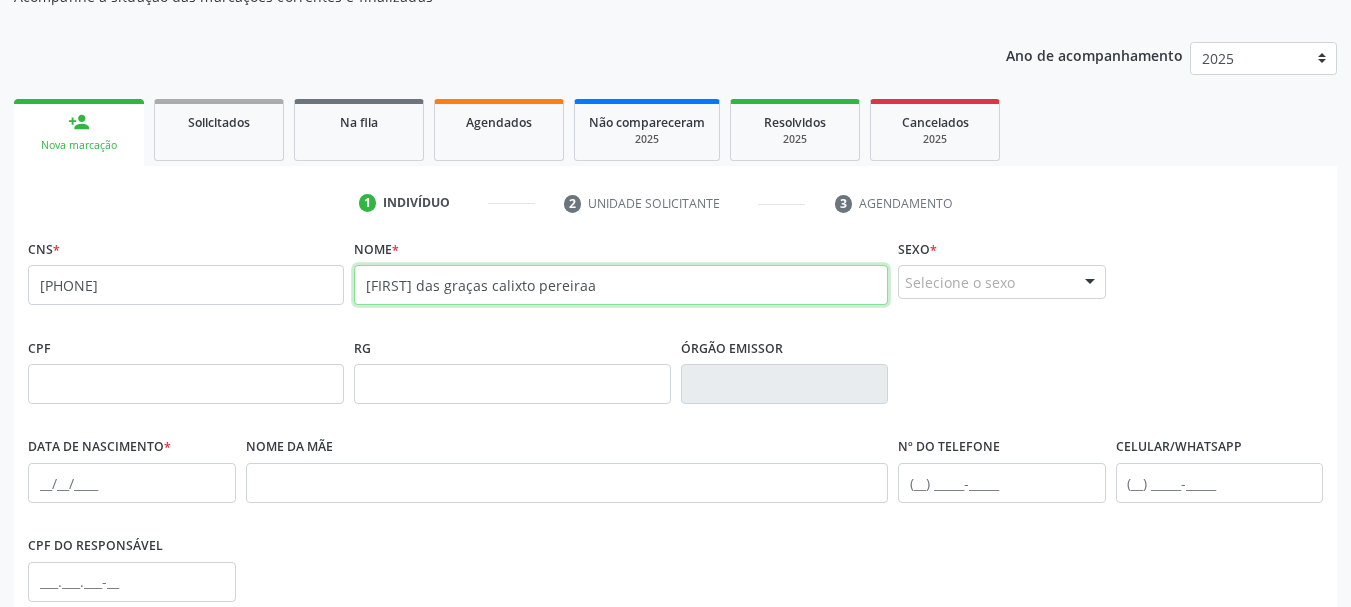 type on "[FIRST] das graças calixto pereiraa" 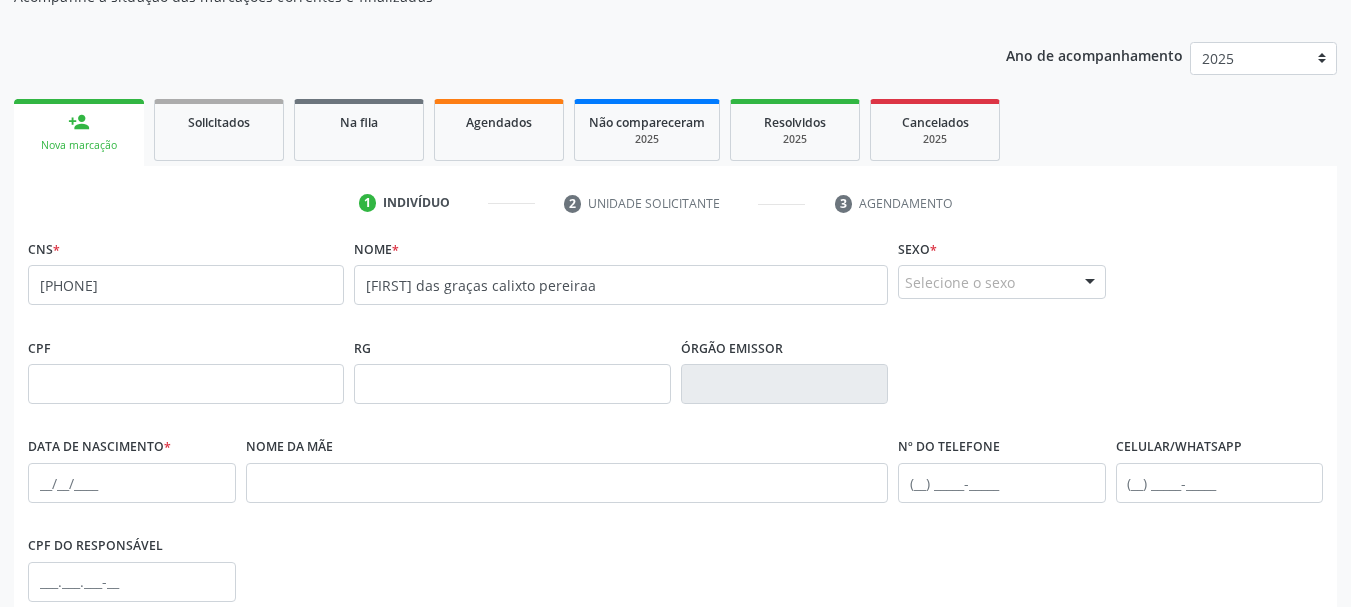 click on "Selecione o sexo" at bounding box center [1002, 282] 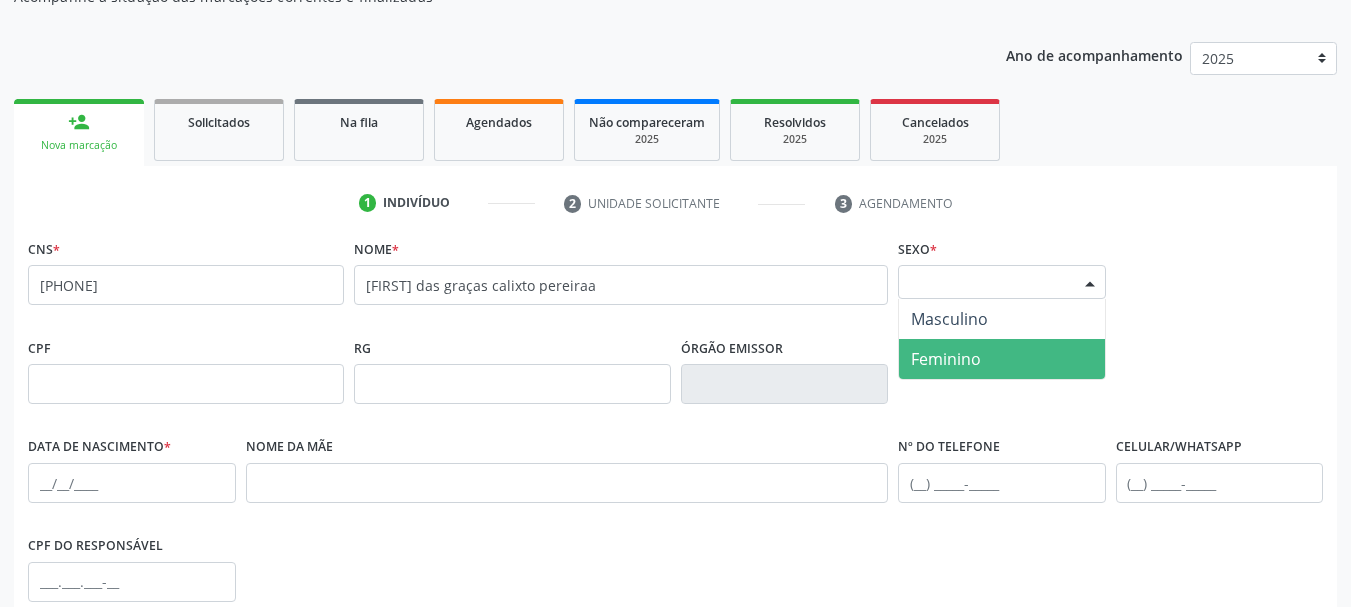 click on "Feminino" at bounding box center (946, 359) 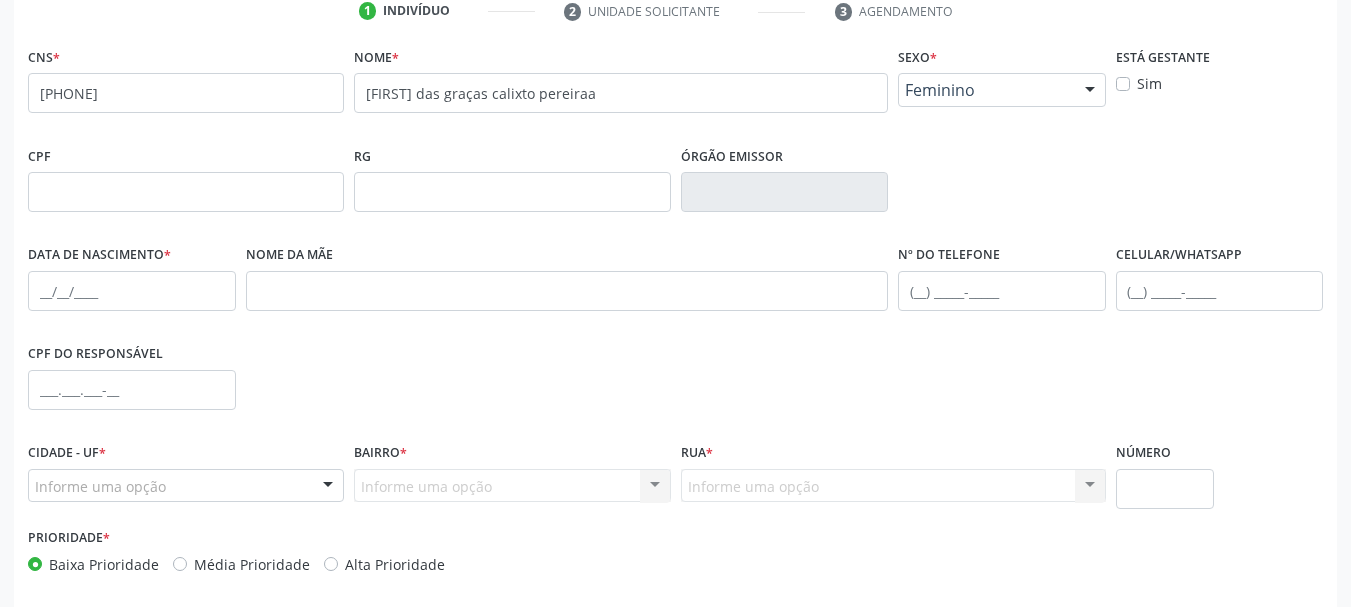scroll, scrollTop: 400, scrollLeft: 0, axis: vertical 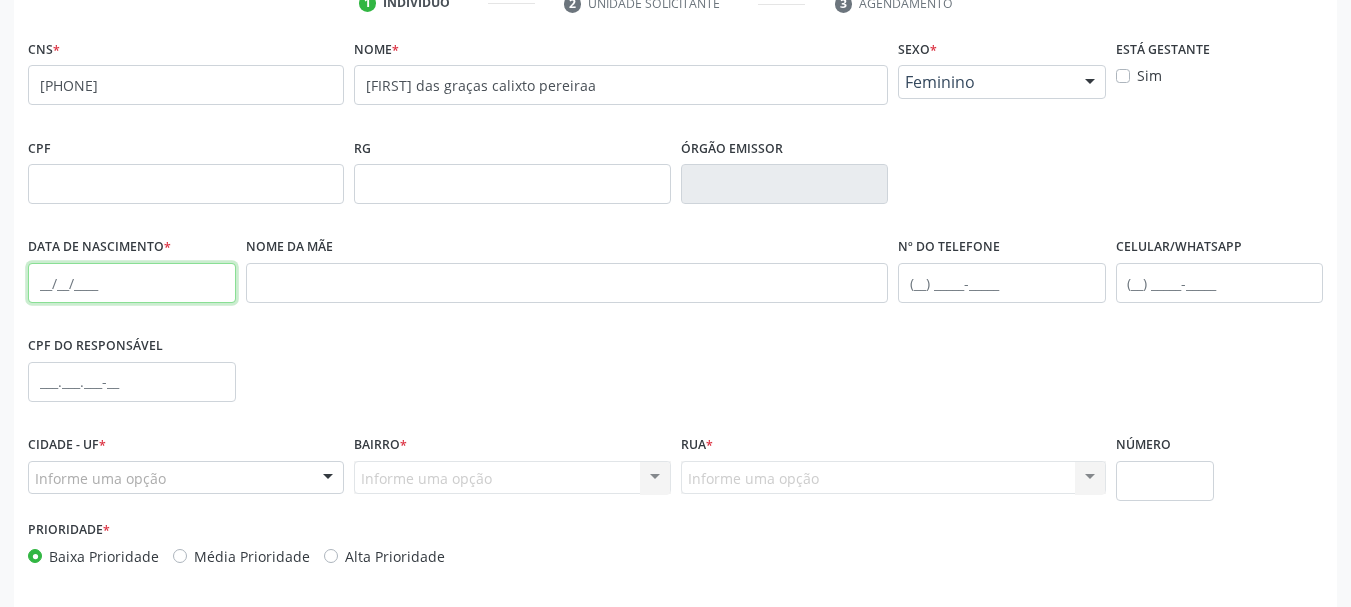 click at bounding box center [132, 283] 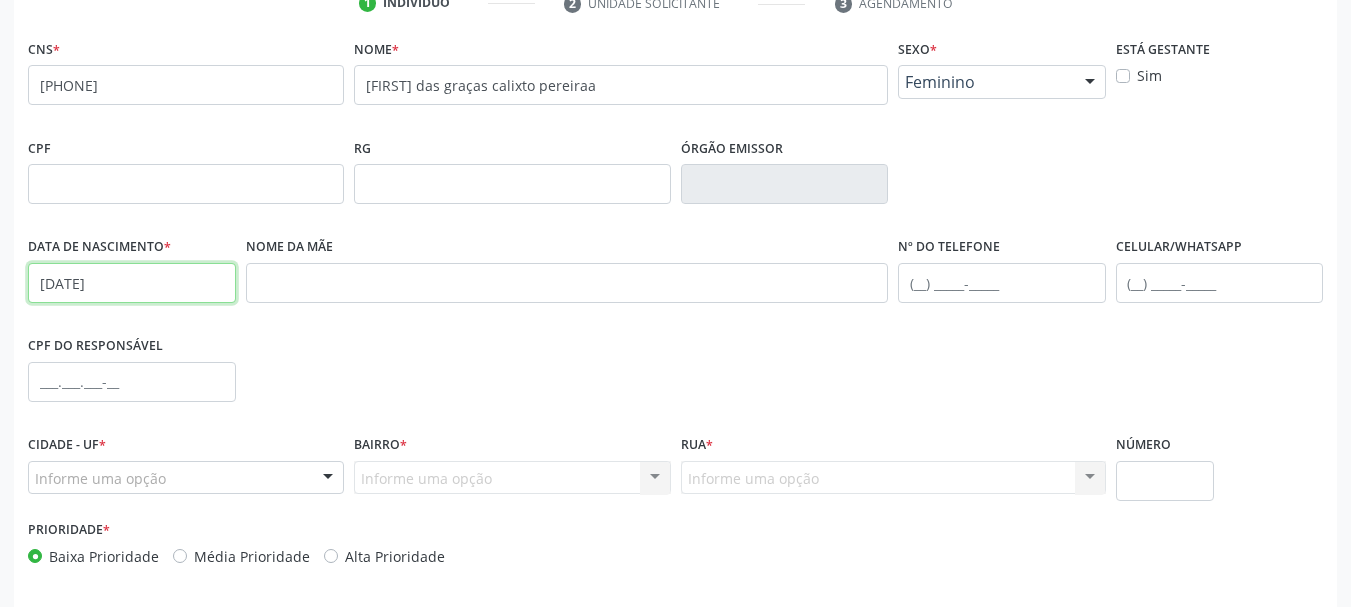 type on "[DATE]" 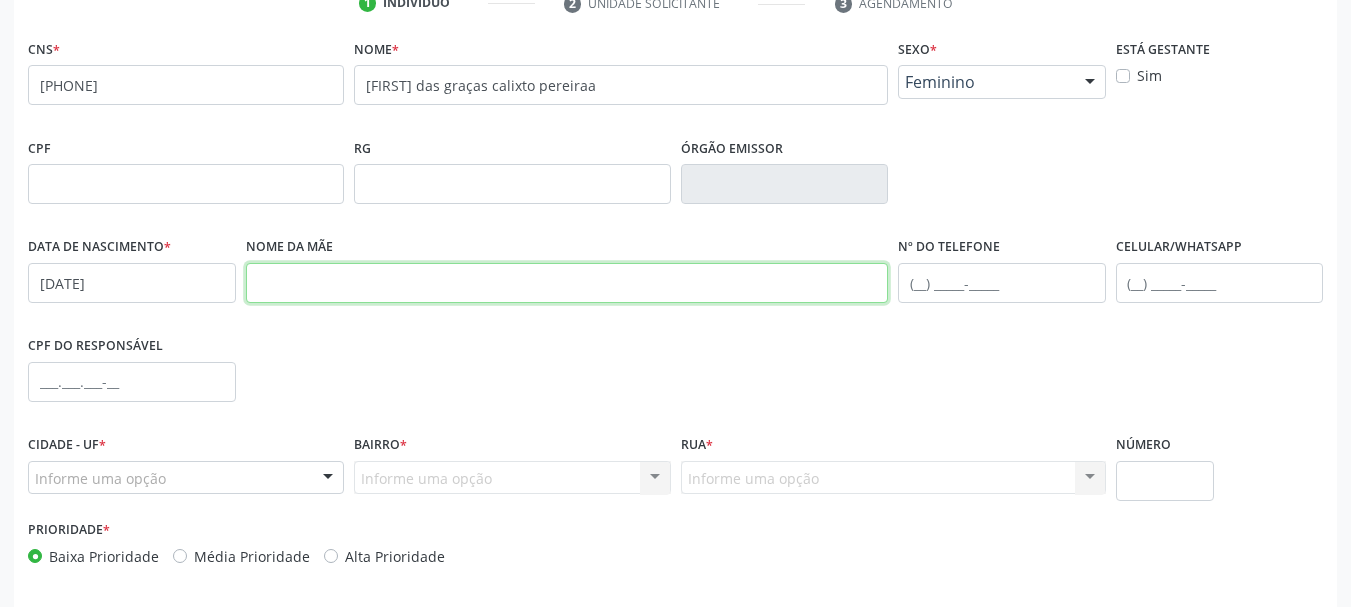 click at bounding box center [567, 283] 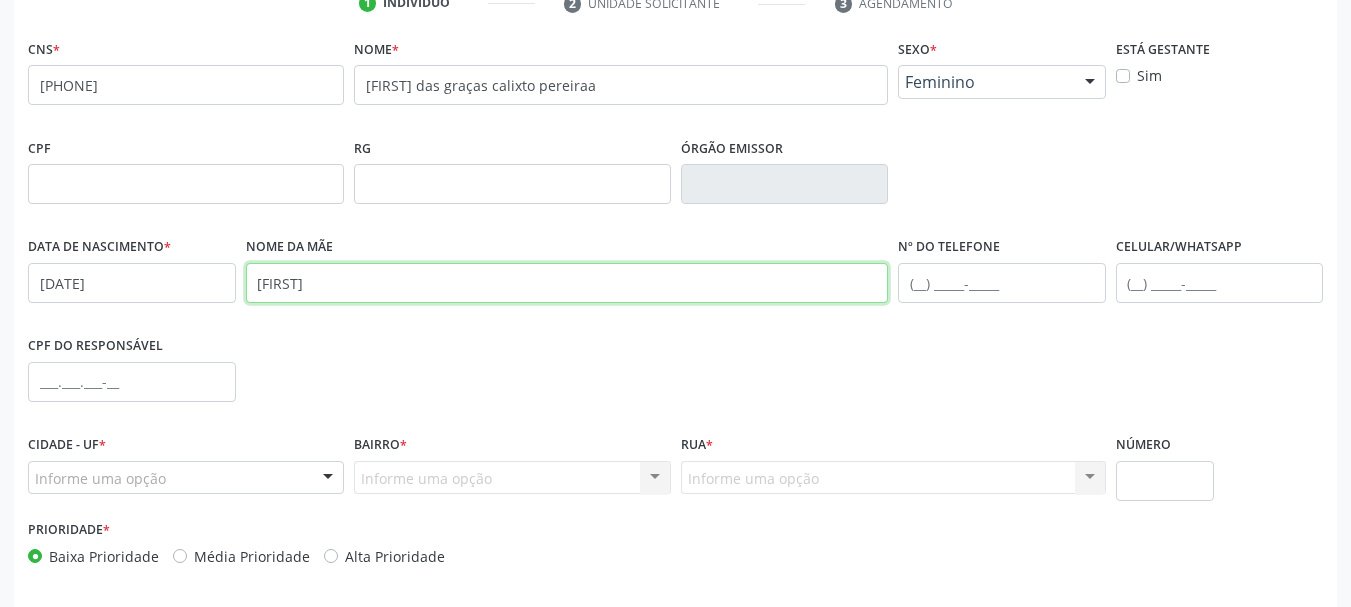 type on "[FIRST]" 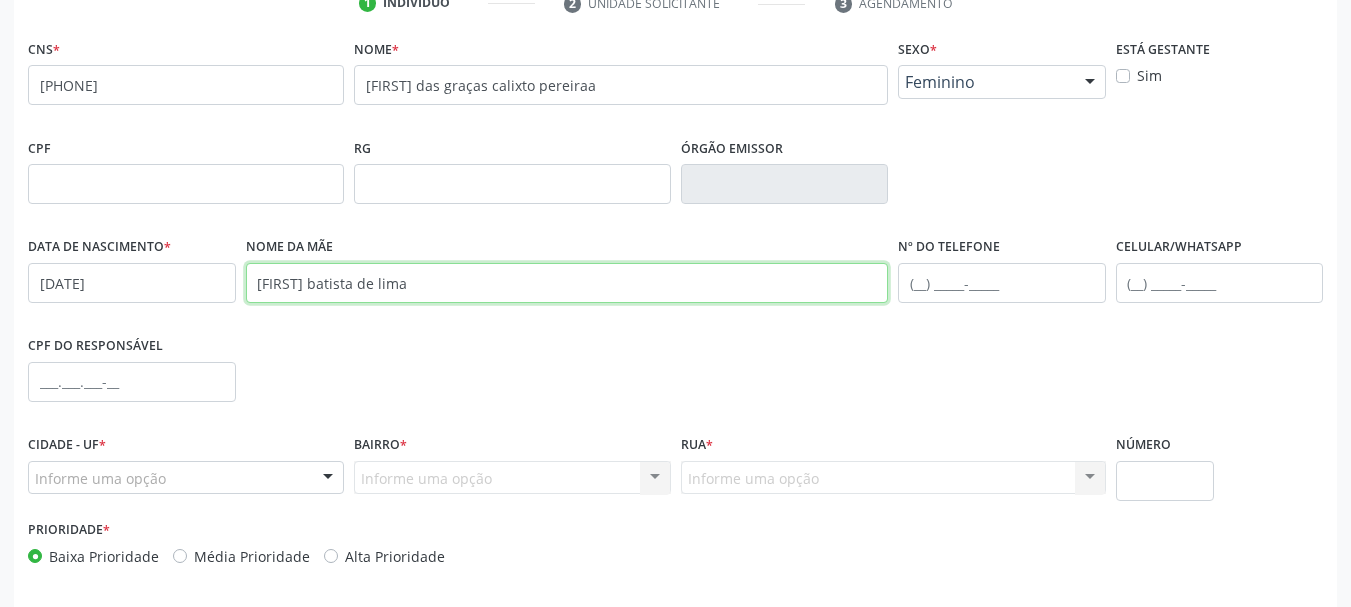 type on "[FIRST] batista de lima" 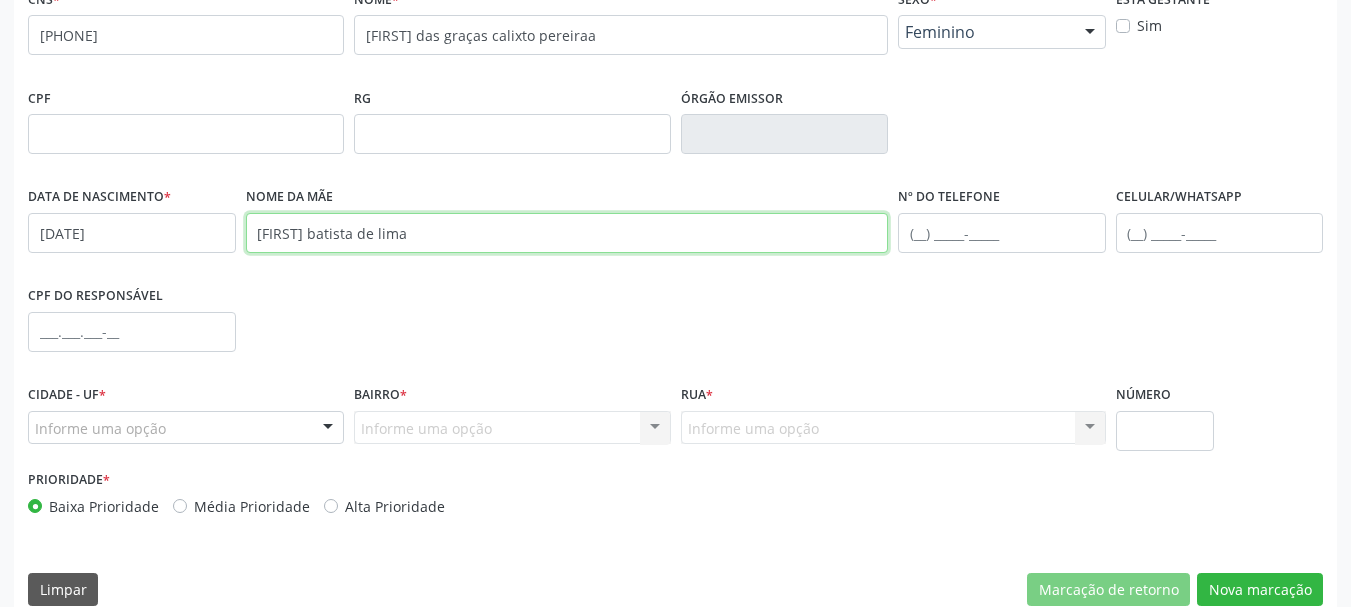scroll, scrollTop: 477, scrollLeft: 0, axis: vertical 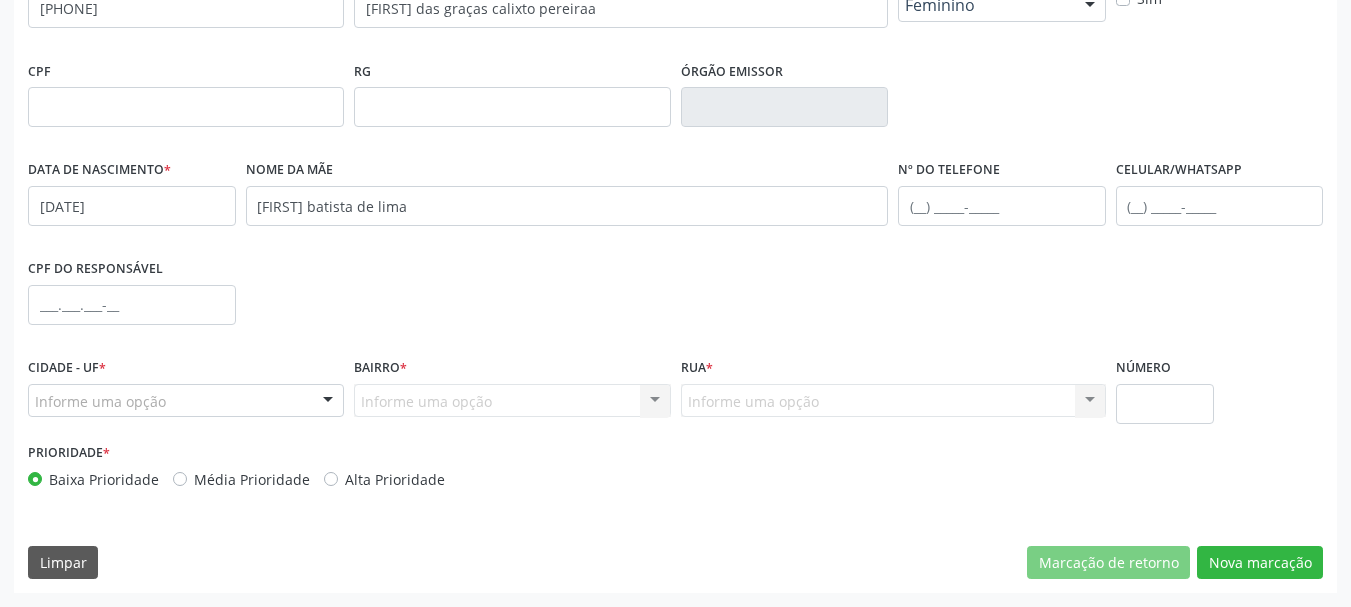click on "Informe uma opção" at bounding box center (186, 401) 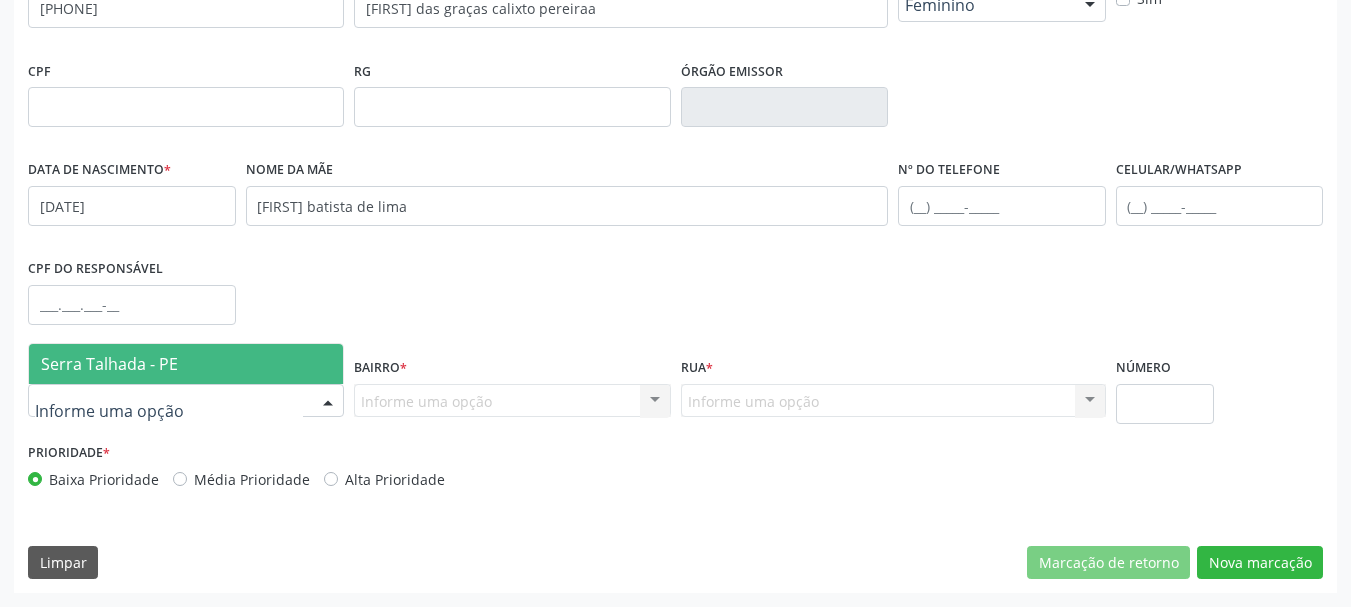 click on "Serra Talhada - PE" at bounding box center (109, 364) 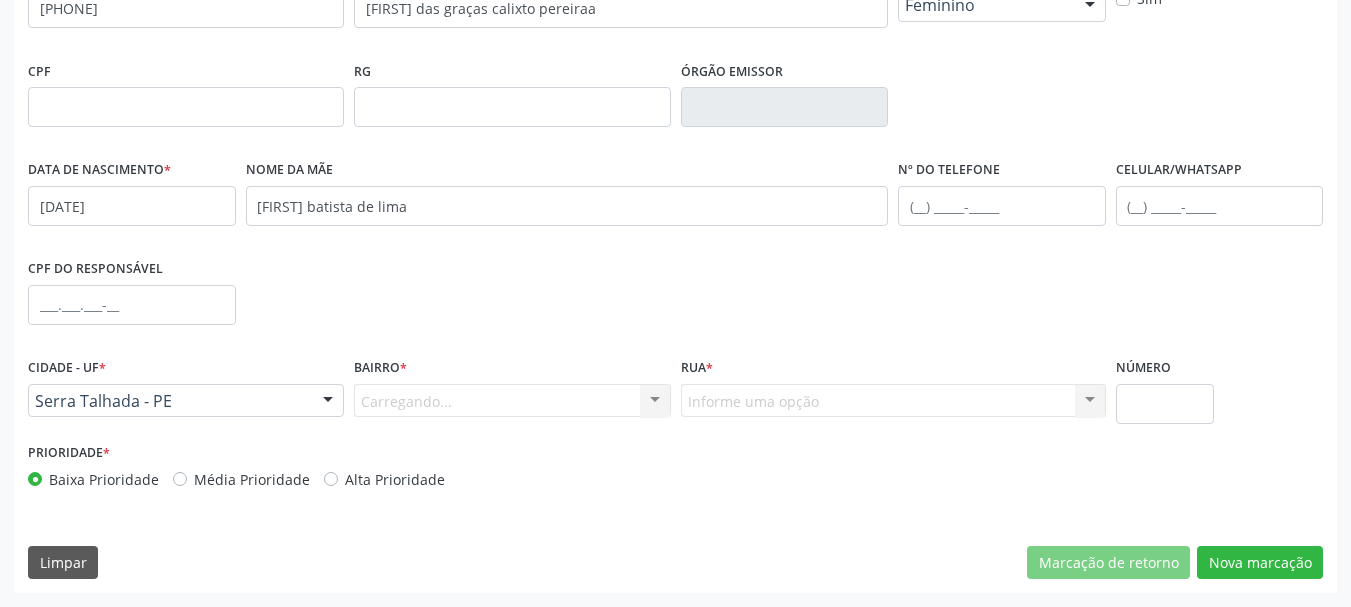 click on "Carregando...
Nenhum resultado encontrado para: "   "
Nenhuma opção encontrada. Digite para adicionar." at bounding box center (512, 401) 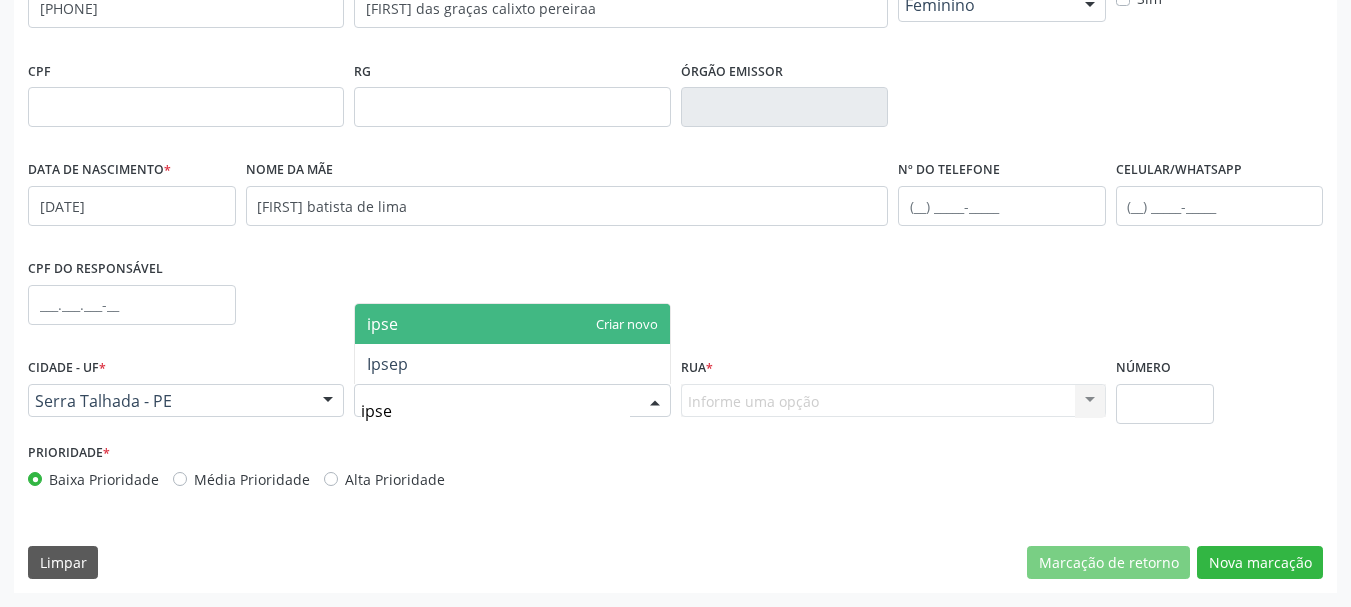 type on "ipsep" 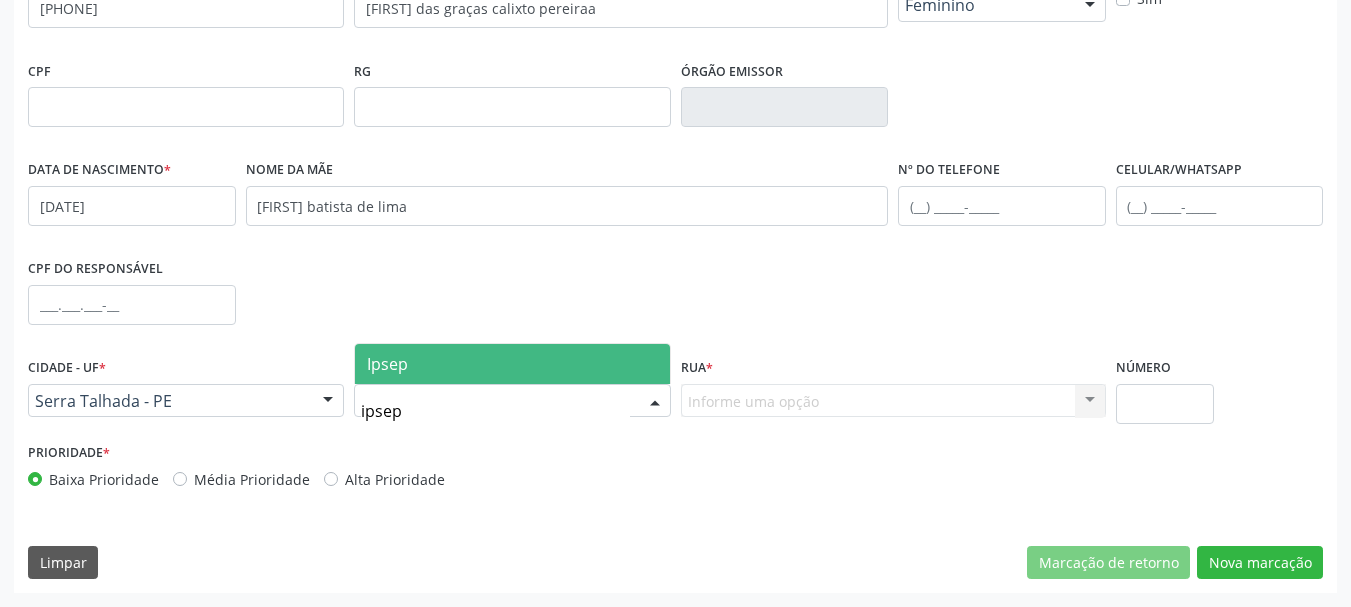 click on "ipsep" at bounding box center (495, 411) 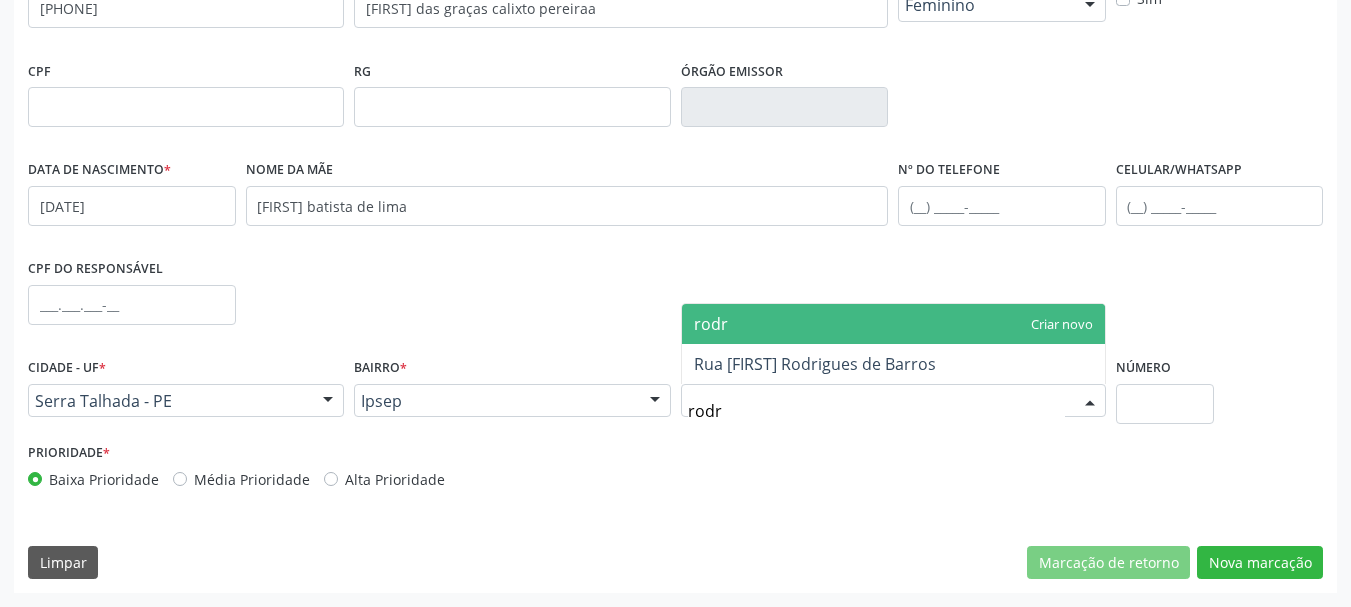 type on "rodri" 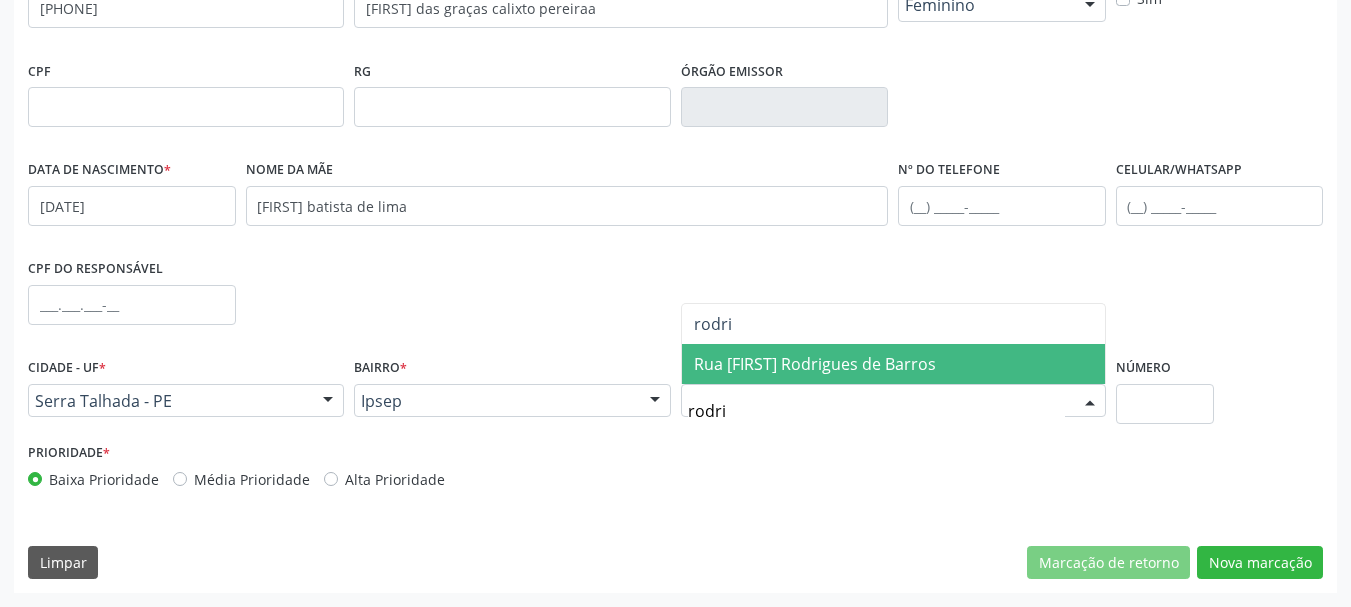 click on "Rua [FIRST] Rodrigues de Barros" at bounding box center (815, 364) 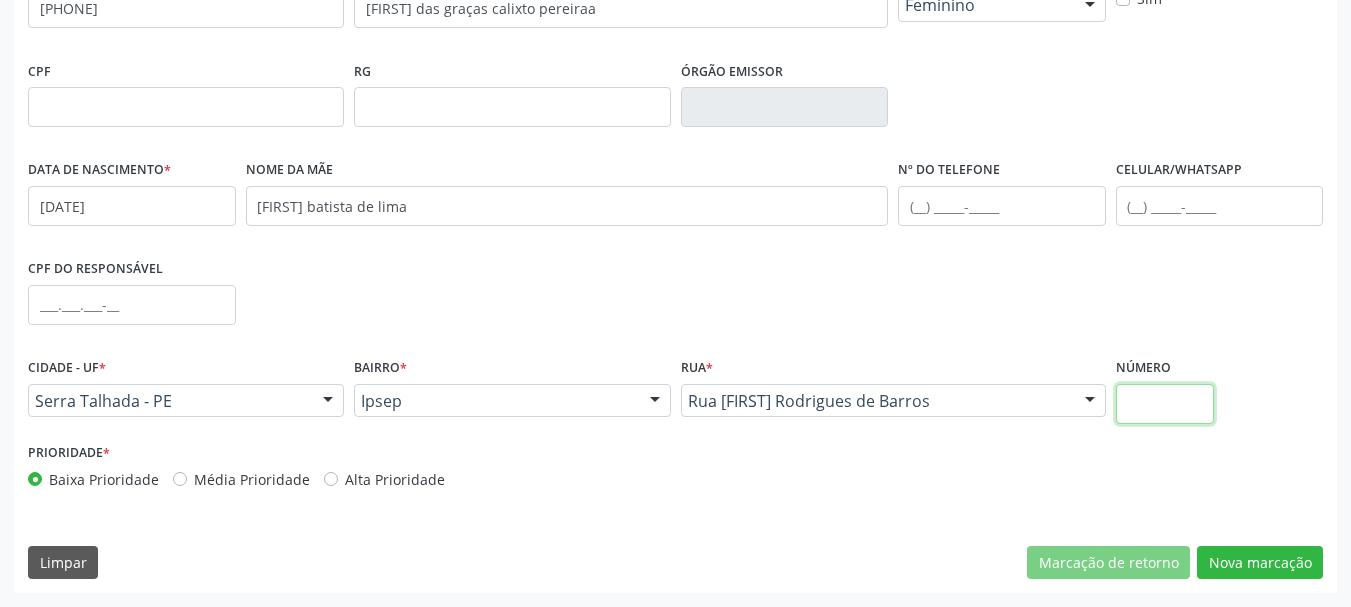 click at bounding box center [1165, 404] 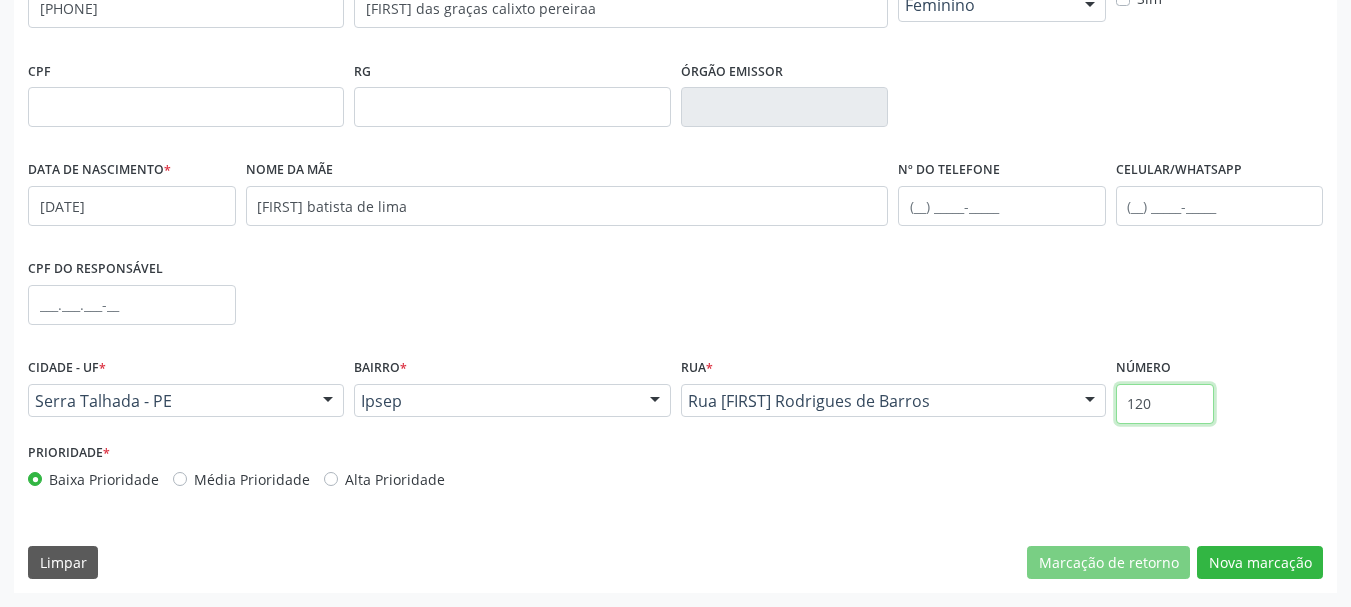 type on "120" 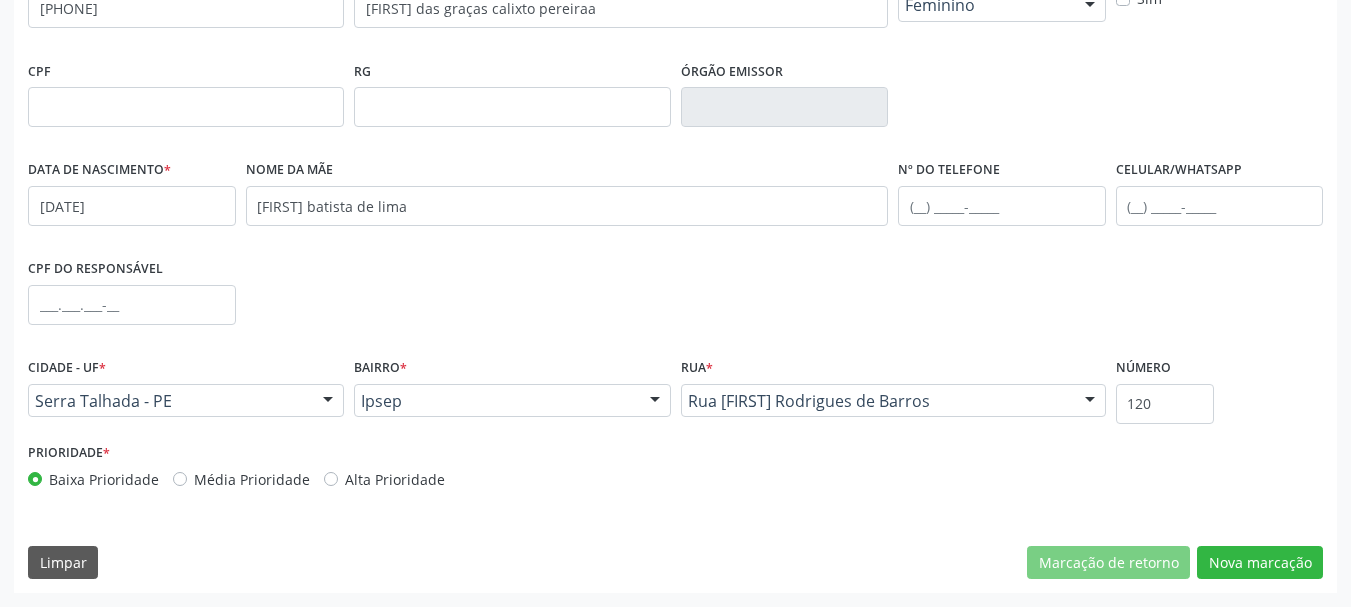 click on "Prioridade
*
Baixa Prioridade
Média Prioridade
Alta Prioridade" at bounding box center (675, 471) 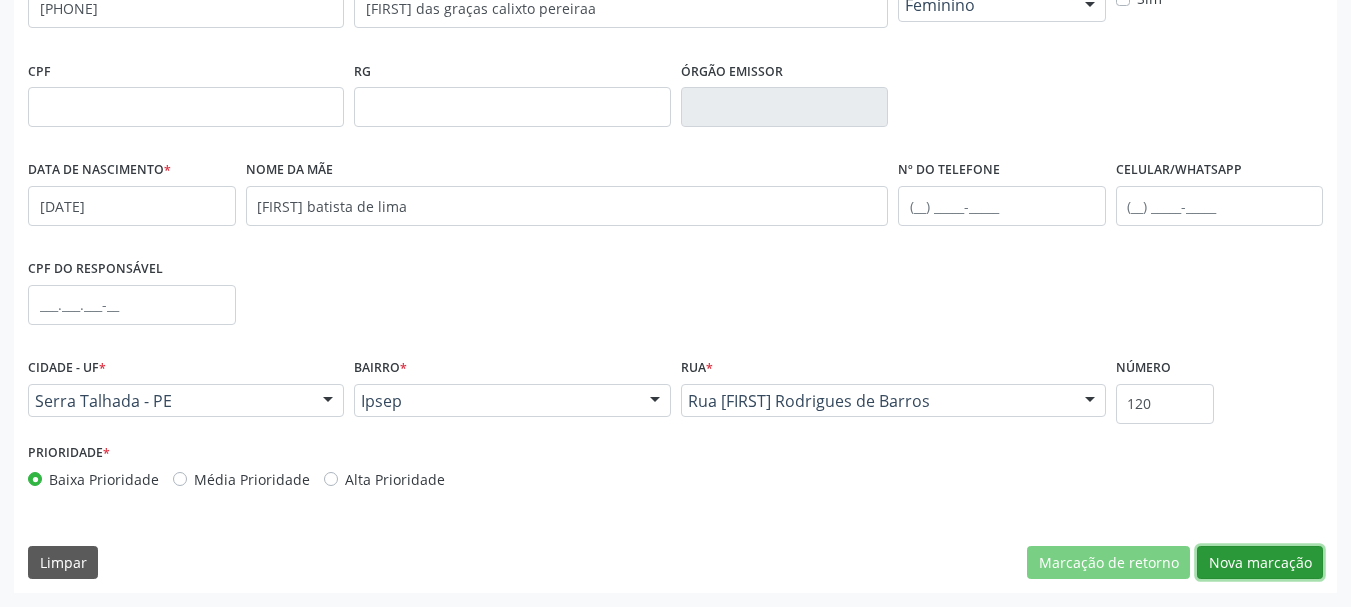 click on "Nova marcação" at bounding box center (1260, 563) 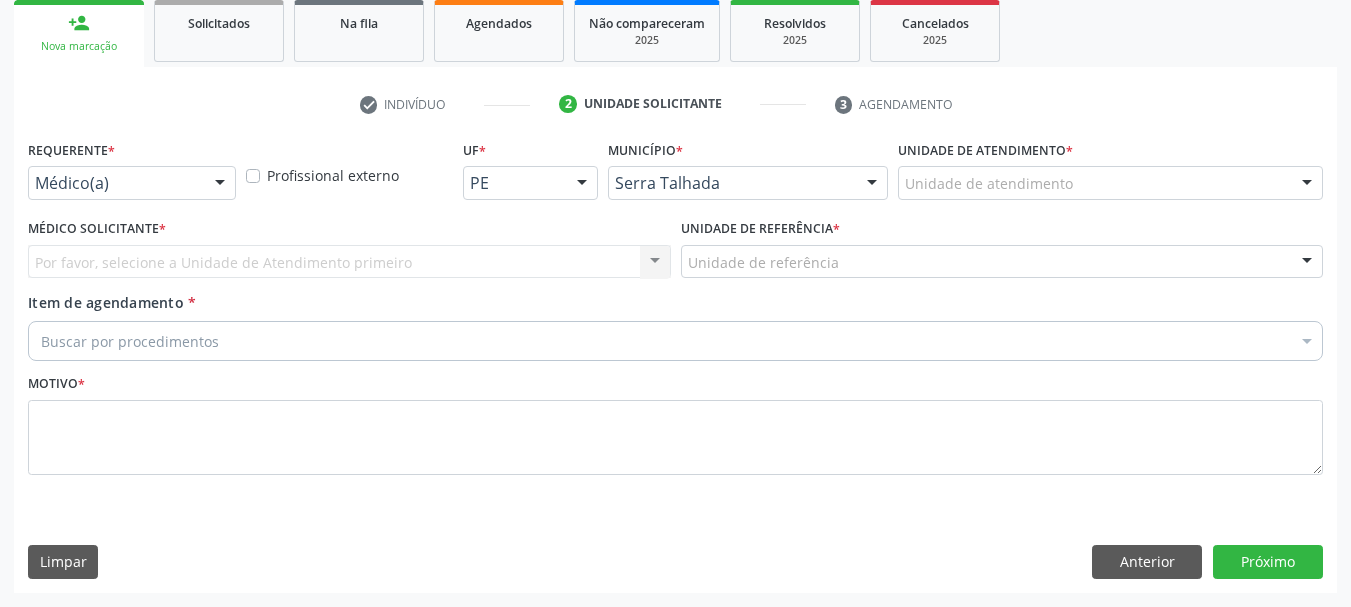 scroll, scrollTop: 299, scrollLeft: 0, axis: vertical 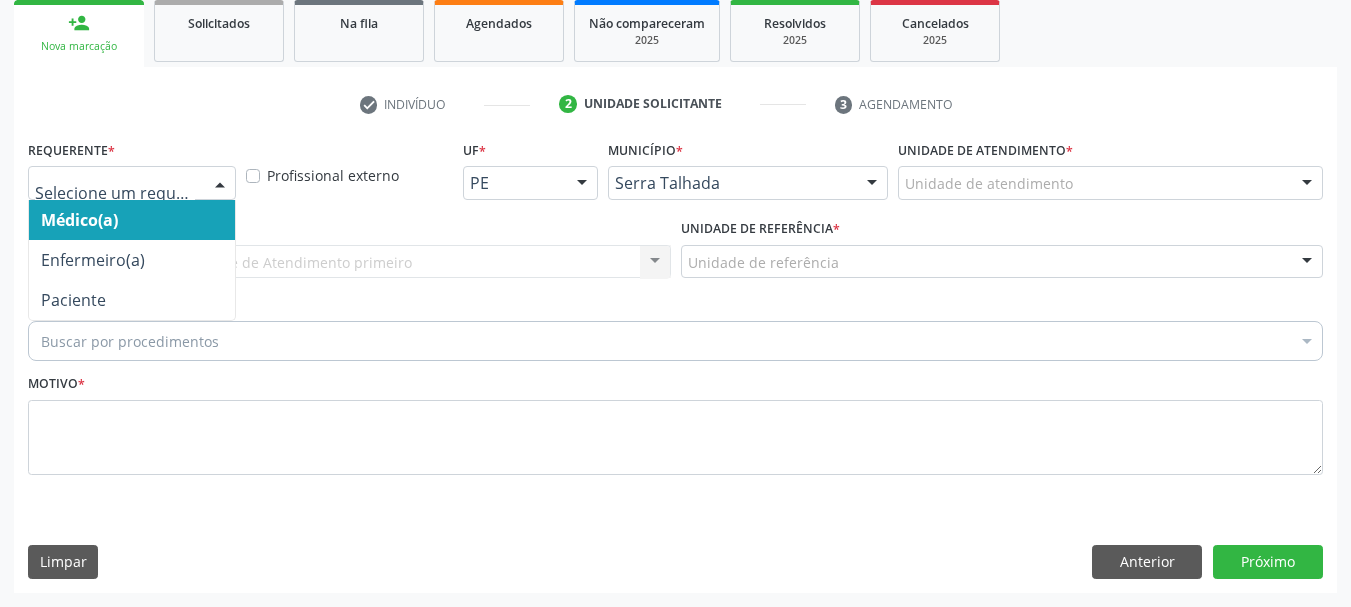 drag, startPoint x: 149, startPoint y: 184, endPoint x: 141, endPoint y: 248, distance: 64.49806 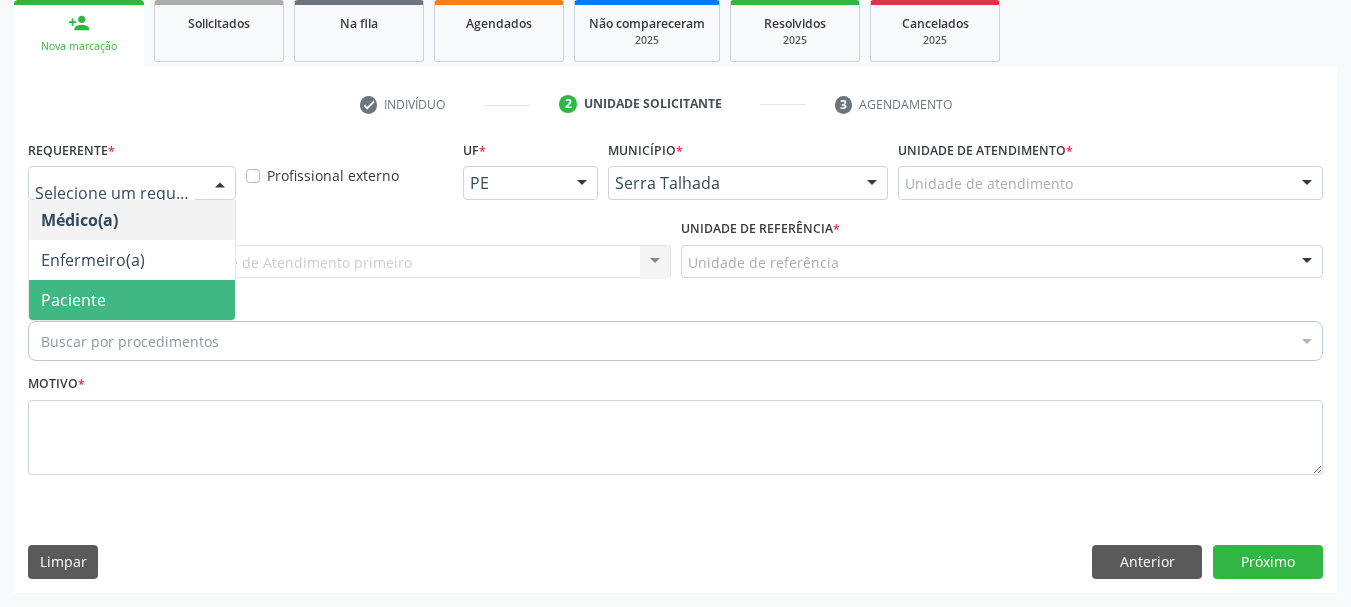 click on "Paciente" at bounding box center (132, 300) 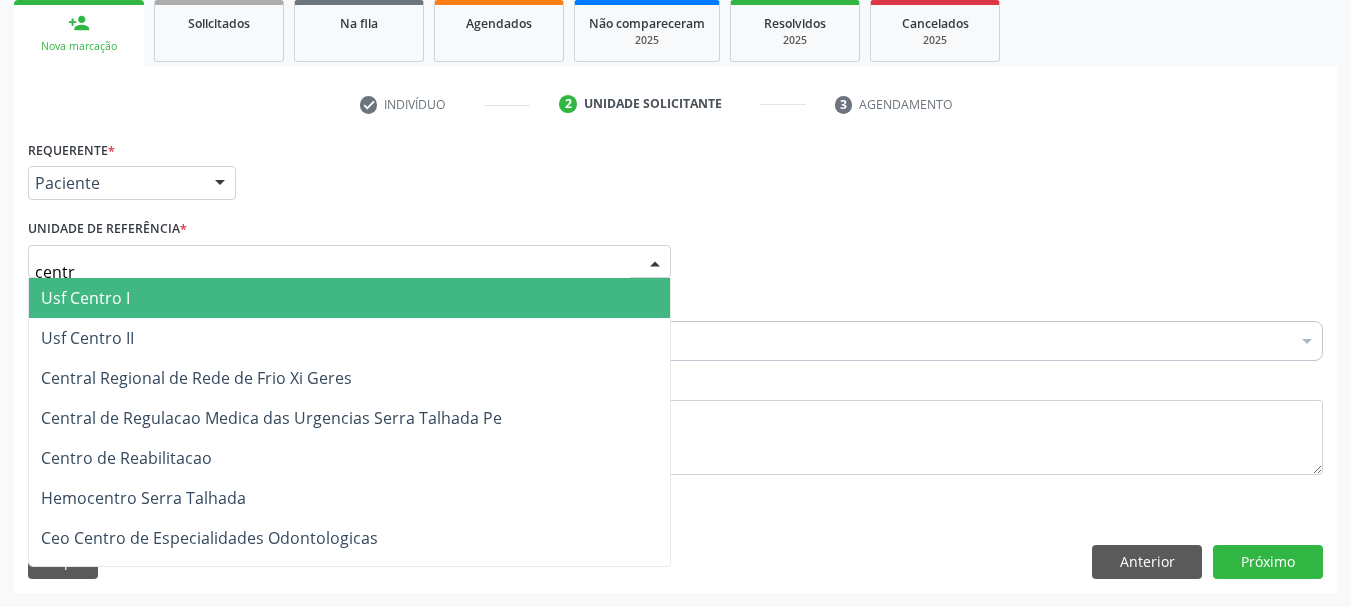 type on "centro" 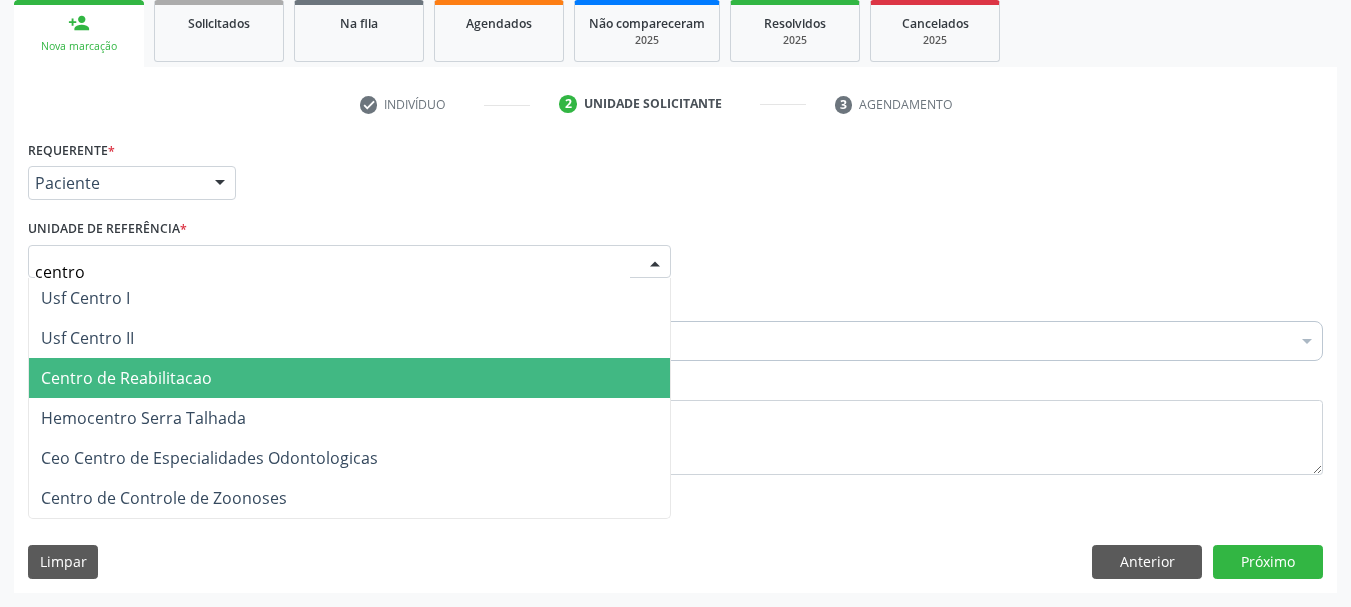 click on "Centro de Reabilitacao" at bounding box center (349, 378) 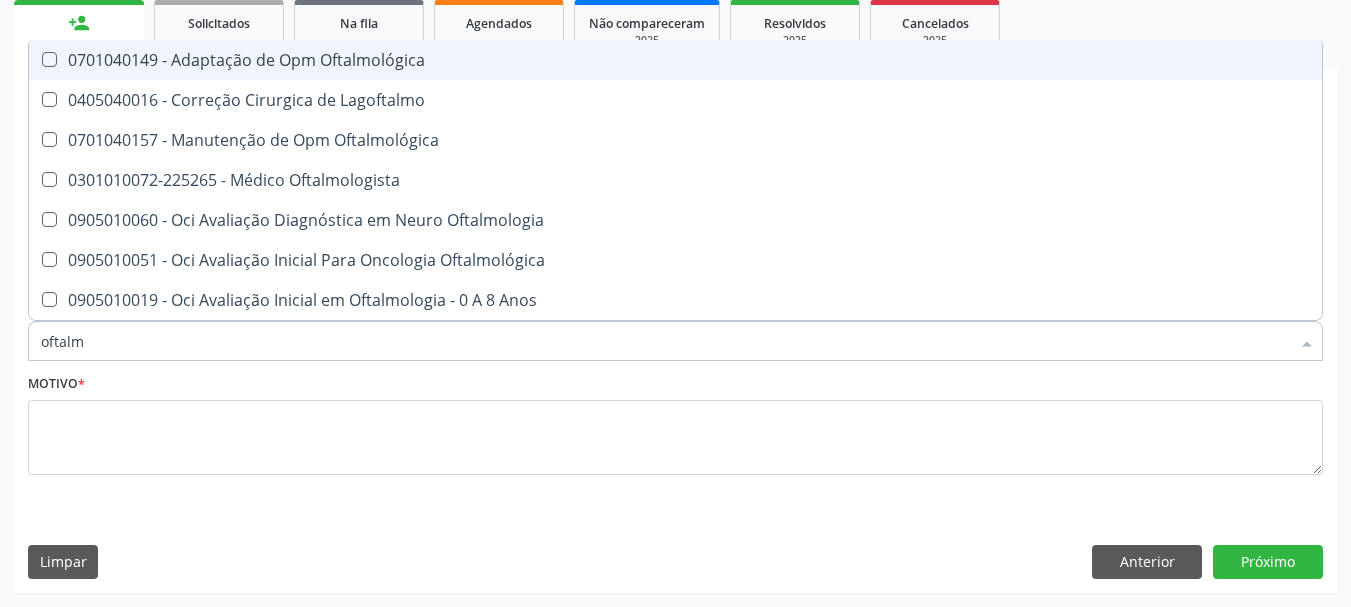 type on "oftalmo" 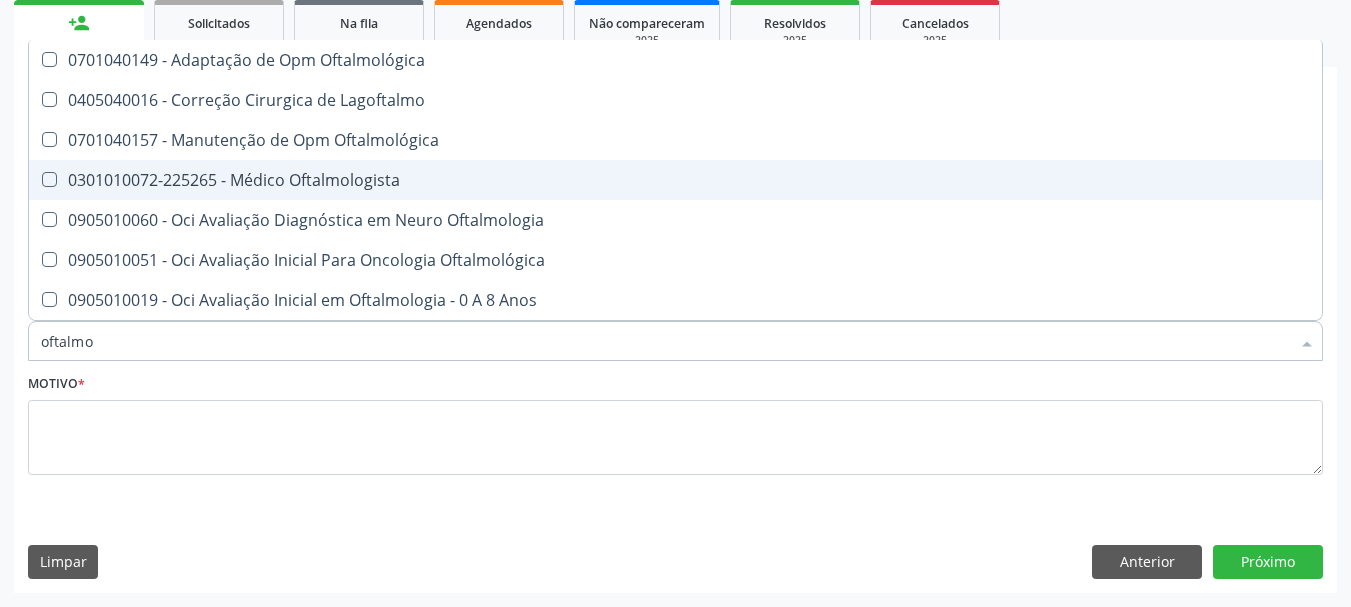 click on "0301010072-225265 - Médico Oftalmologista" at bounding box center (675, 180) 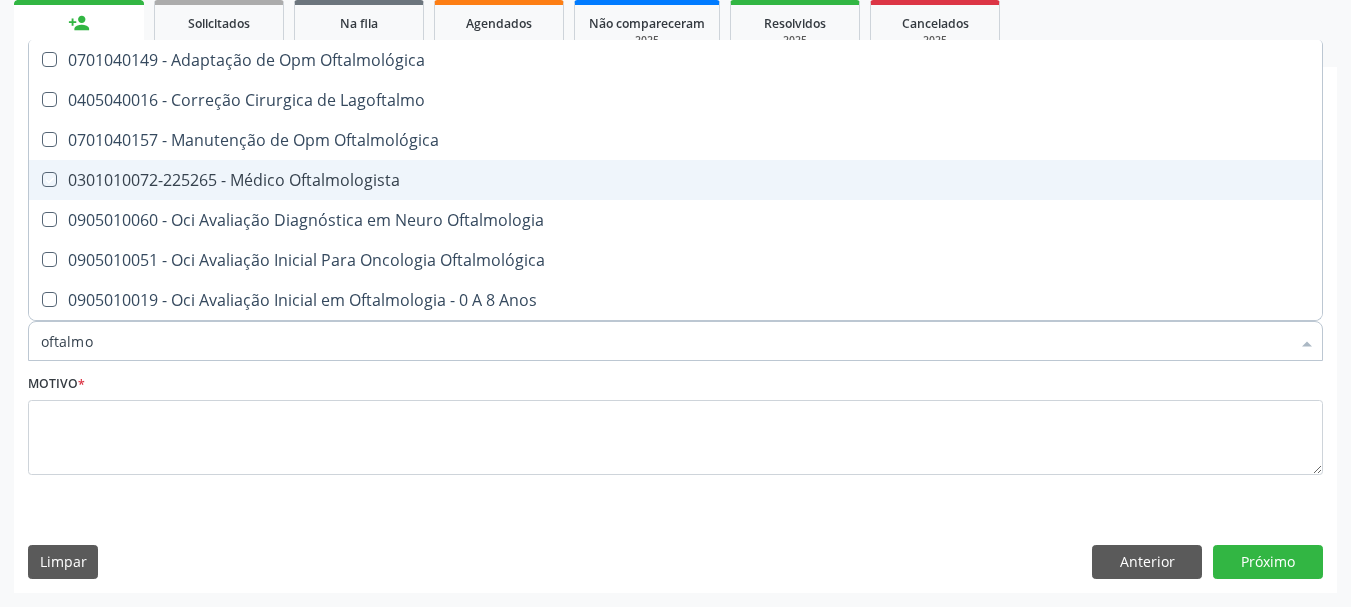 checkbox on "true" 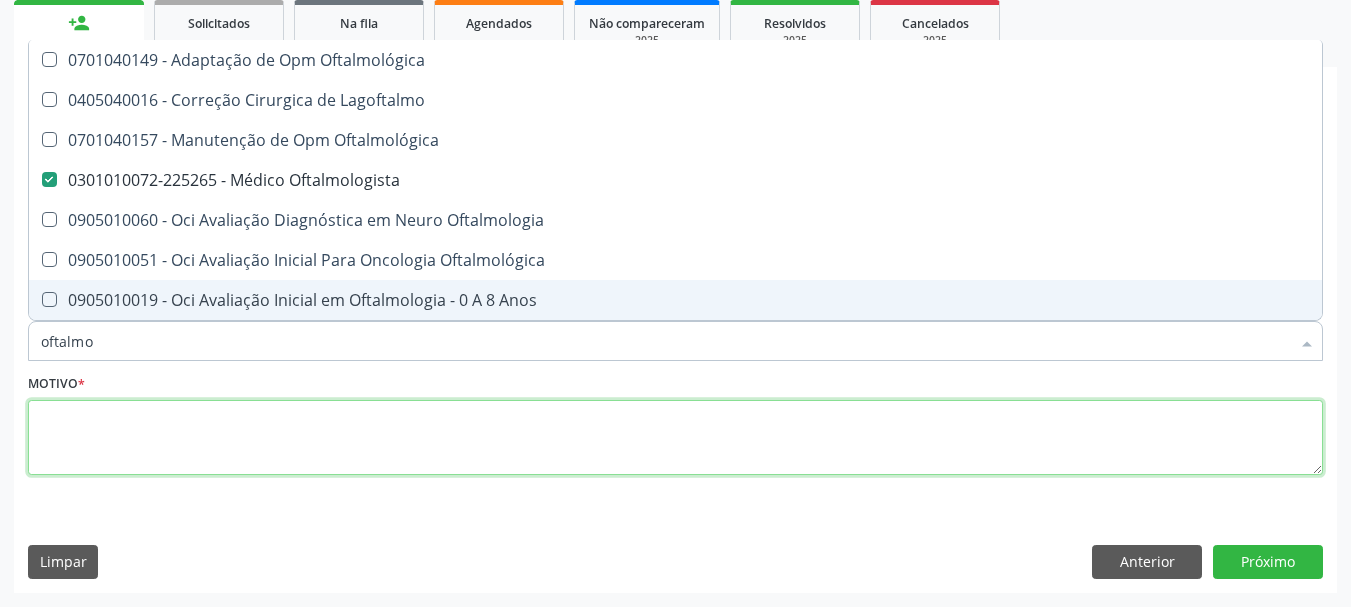 click at bounding box center (675, 438) 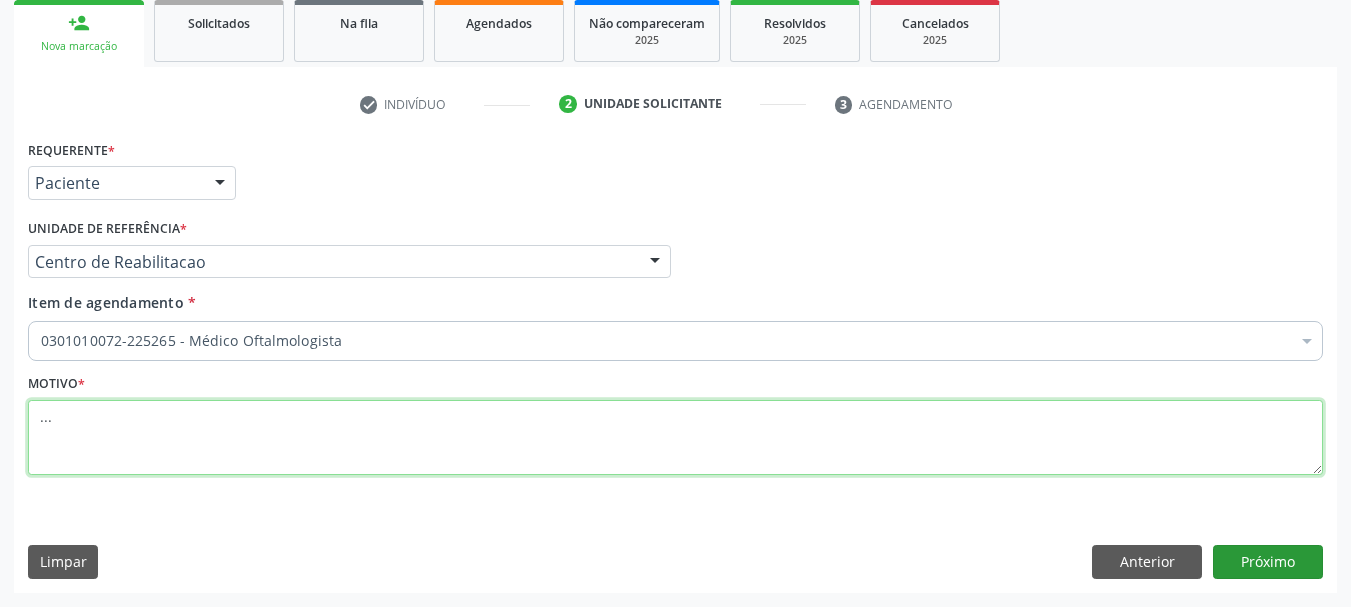 type on "..." 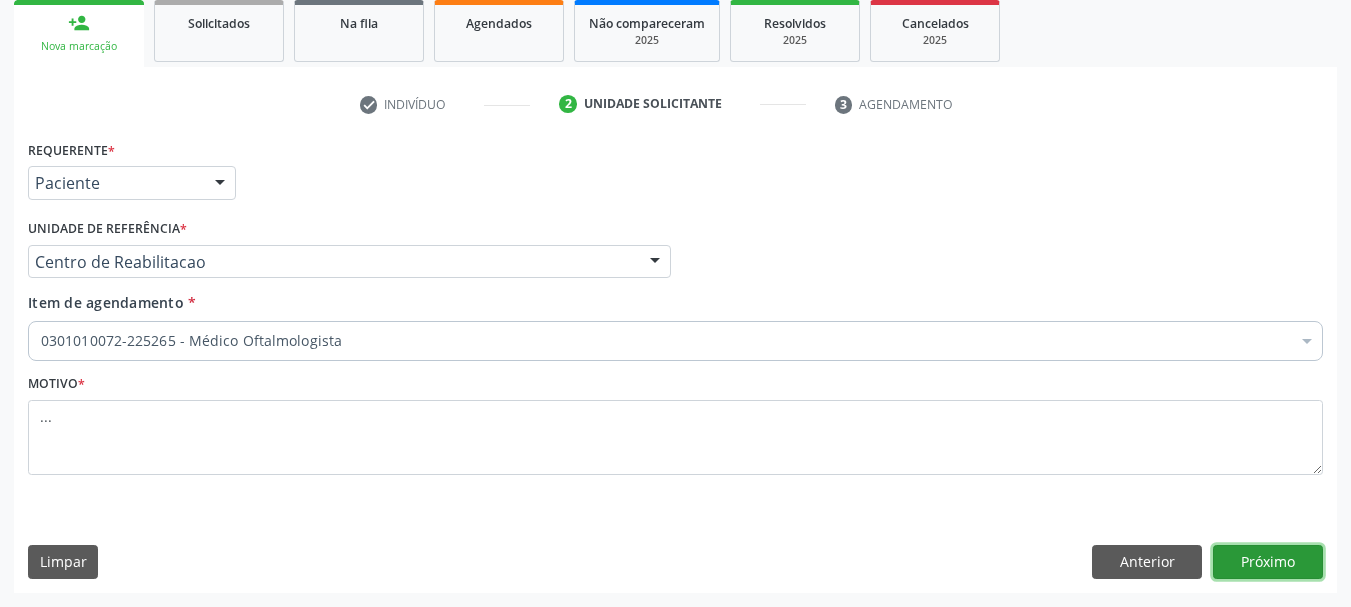 click on "Próximo" at bounding box center (1268, 562) 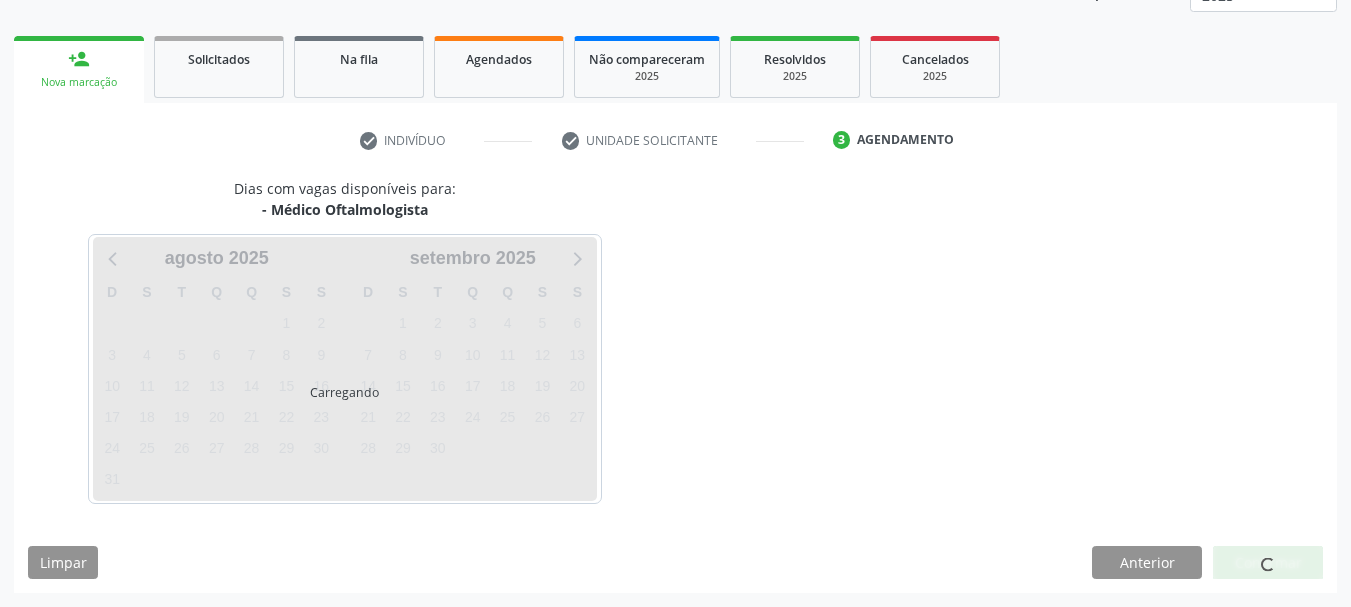 scroll, scrollTop: 263, scrollLeft: 0, axis: vertical 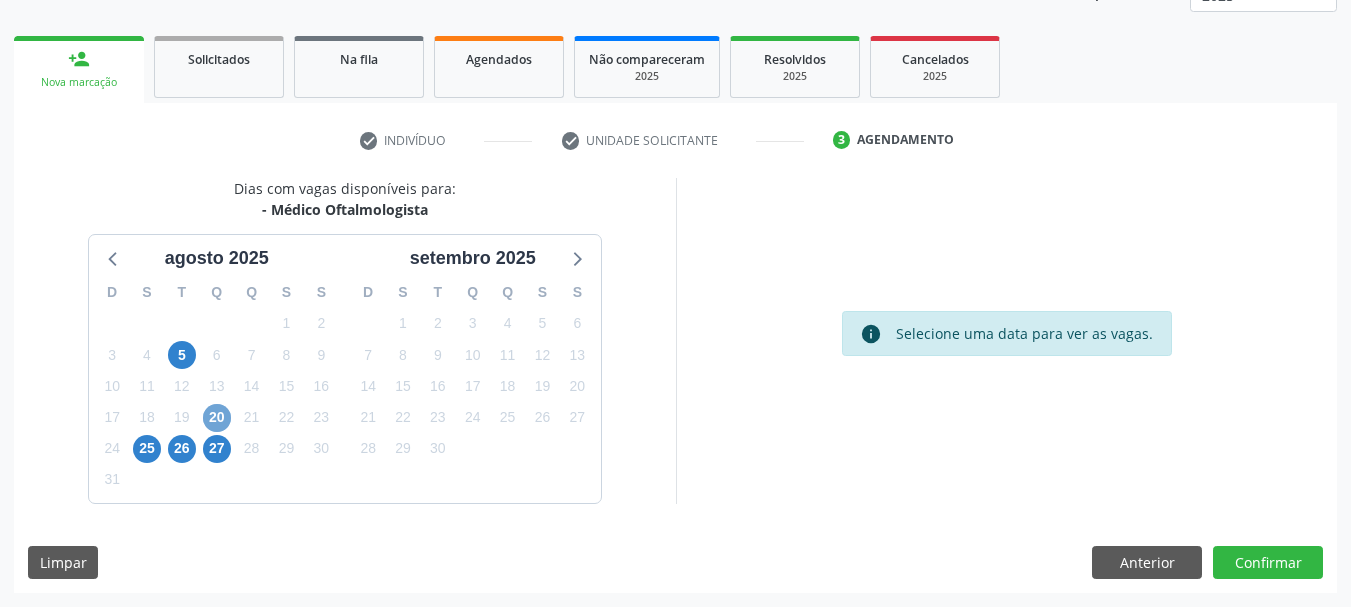 click on "20" at bounding box center [217, 418] 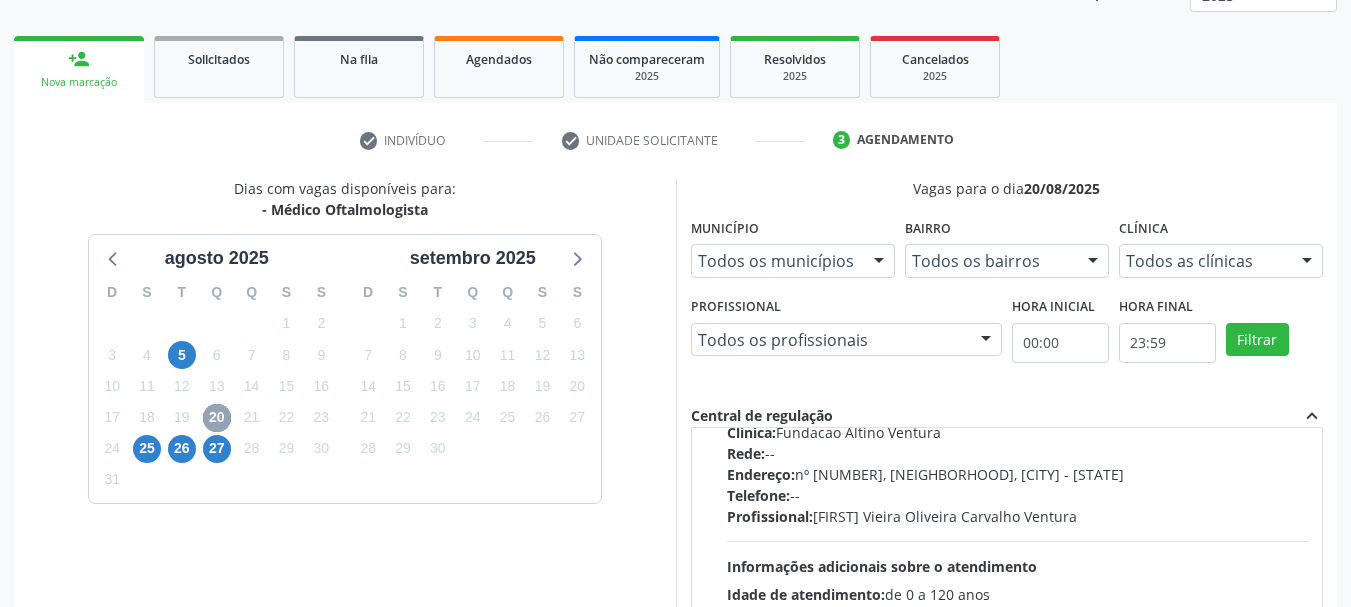 scroll, scrollTop: 300, scrollLeft: 0, axis: vertical 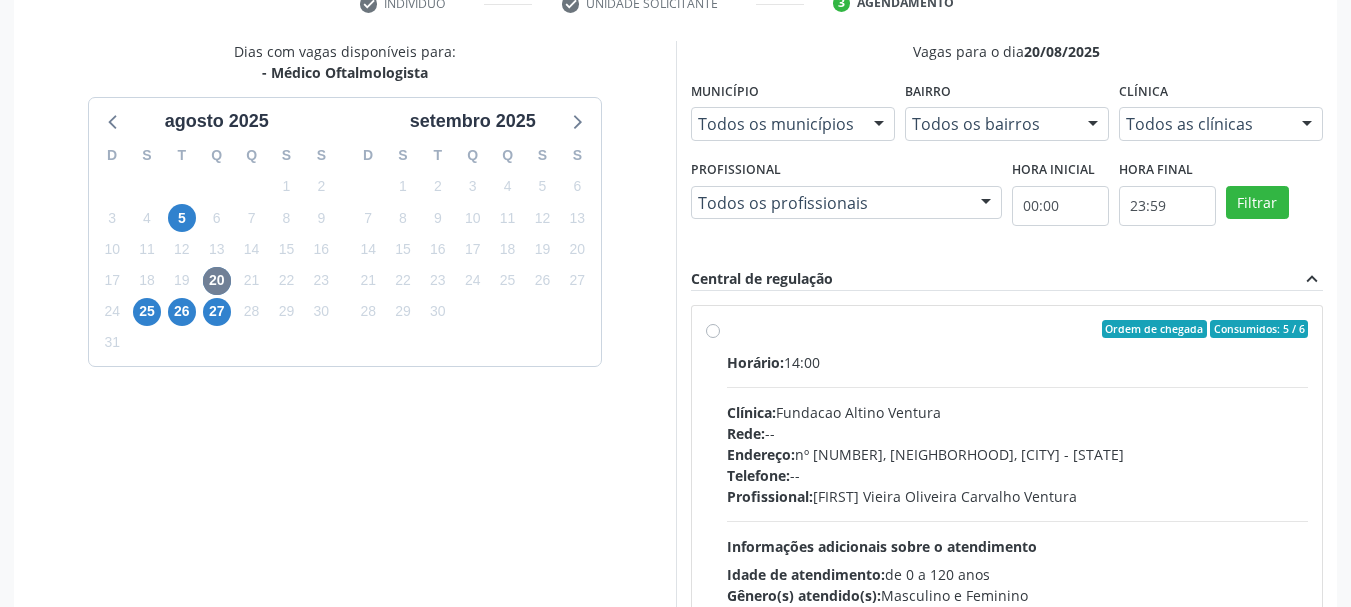 click on "Ordem de chegada
Consumidos: 5 / 6
Horário:   14:00
Clínica:  Fundacao Altino Ventura
Rede:
--
Endereço:   nº [NUMBER], [NEIGHBORHOOD], [CITY] - [STATE]
Telefone:   --
Profissional:
[FIRST] Vieira Oliveira Carvalho Ventura
Informações adicionais sobre o atendimento
Idade de atendimento:
de 0 a 120 anos
Gênero(s) atendido(s):
Masculino e Feminino
Informações adicionais:
--" at bounding box center [1018, 473] 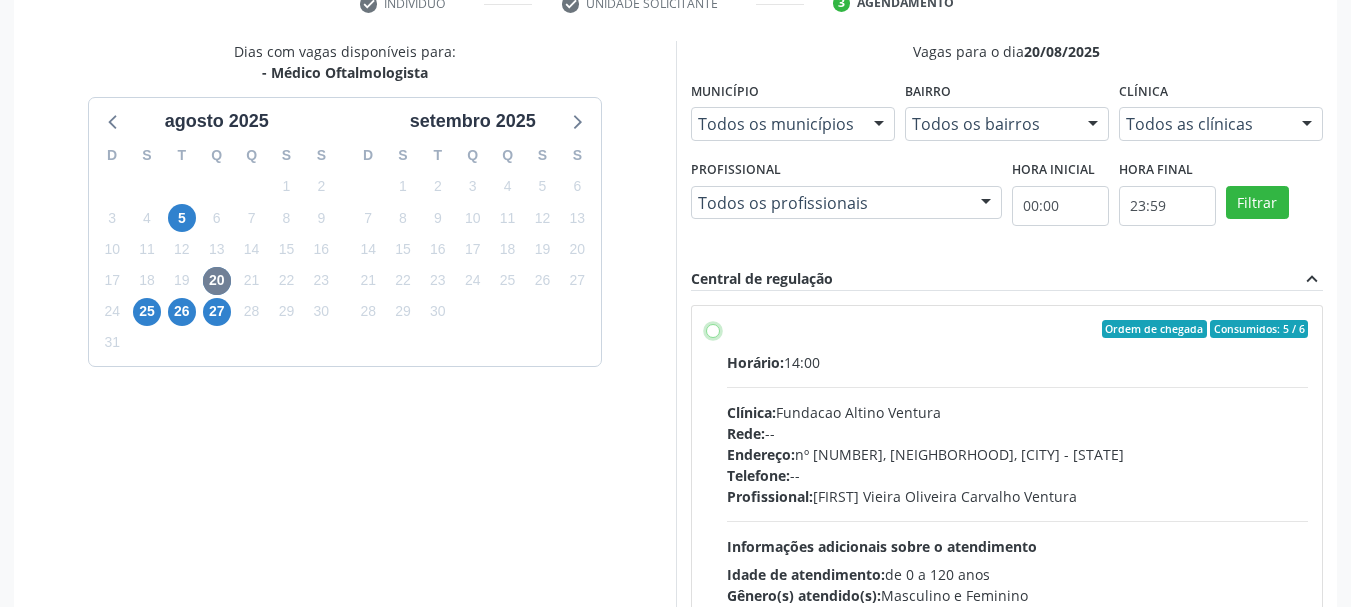 click on "Ordem de chegada
Consumidos: 5 / 6
Horário:   14:00
Clínica:  Fundacao Altino Ventura
Rede:
--
Endereço:   nº [NUMBER], [NEIGHBORHOOD], [CITY] - [STATE]
Telefone:   --
Profissional:
[FIRST] Vieira Oliveira Carvalho Ventura
Informações adicionais sobre o atendimento
Idade de atendimento:
de 0 a 120 anos
Gênero(s) atendido(s):
Masculino e Feminino
Informações adicionais:
--" at bounding box center [713, 329] 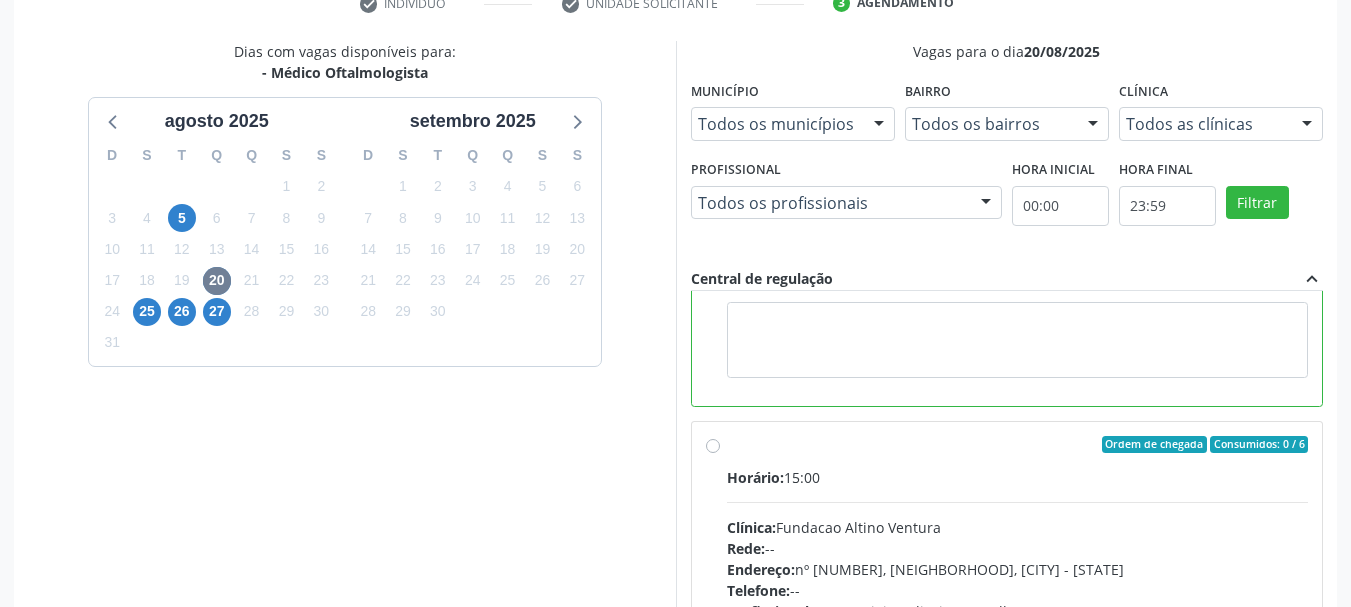 scroll, scrollTop: 450, scrollLeft: 0, axis: vertical 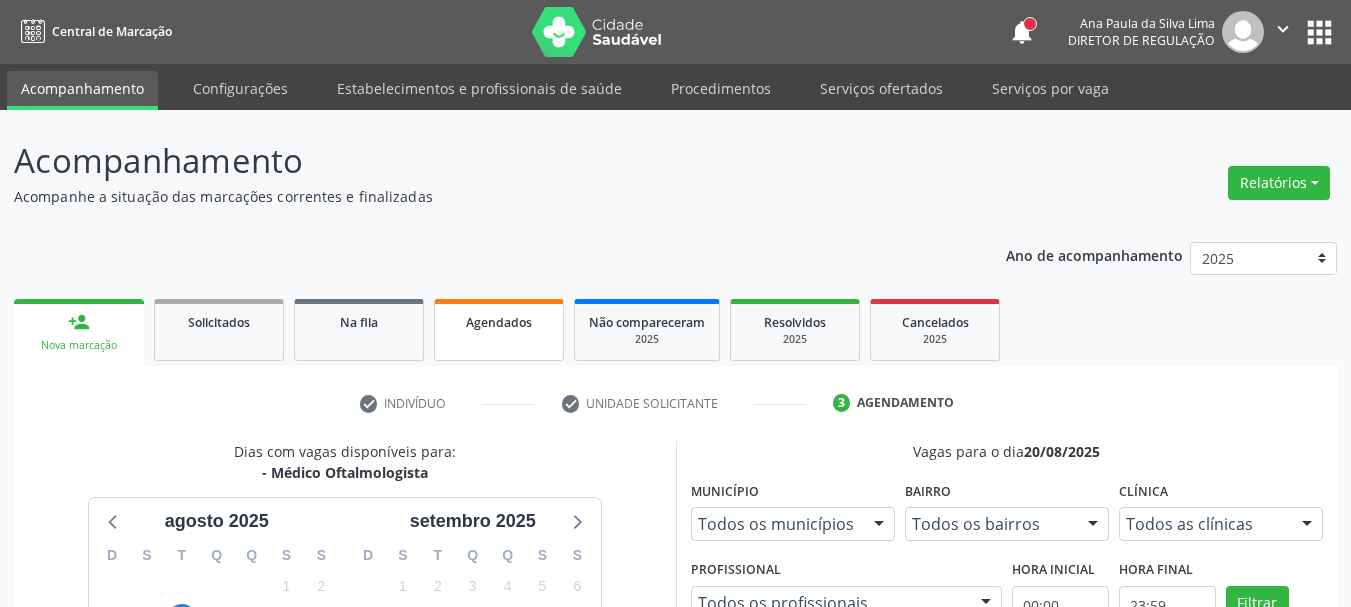 click on "Agendados" at bounding box center [499, 322] 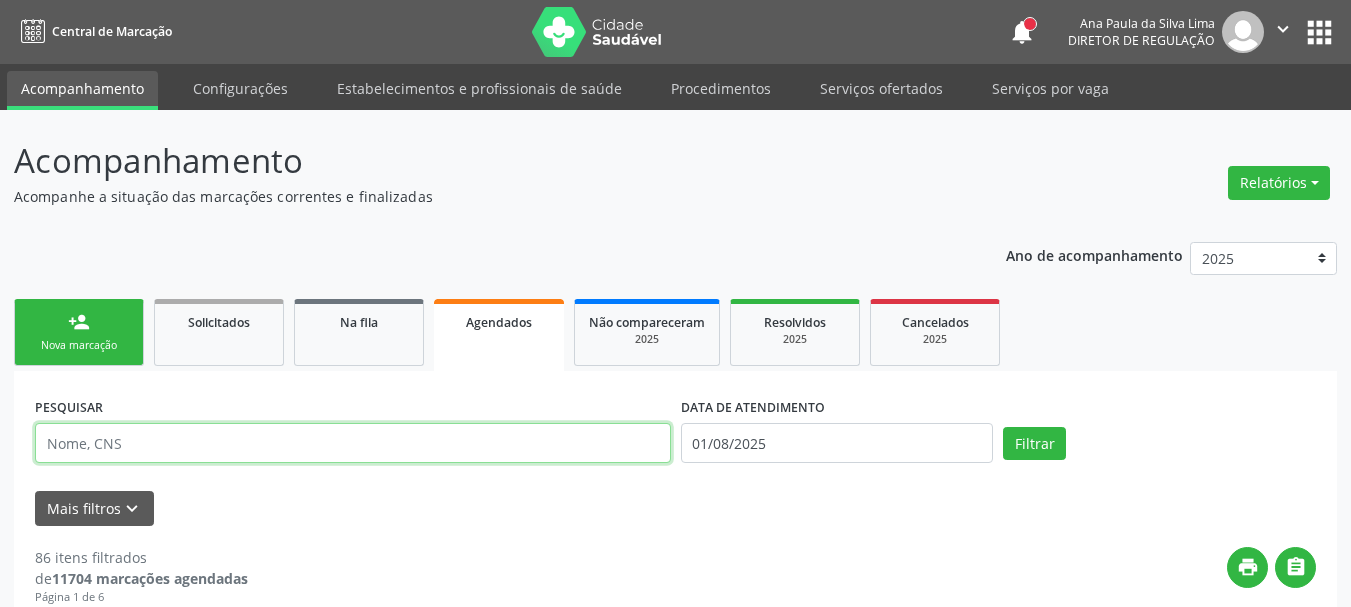 click at bounding box center [353, 443] 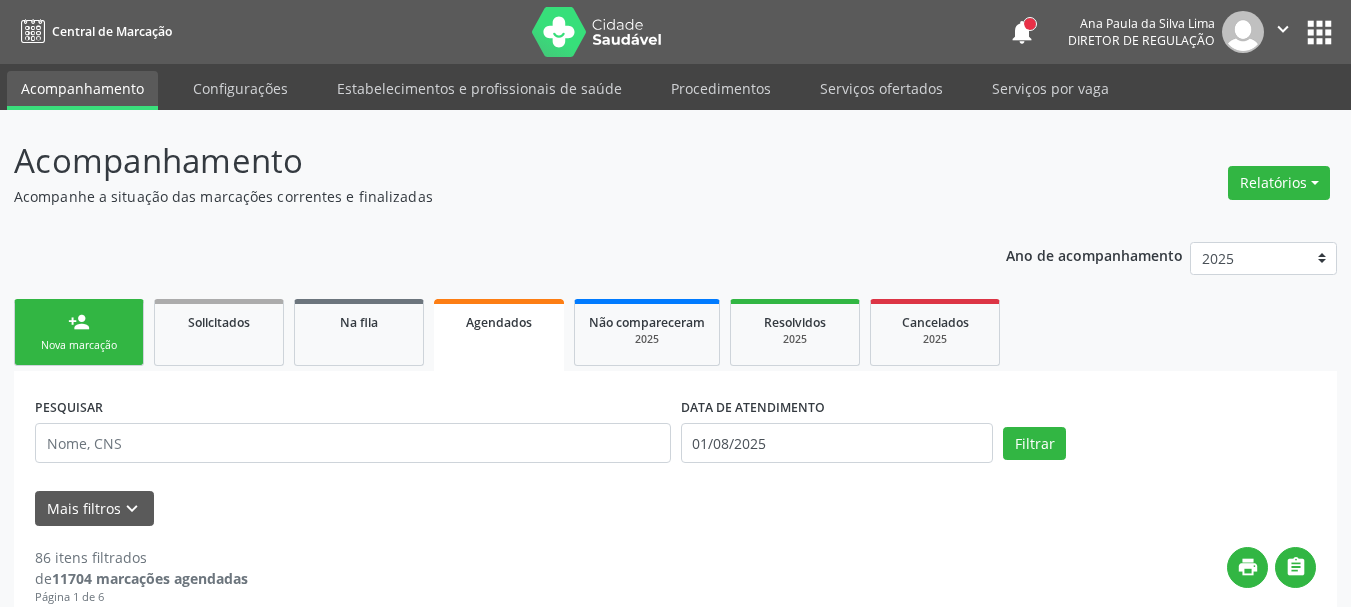 click on "person_add
Nova marcação
Solicitados   Na fila   Agendados   Não compareceram
2025
Resolvidos
2025
Cancelados
2025" at bounding box center [675, 332] 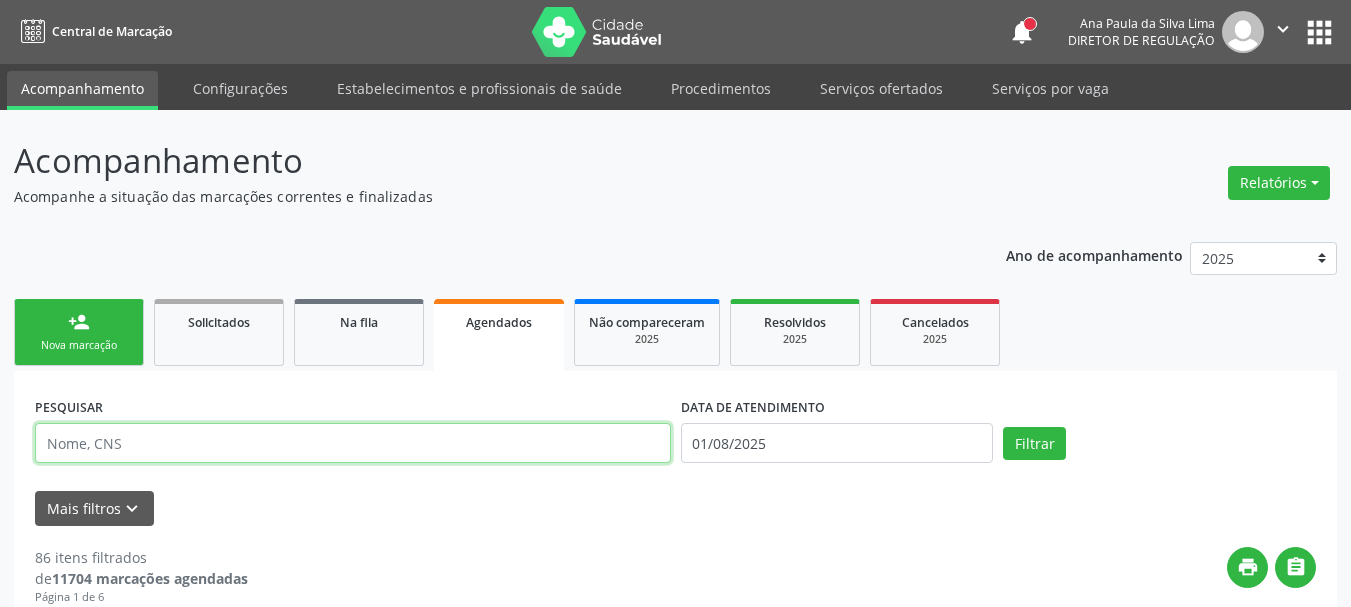 click at bounding box center [353, 443] 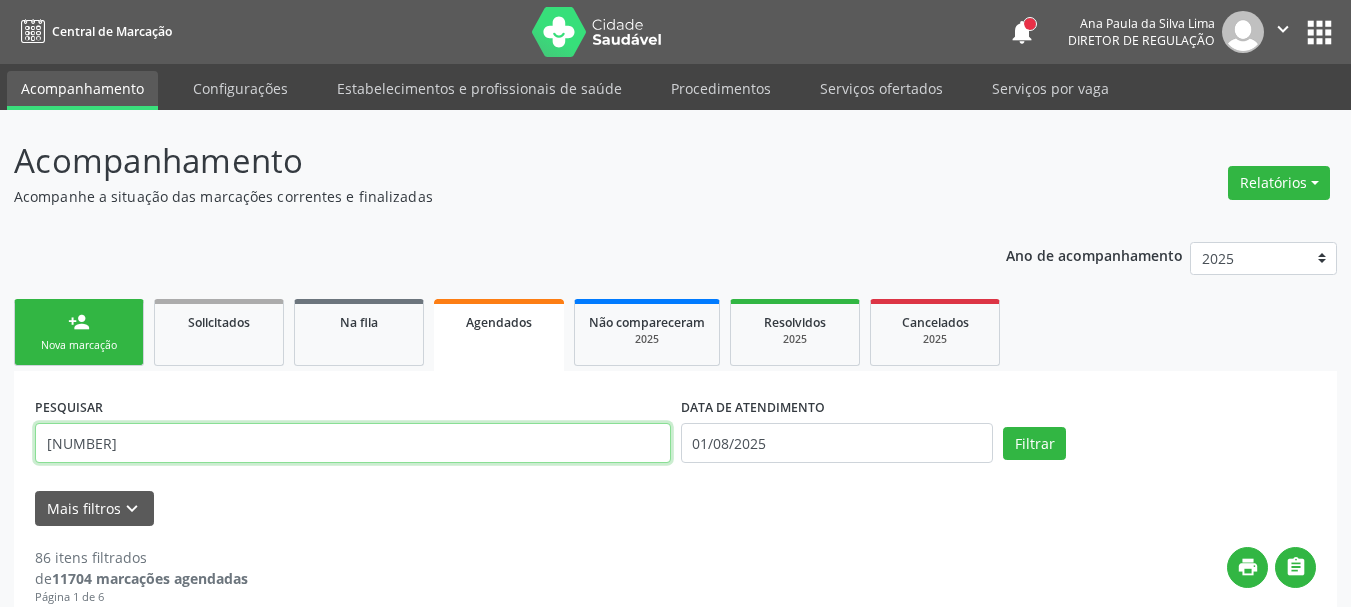 type on "[NUMBER]" 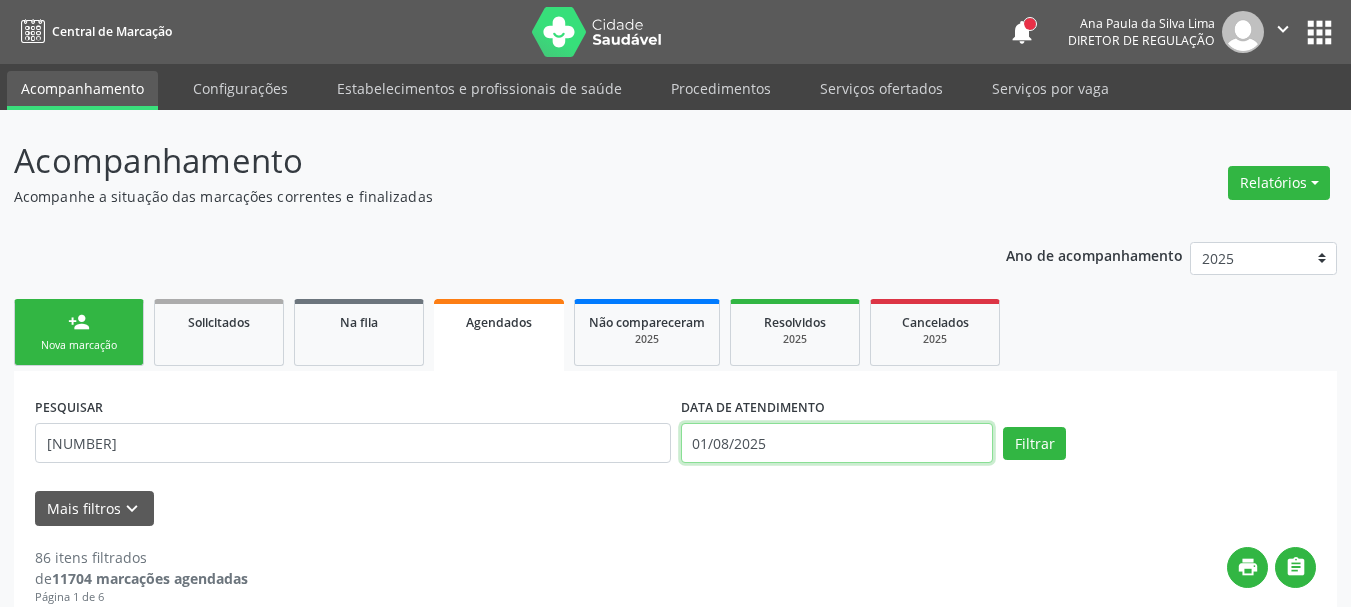 click on "01/08/2025" at bounding box center [837, 443] 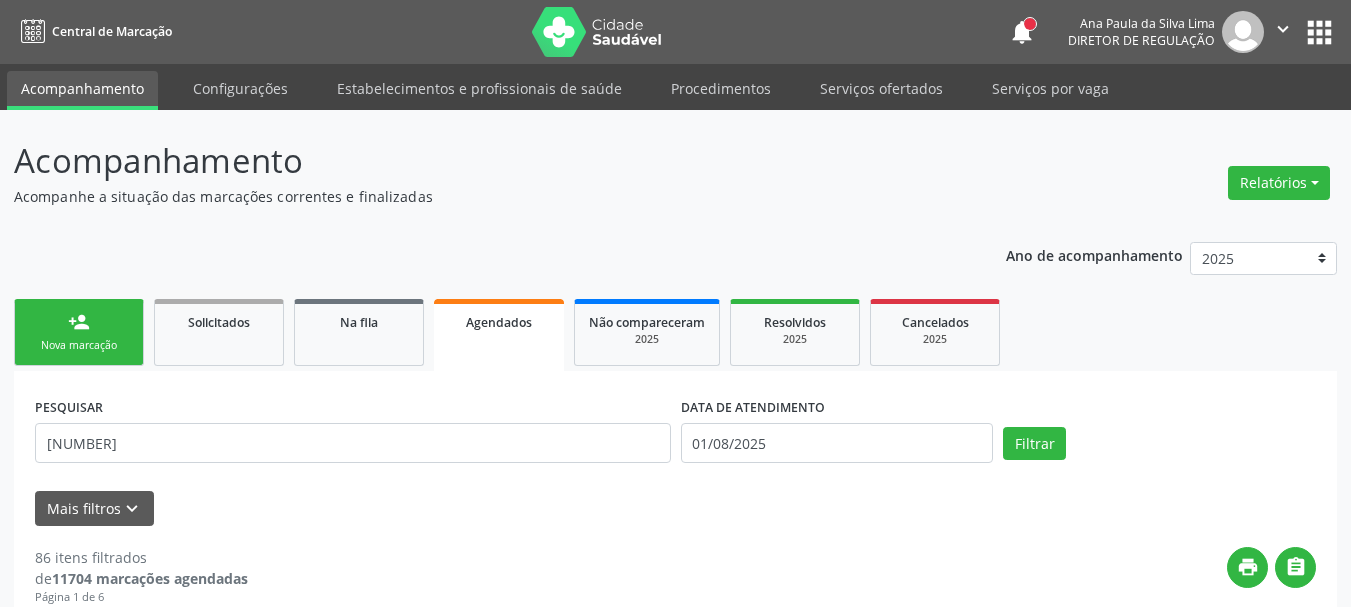 drag, startPoint x: 538, startPoint y: 494, endPoint x: 542, endPoint y: 481, distance: 13.601471 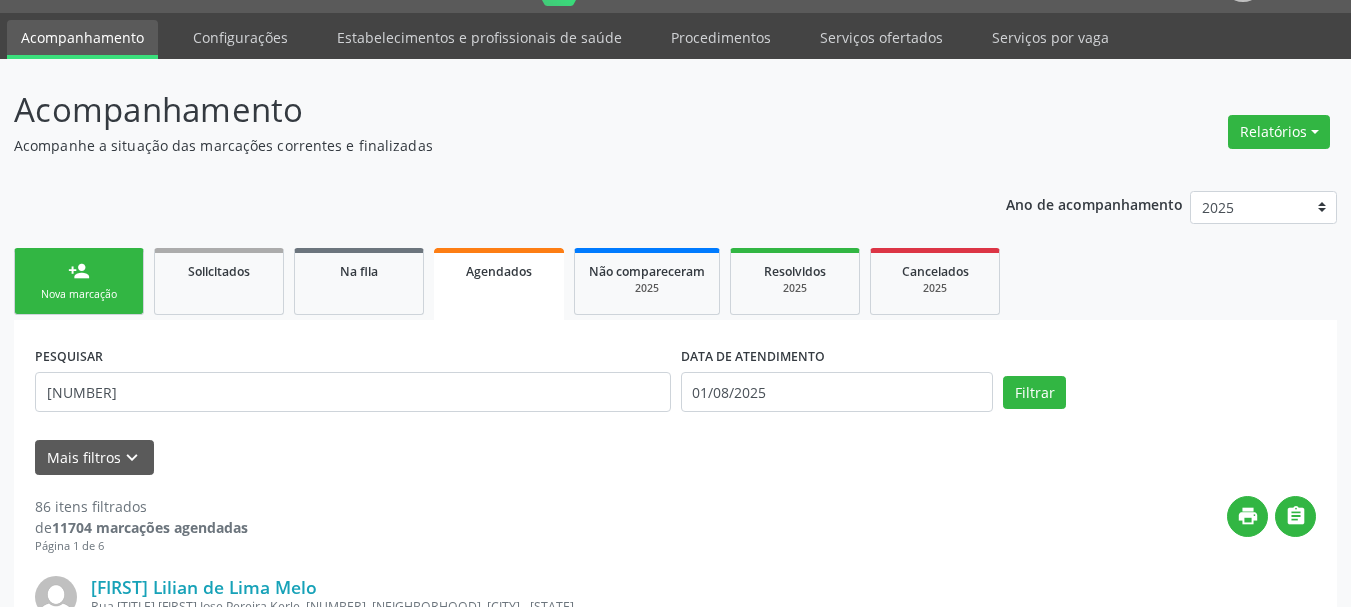 scroll, scrollTop: 100, scrollLeft: 0, axis: vertical 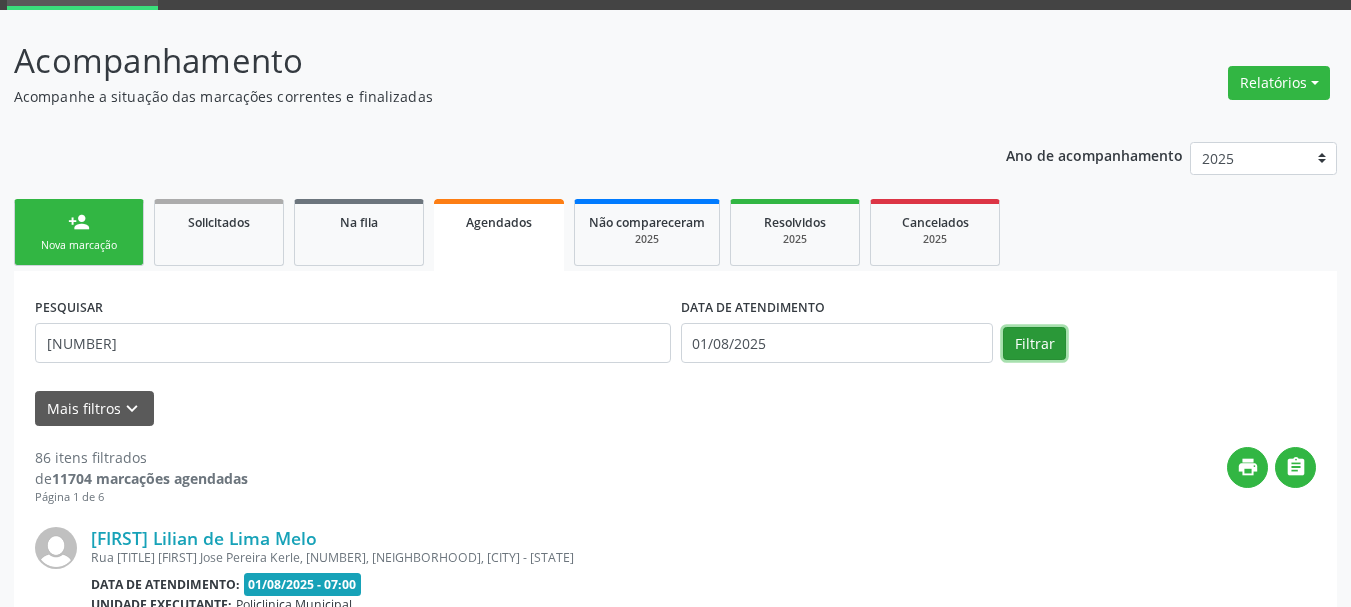 click on "Filtrar" at bounding box center (1034, 344) 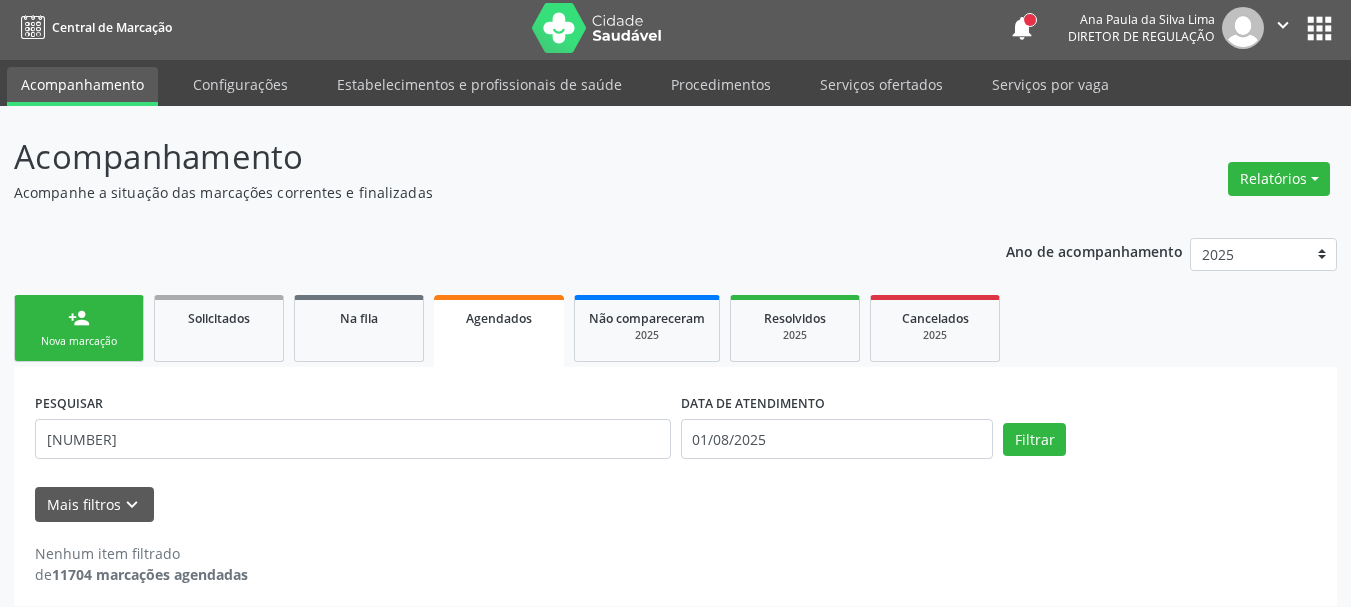 scroll, scrollTop: 0, scrollLeft: 0, axis: both 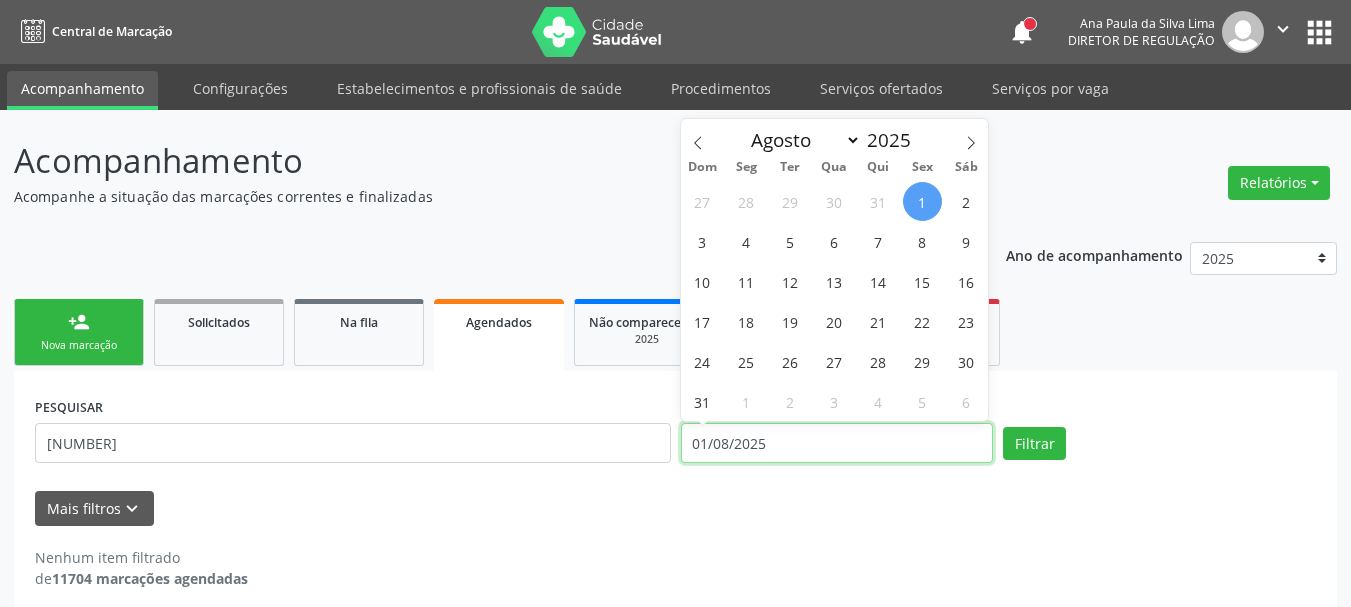 drag, startPoint x: 788, startPoint y: 441, endPoint x: 599, endPoint y: 465, distance: 190.51772 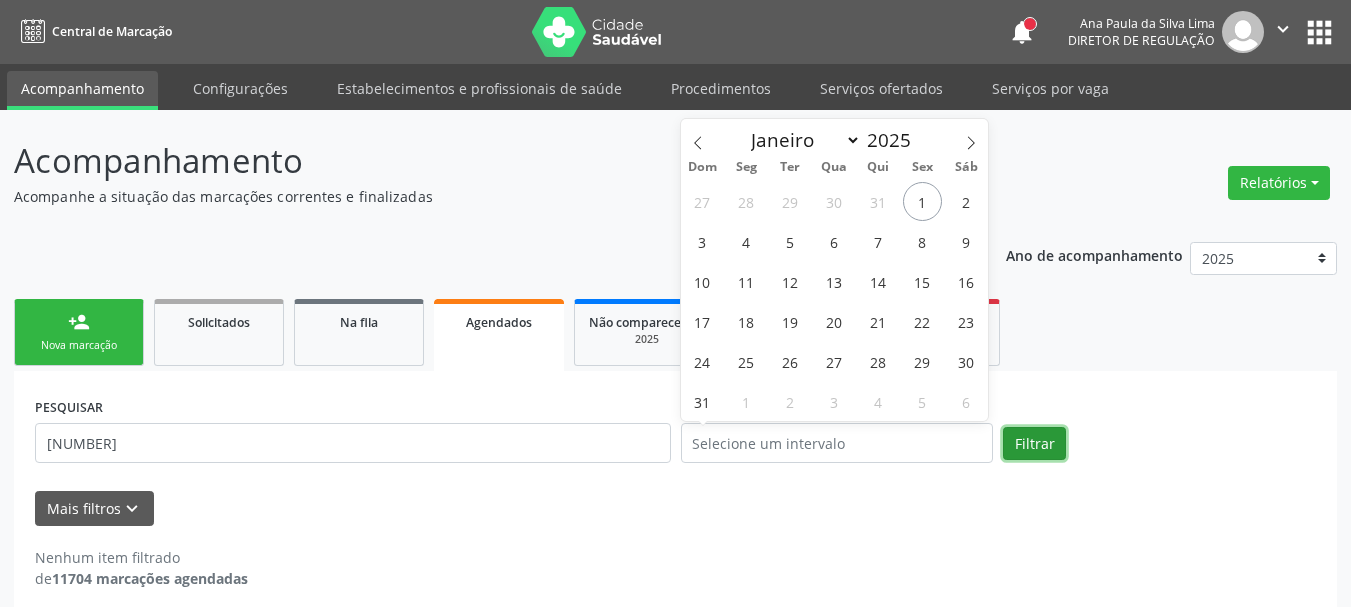 select on "7" 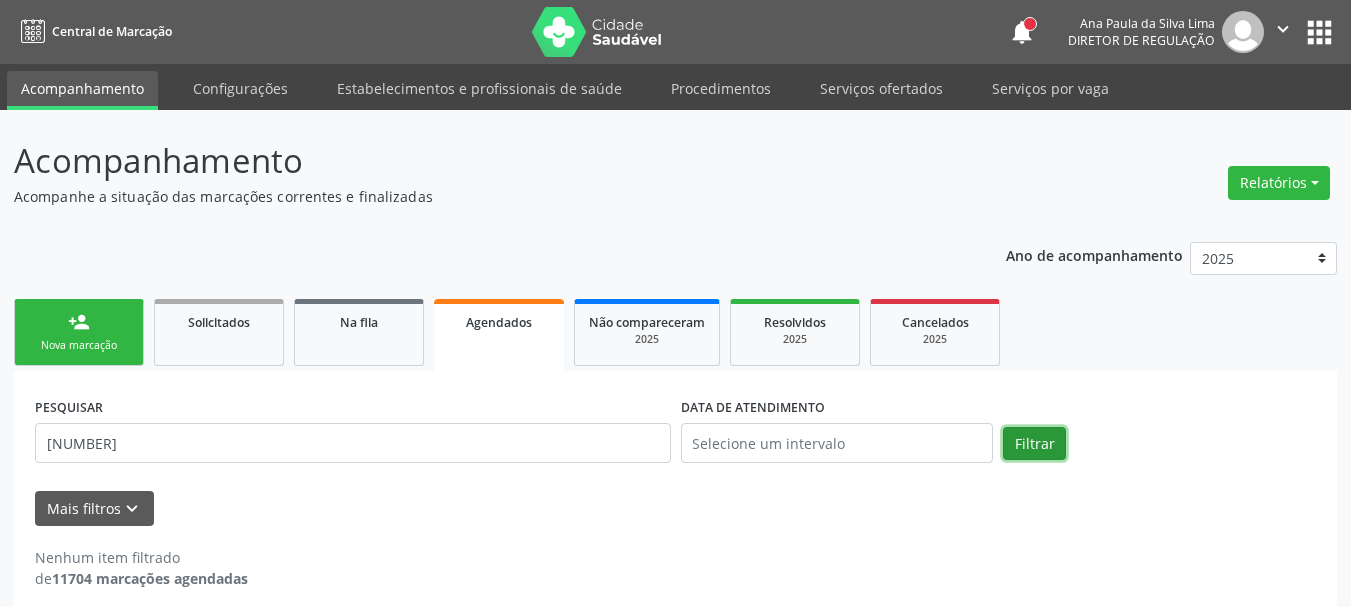 click on "Filtrar" at bounding box center [1034, 444] 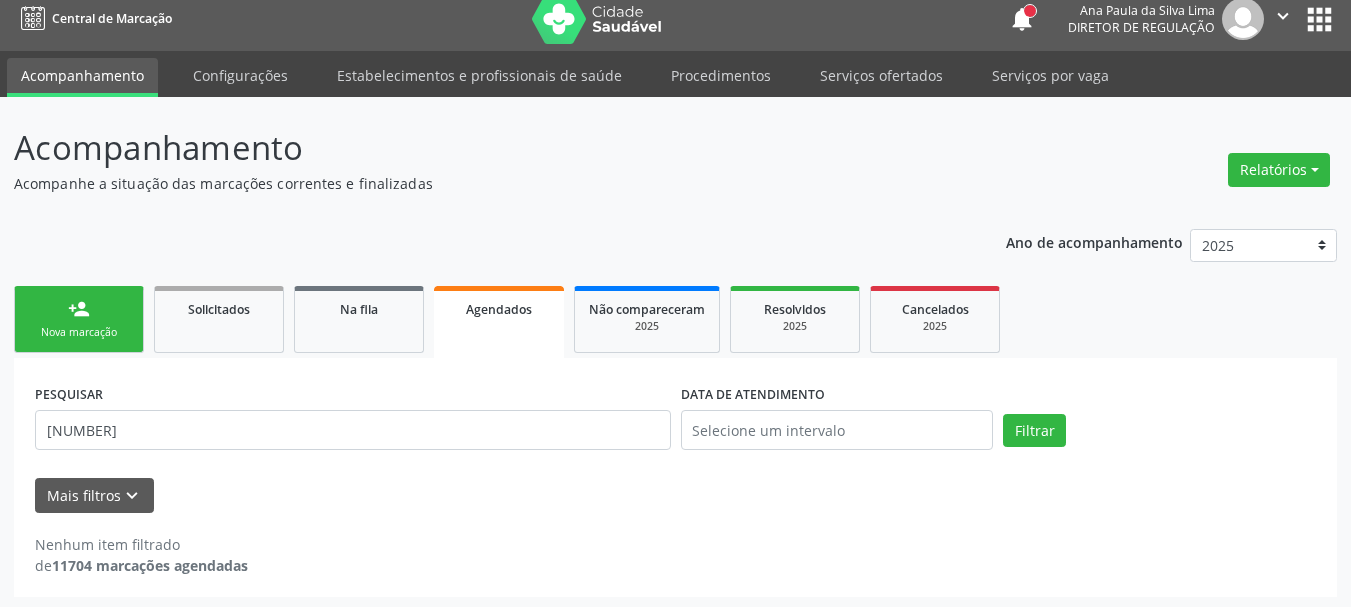 scroll, scrollTop: 17, scrollLeft: 0, axis: vertical 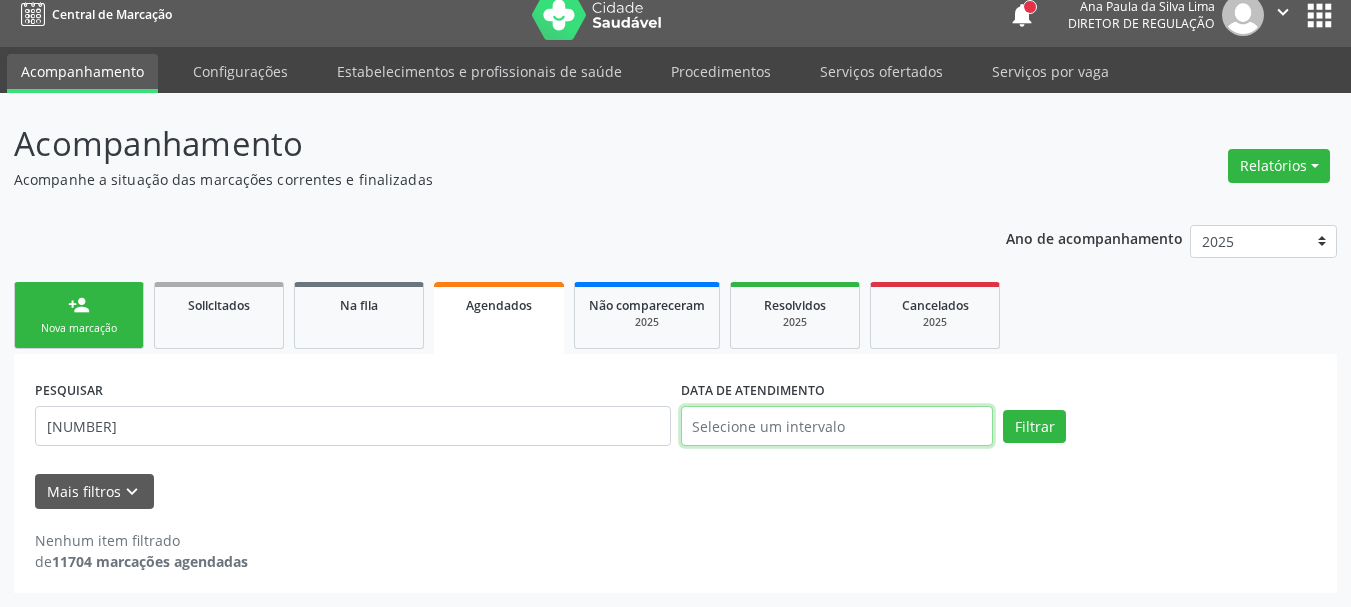 click at bounding box center [837, 426] 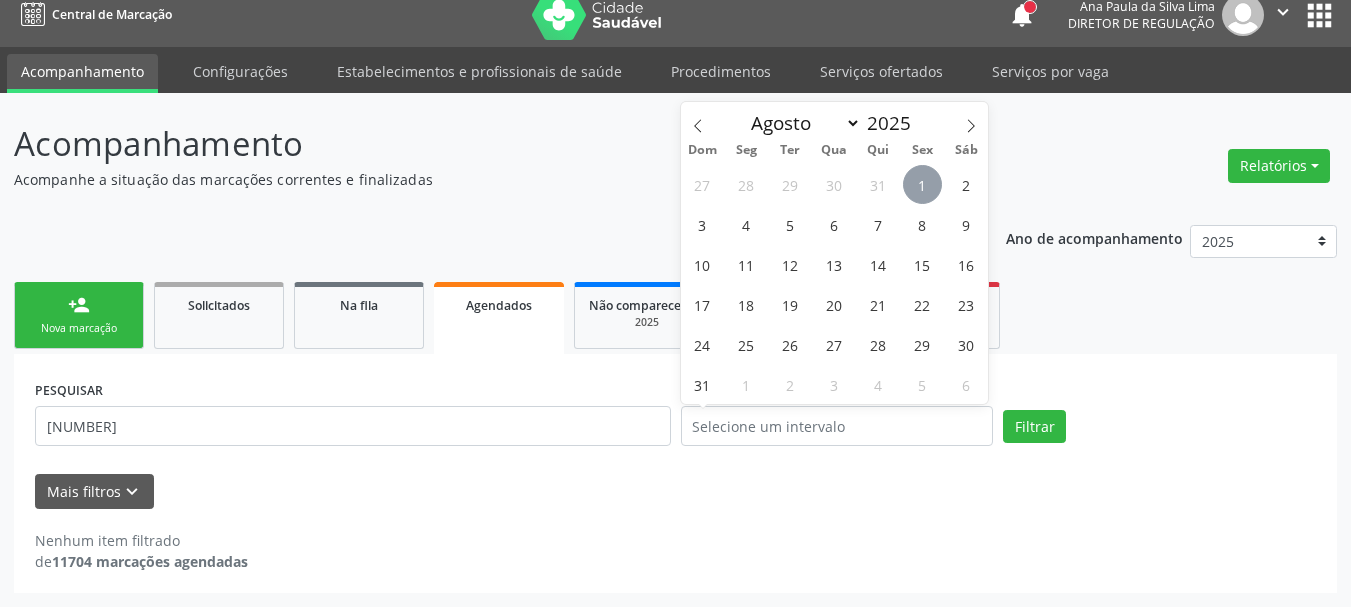 click on "1" at bounding box center (922, 184) 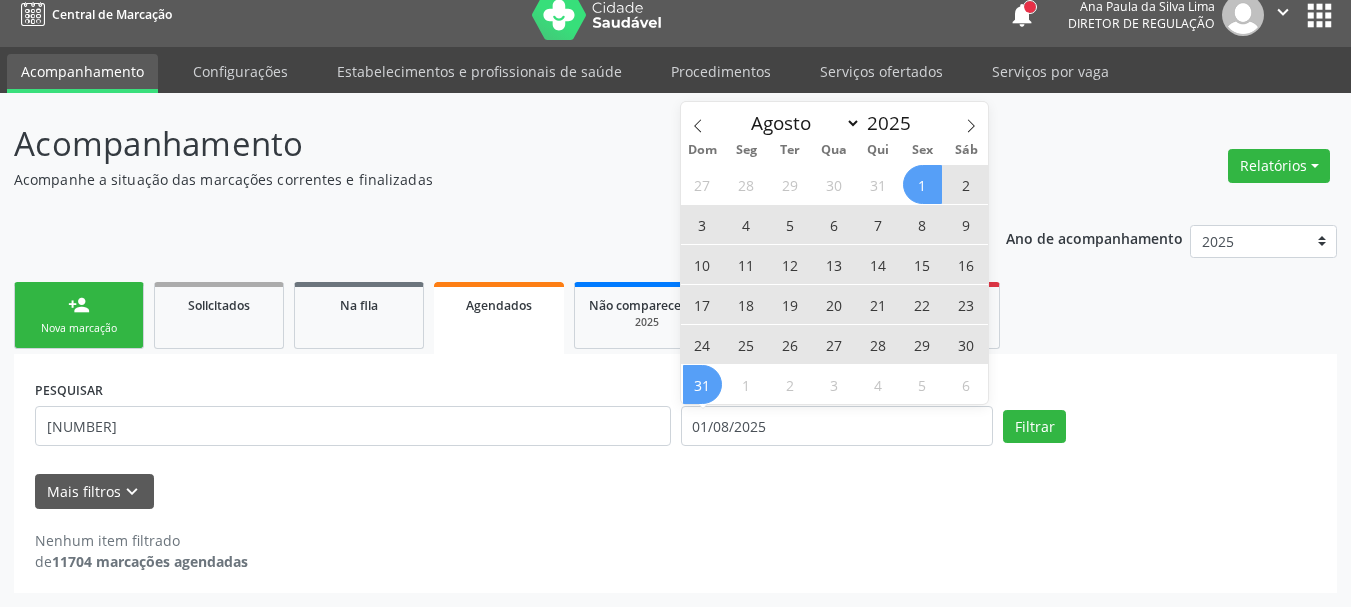 click on "31" at bounding box center (702, 384) 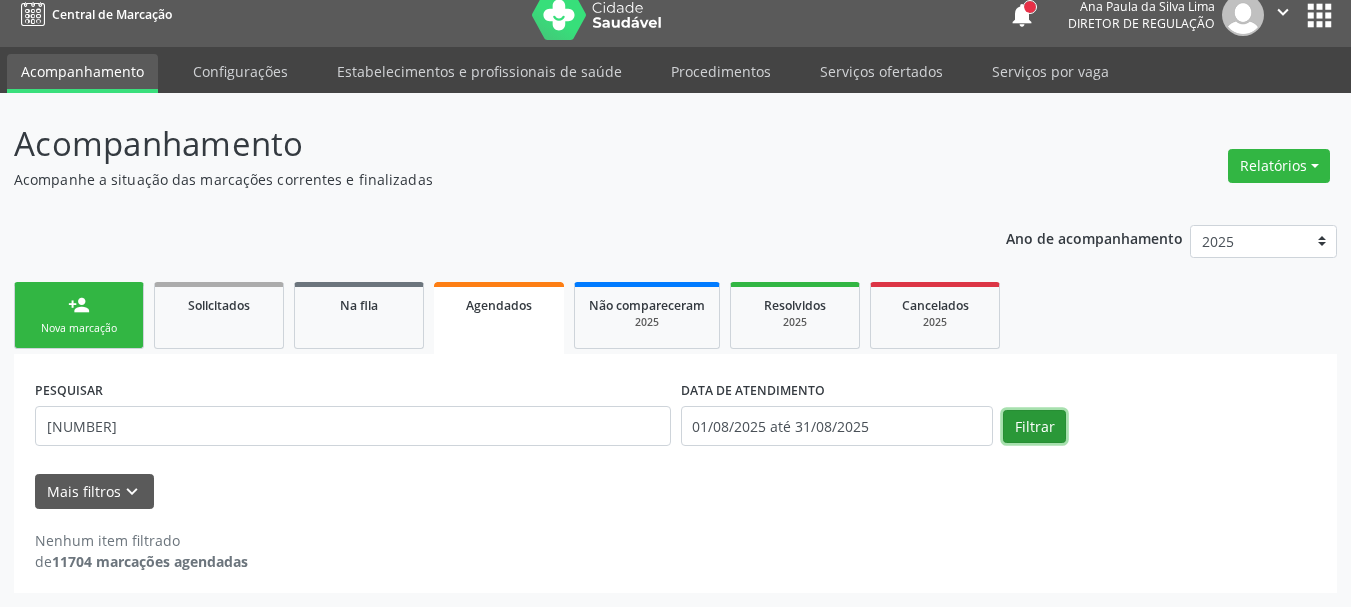 click on "Filtrar" at bounding box center (1034, 427) 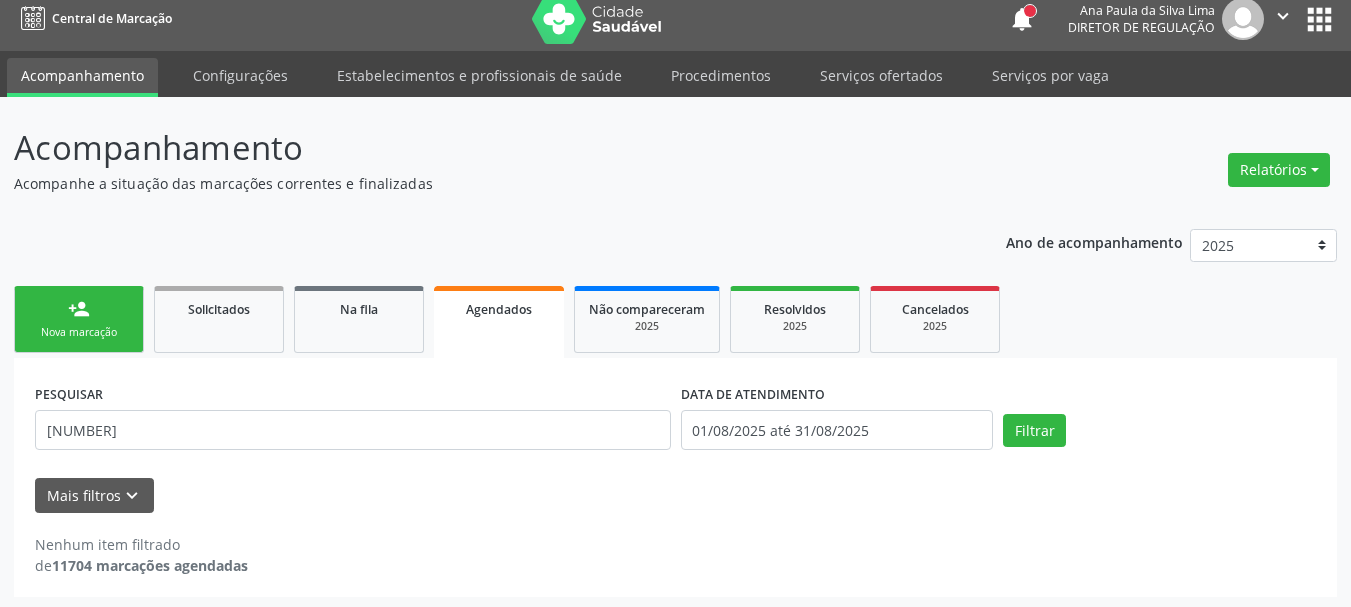 scroll, scrollTop: 17, scrollLeft: 0, axis: vertical 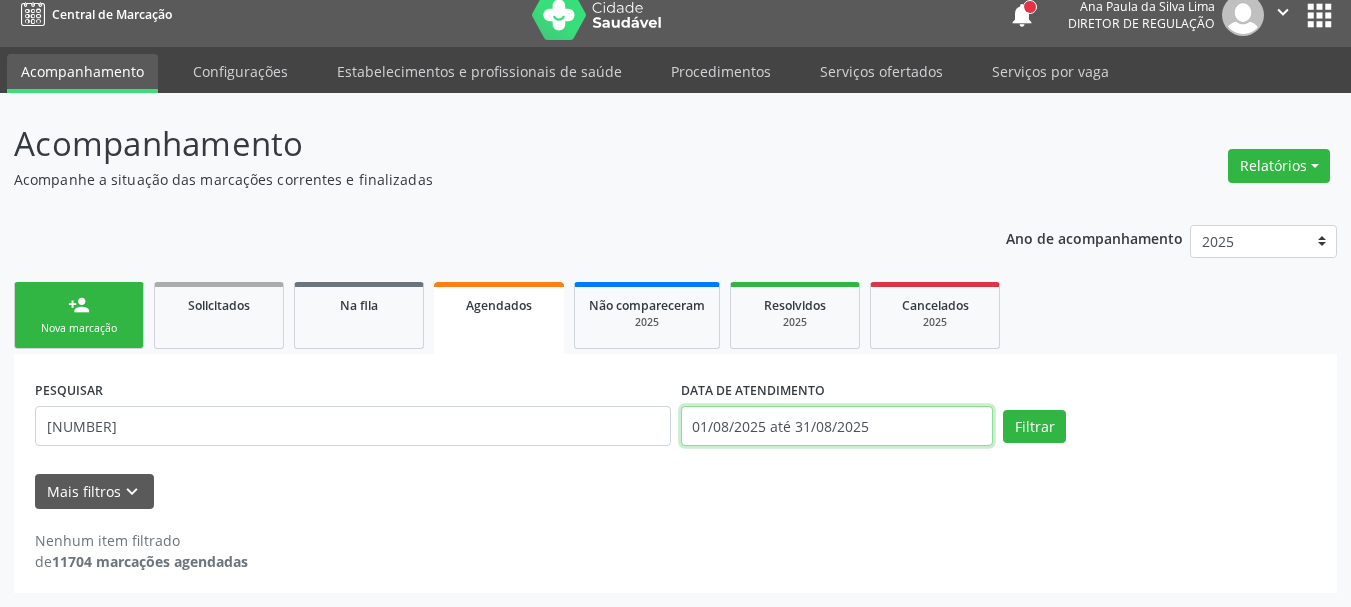 click on "01/08/2025 até 31/08/2025" at bounding box center [837, 426] 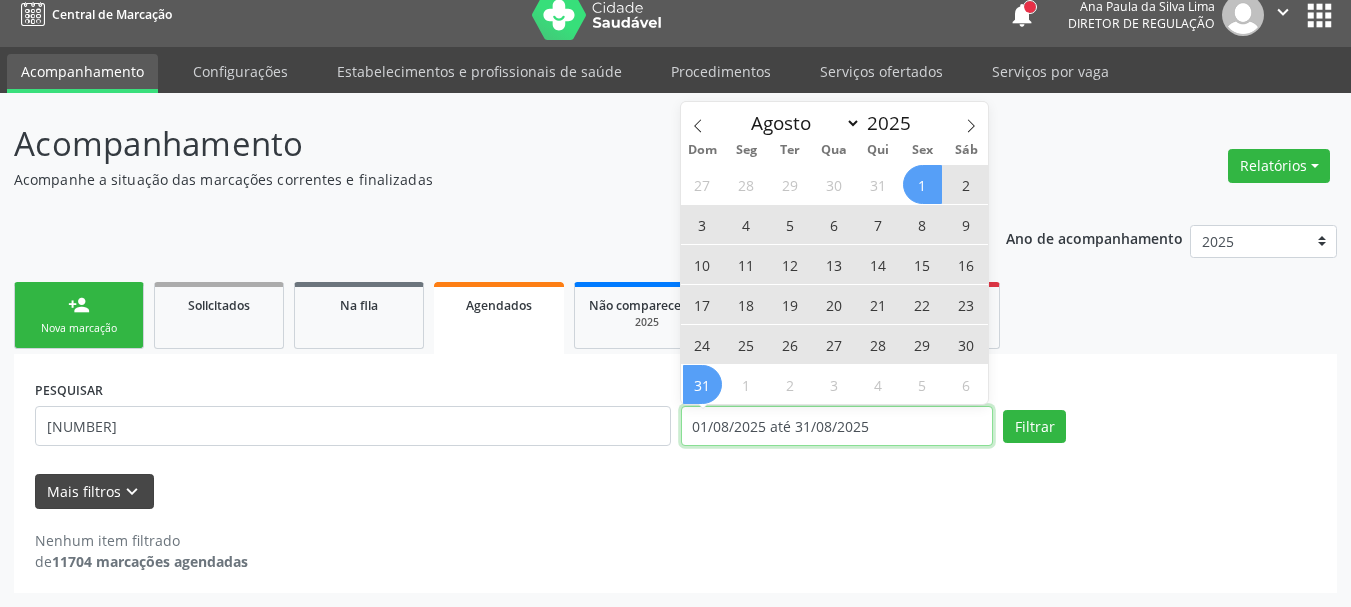 drag, startPoint x: 947, startPoint y: 423, endPoint x: 100, endPoint y: 484, distance: 849.1937 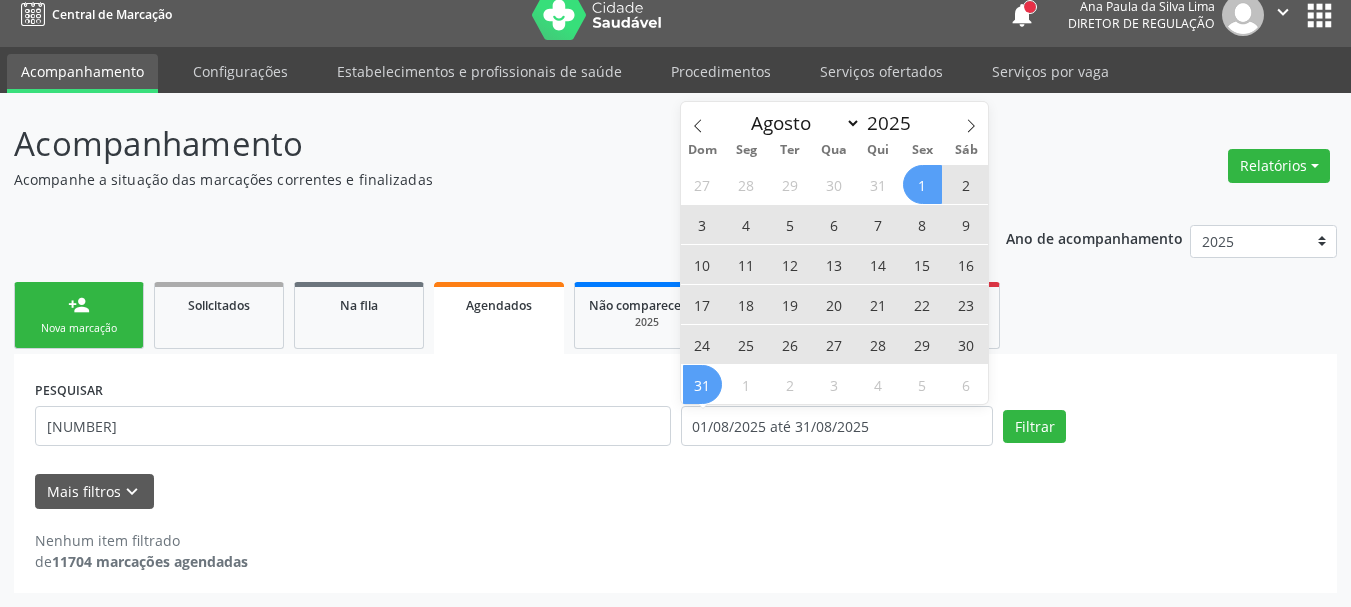 click on "Nenhum item filtrado
de
11704 marcações agendadas" at bounding box center (675, 551) 